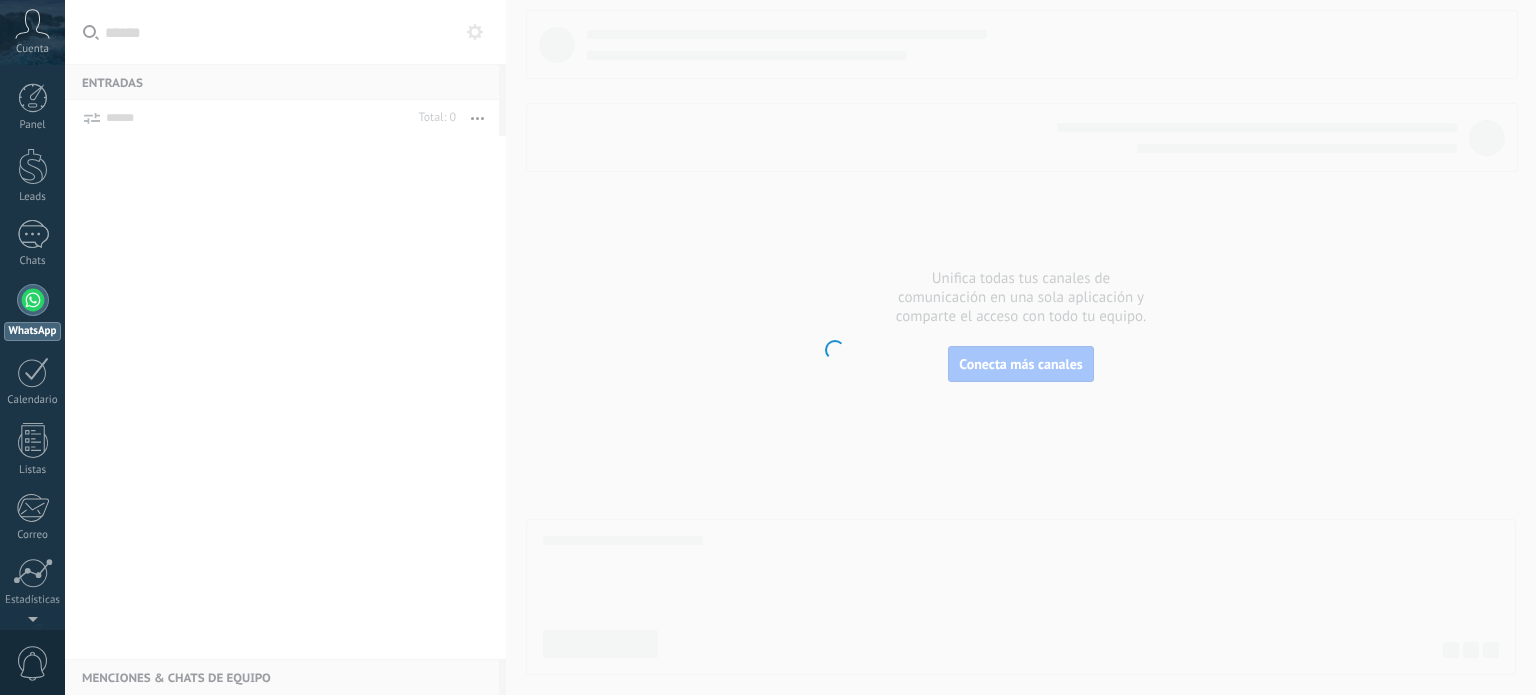 scroll, scrollTop: 0, scrollLeft: 0, axis: both 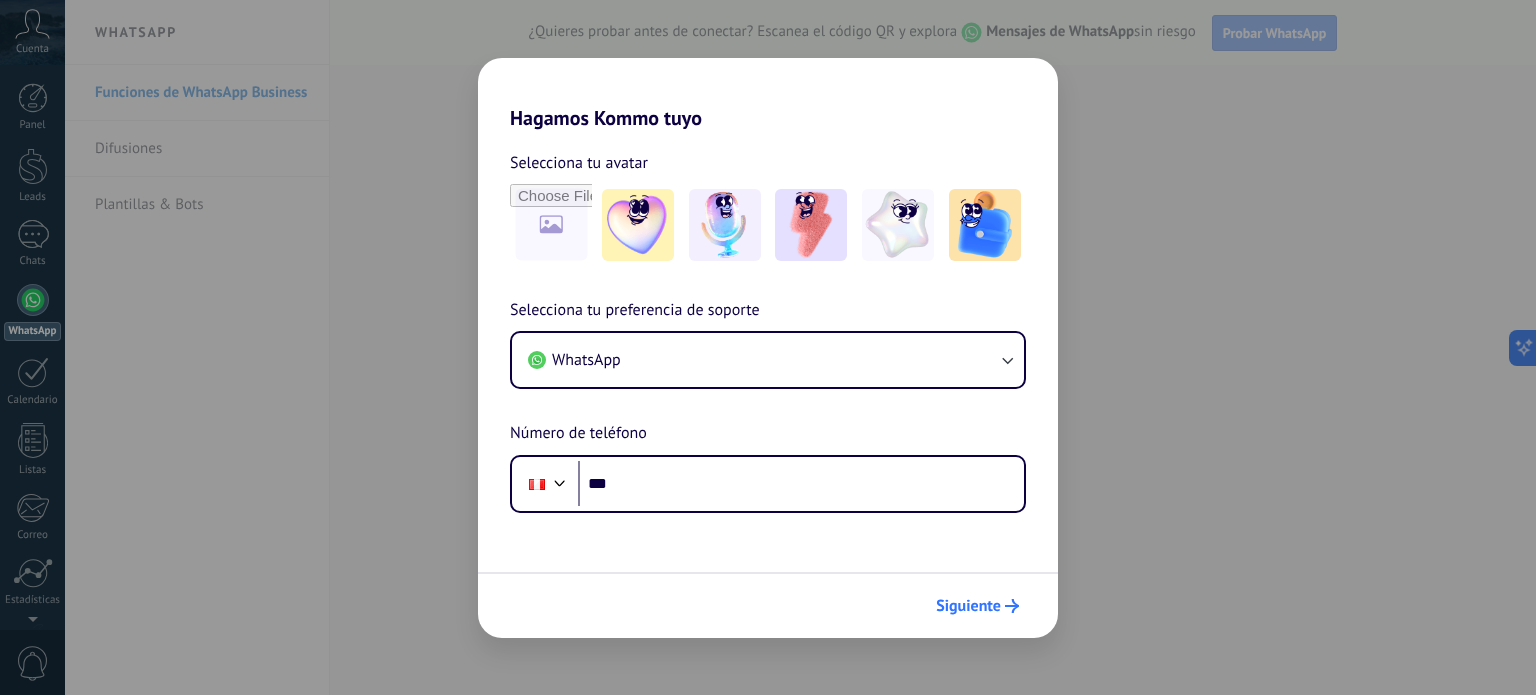 click on "Siguiente" at bounding box center [968, 606] 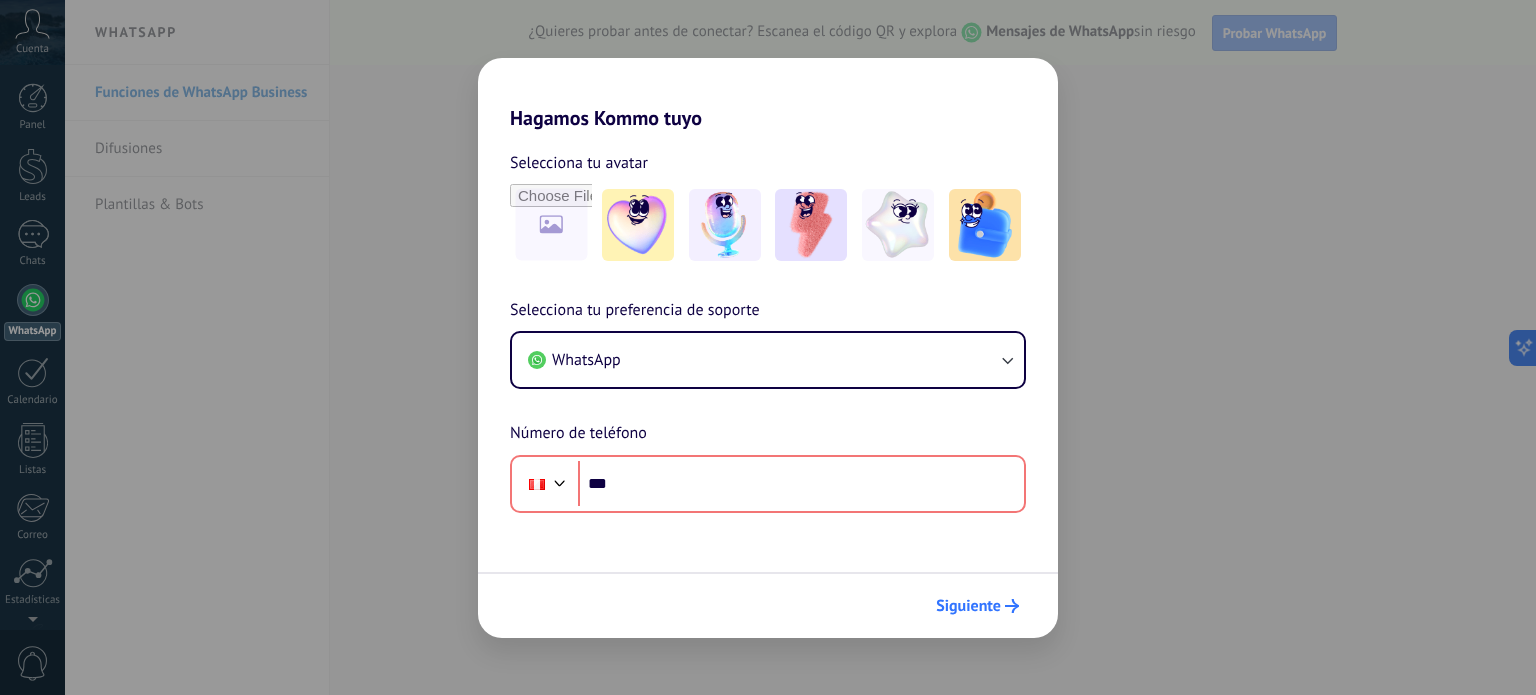 click on "Siguiente" at bounding box center (968, 606) 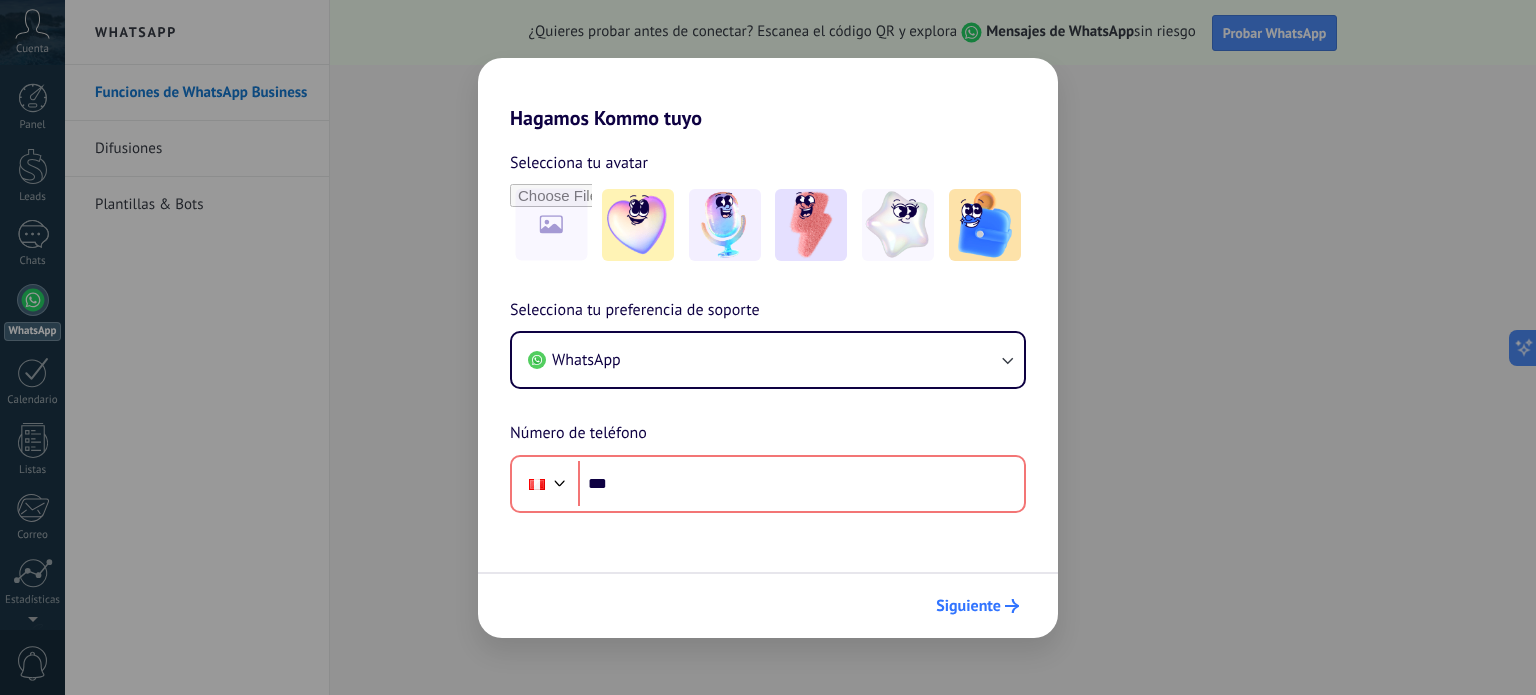 click on "Siguiente" at bounding box center (968, 606) 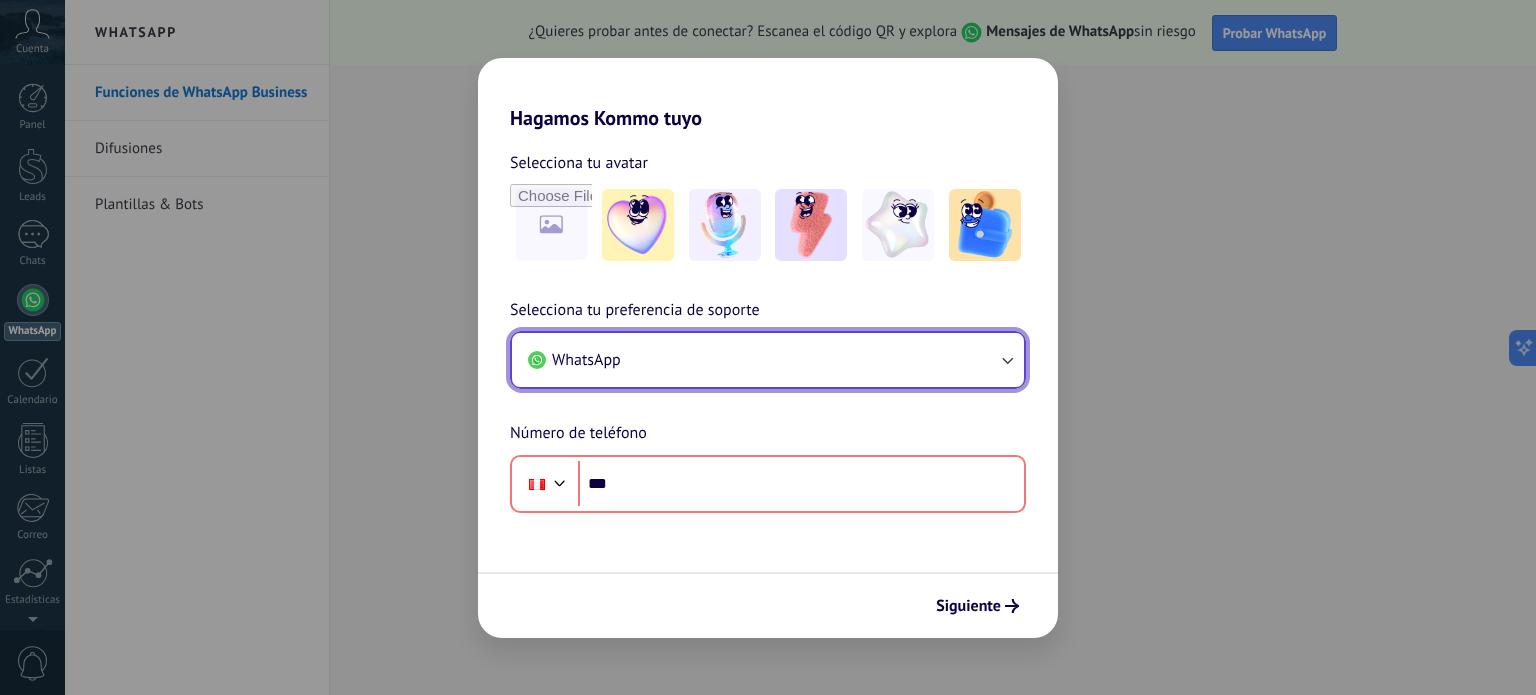 click on "WhatsApp" at bounding box center (768, 360) 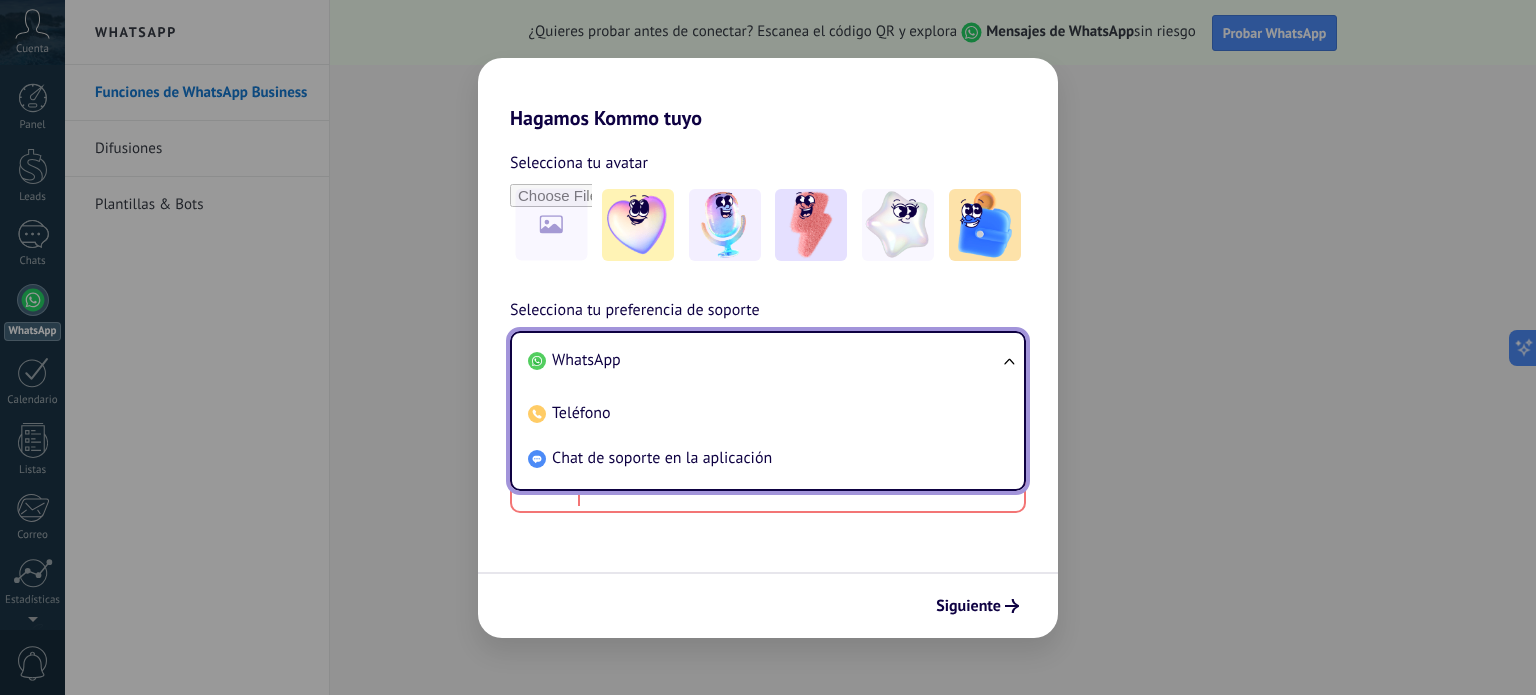 click on "WhatsApp" at bounding box center (764, 360) 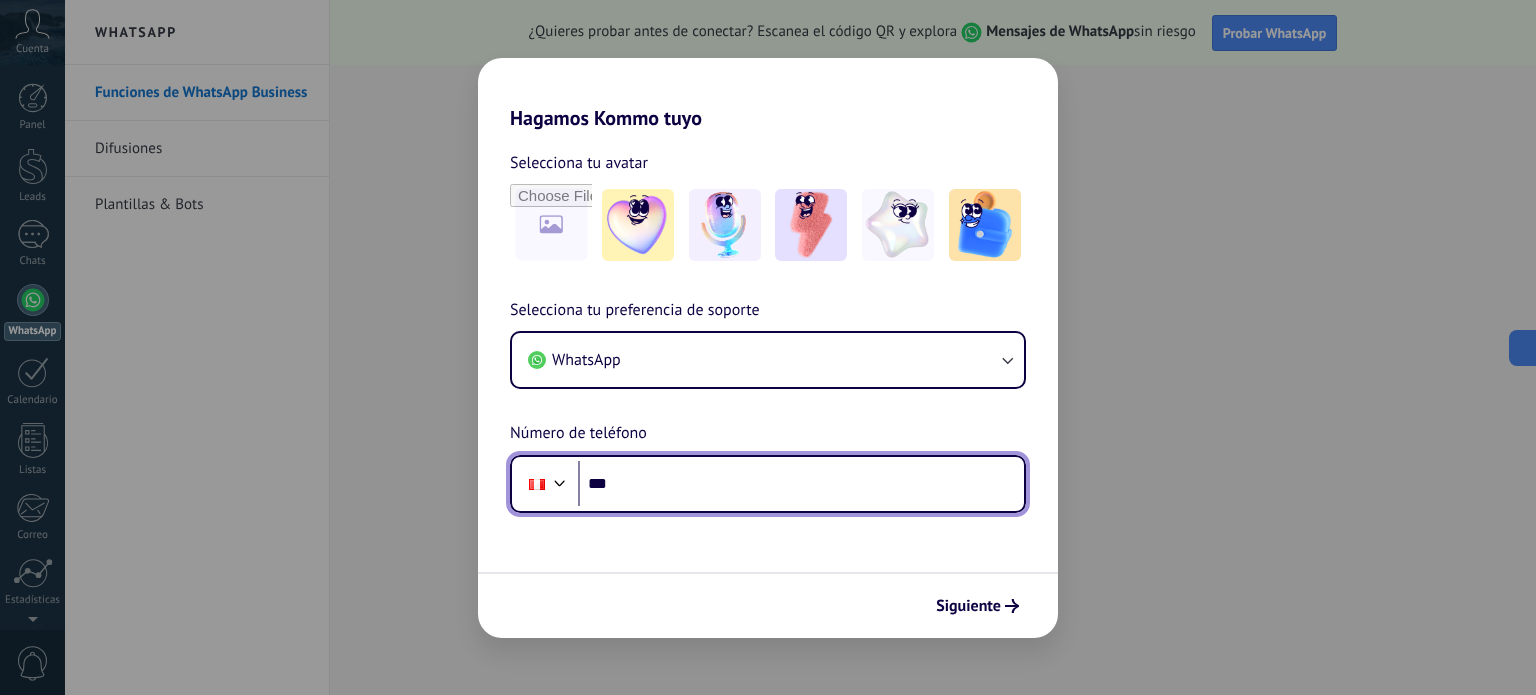 click on "***" at bounding box center (801, 484) 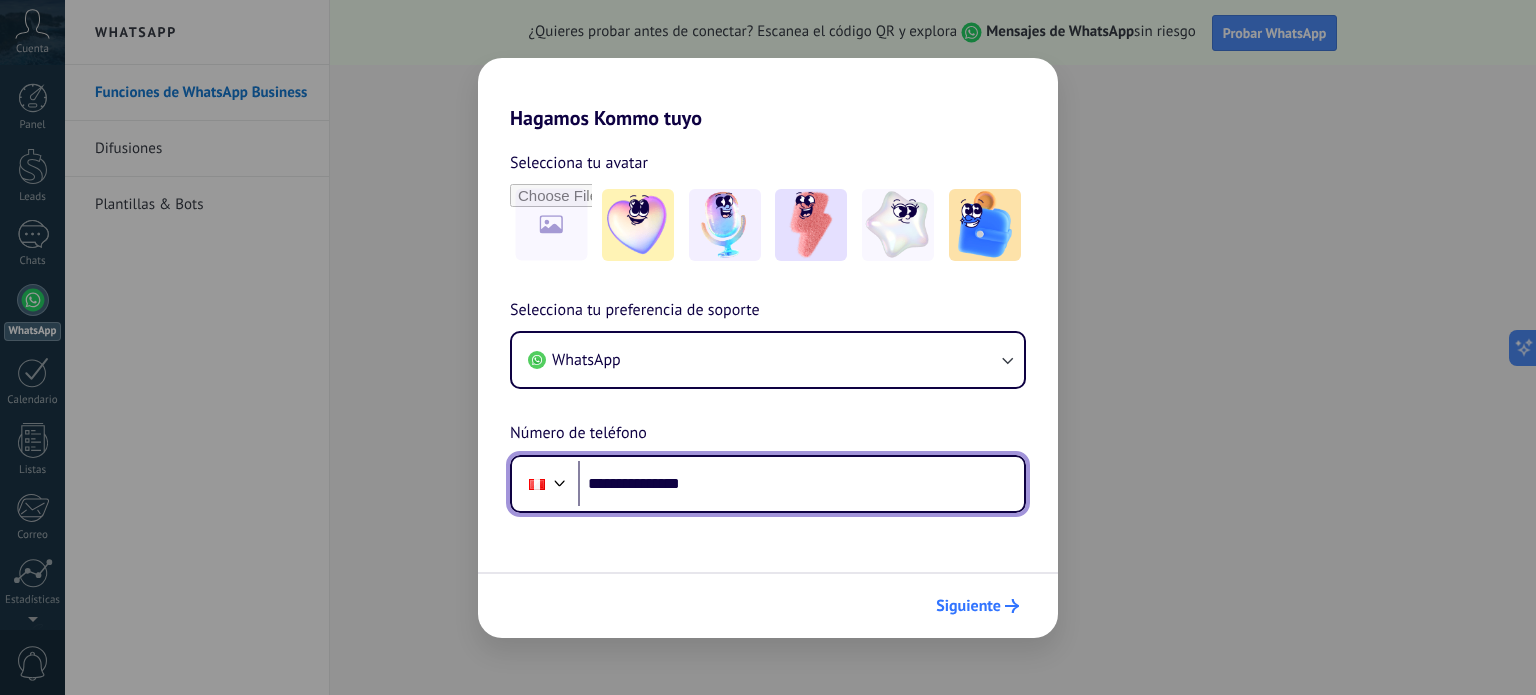 type on "**********" 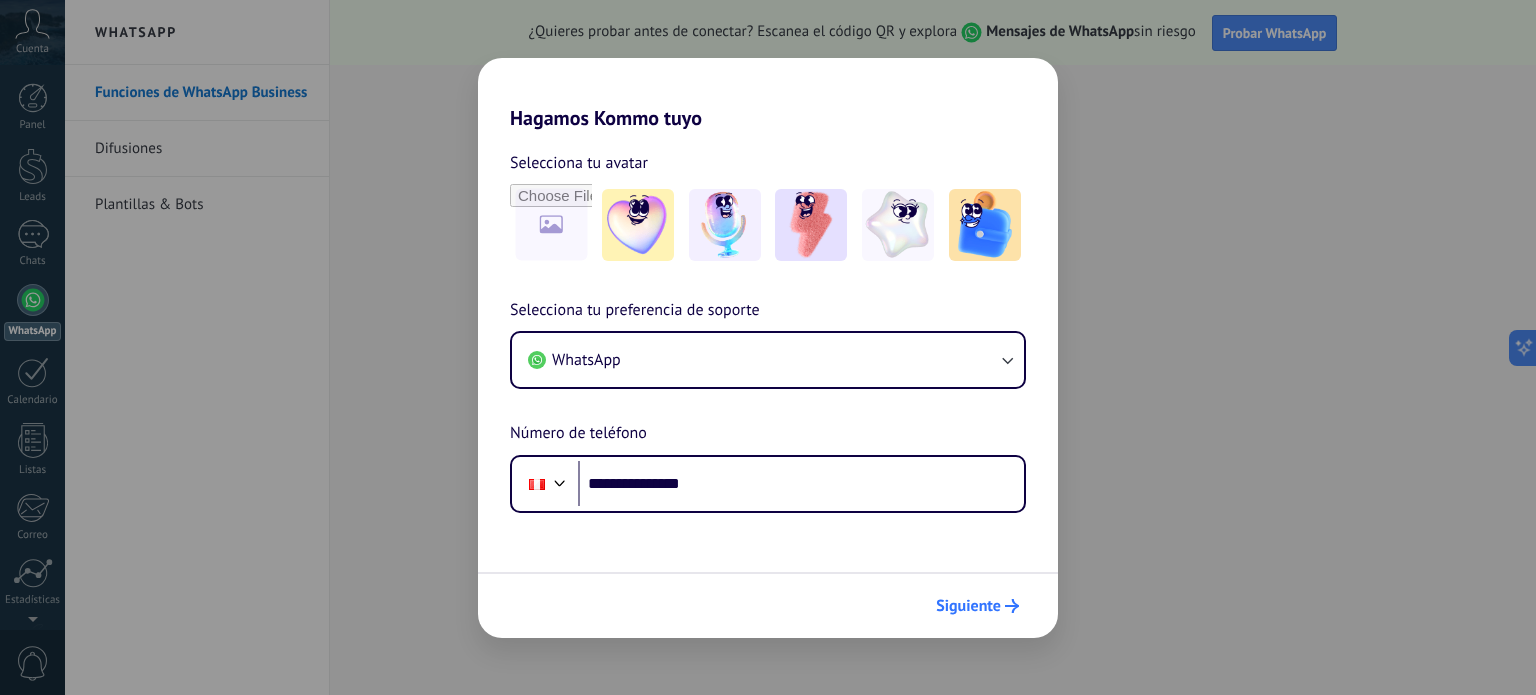 click on "Siguiente" at bounding box center (977, 606) 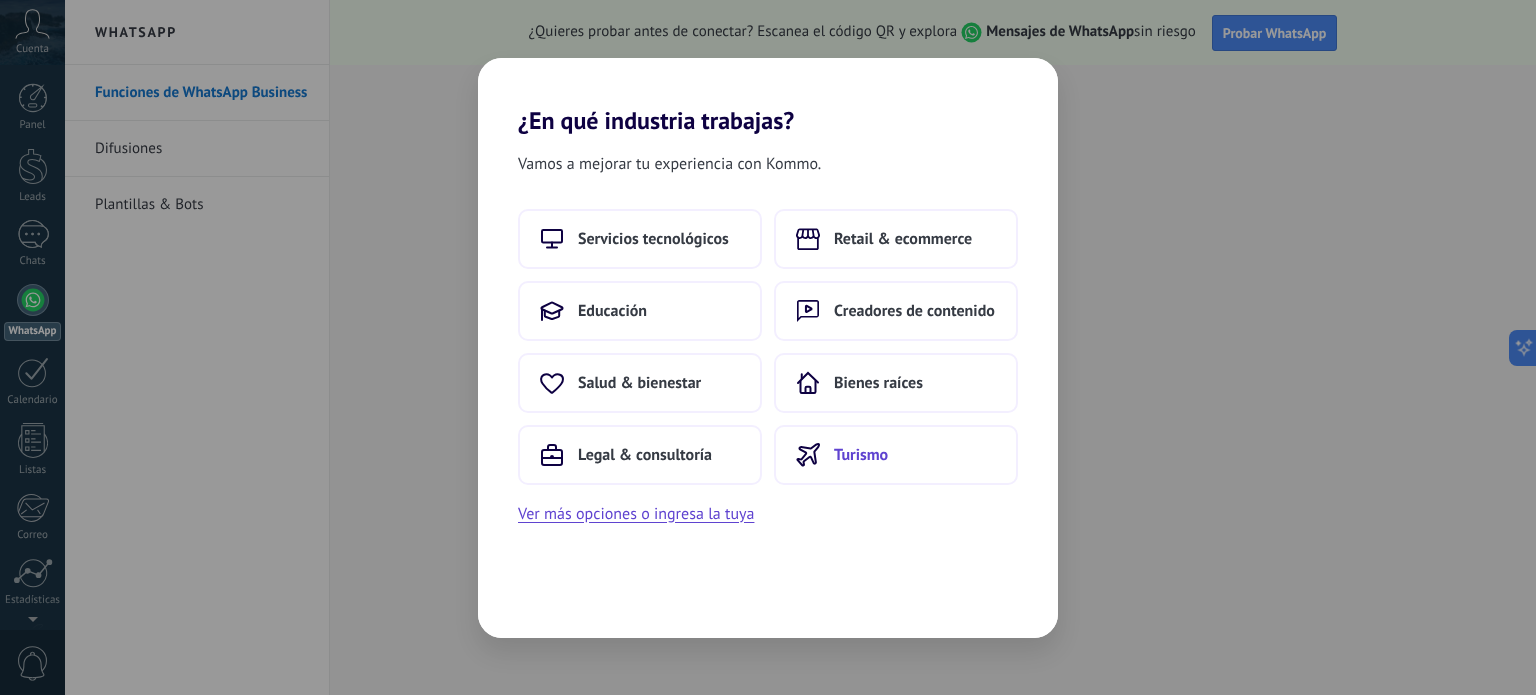 click on "Turismo" at bounding box center (896, 455) 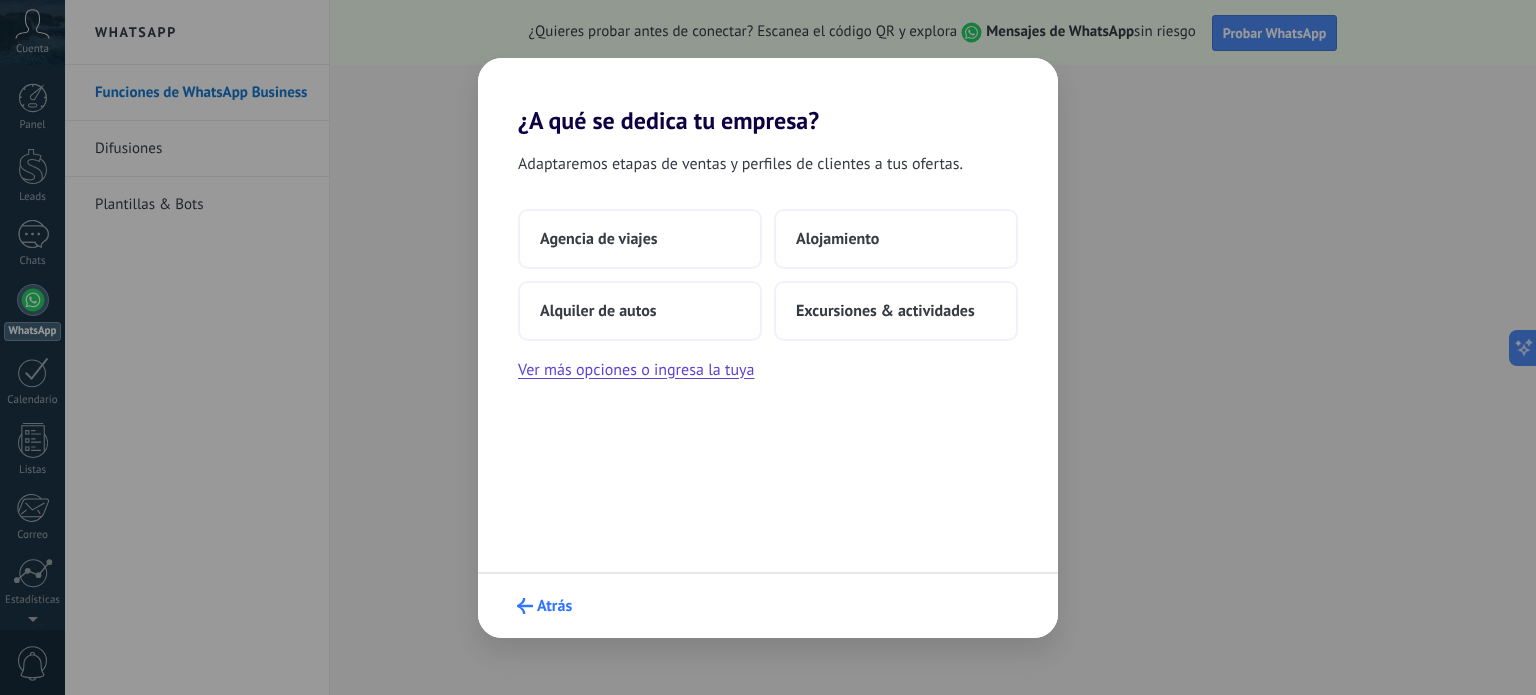 click on "Atrás" at bounding box center (544, 606) 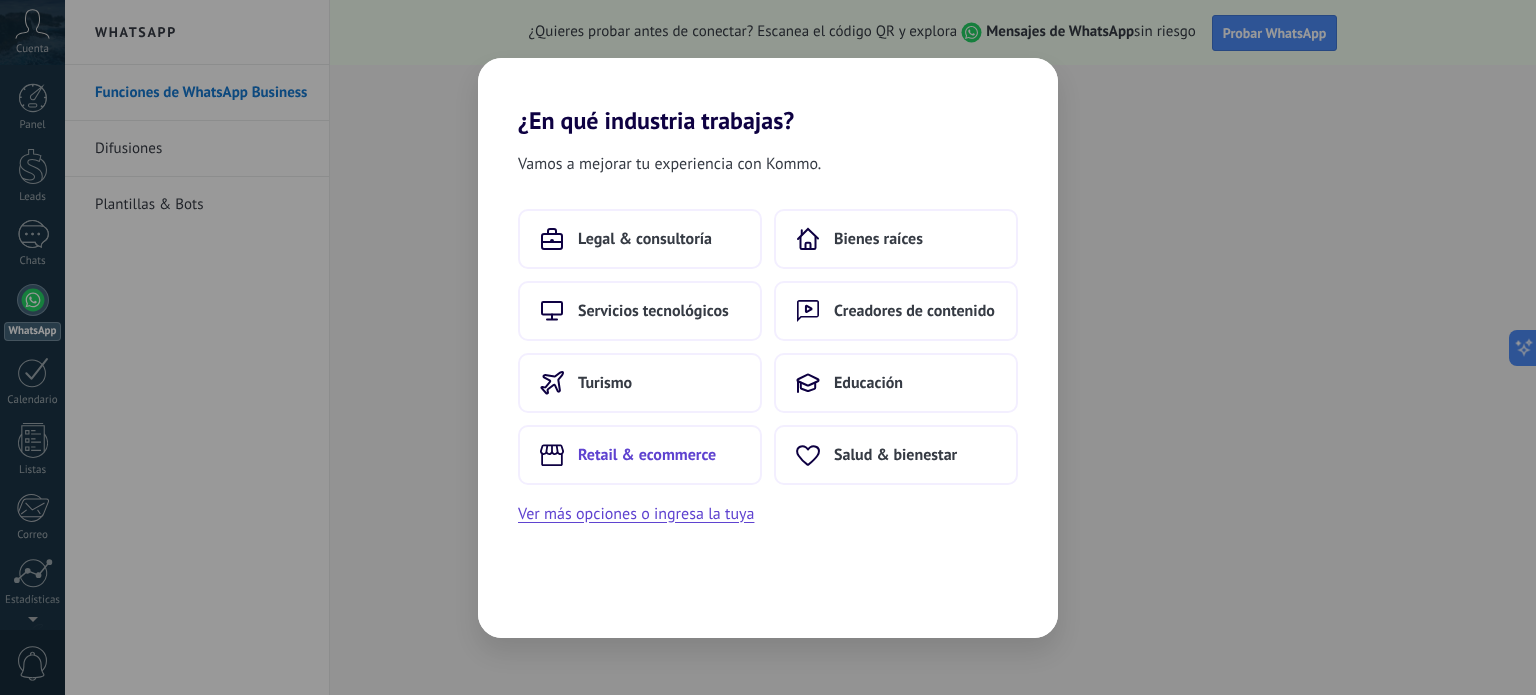 click on "Retail & ecommerce" at bounding box center [647, 455] 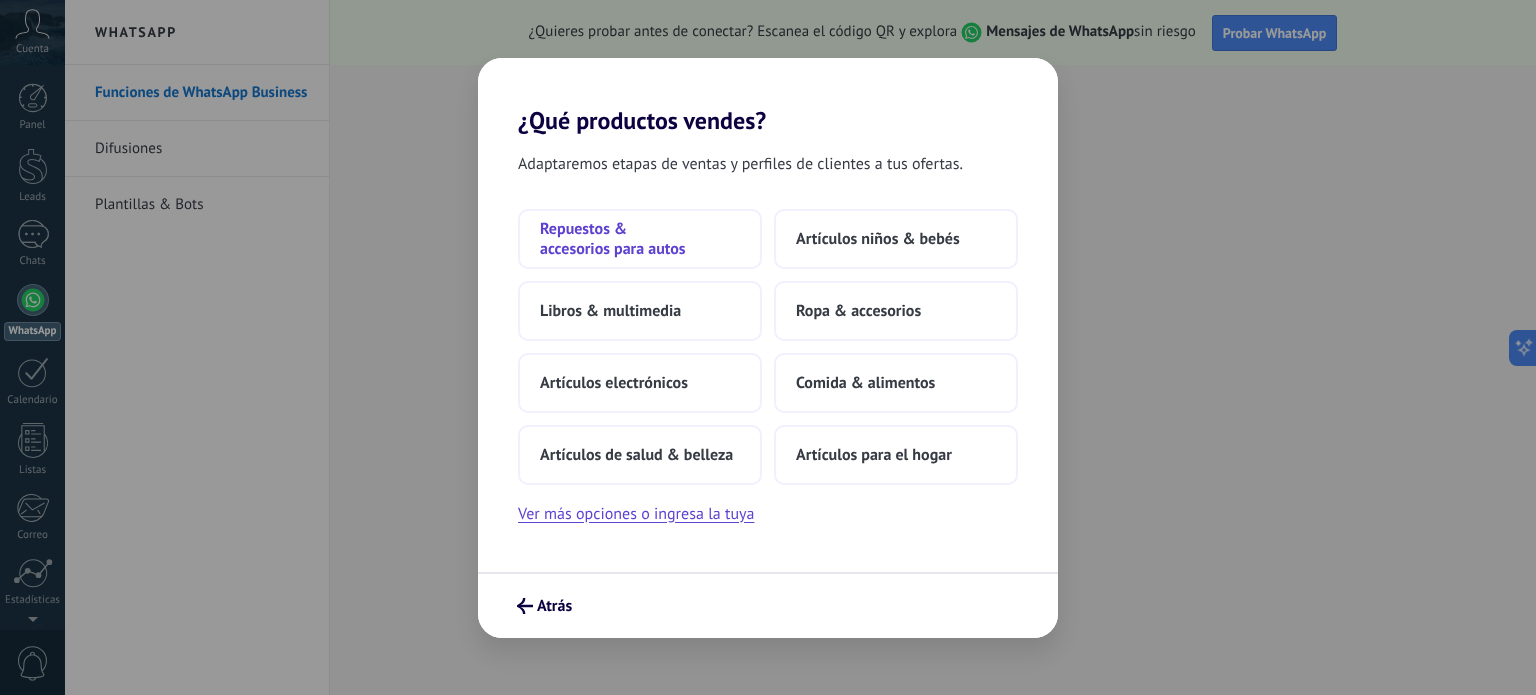 click on "Repuestos & accesorios para autos" at bounding box center (640, 239) 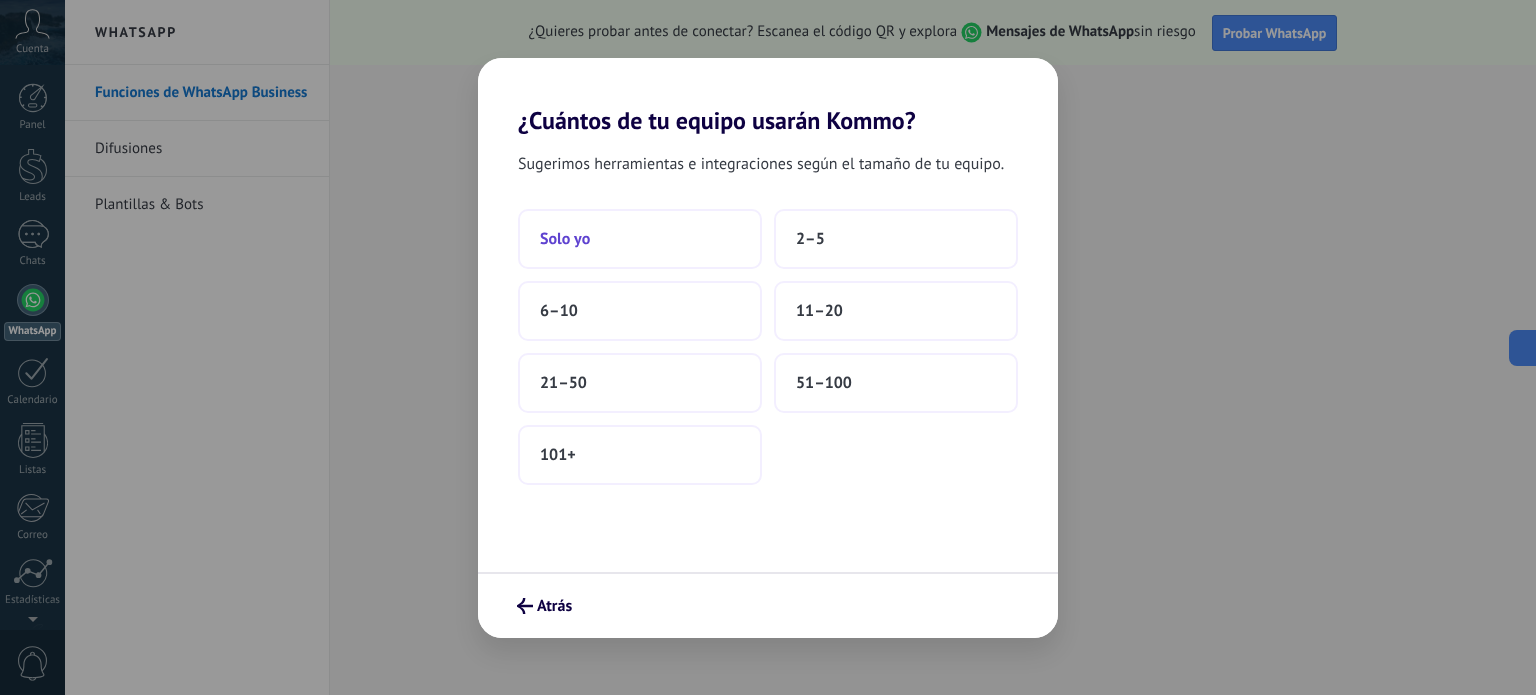 click on "Solo yo" at bounding box center [640, 239] 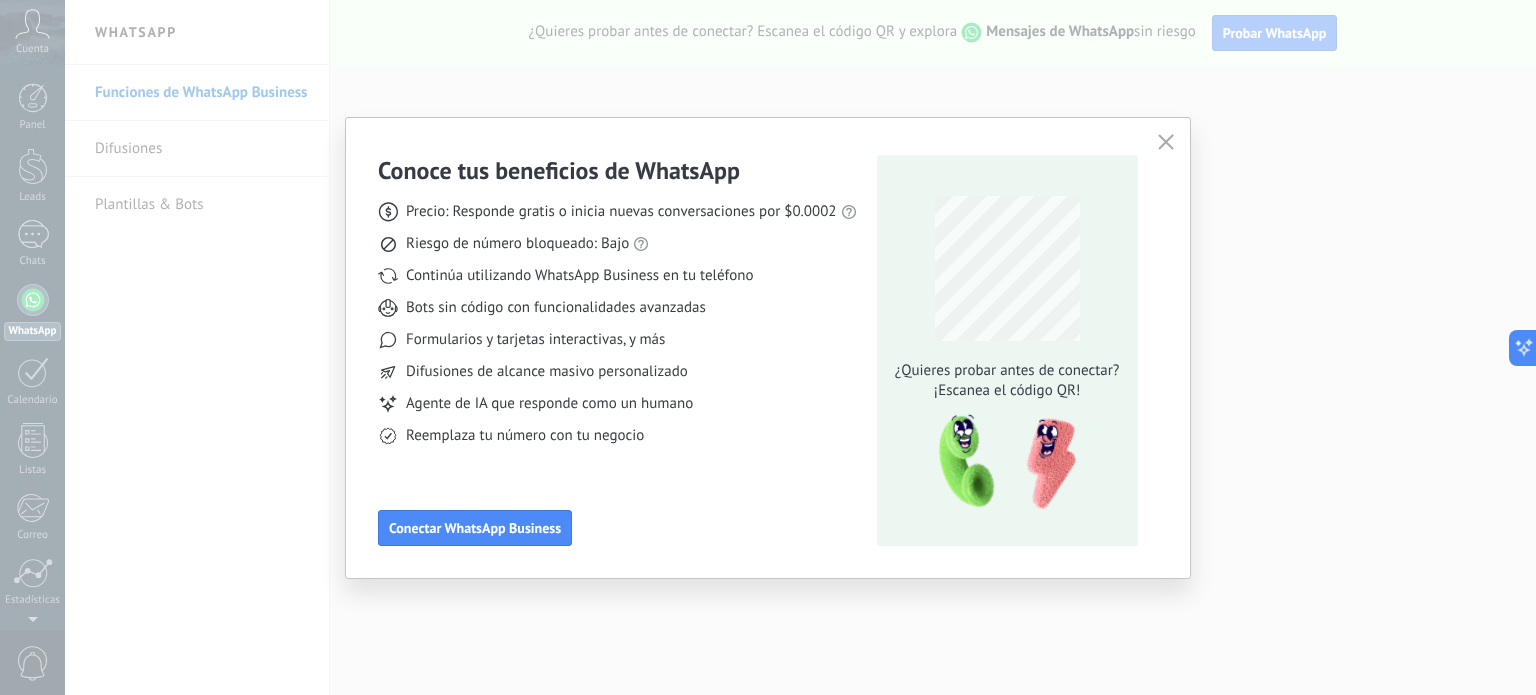 click 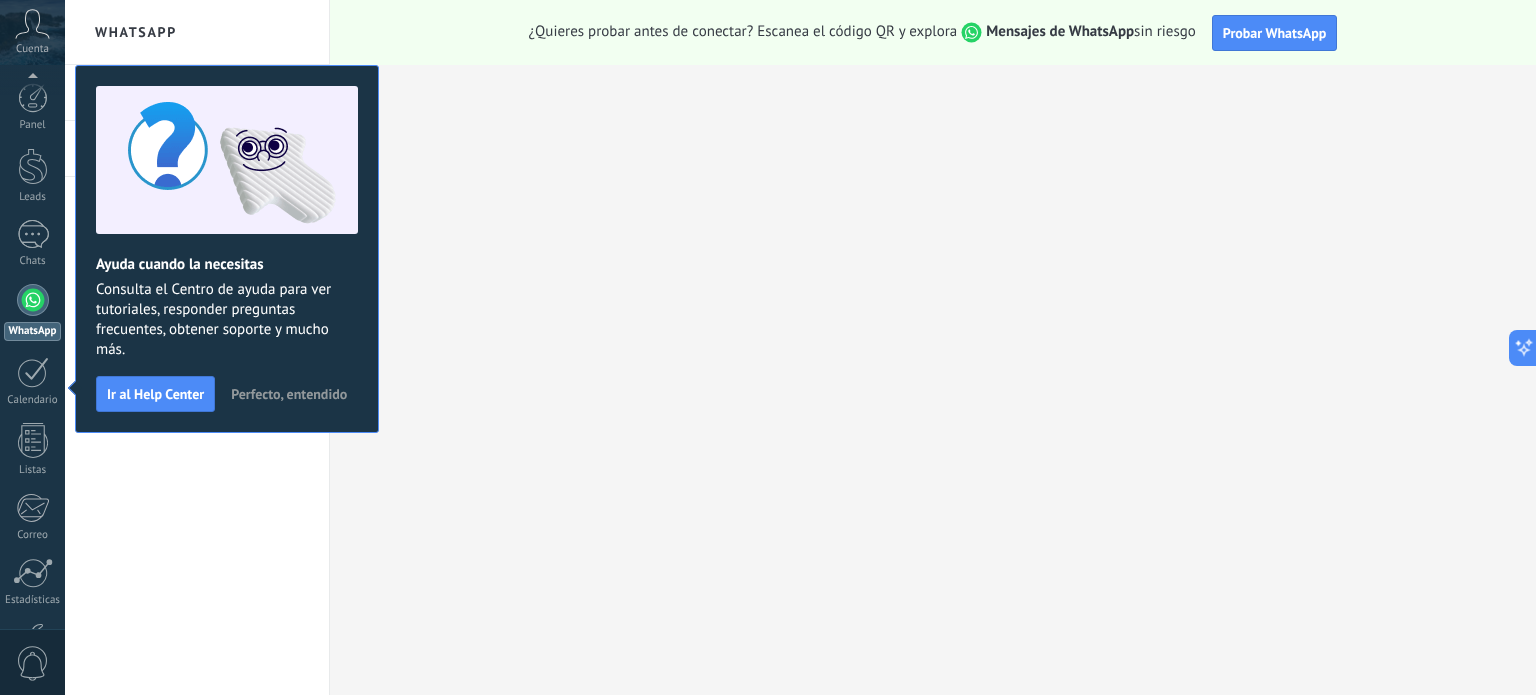 scroll, scrollTop: 136, scrollLeft: 0, axis: vertical 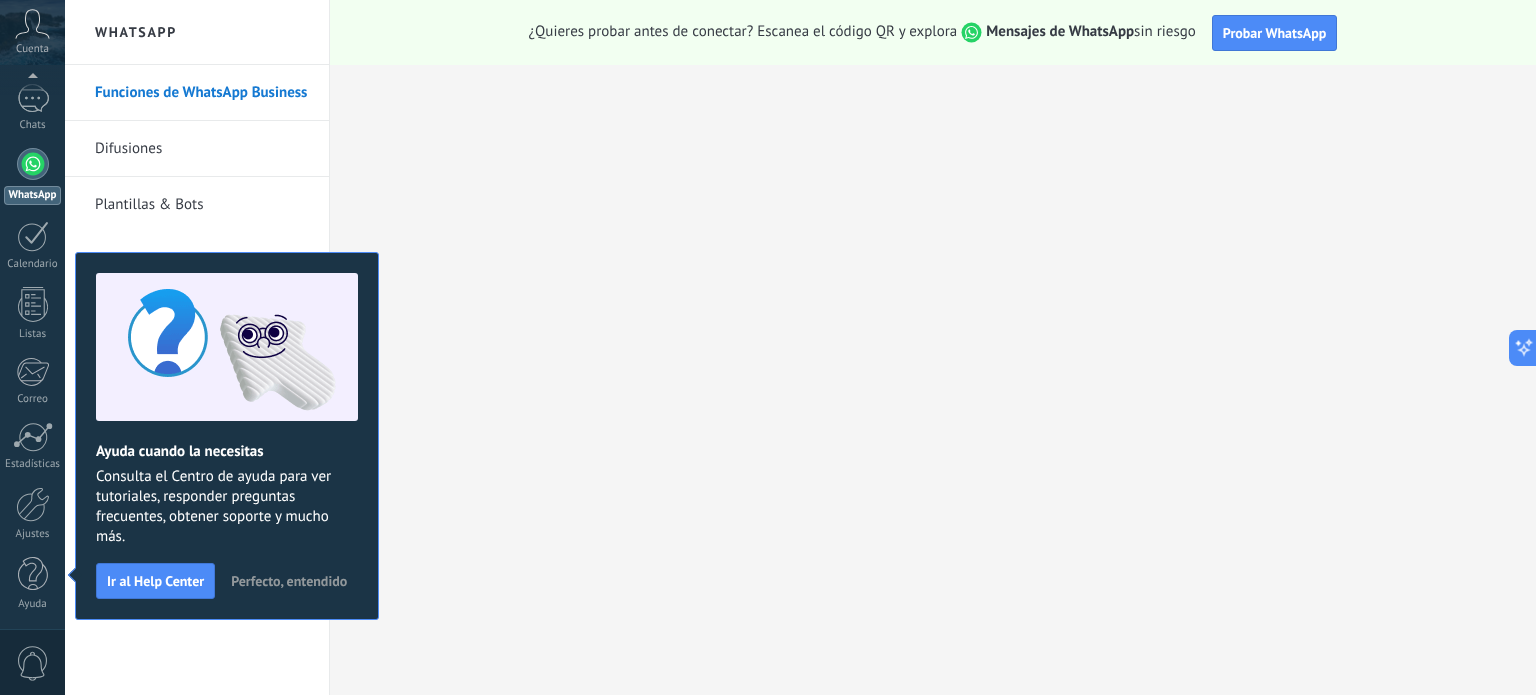 click on "Perfecto, entendido" at bounding box center [289, 581] 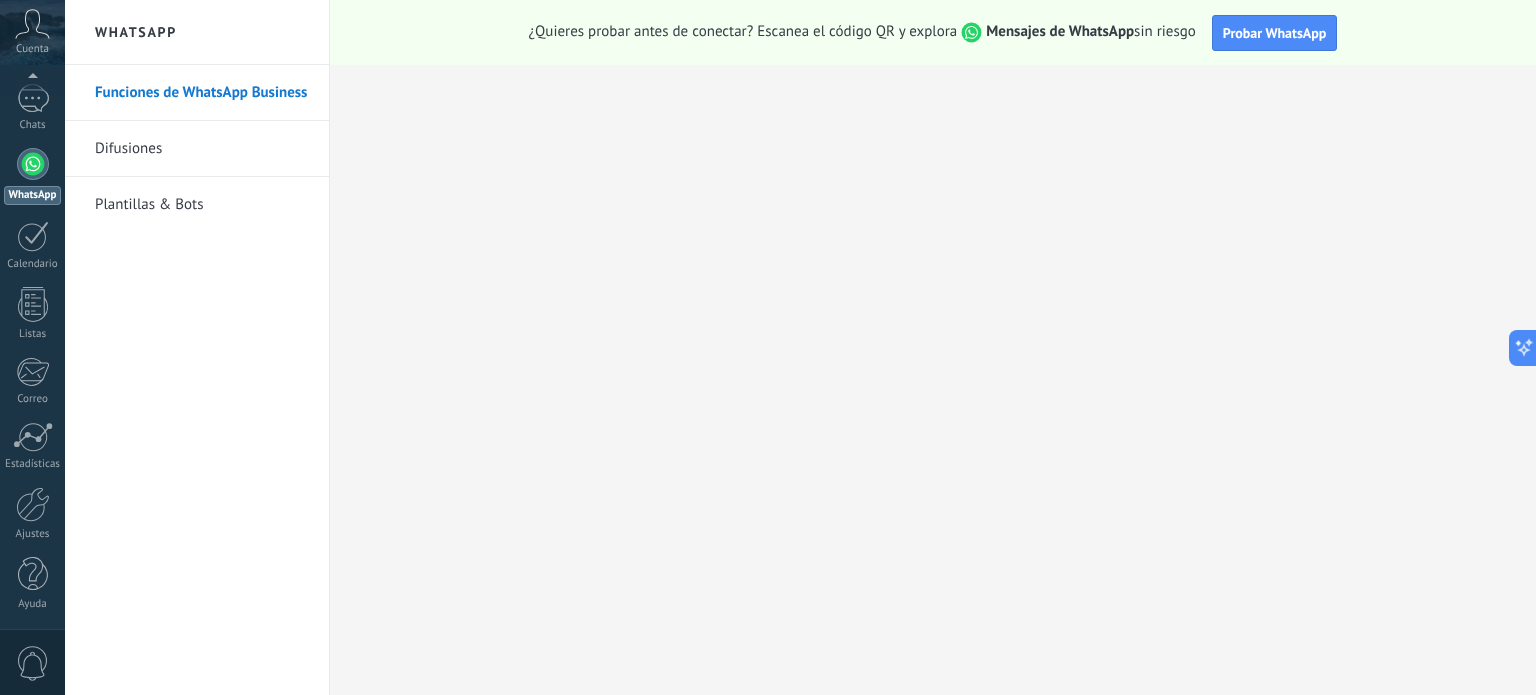 click at bounding box center (33, 164) 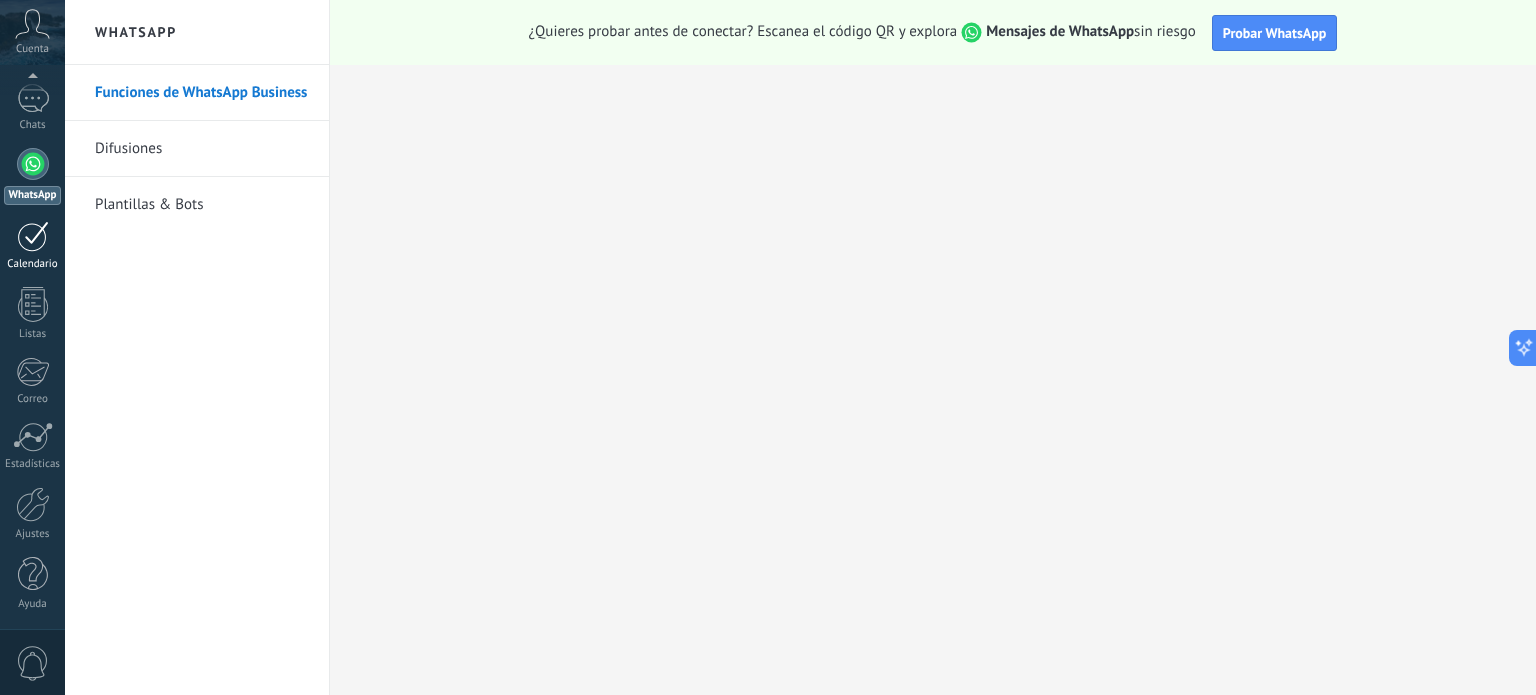 click at bounding box center [33, 236] 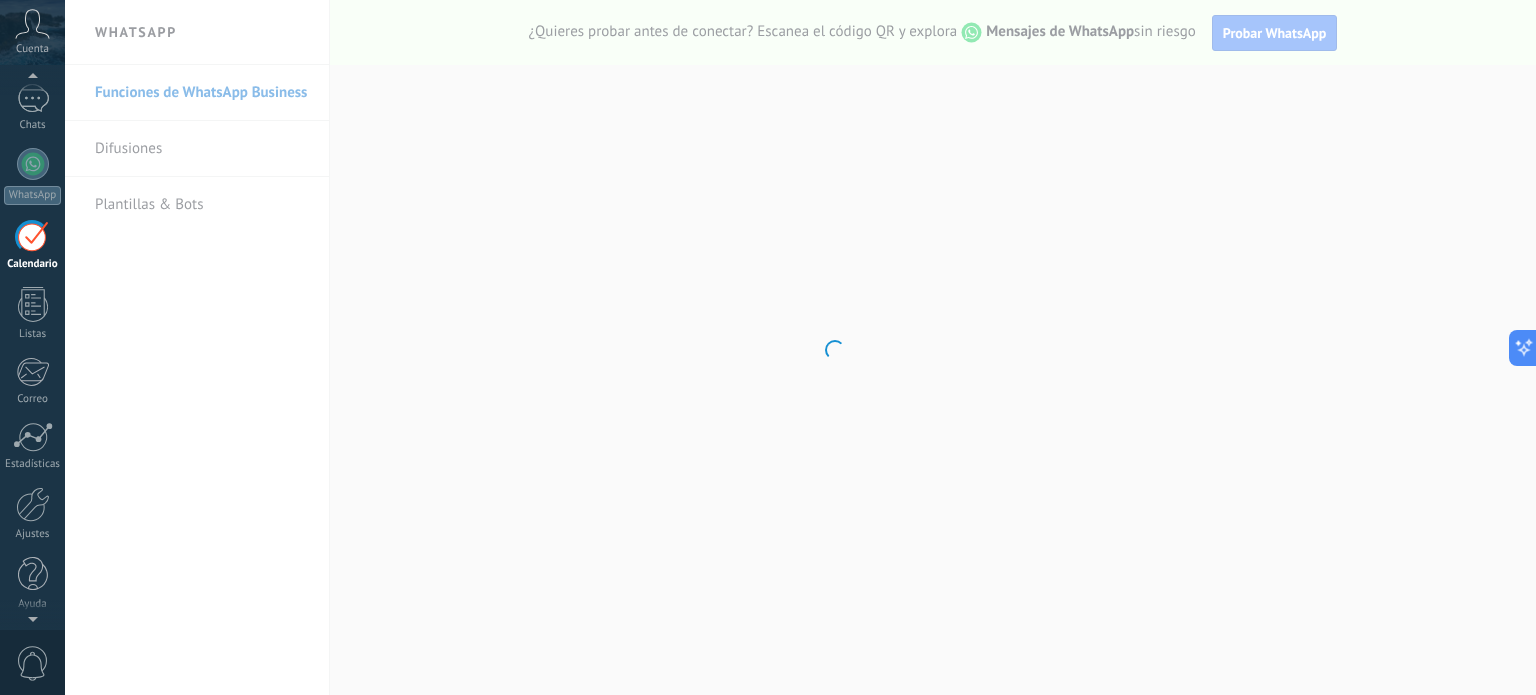 scroll, scrollTop: 56, scrollLeft: 0, axis: vertical 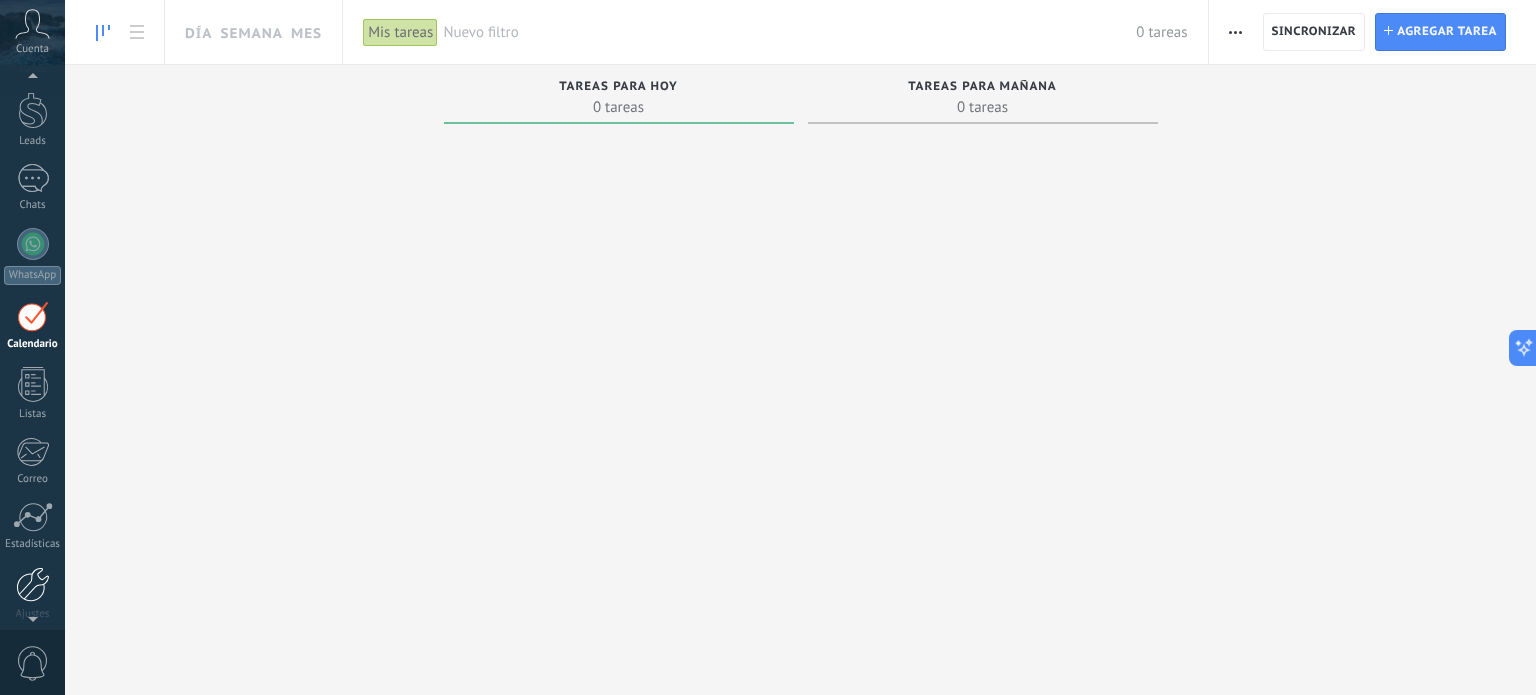 click at bounding box center [33, 584] 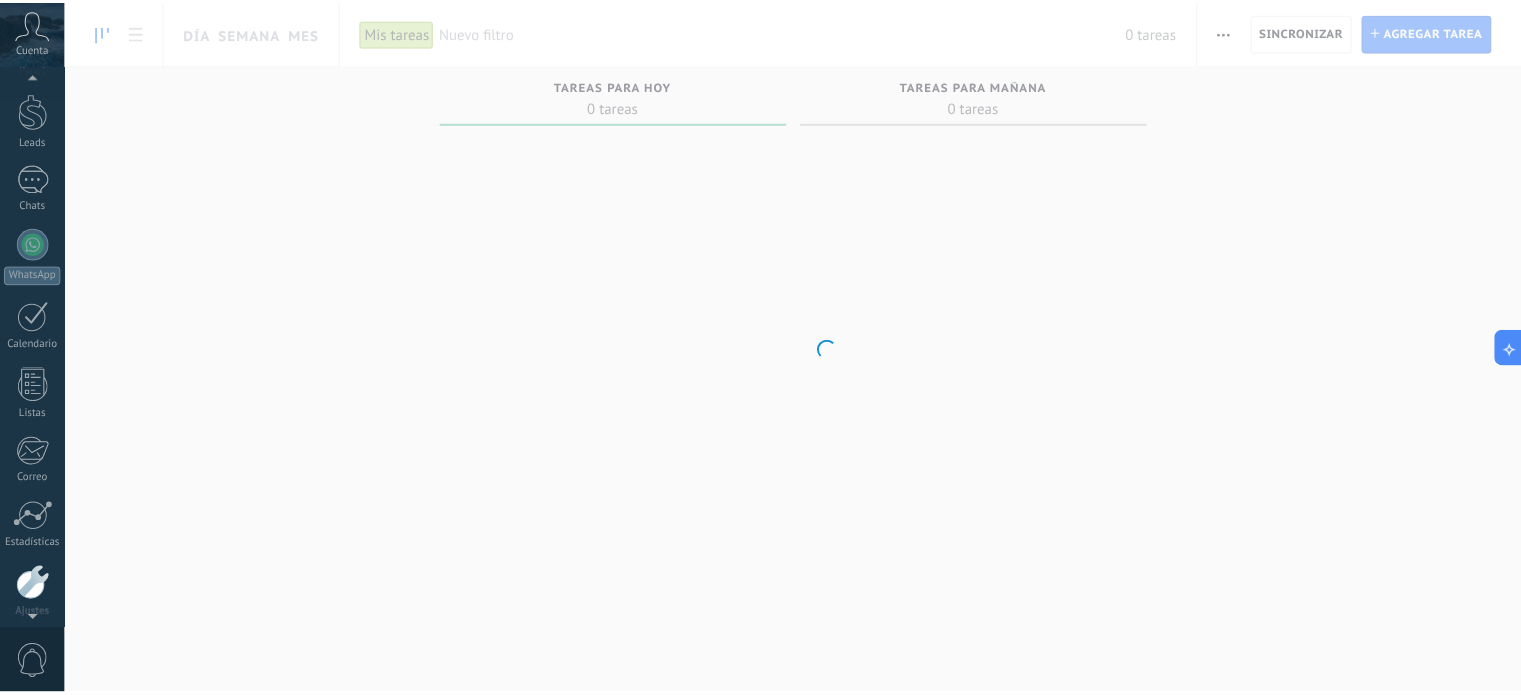 scroll, scrollTop: 136, scrollLeft: 0, axis: vertical 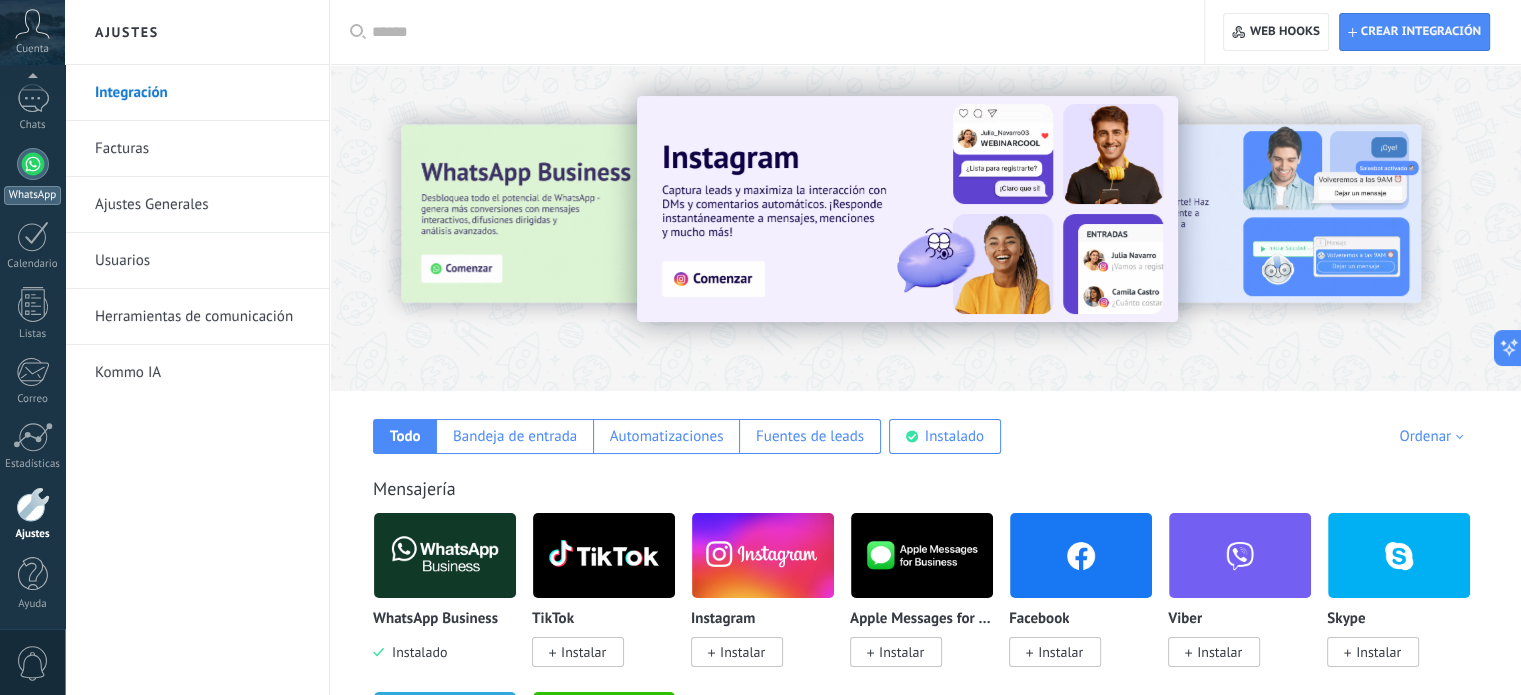 click at bounding box center [33, 164] 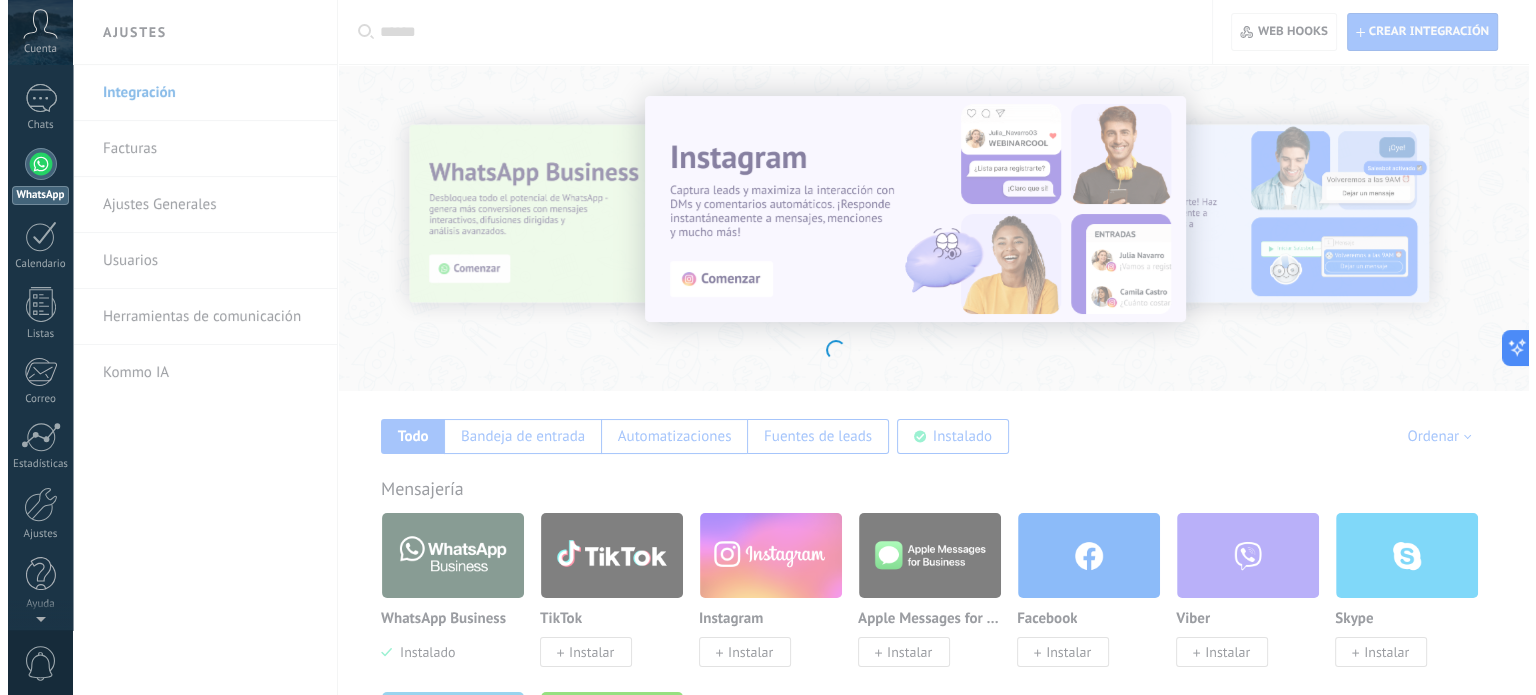 scroll, scrollTop: 0, scrollLeft: 0, axis: both 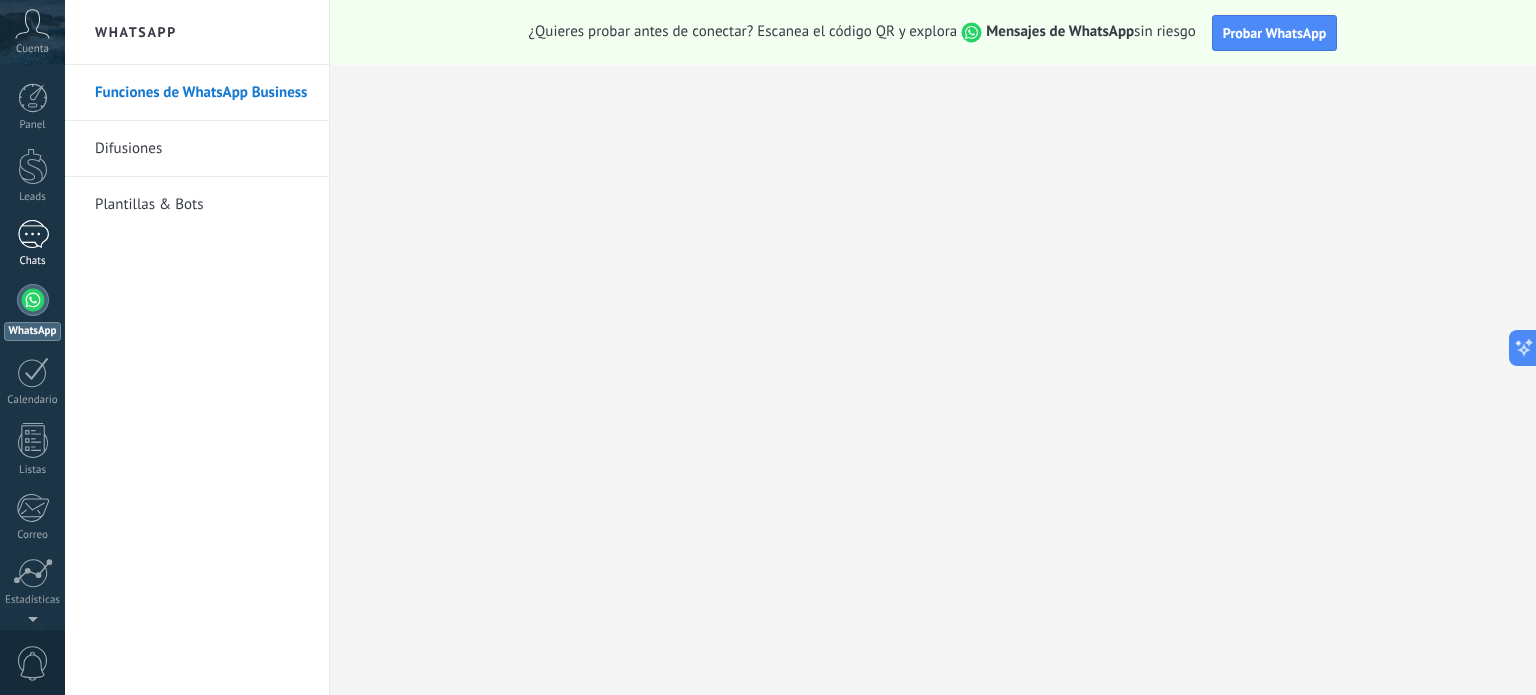 click at bounding box center [33, 234] 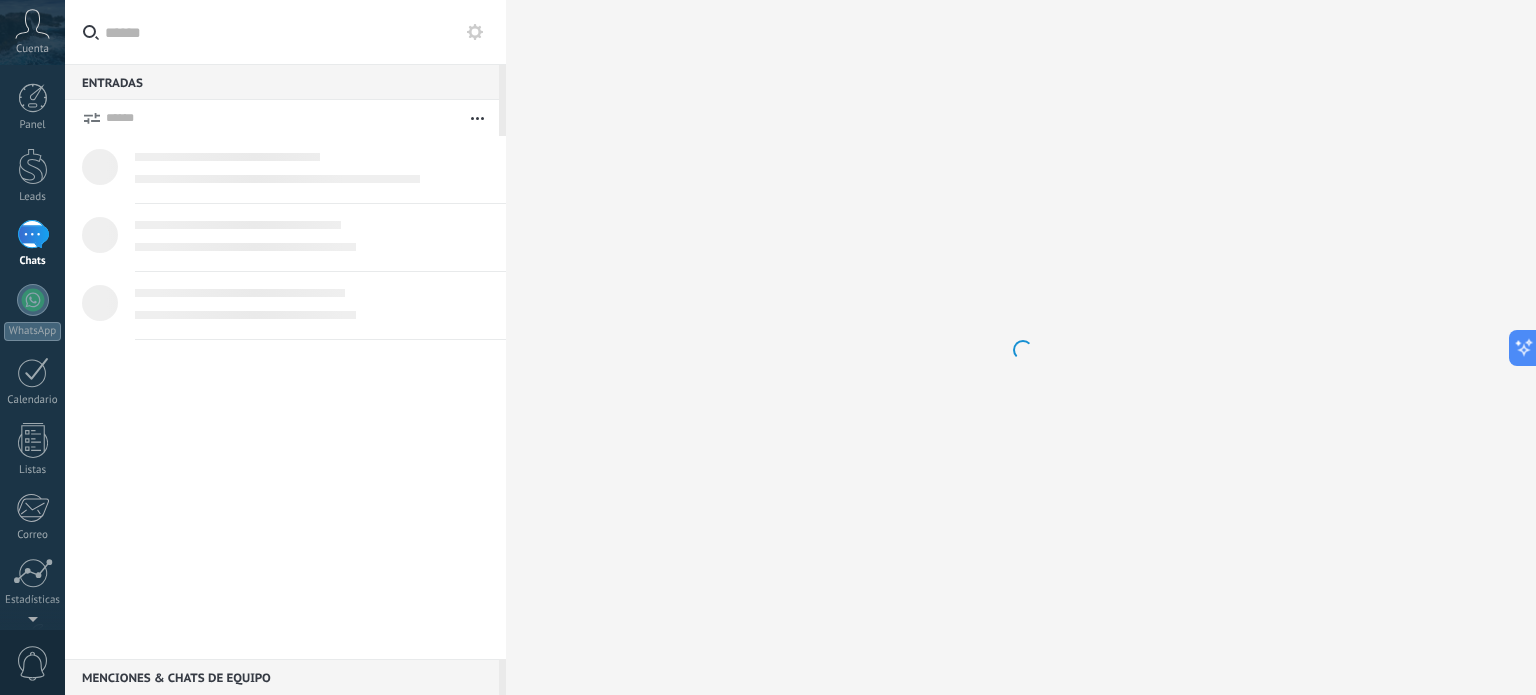 click at bounding box center (475, 32) 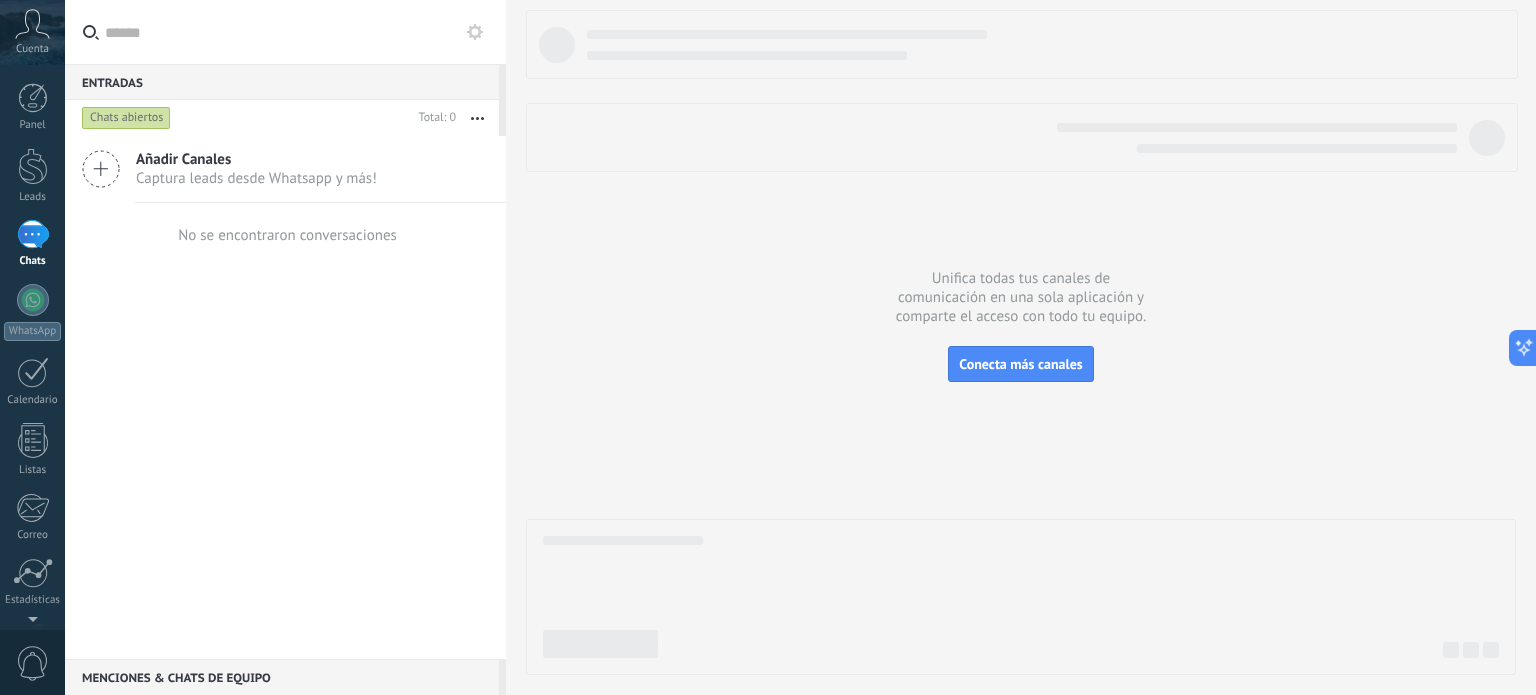 click 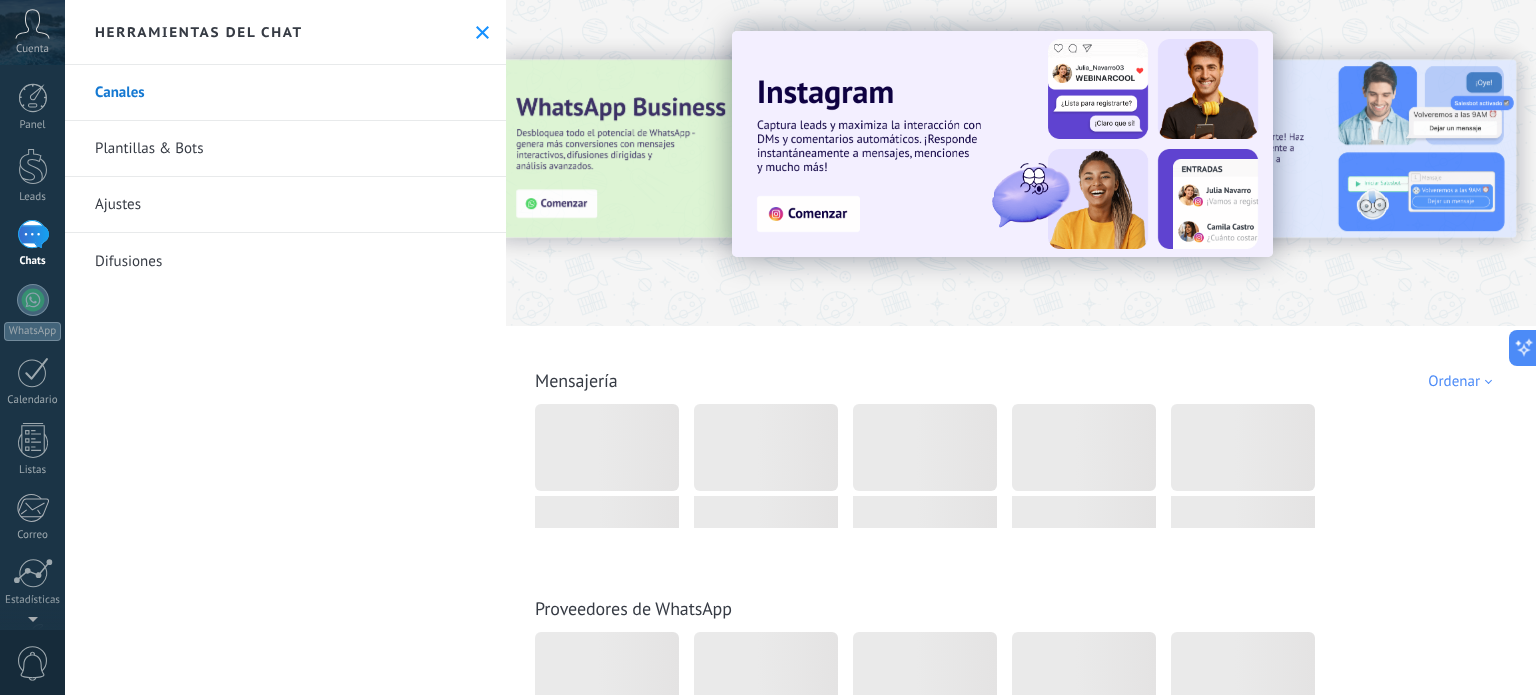 click on "Plantillas & Bots" at bounding box center [285, 149] 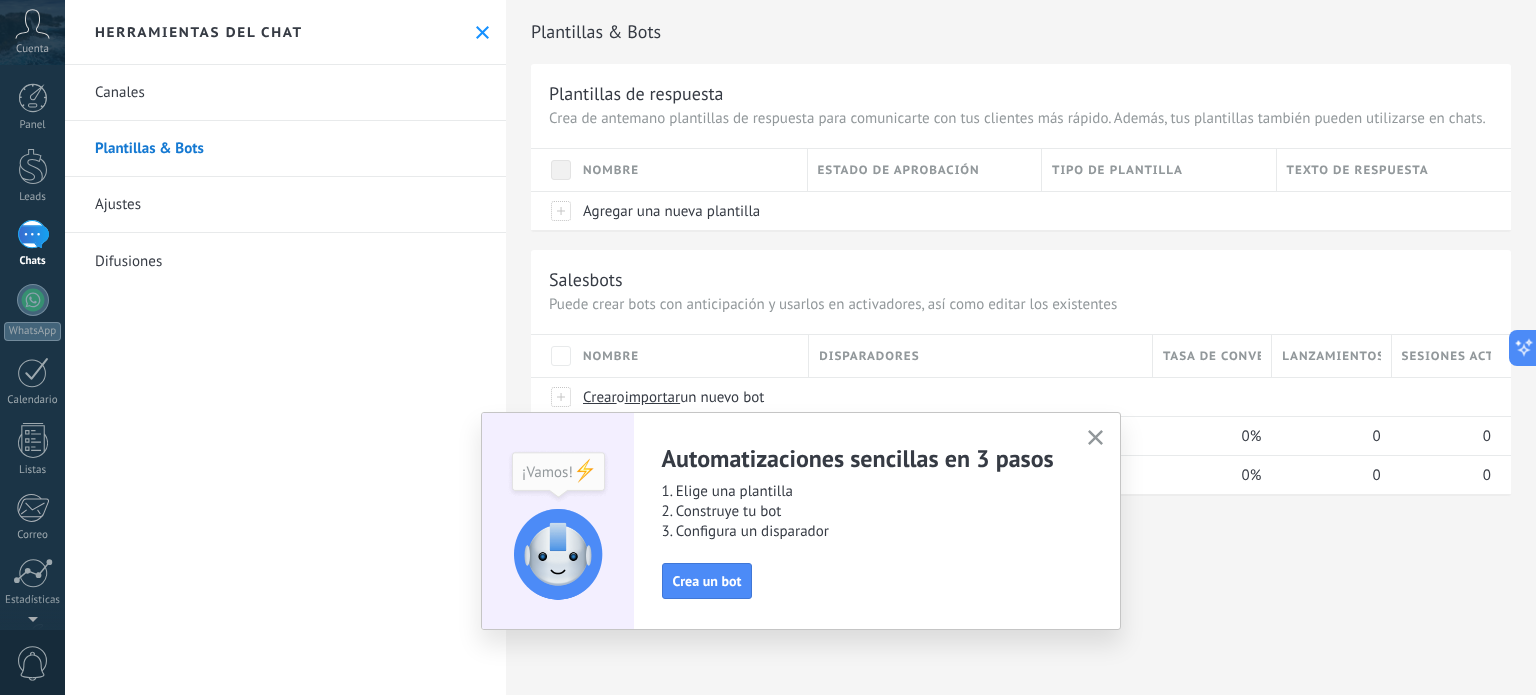 click 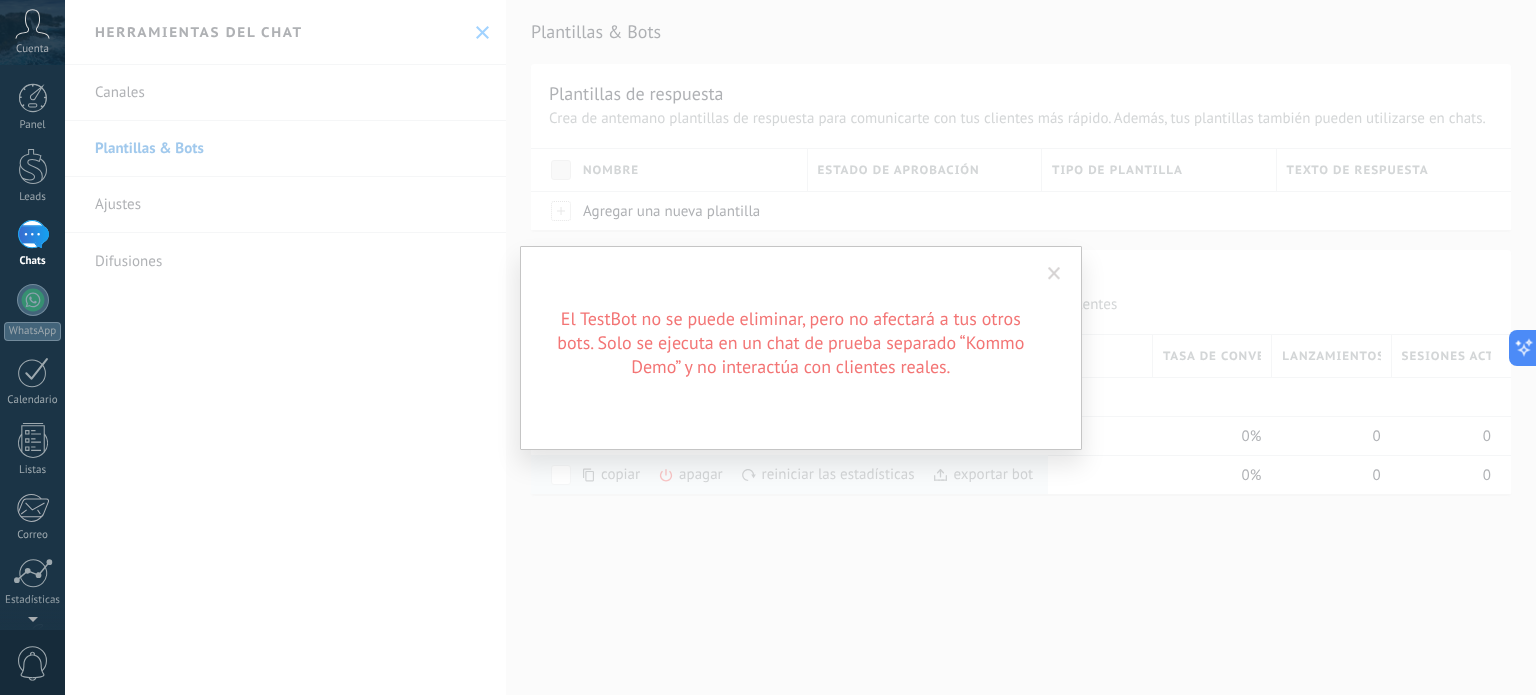 click on "El TestBot no se puede eliminar, pero no afectará a tus otros bots. Solo se ejecuta en un chat de prueba separado “Kommo Demo” y no interactúa con clientes reales." at bounding box center [800, 347] 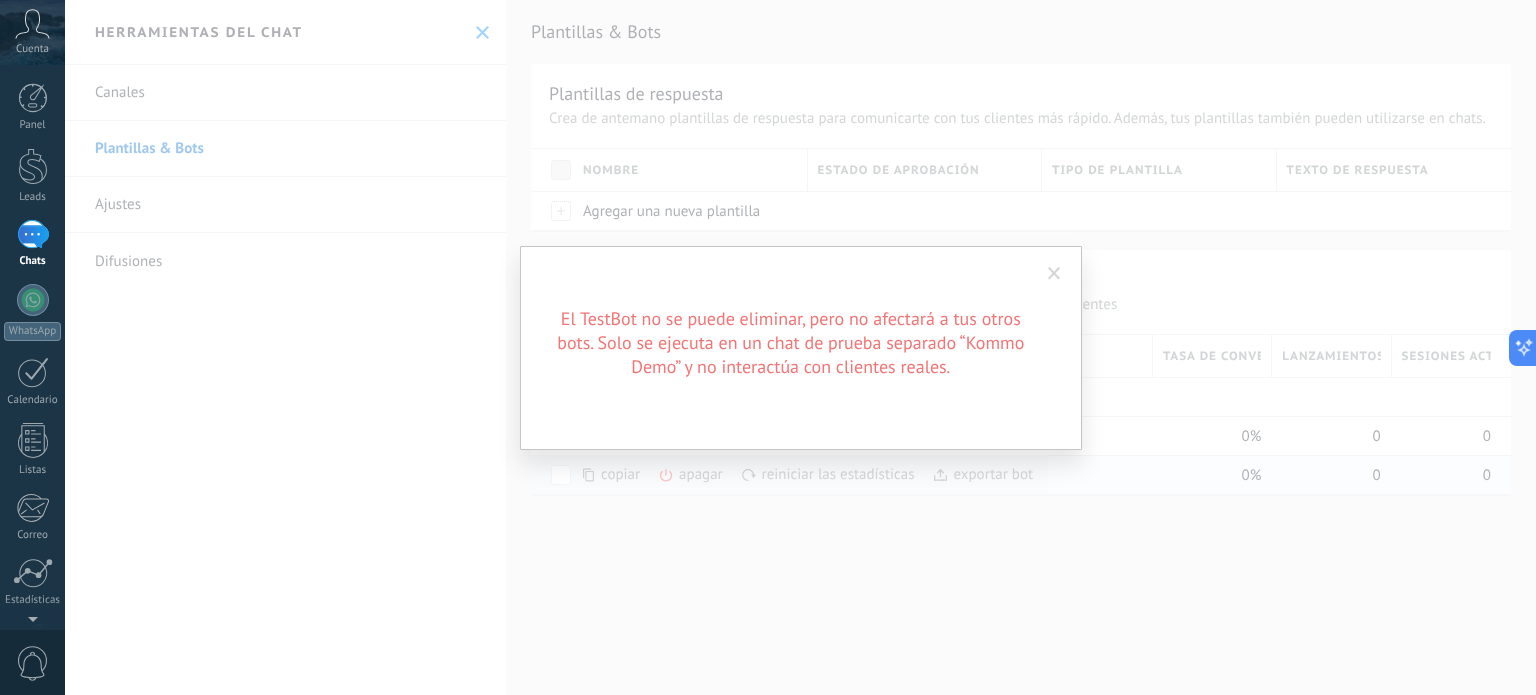 click on "El TestBot no se puede eliminar, pero no afectará a tus otros bots. Solo se ejecuta en un chat de prueba separado “Kommo Demo” y no interactúa con clientes reales." at bounding box center [800, 347] 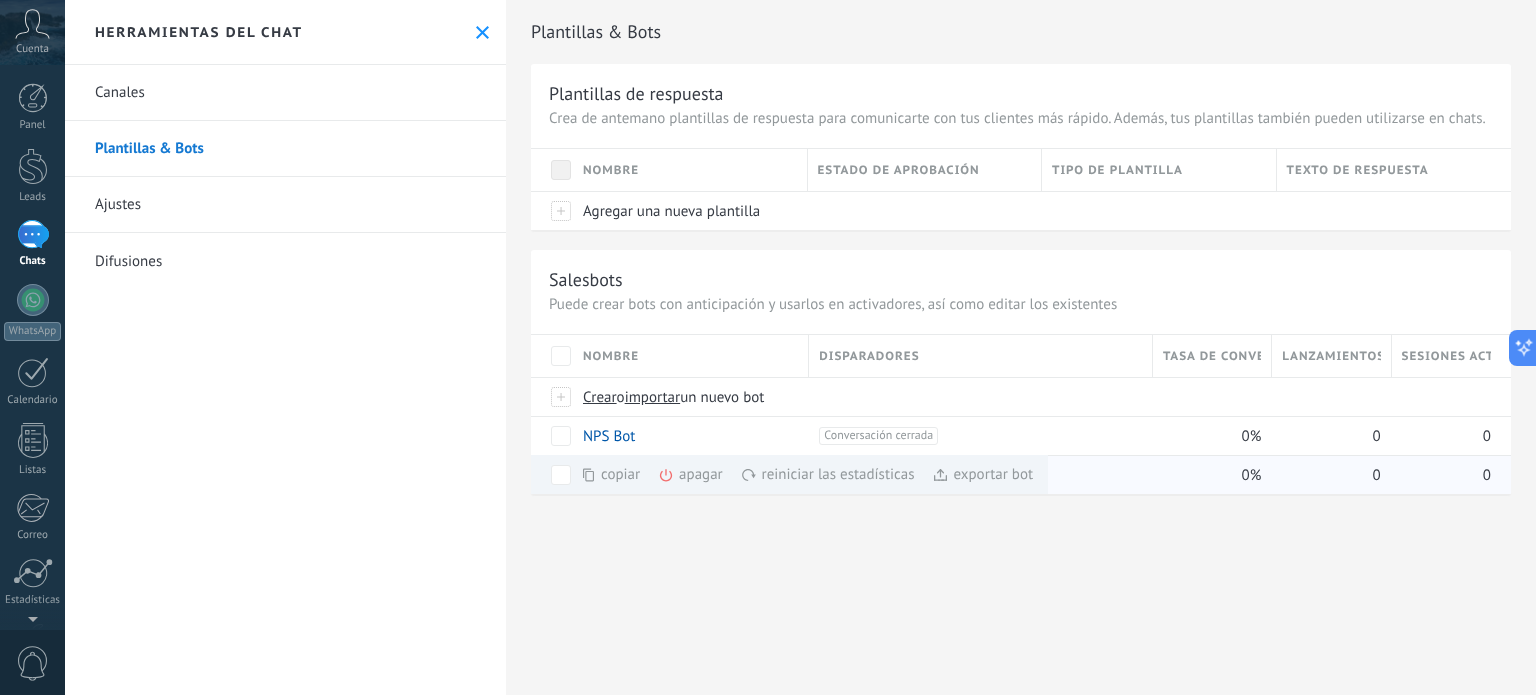 click on "Plantillas & Bots Plantillas de respuesta Crea de antemano plantillas de respuesta para comunicarte con tus clientes más rápido. Además, tus plantillas también pueden utilizarse en chats. Nombre Estado de aprobación Tipo de plantilla Texto de respuesta Agregar una nueva plantilla Salesbots Puede crear bots con anticipación y usarlos en activadores, así como editar los existentes Actualizar a Avanzado Nombre Disparadores Tasa de conversión Lanzamientos totales Sesiones activas        Crear  o  importar  un nuevo bot              NPS Bot +1 Conversación cerrada +0 0% 0 0        copiar màs apagar màs reiniciar las estadísticas màs exportar bot màs TestBot +1 Cualquier conversación nueva +0 0% 0 0 Mostrar más avanzado Rastrear clics en links Reducir links largos y rastrear clics: cuando se habilita, los URLs que envías serán reemplazados con links de rastreo. Una vez clickeados, un evento se registrará en el feed del lead. Abajo seleccione las fuentes que utilizan esta característica" at bounding box center [1021, 347] 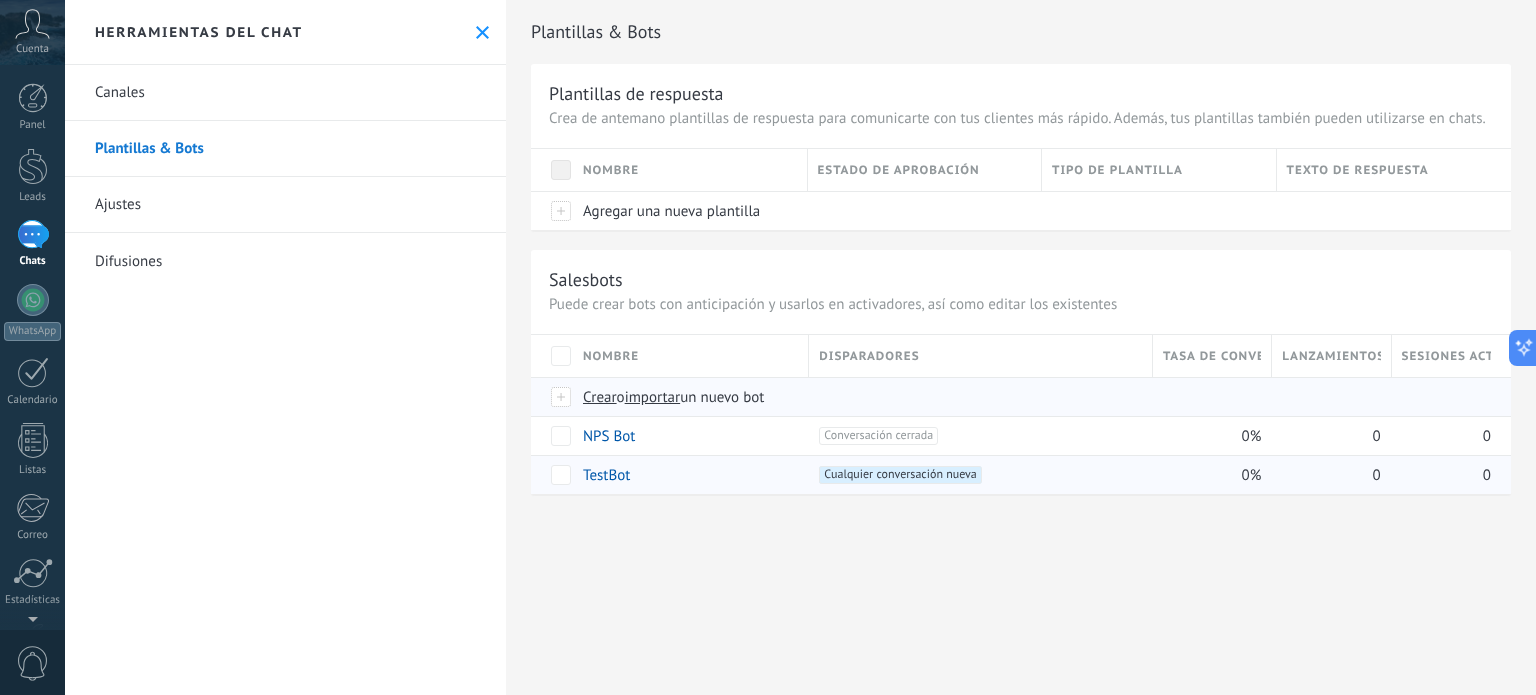 click on "Crear" at bounding box center [600, 397] 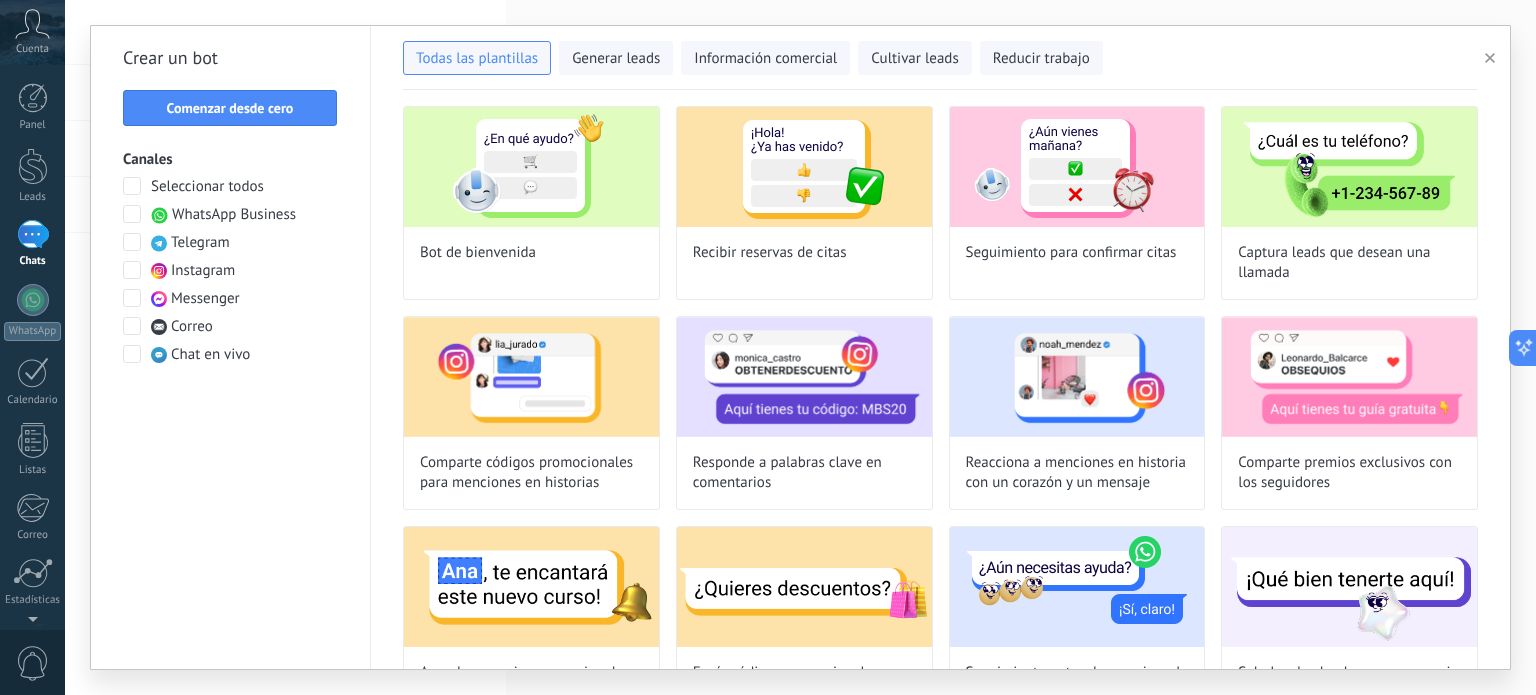 click at bounding box center (132, 186) 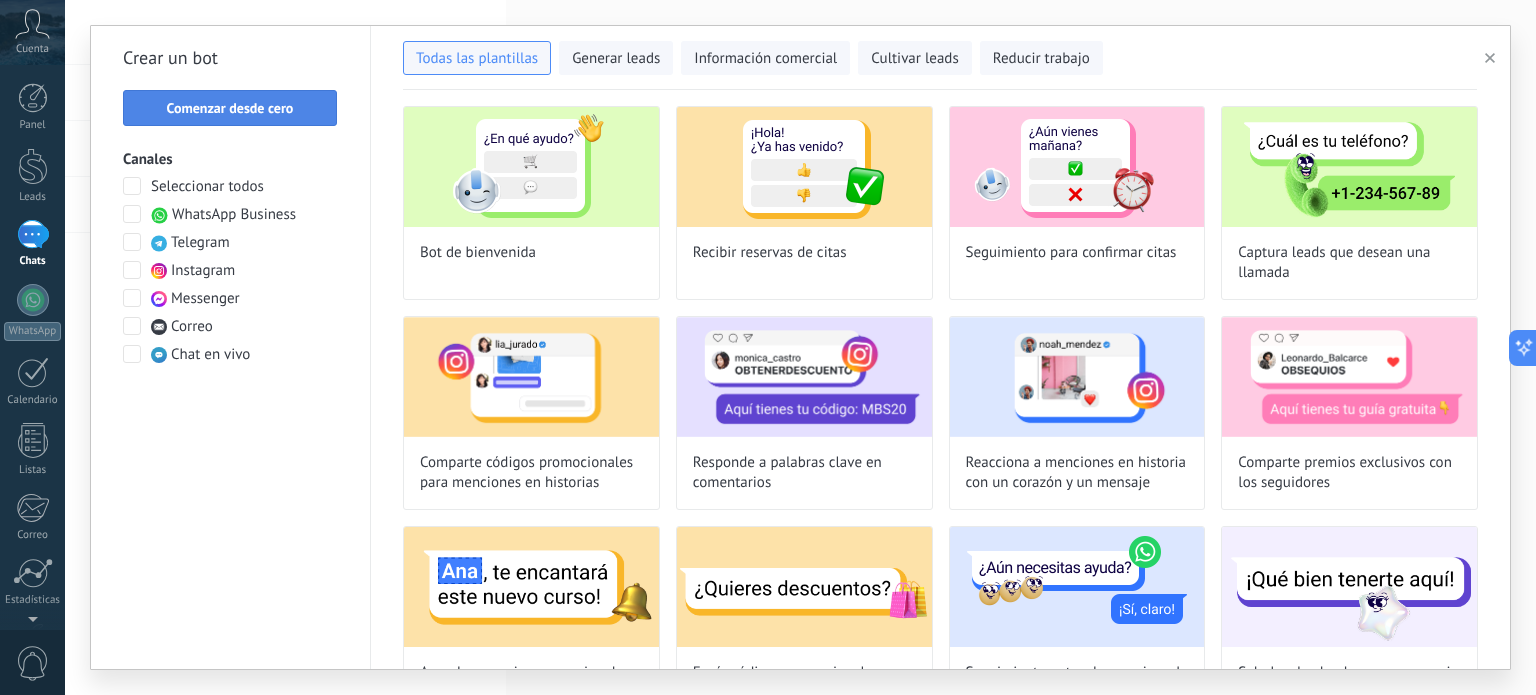 click on "Comenzar desde cero" at bounding box center [230, 108] 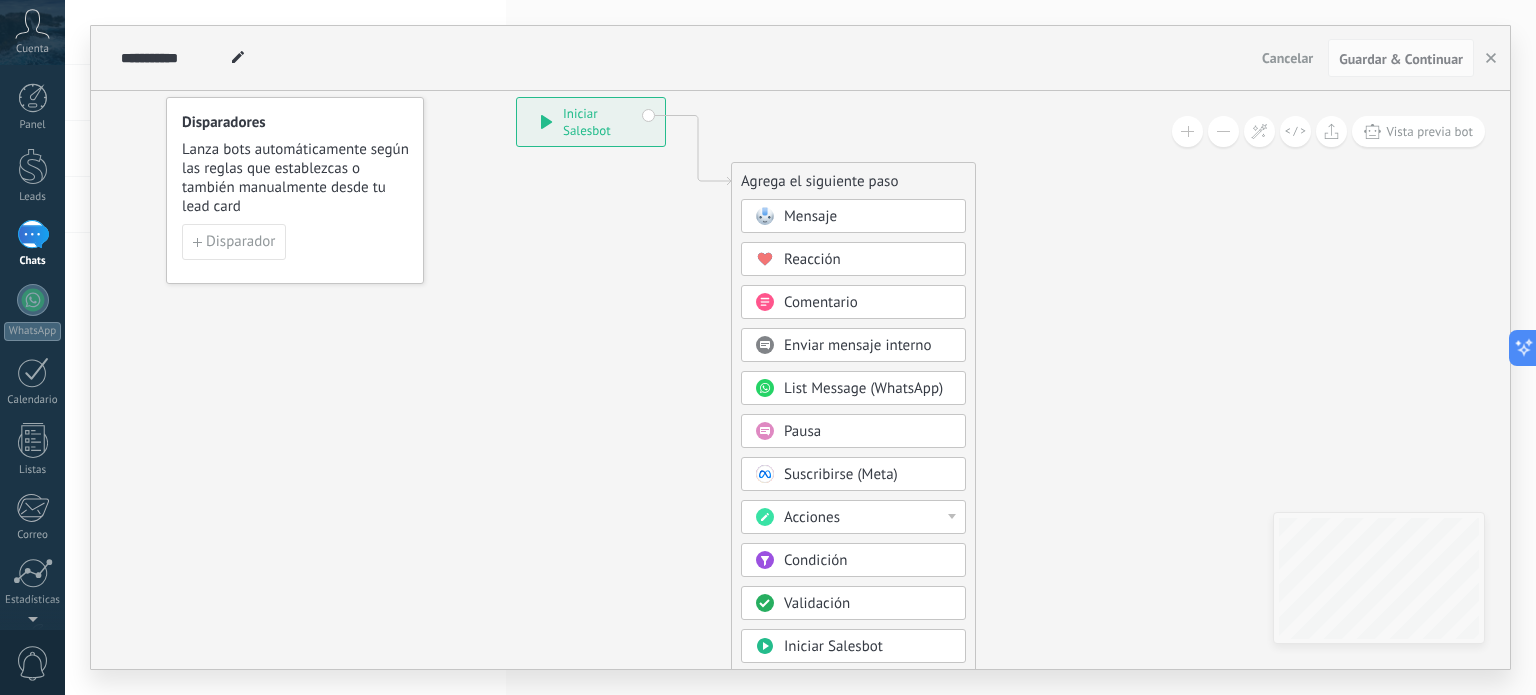 click on "Pausa" at bounding box center [802, 431] 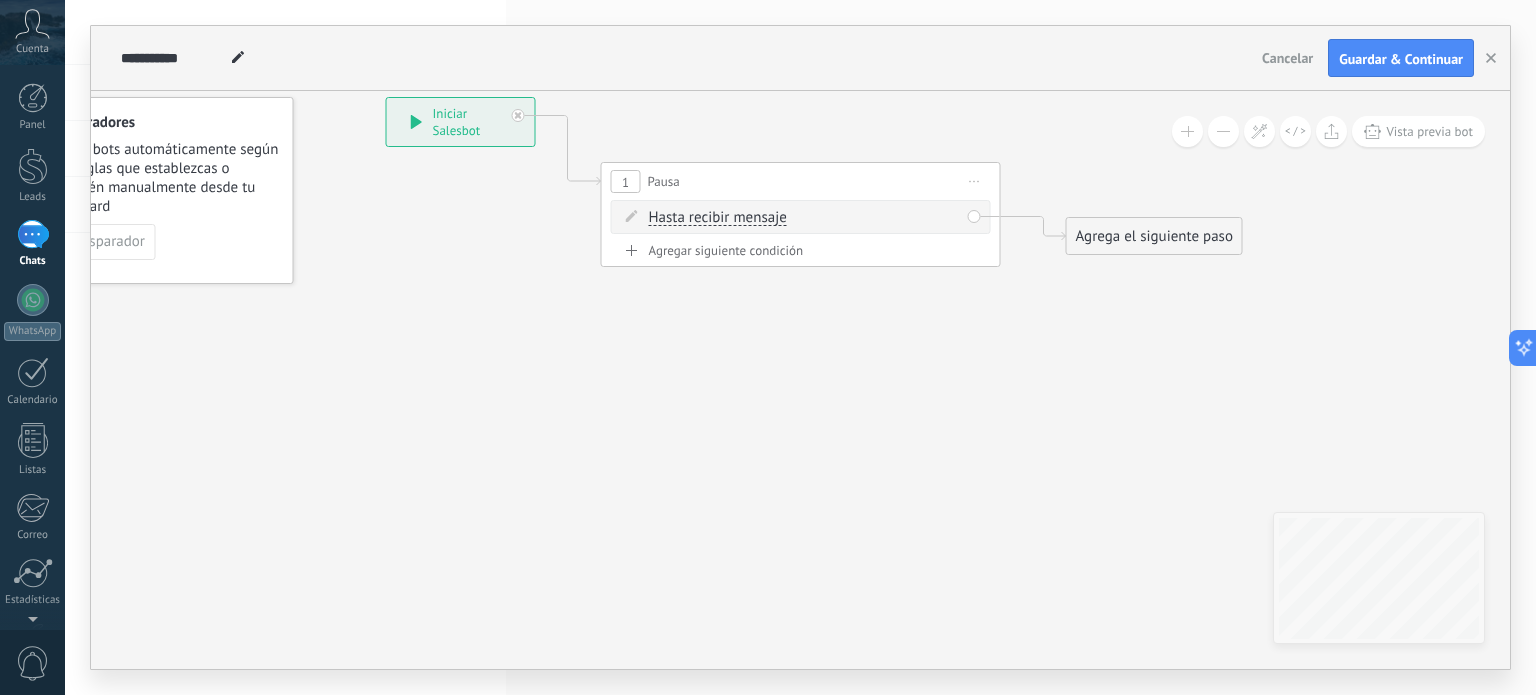 click on "Hasta recibir mensaje" at bounding box center (718, 218) 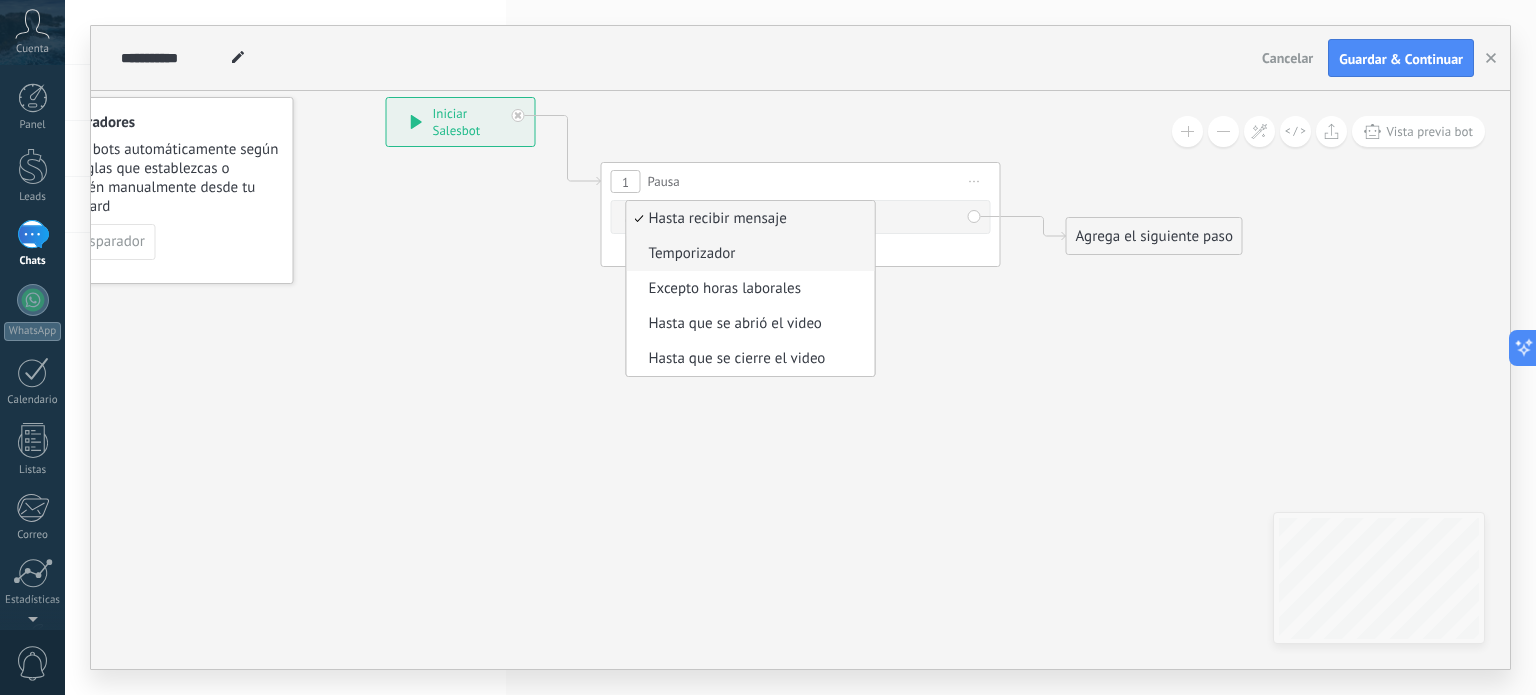 click on "Temporizador" at bounding box center (748, 254) 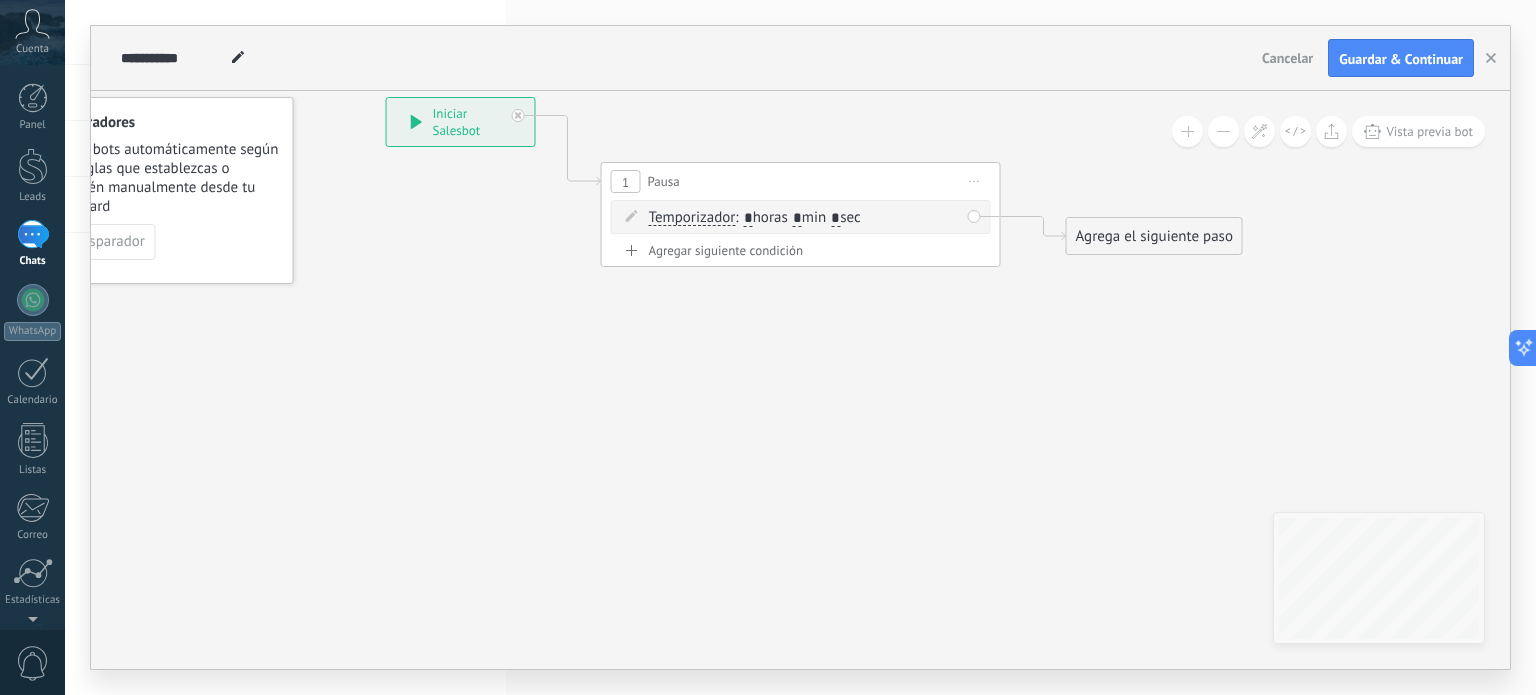 click on "*" at bounding box center [797, 219] 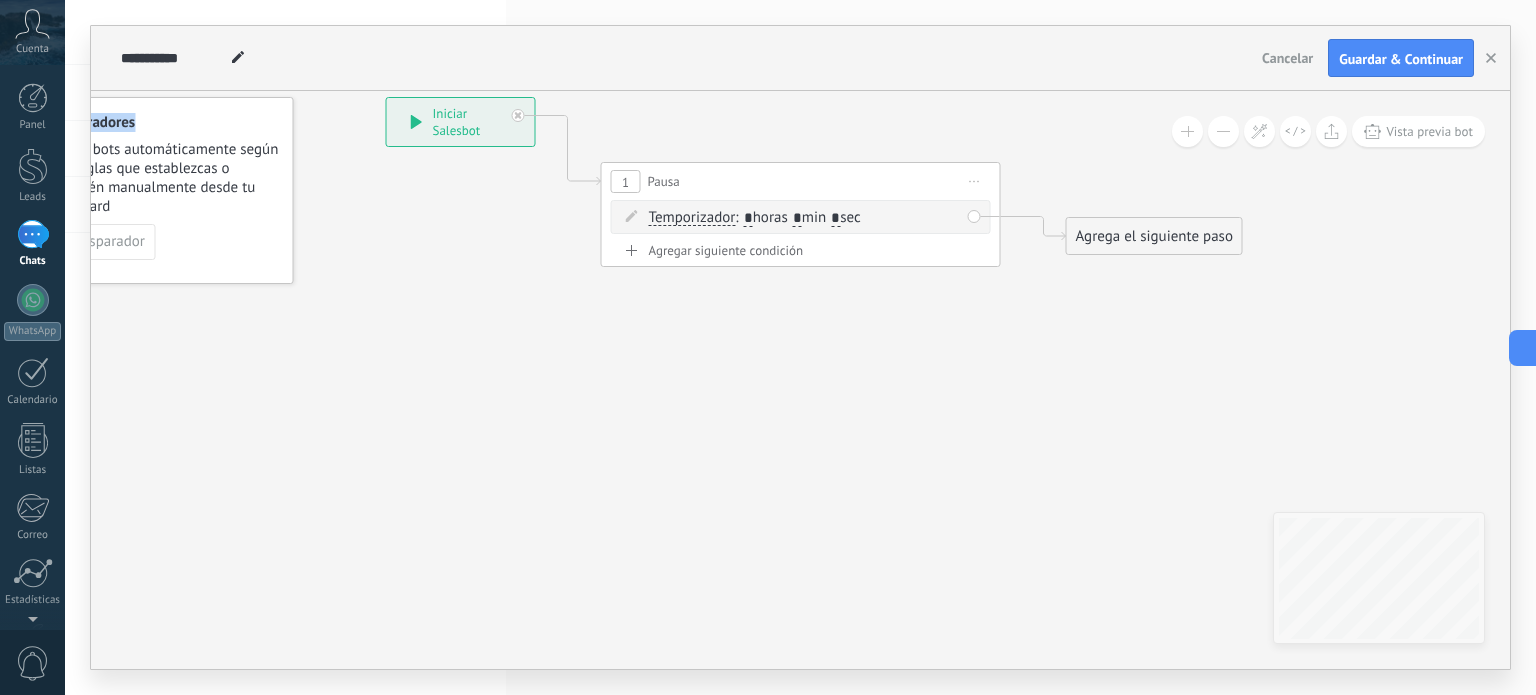 click on "*" at bounding box center [835, 219] 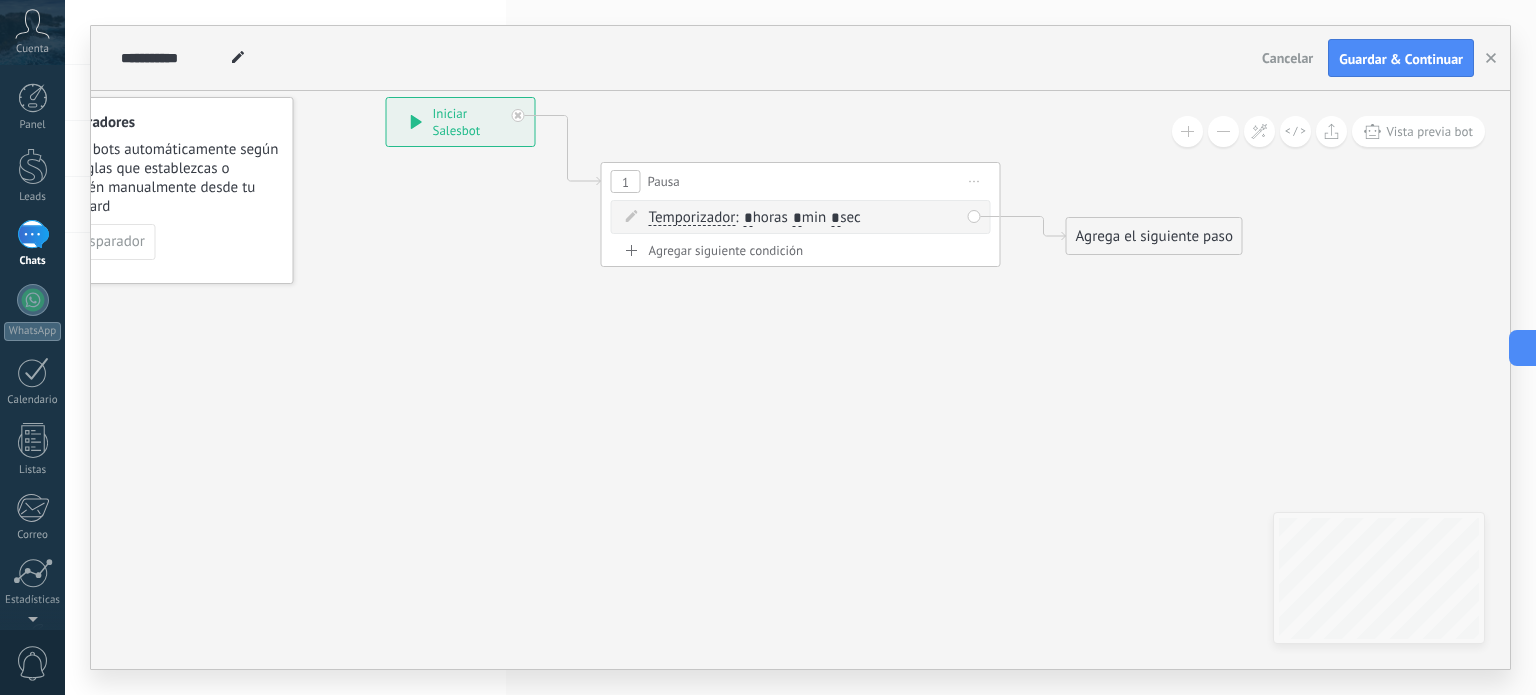 click on "*" at bounding box center [835, 219] 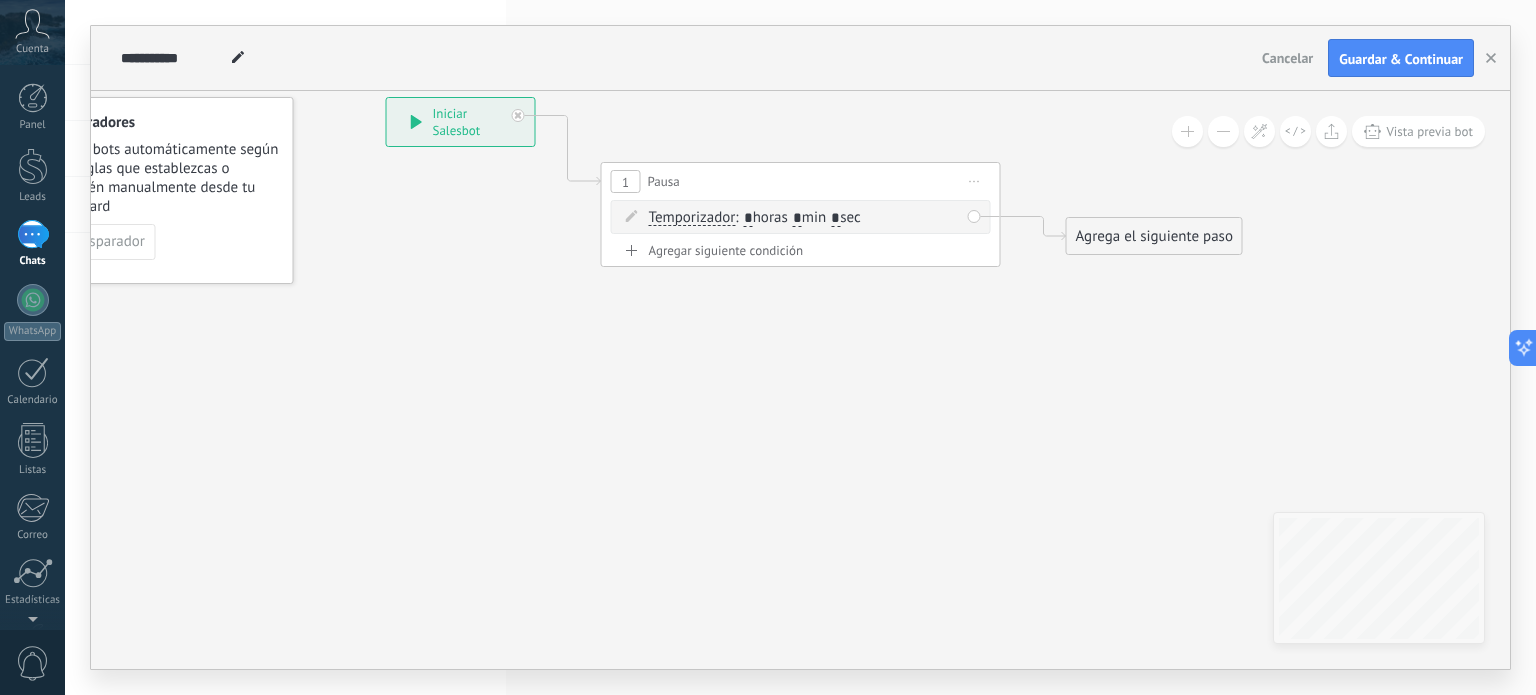 type on "*" 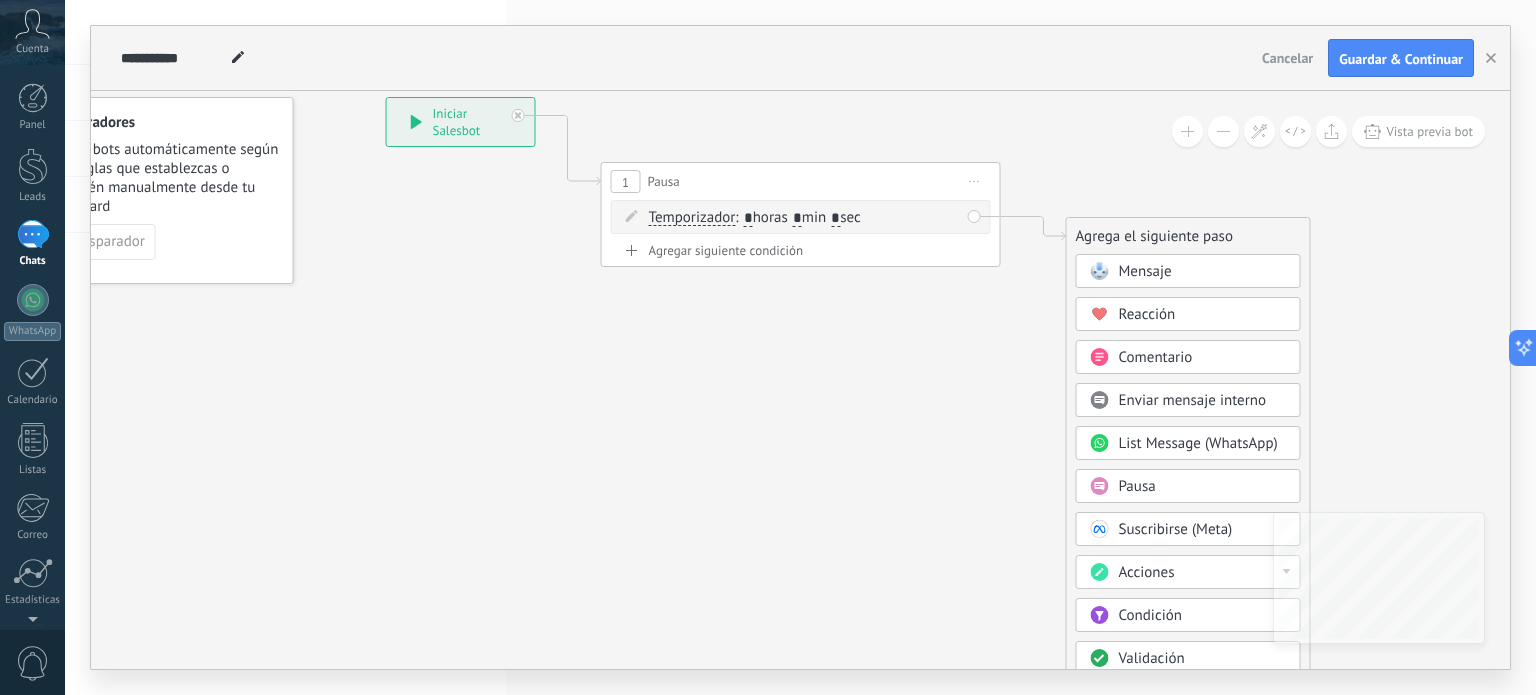click on "Agrega el siguiente paso" at bounding box center (1188, 236) 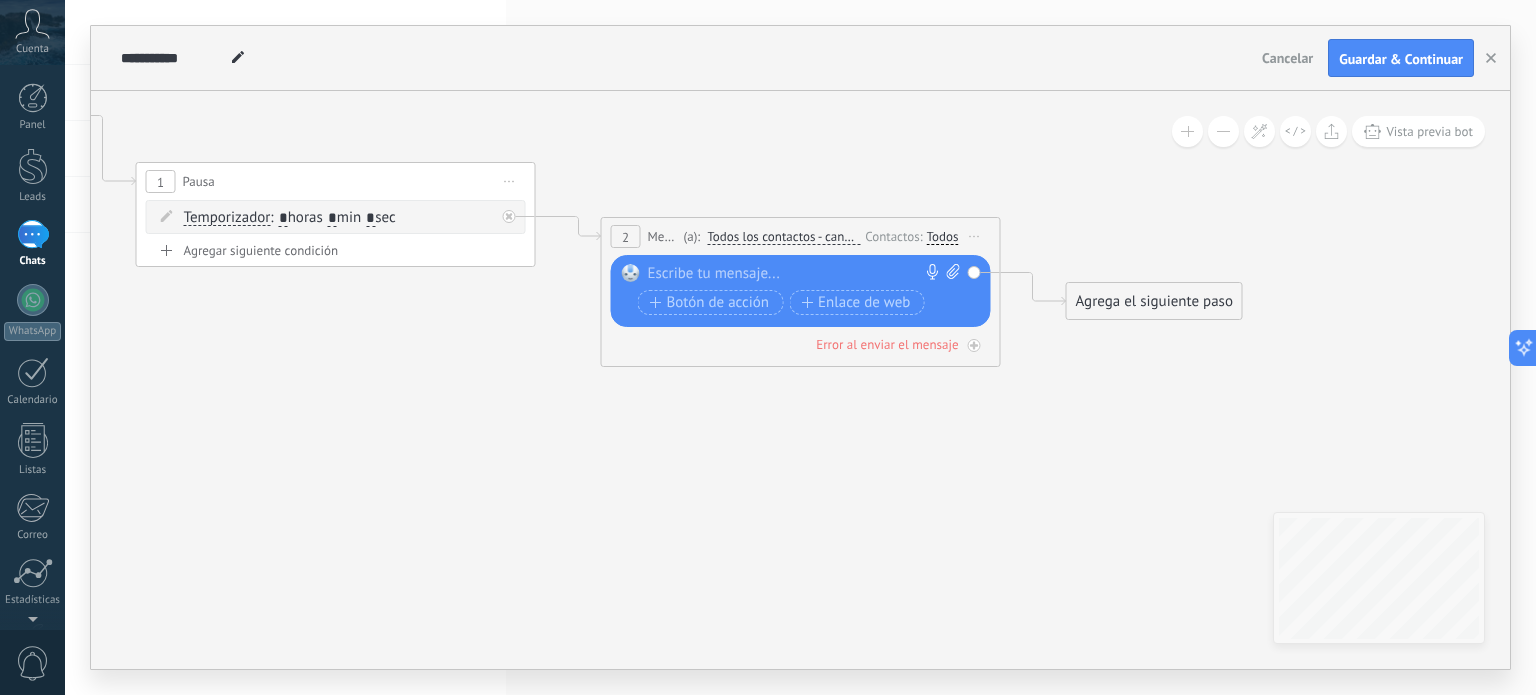 click 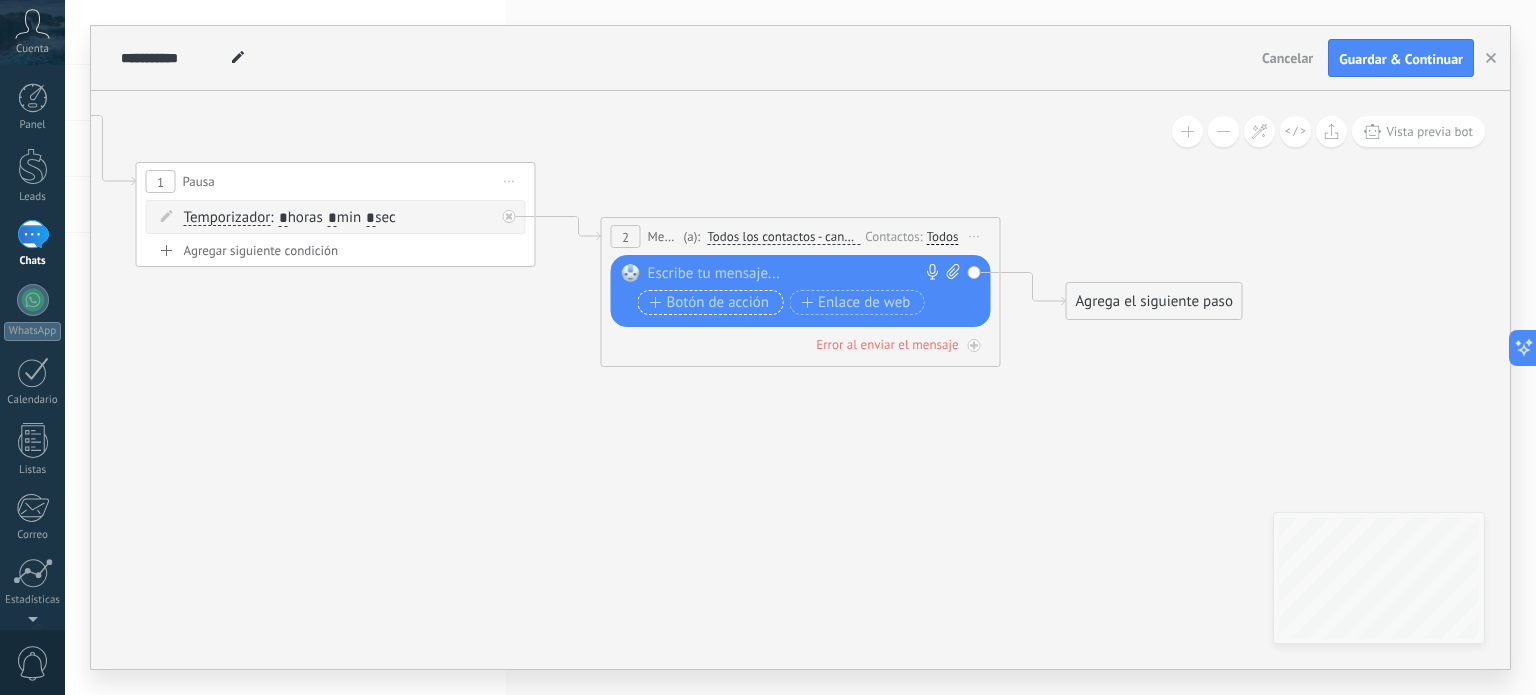 paste 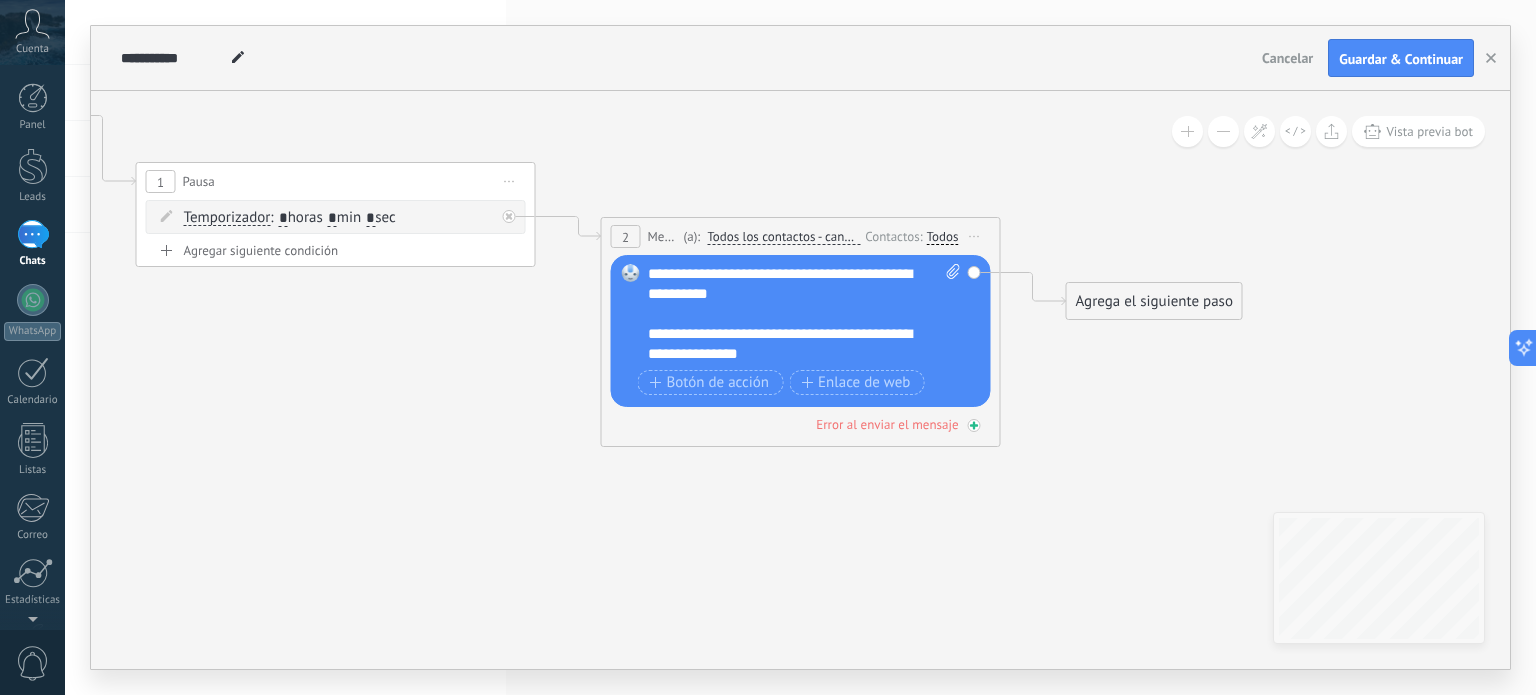 click on "Error al enviar el mensaje" at bounding box center [801, 424] 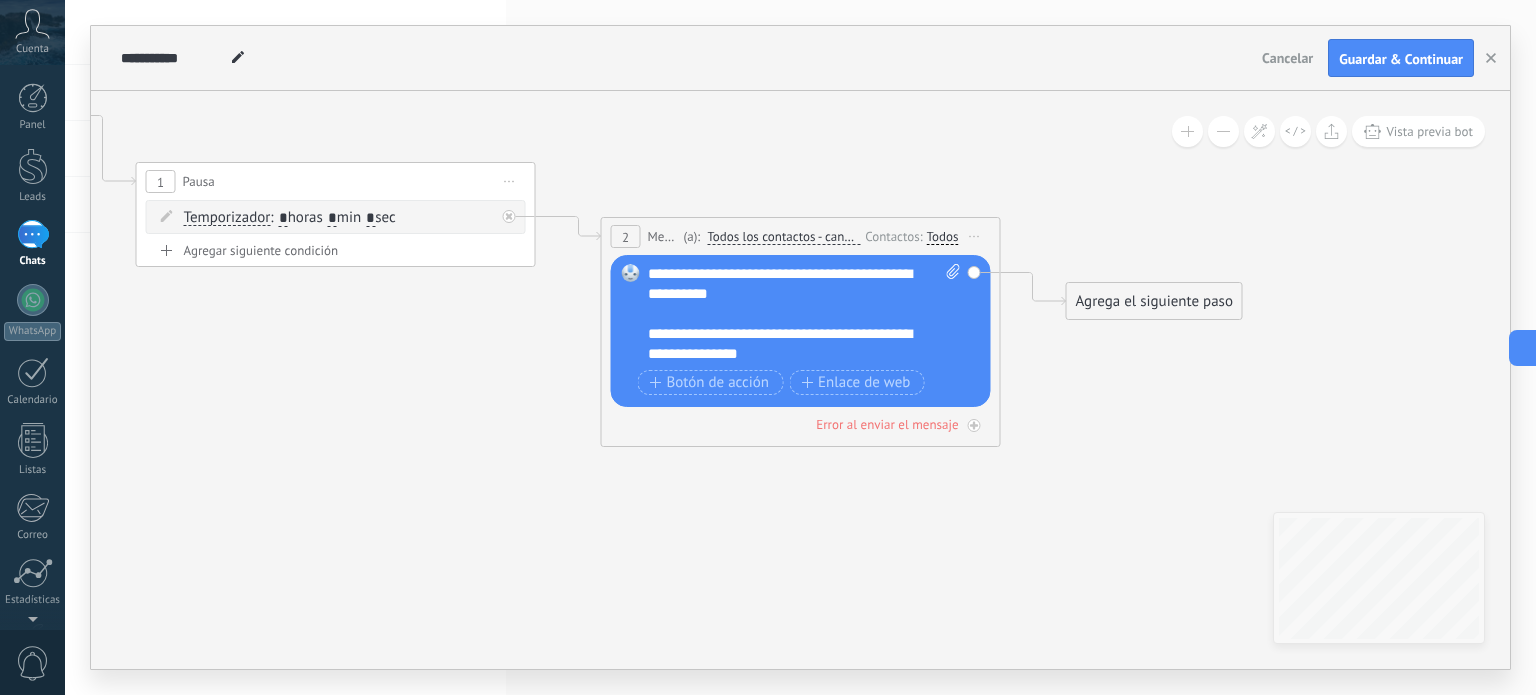 click on "Agrega el siguiente paso" at bounding box center (1154, 301) 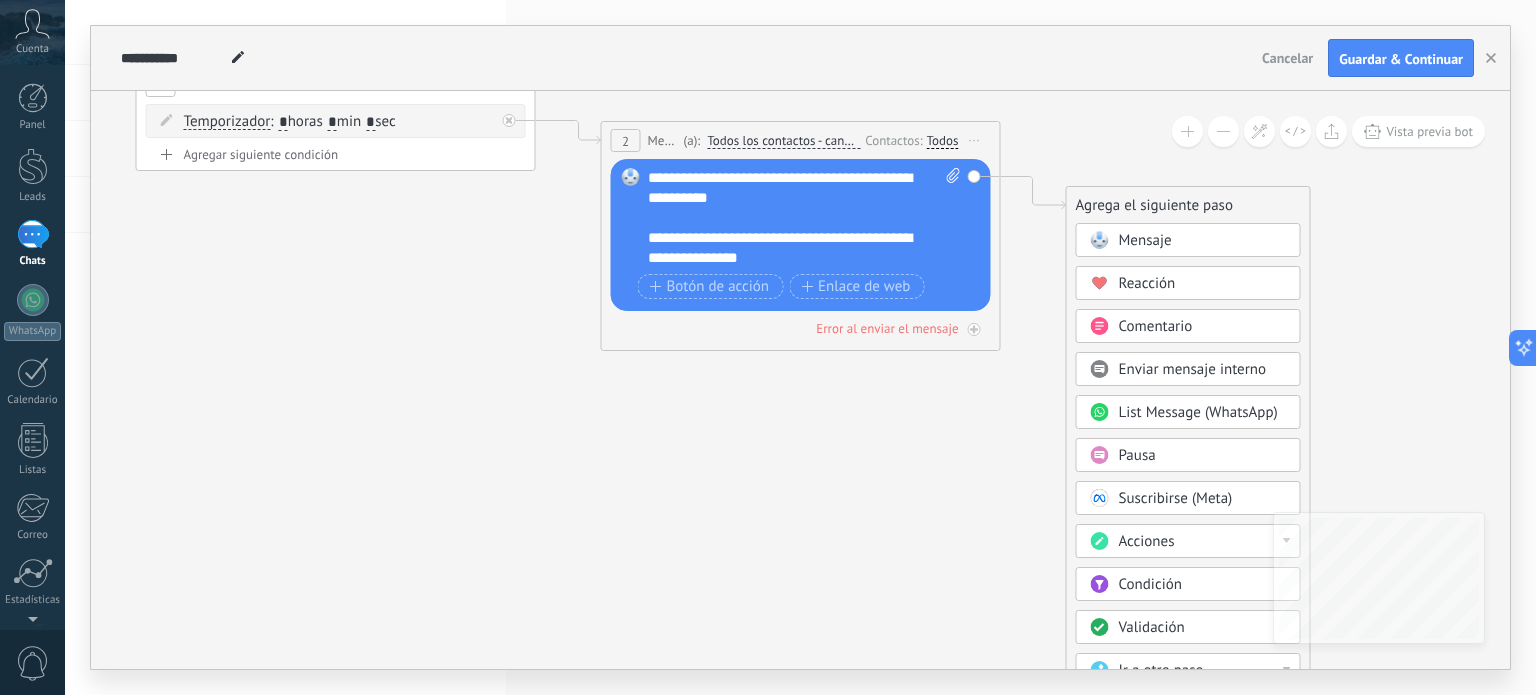 click on "Pausa" at bounding box center [1137, 455] 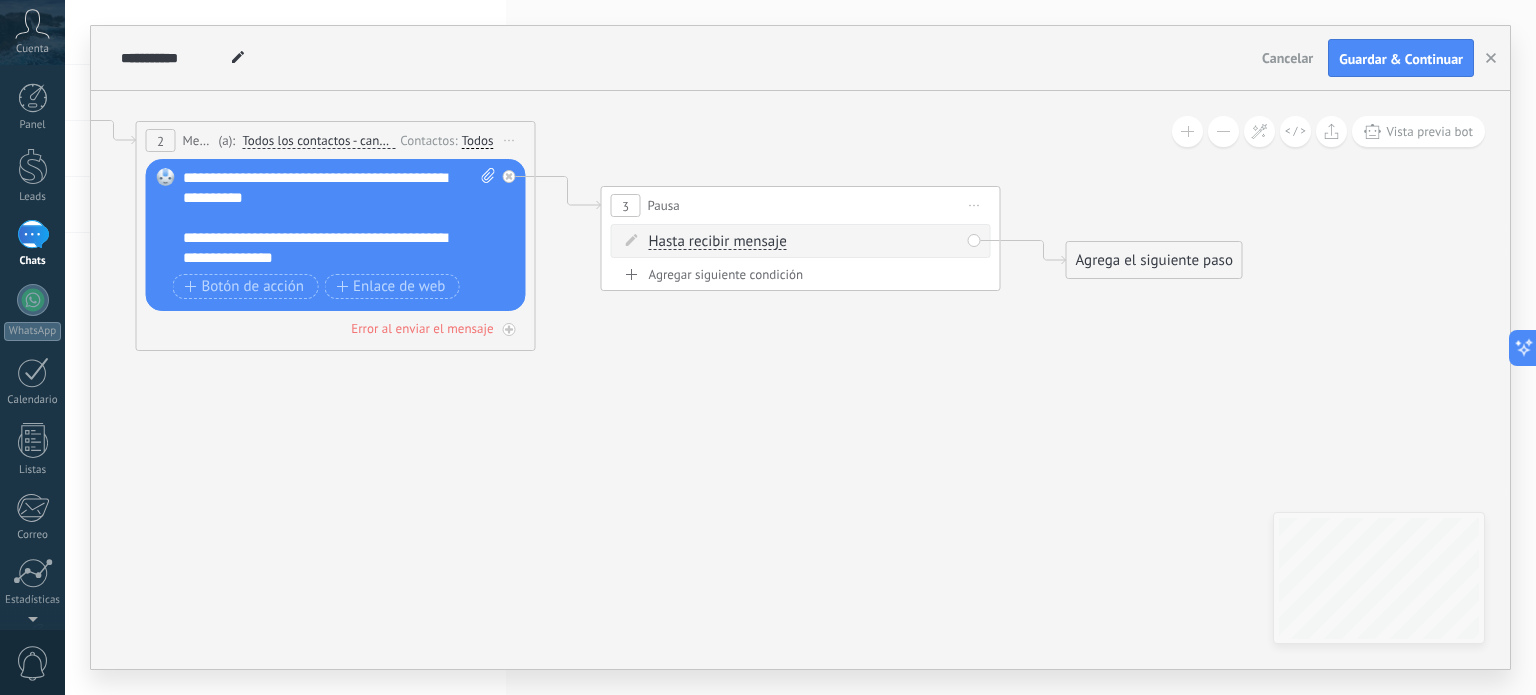 click on "Hasta recibir mensaje" at bounding box center [718, 242] 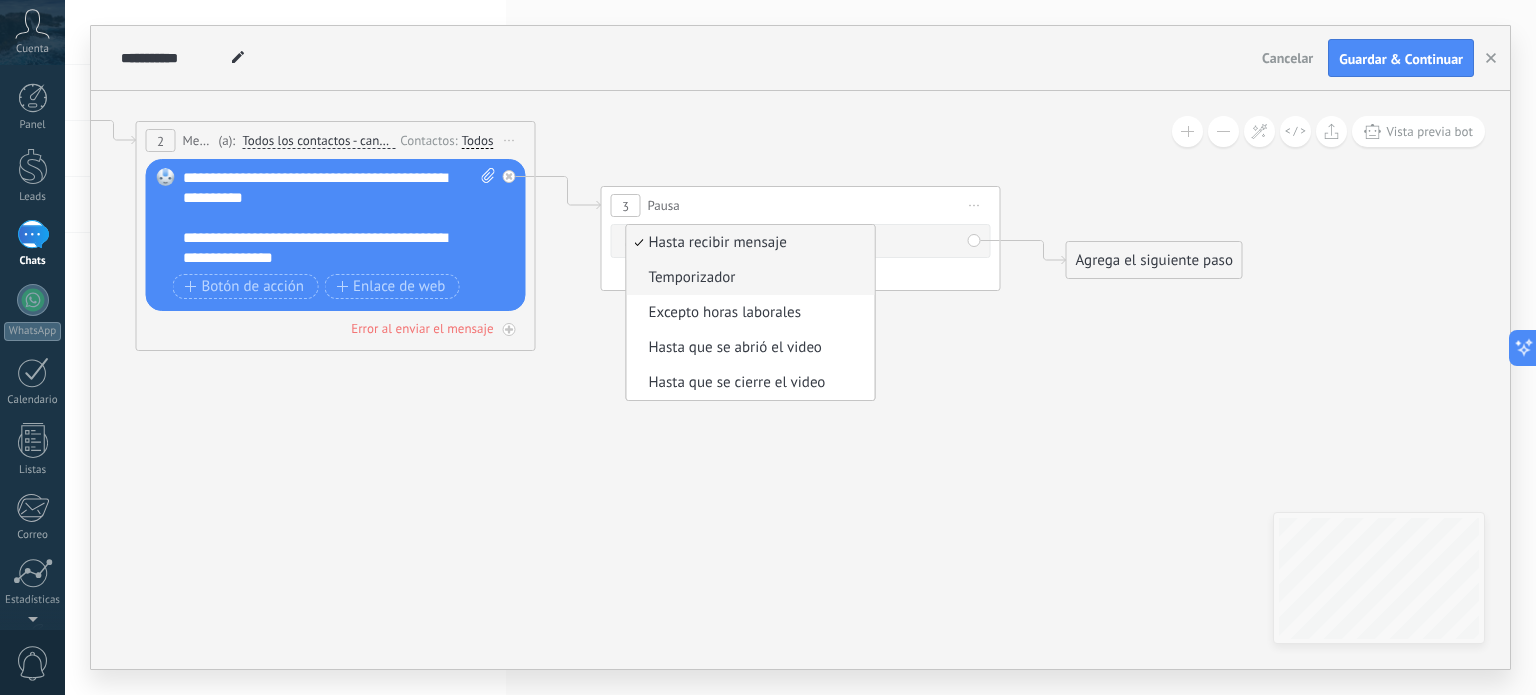 click on "Temporizador" at bounding box center (751, 277) 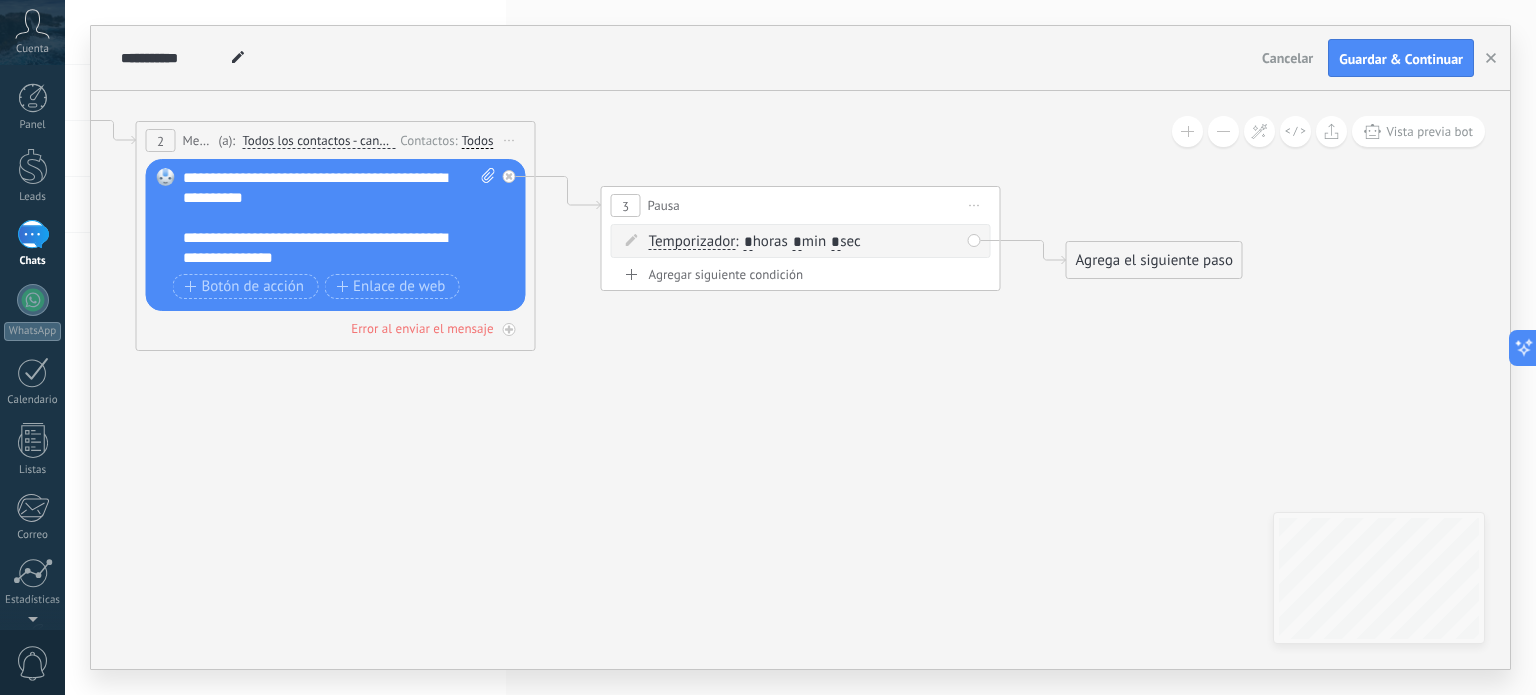 click on "Temporizador
Hasta recibir mensaje
Temporizador
Excepto horas laborales
Hasta que se abrió el video
Hasta que se cierre el video
Temporizador
Hasta recibir mensaje
Temporizador
Excepto horas laborales
* *" at bounding box center (804, 242) 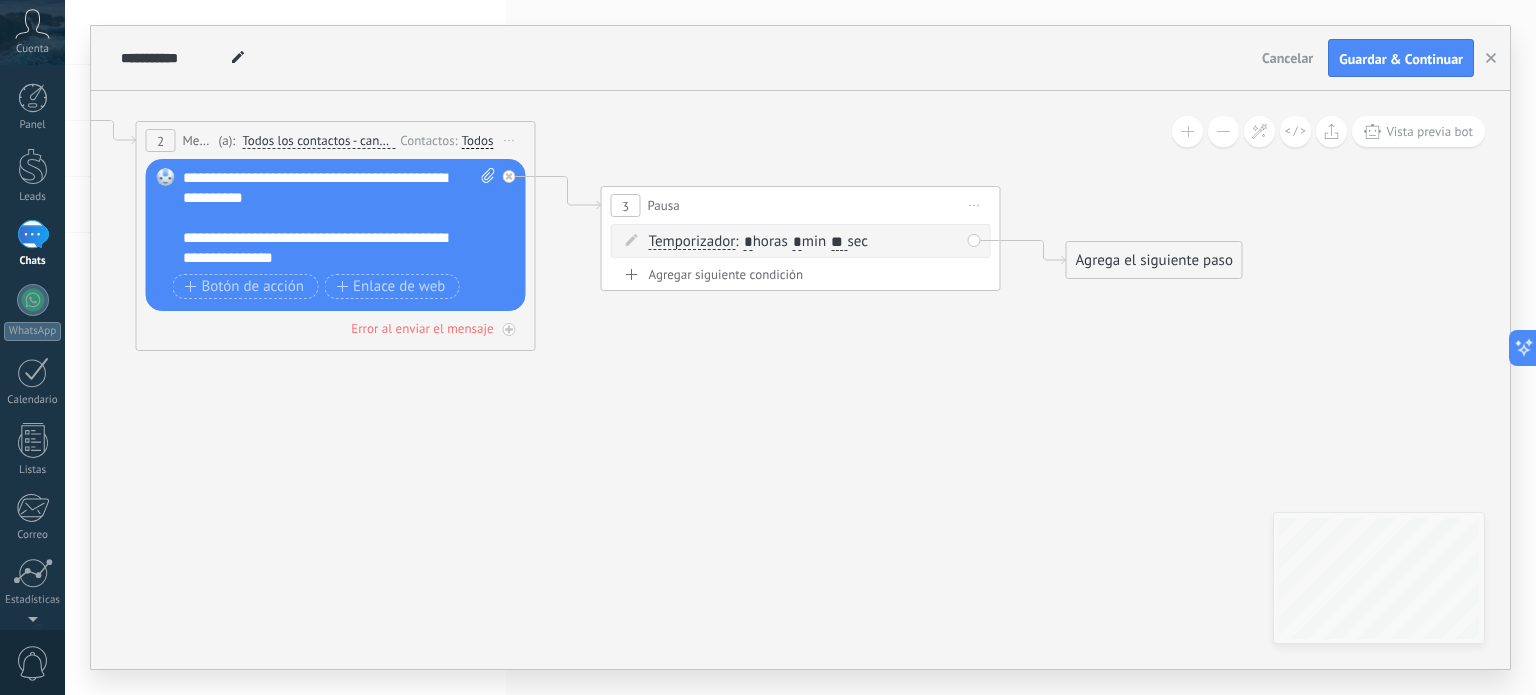 type on "*" 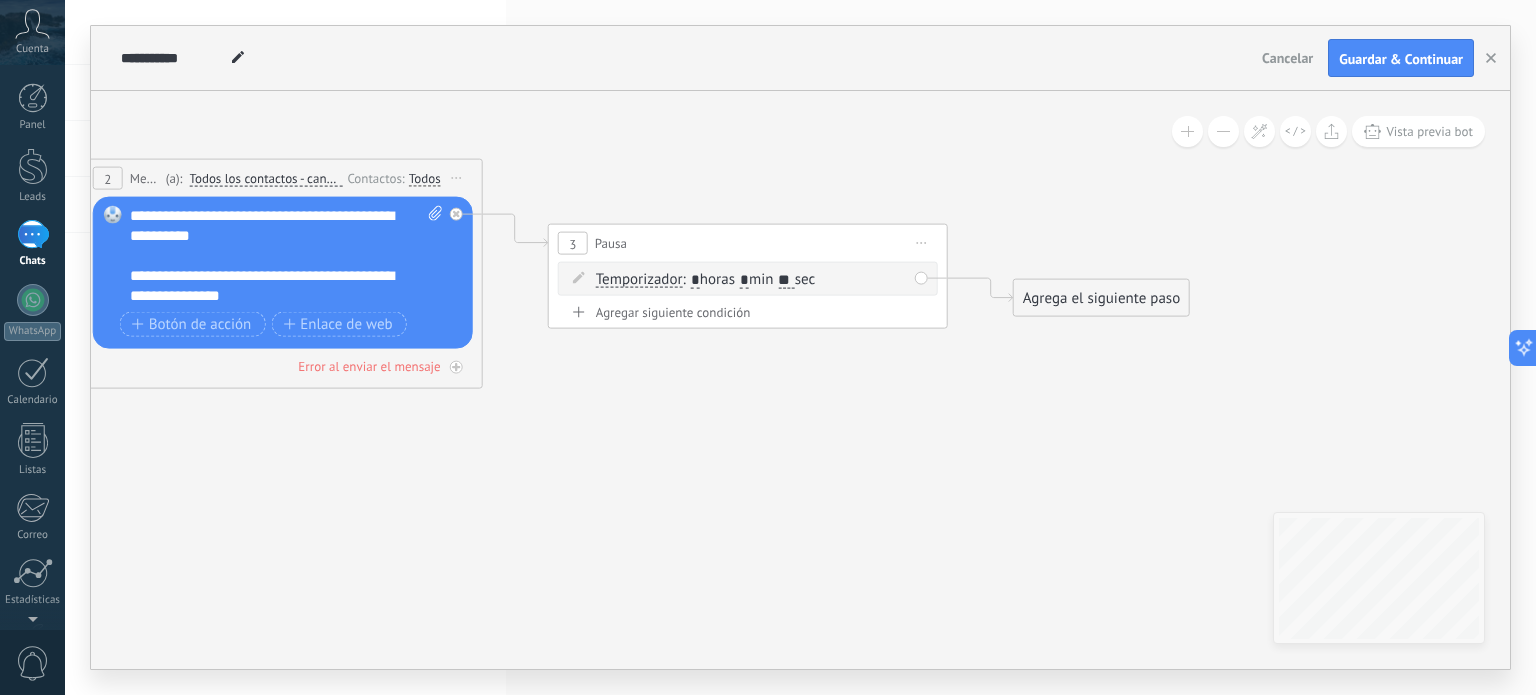 drag, startPoint x: 920, startPoint y: 125, endPoint x: 869, endPoint y: 183, distance: 77.23341 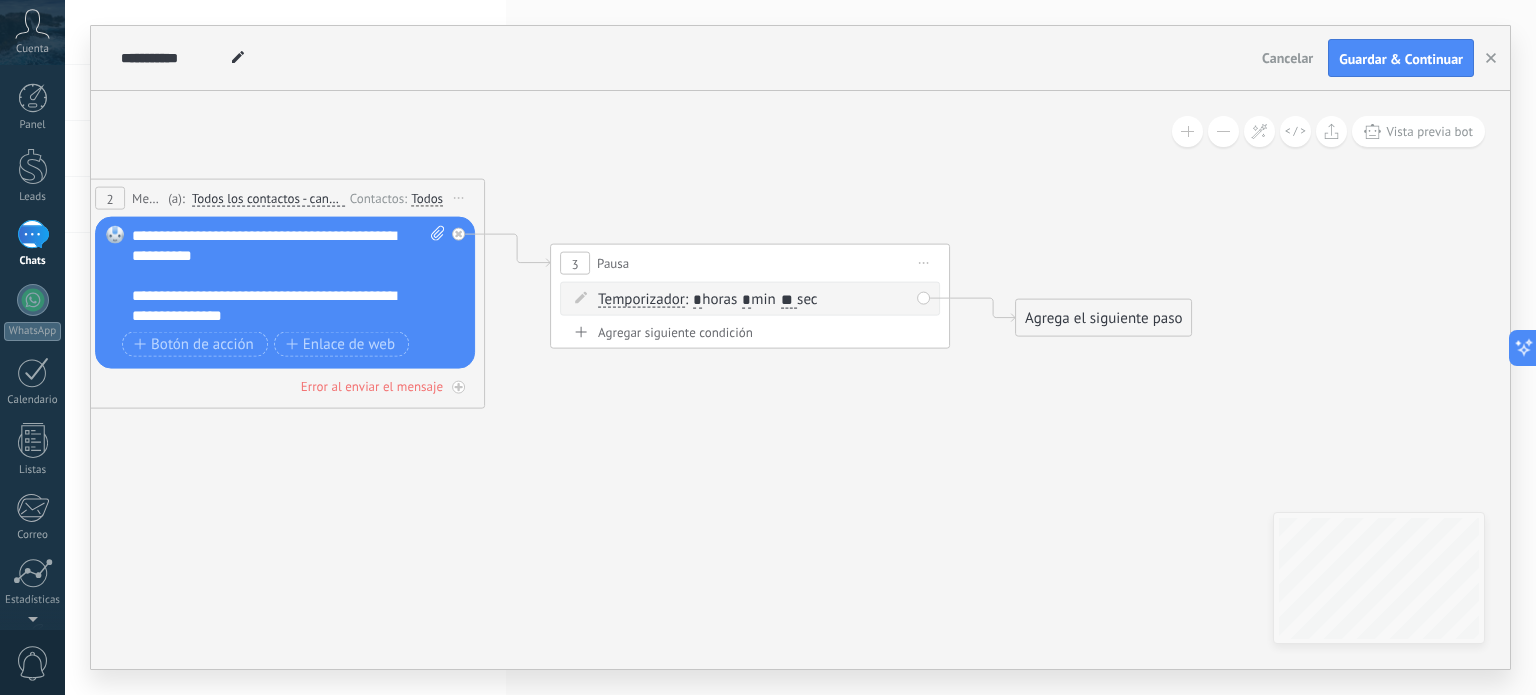 click on "Agrega el siguiente paso" at bounding box center (1103, 318) 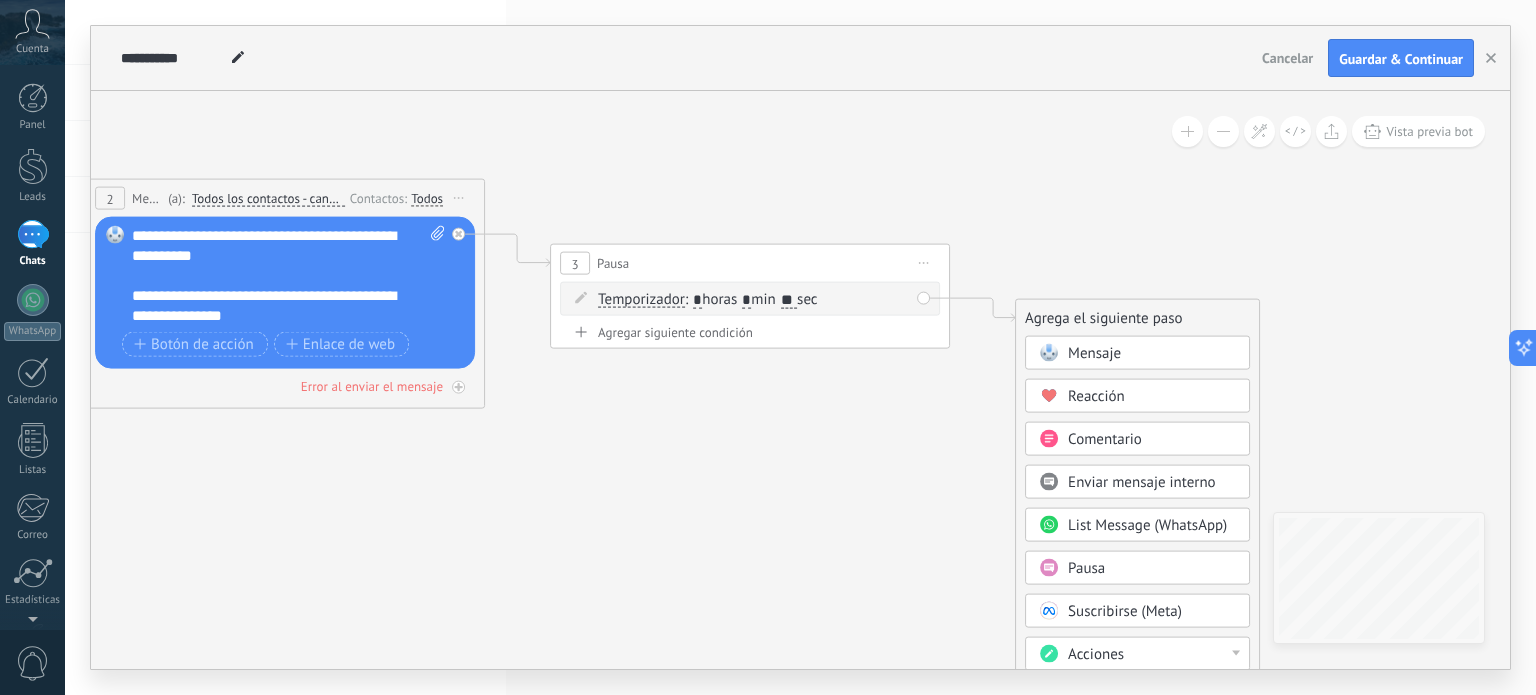 click on "Mensaje" at bounding box center [1094, 353] 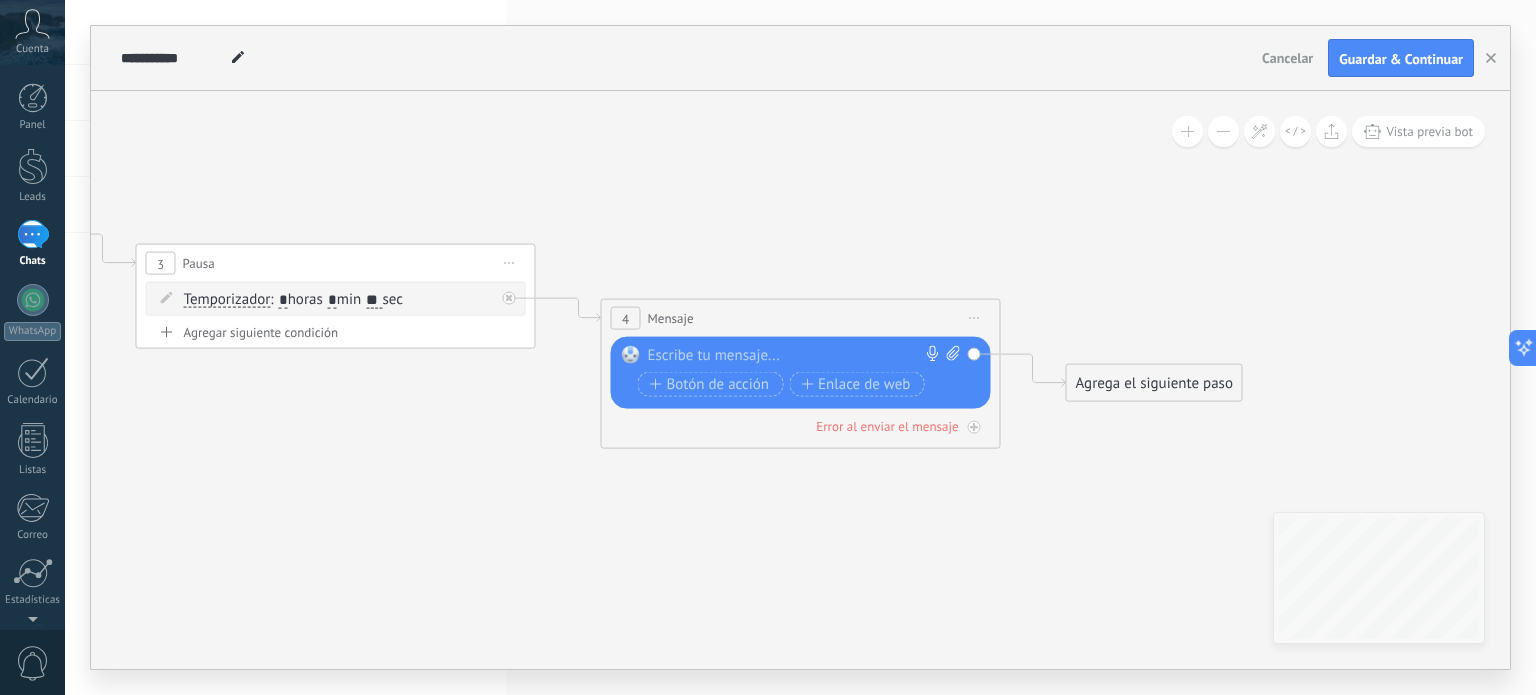 click 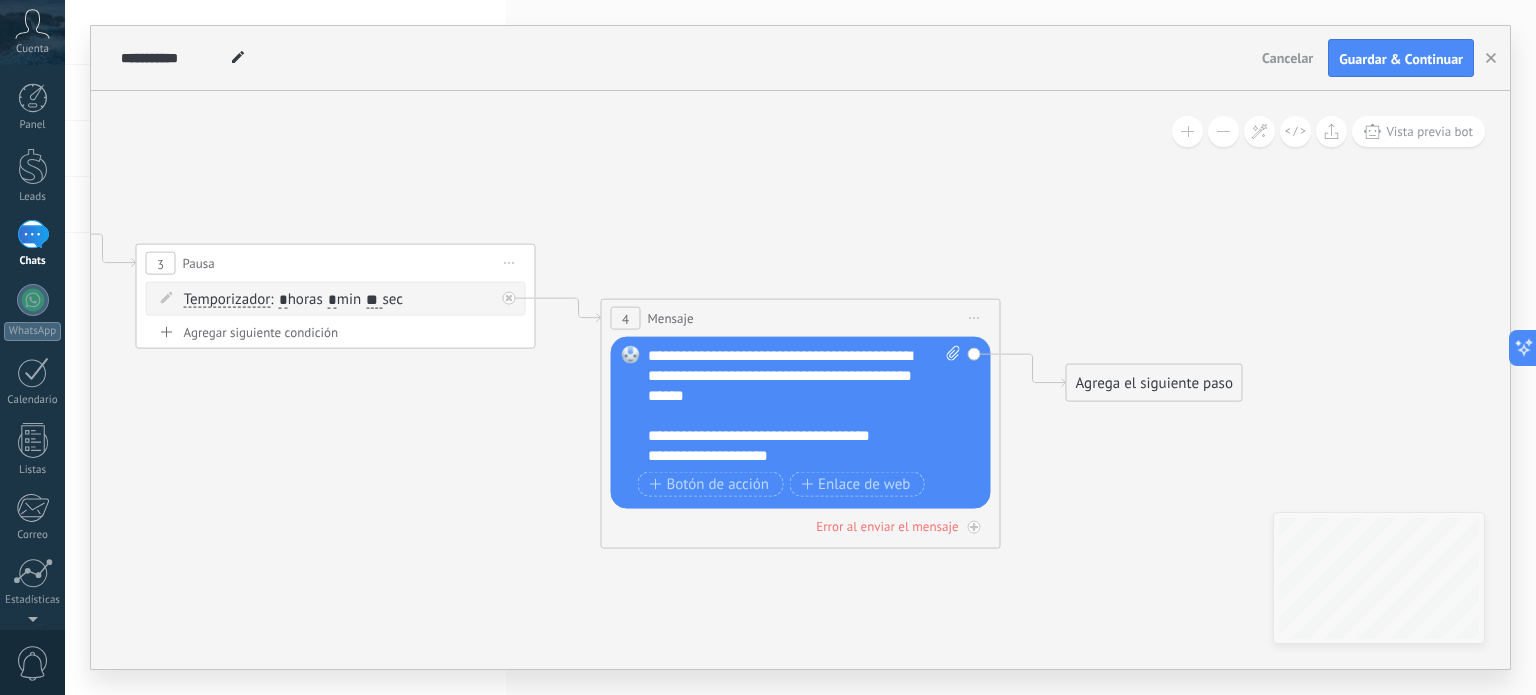 click 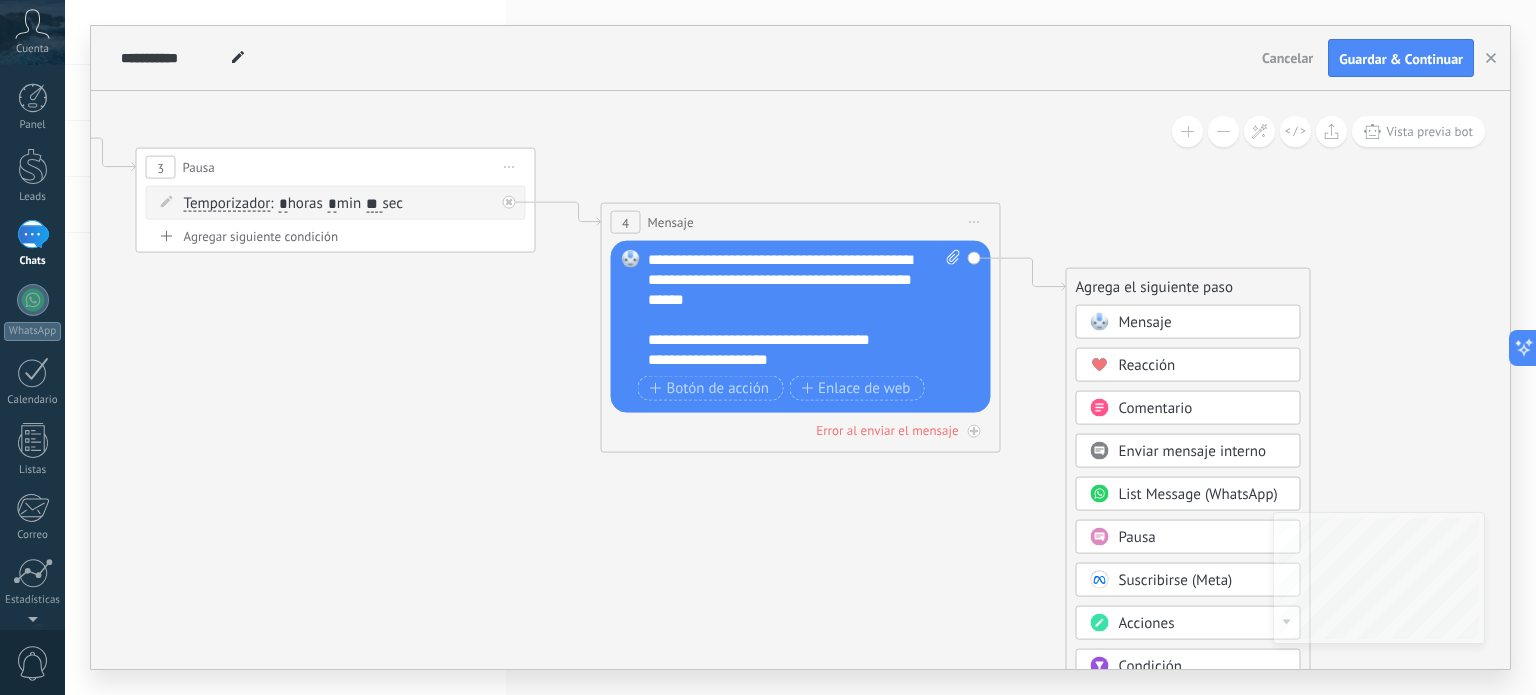 click on "Pausa" at bounding box center (1137, 537) 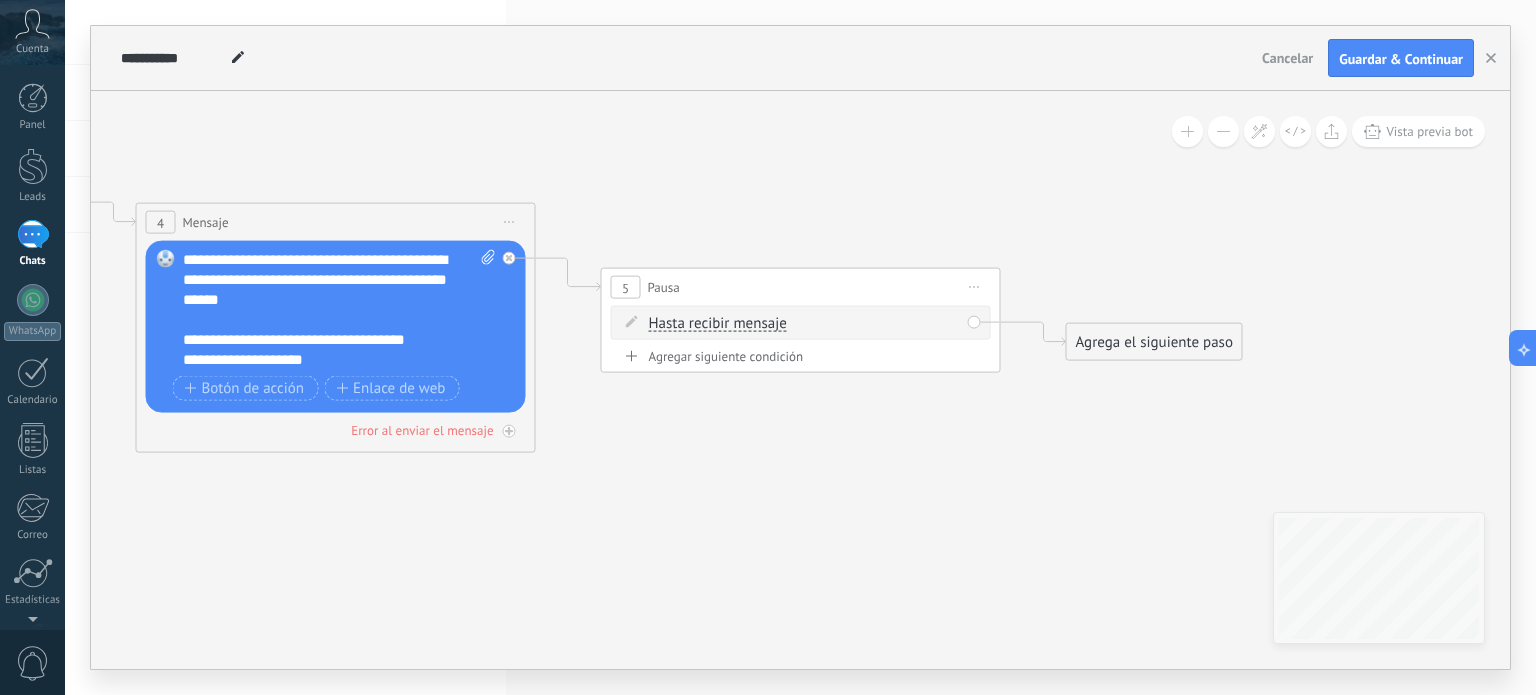 click on "Hasta recibir mensaje" at bounding box center (718, 324) 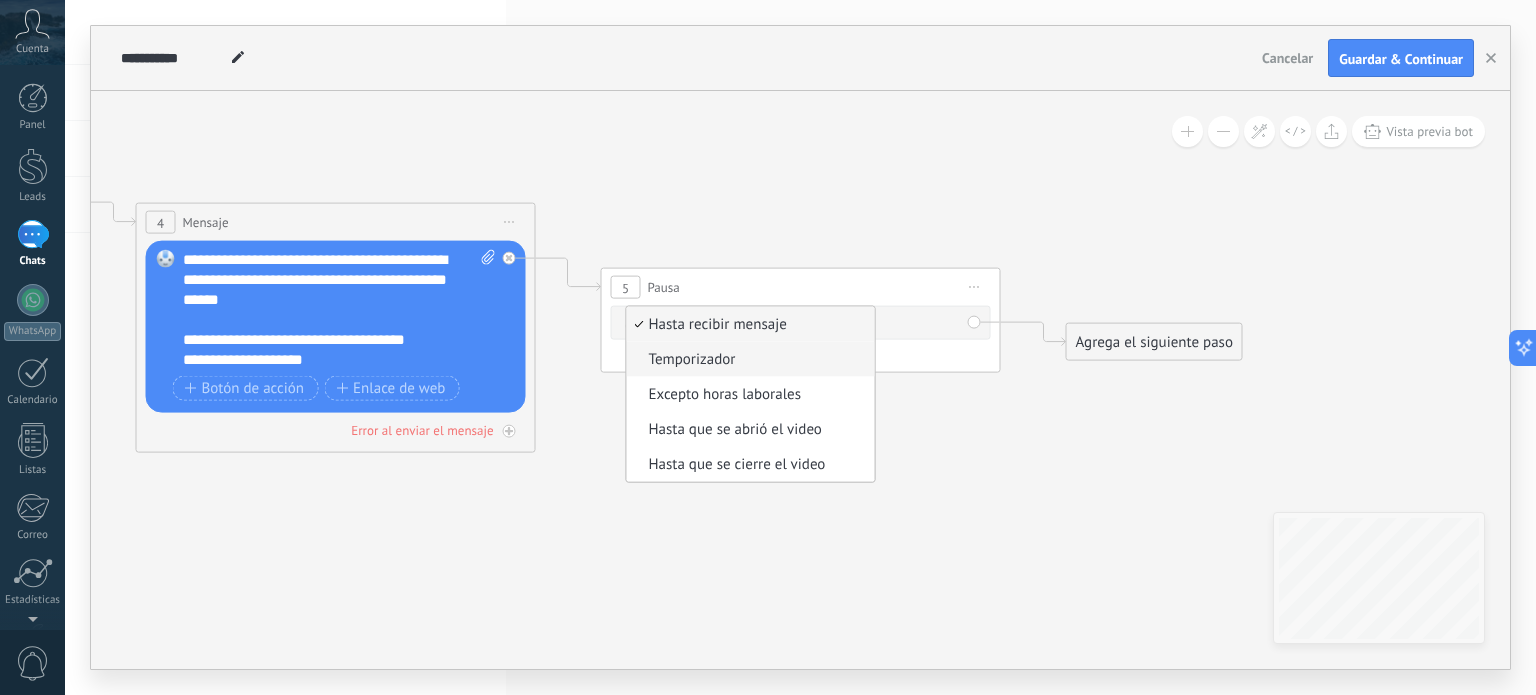 click on "Temporizador" at bounding box center (751, 359) 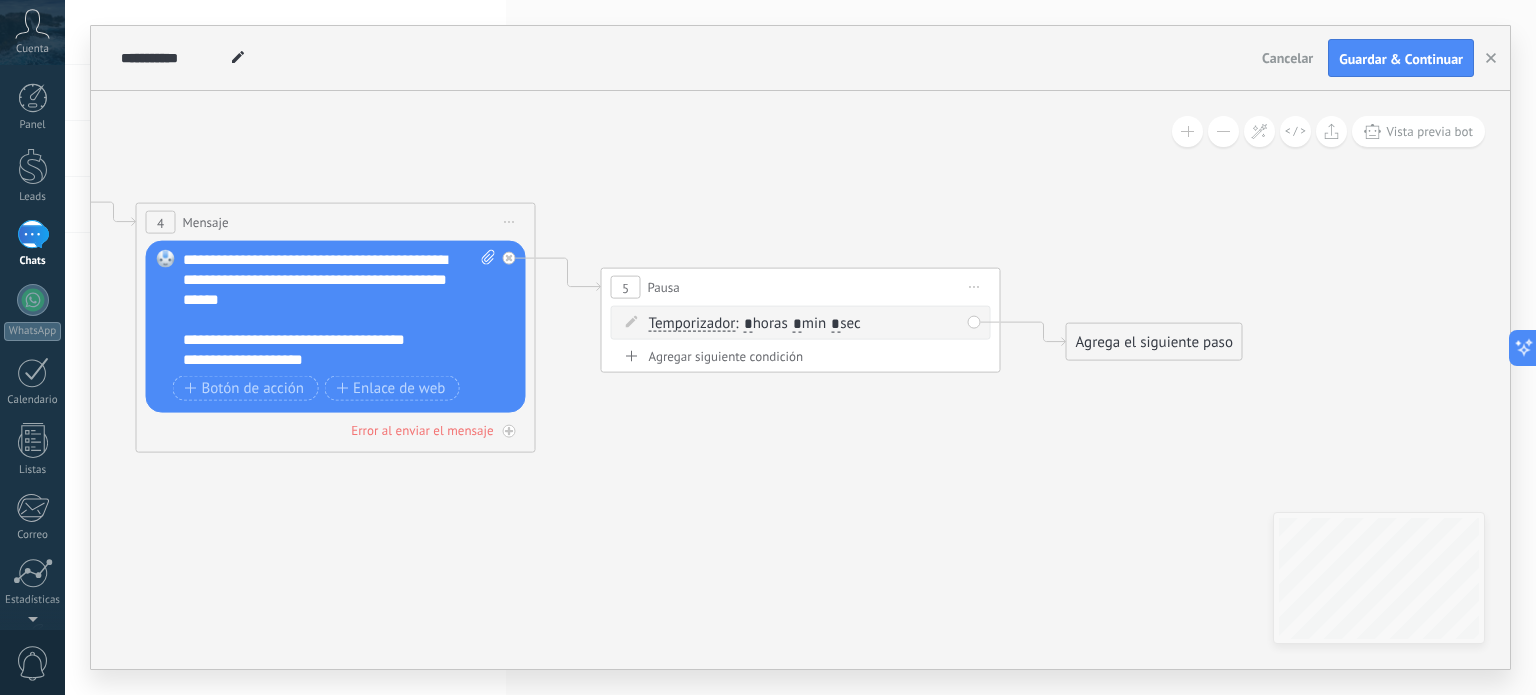 click on ":
*  horas
*  min  *  sec" at bounding box center [797, 323] 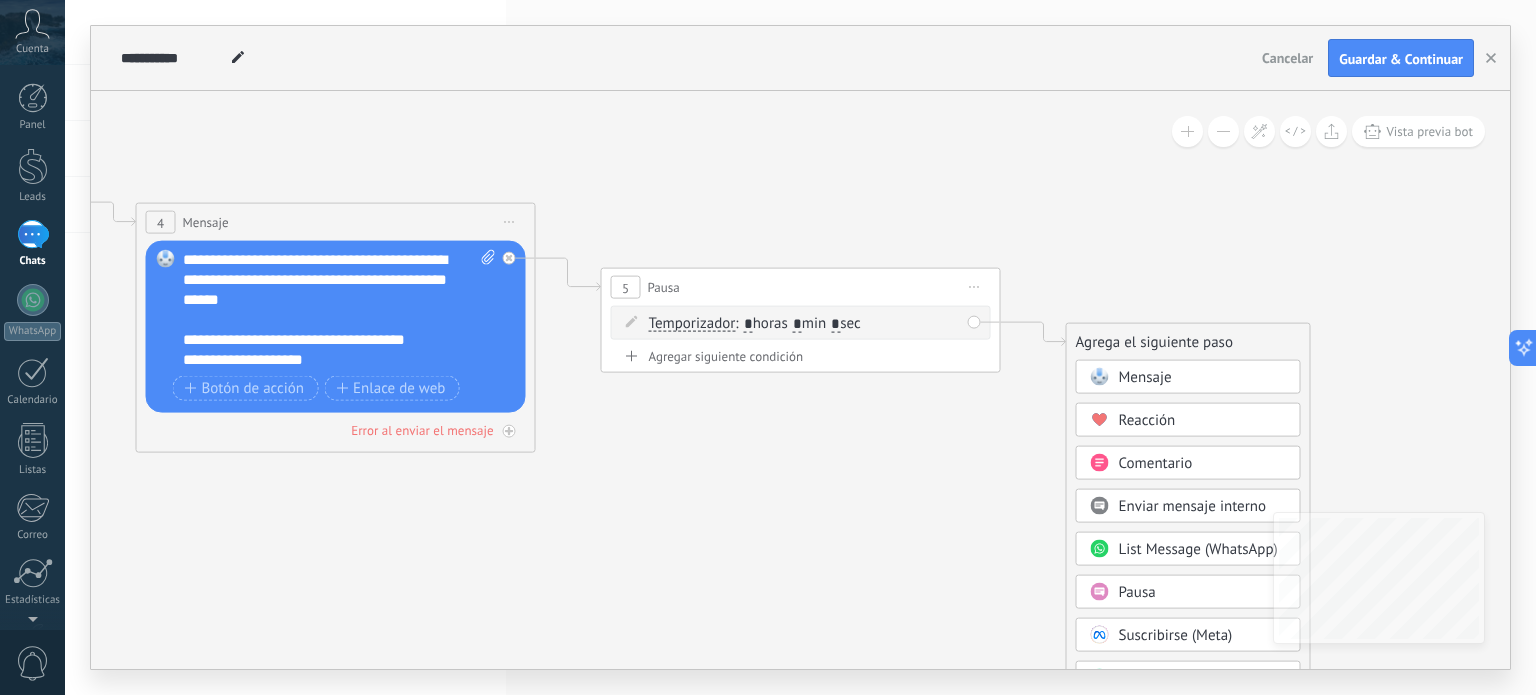 click 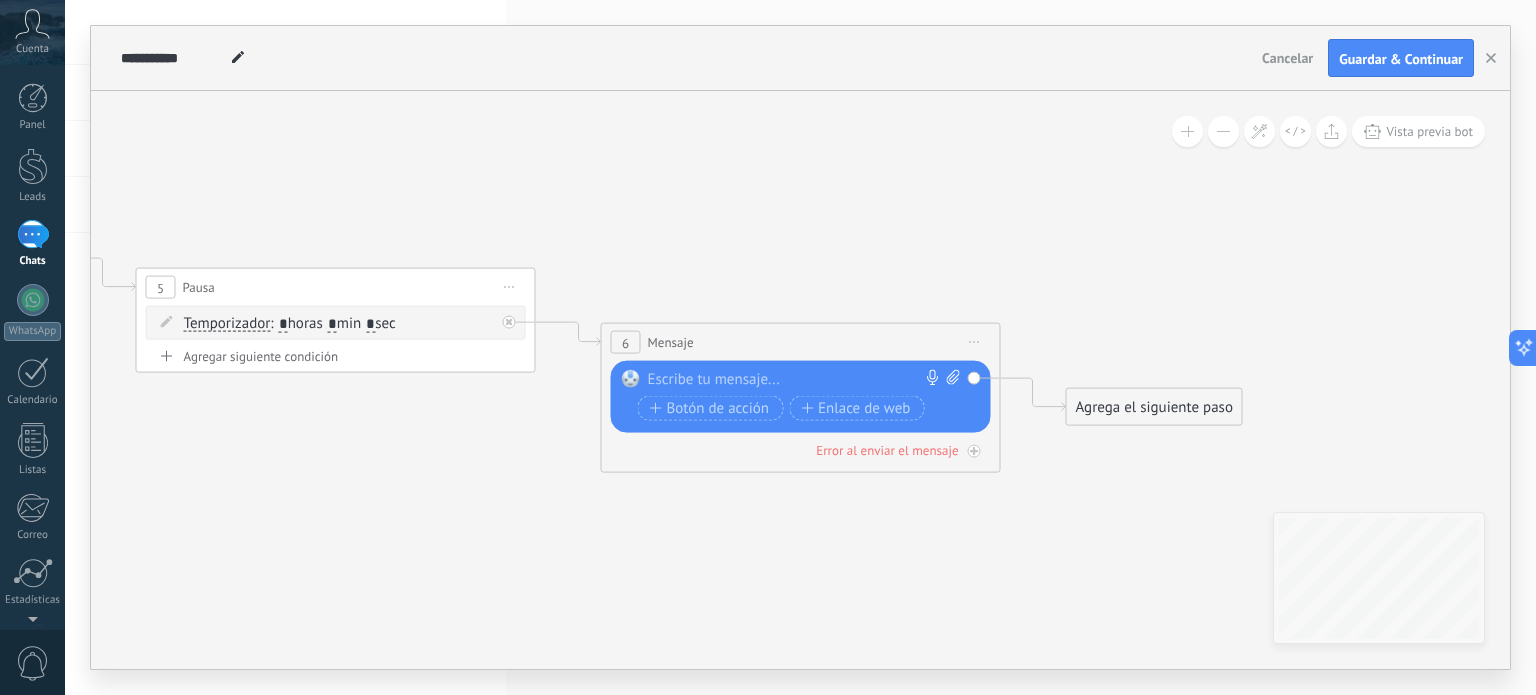 click at bounding box center [796, 380] 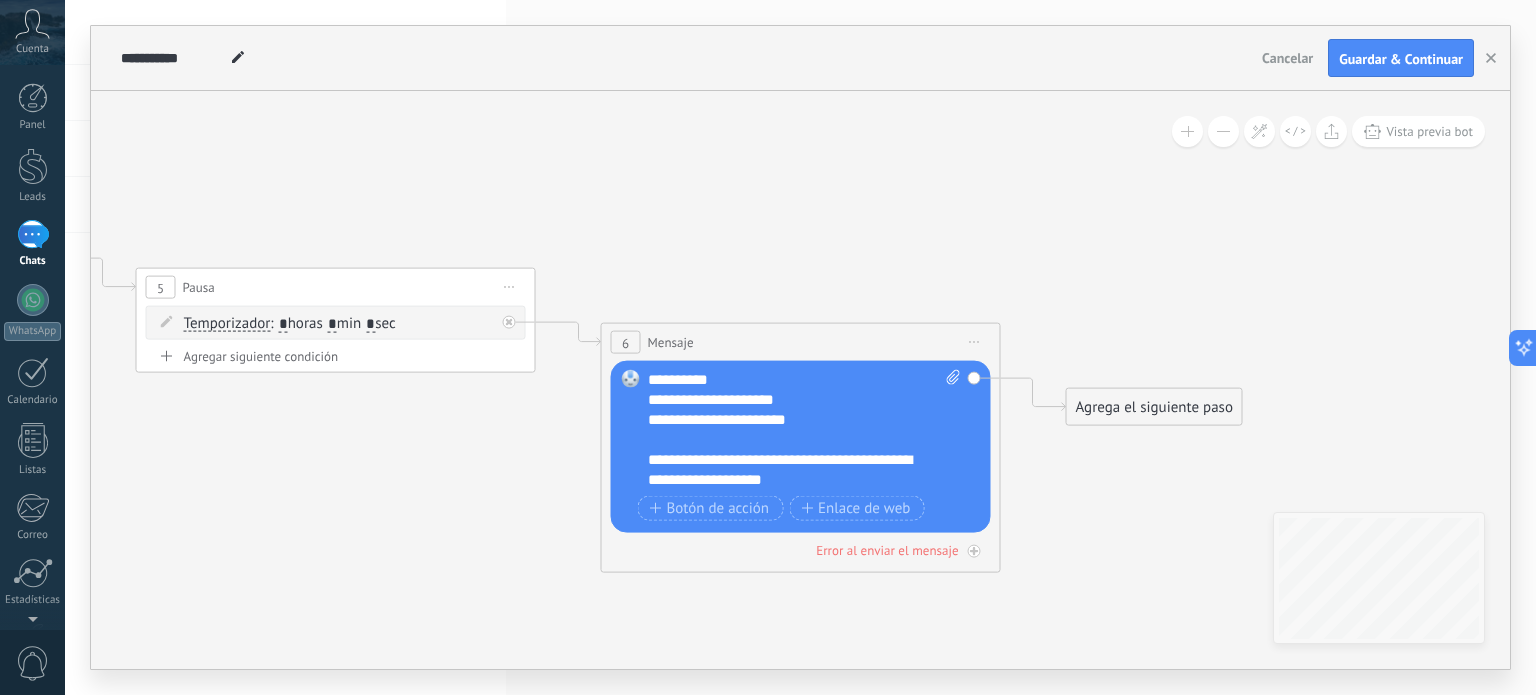 click 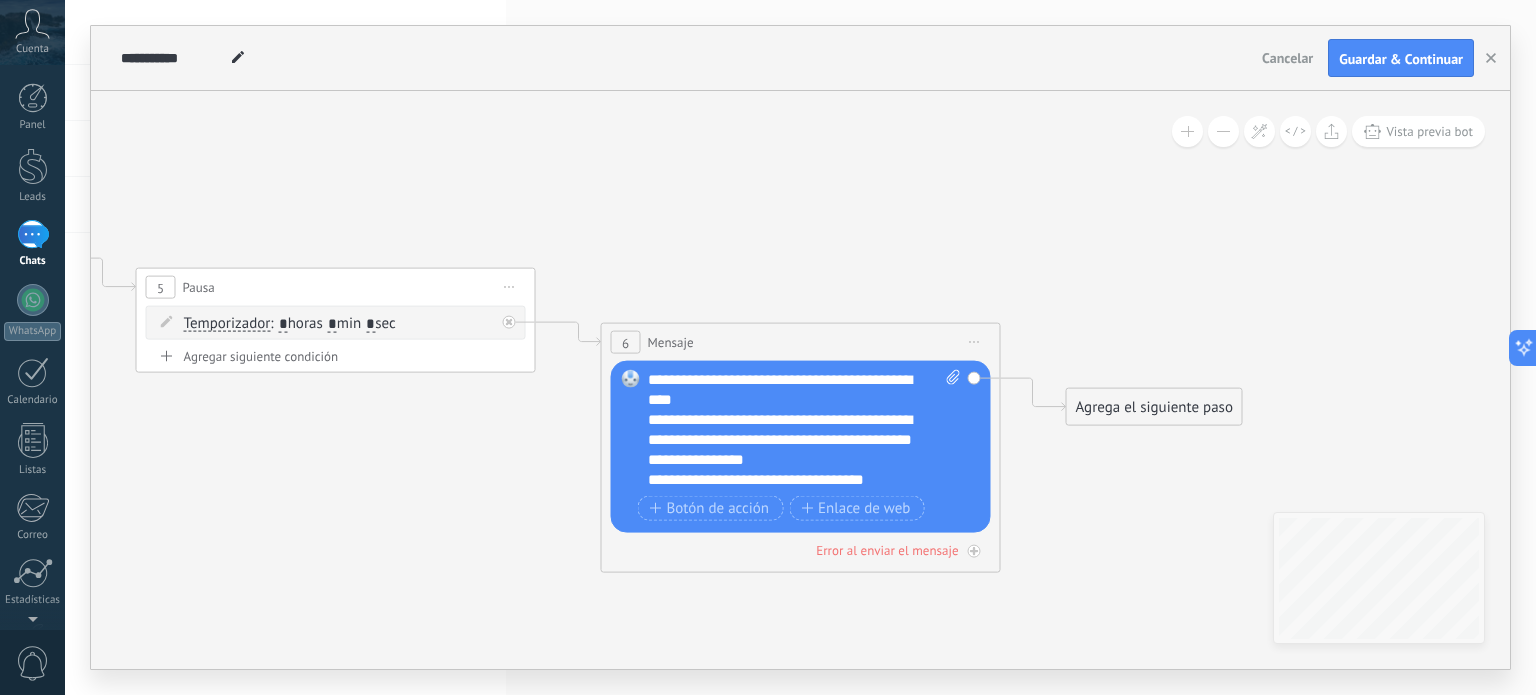 scroll, scrollTop: 0, scrollLeft: 0, axis: both 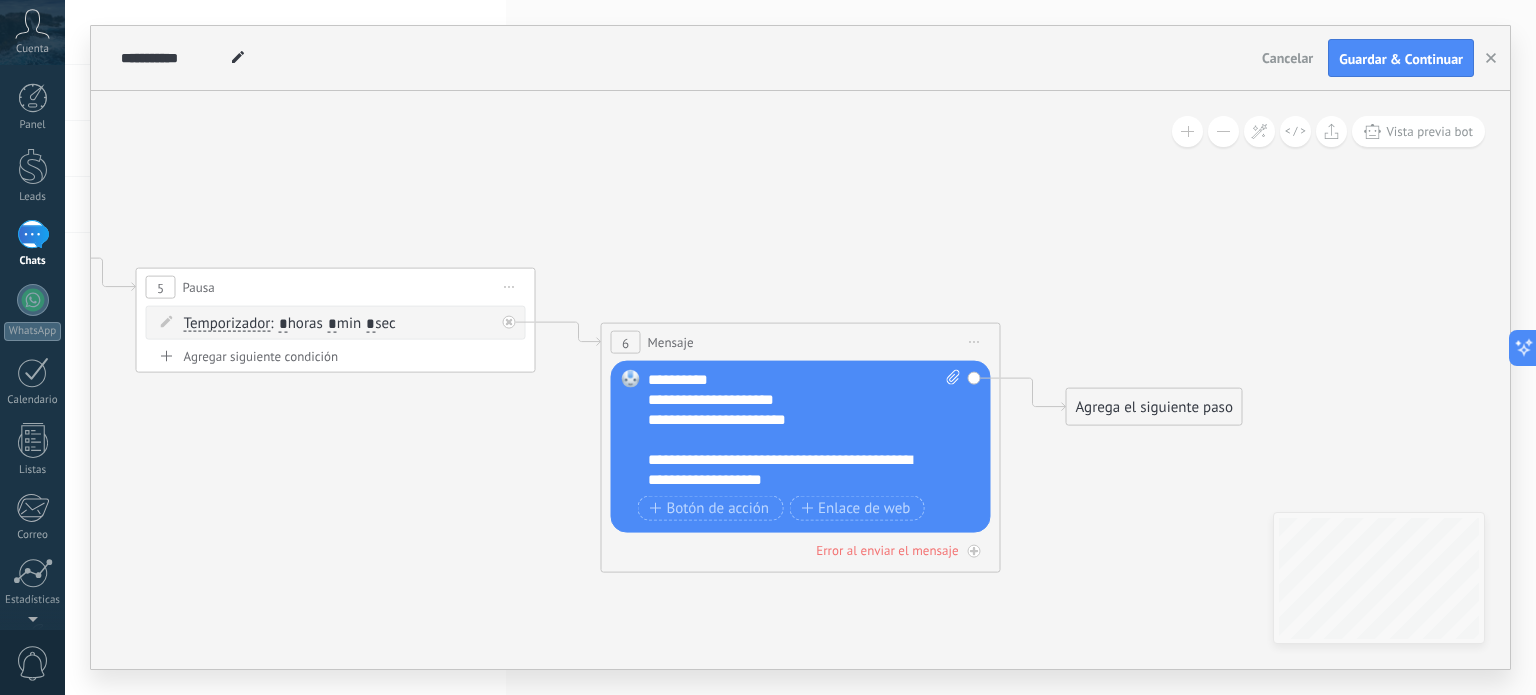 click on "Agrega el siguiente paso" at bounding box center (1154, 407) 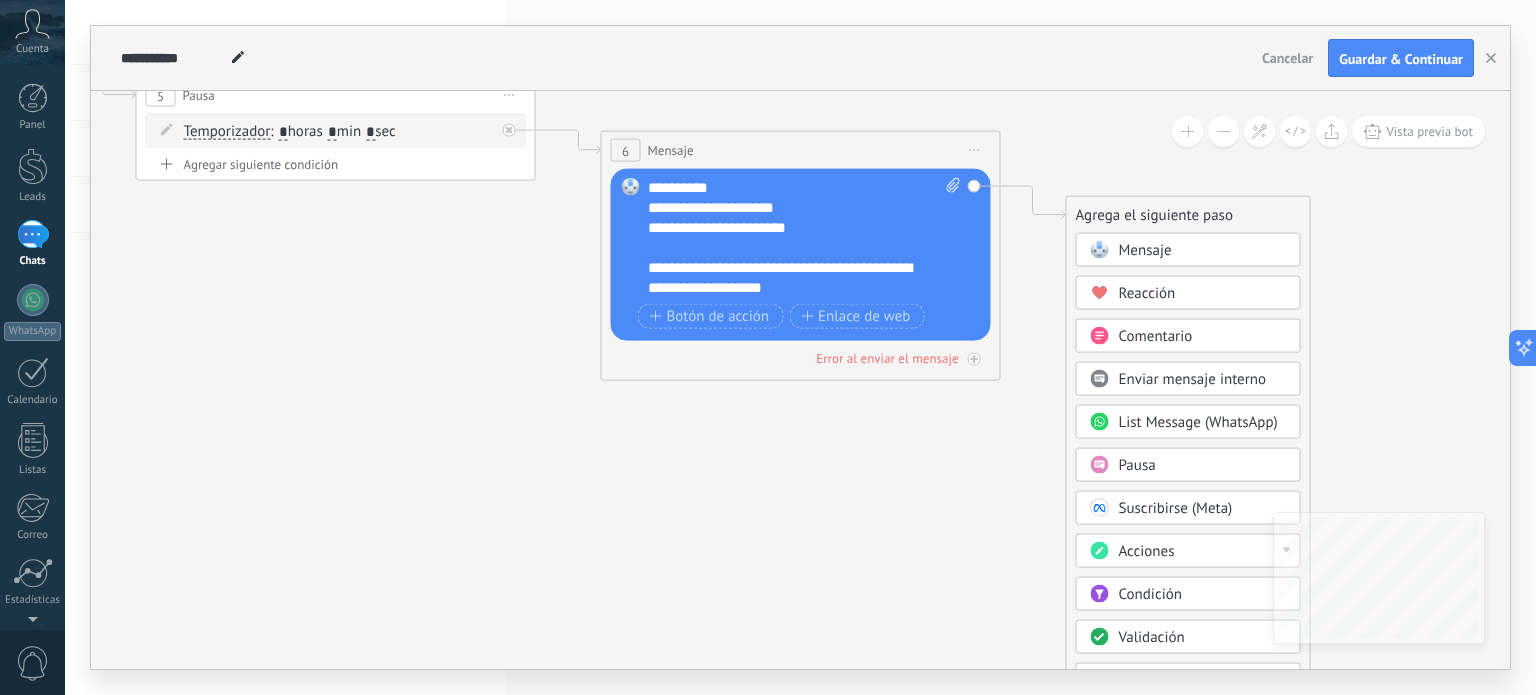click on "Pausa" at bounding box center (1203, 466) 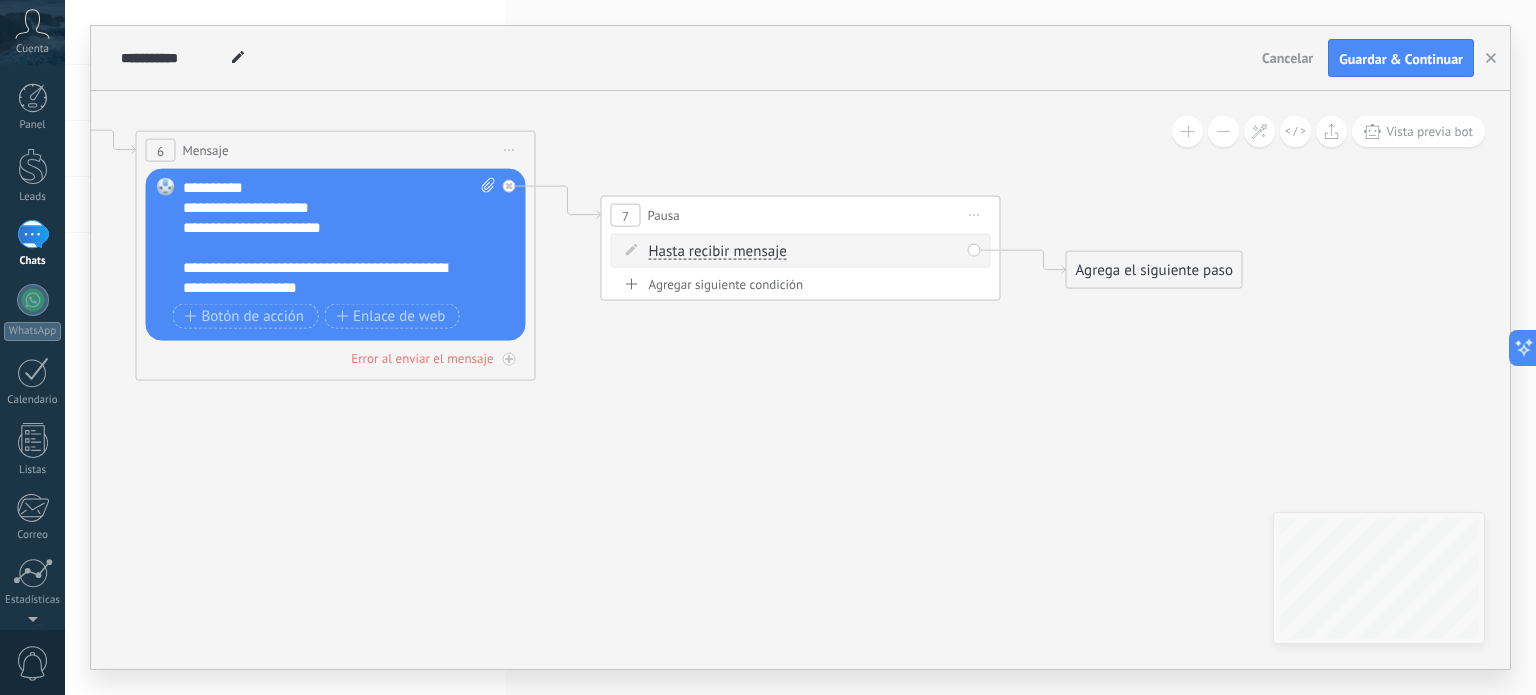 click on "Hasta recibir mensaje
Hasta recibir mensaje
Temporizador
Excepto horas laborales
Hasta que se abrió el video
Hasta que se cierre el video
Hasta recibir mensaje
Hasta recibir mensaje
Temporizador
* *" at bounding box center (801, 251) 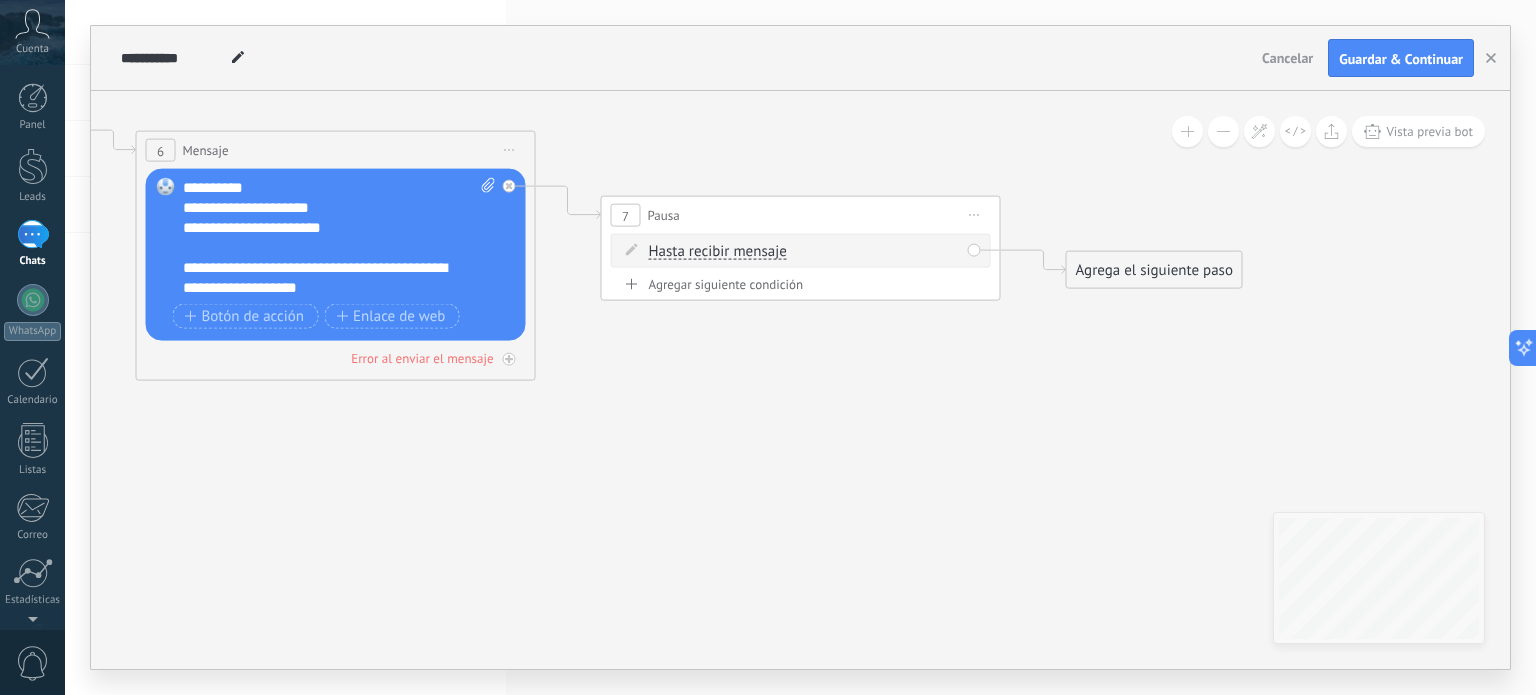 click on "Hasta recibir mensaje" at bounding box center (718, 252) 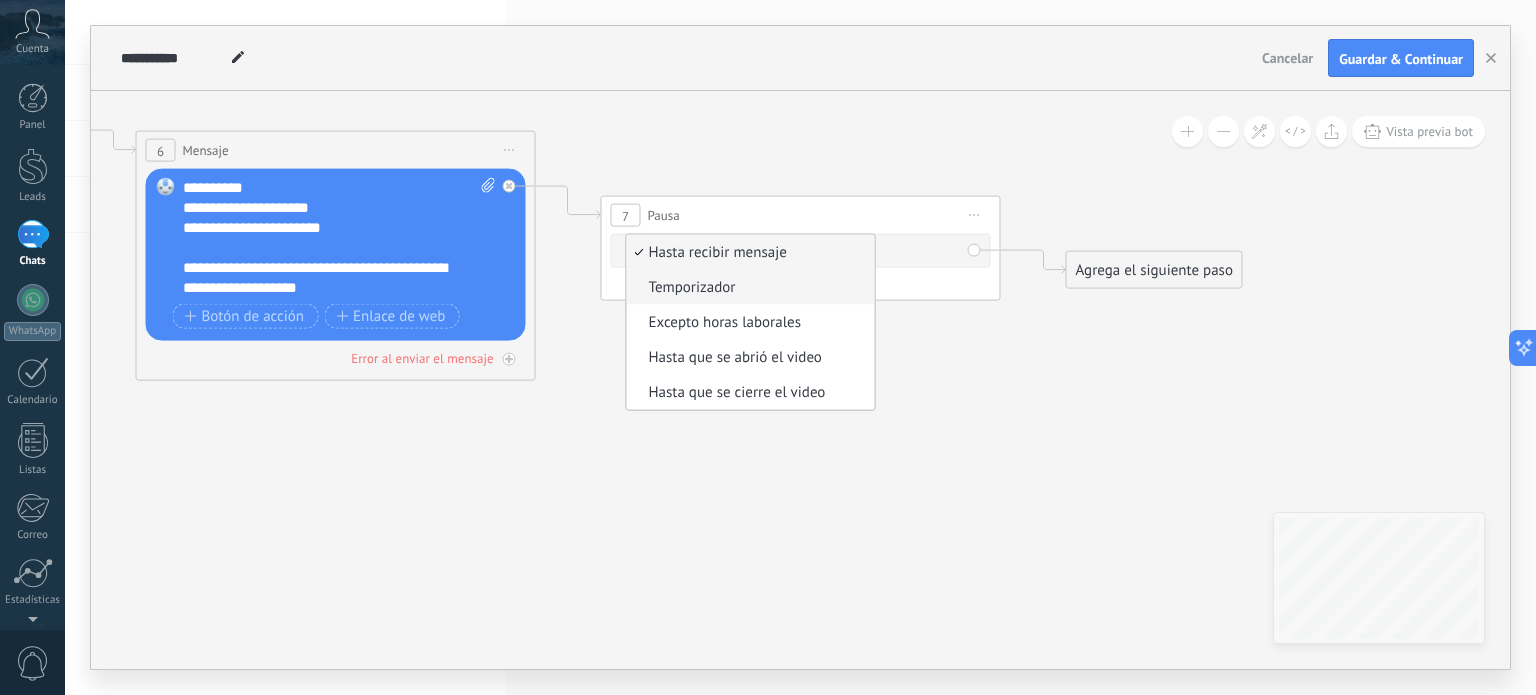 click on "Temporizador" at bounding box center (748, 288) 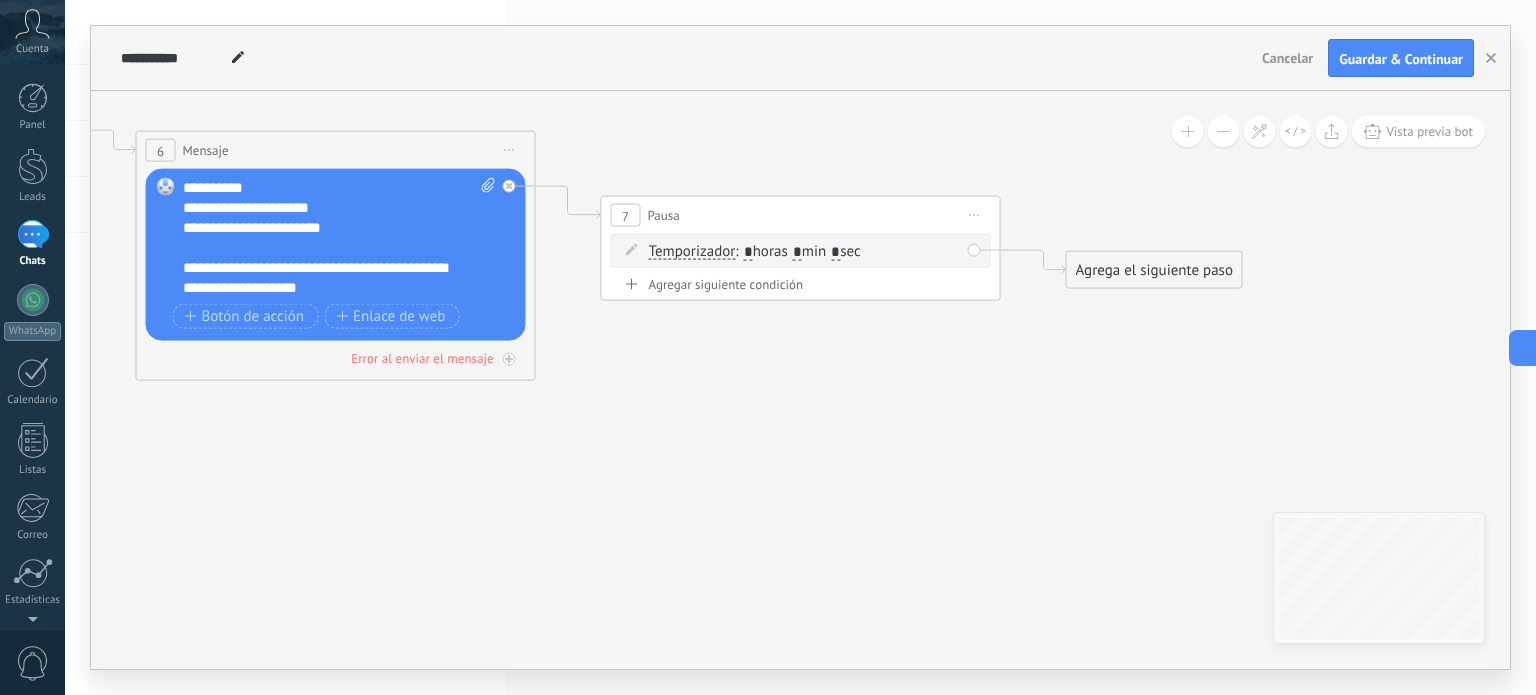 click on "*" at bounding box center (797, 252) 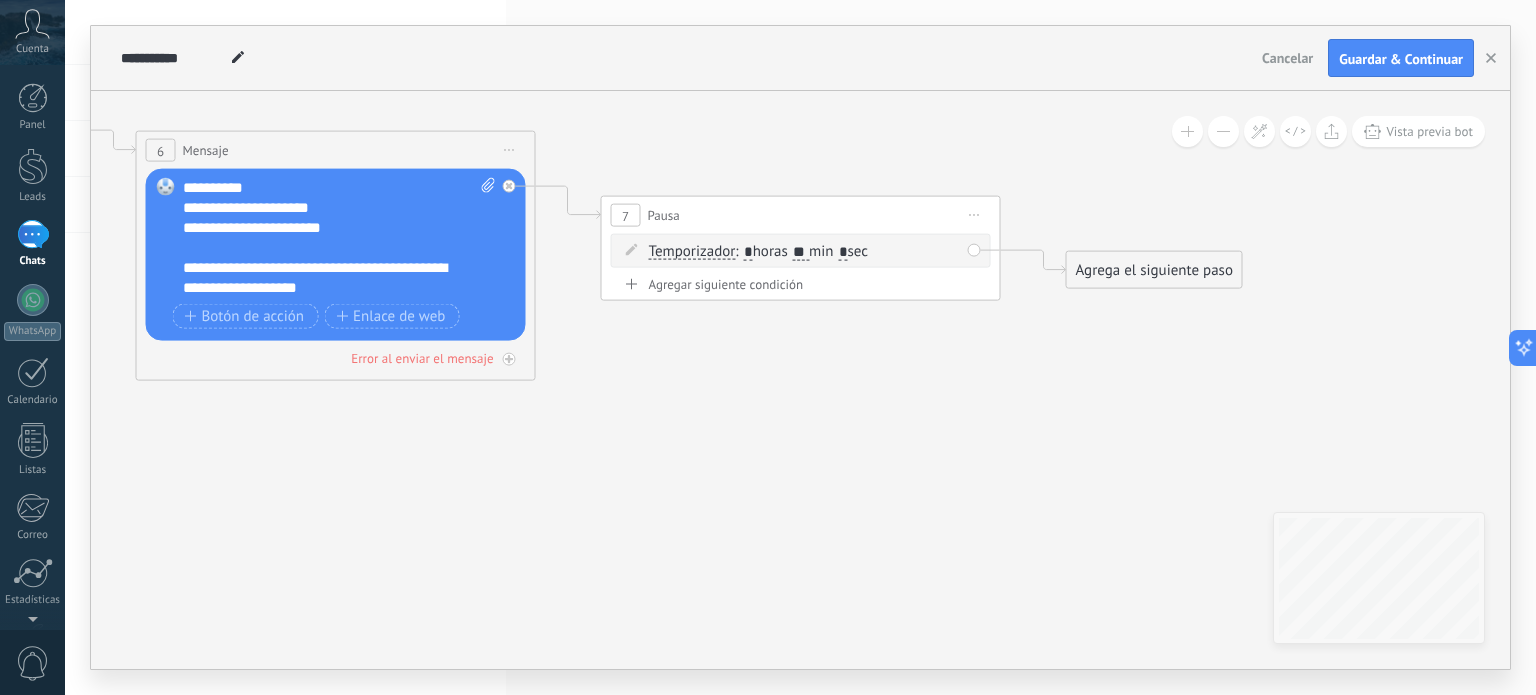 click on "**" at bounding box center [801, 252] 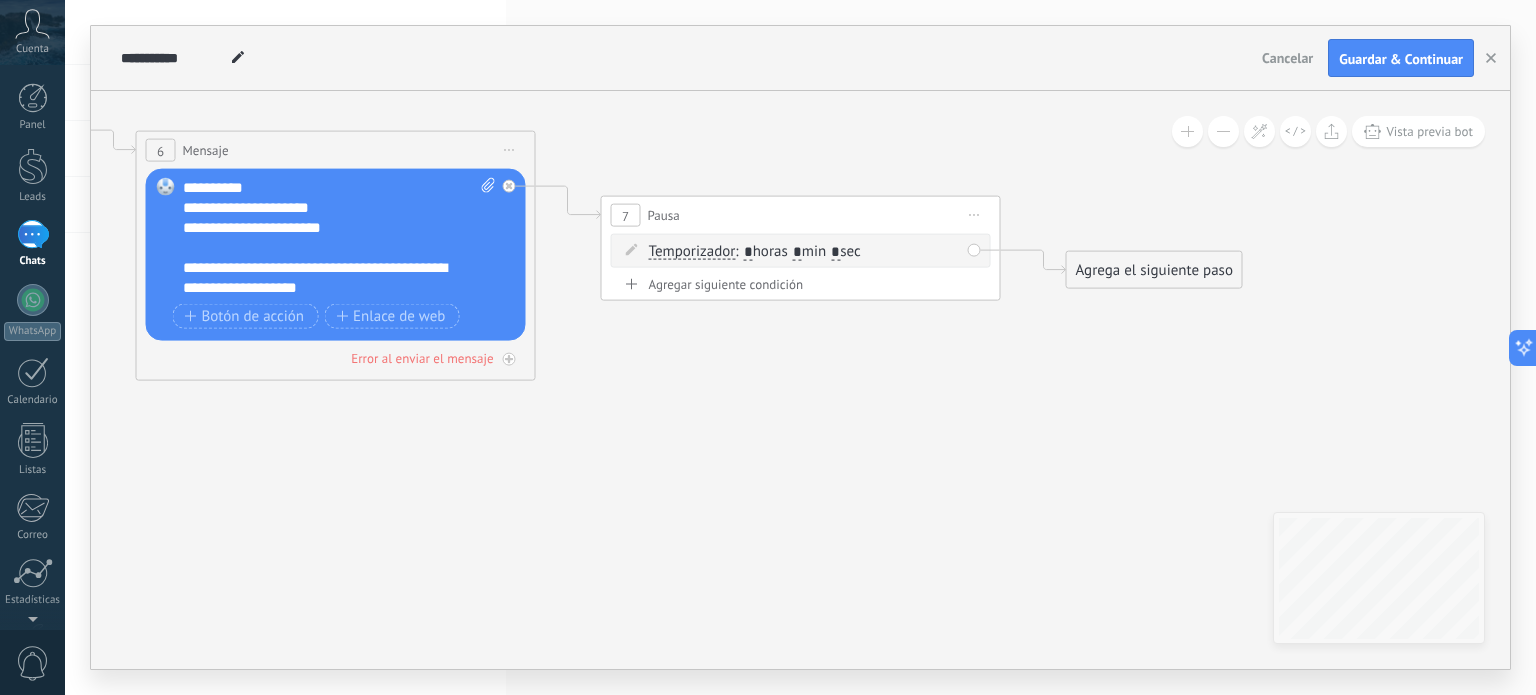 type on "*" 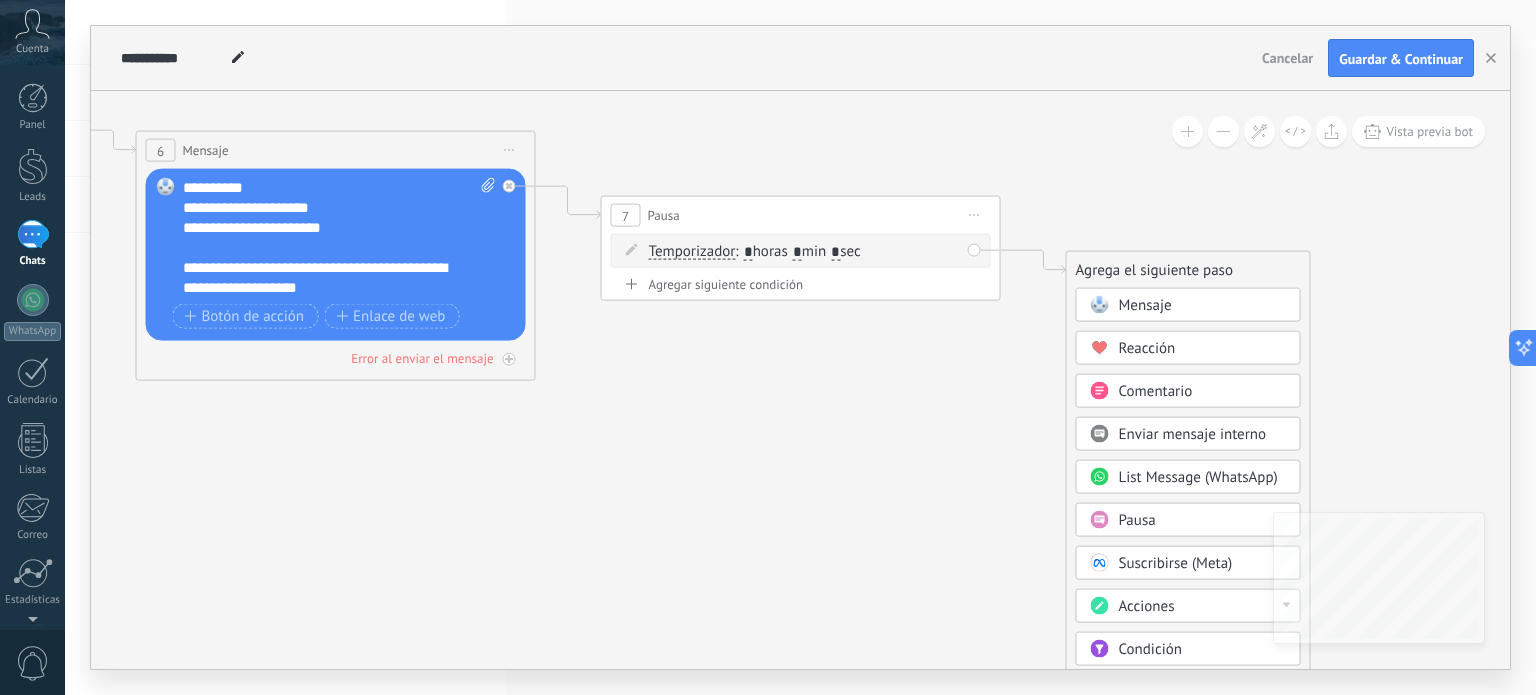 click at bounding box center (1099, 305) 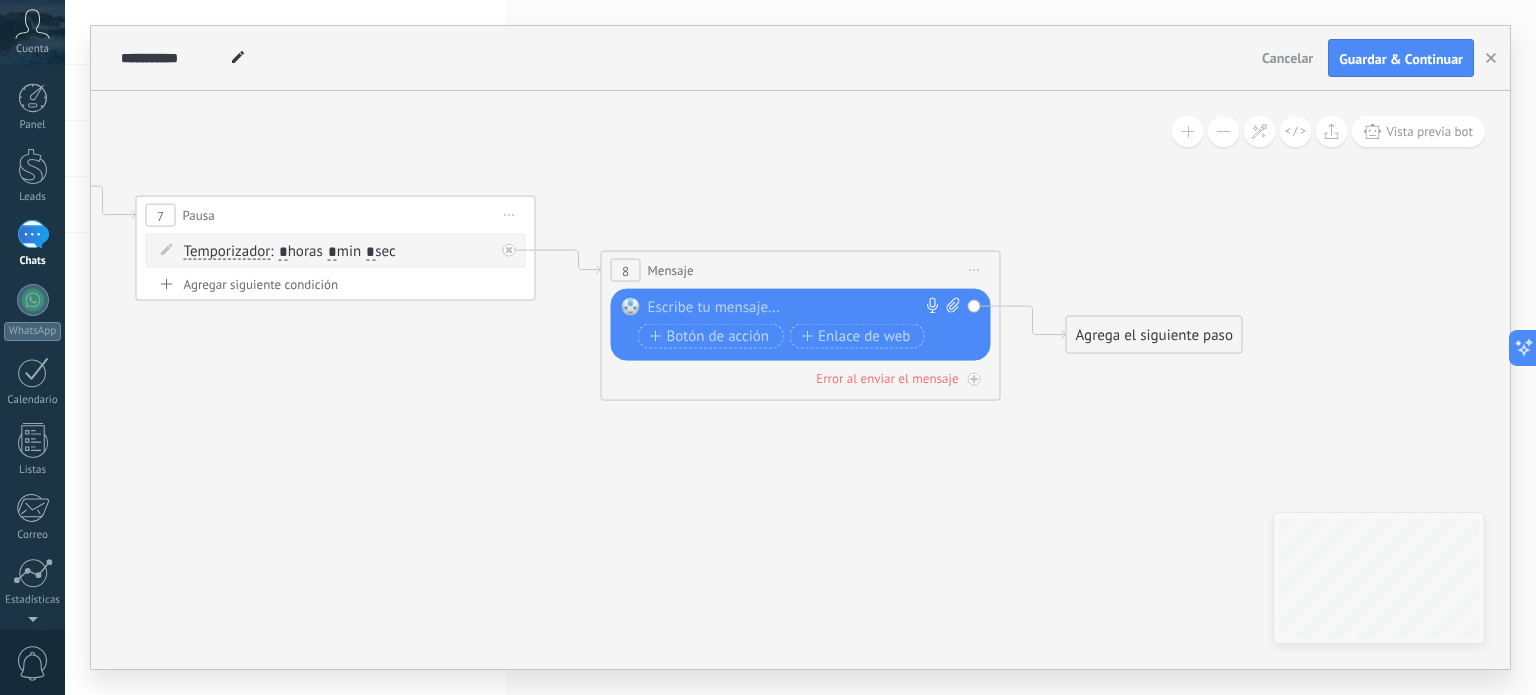 drag, startPoint x: 202, startPoint y: 404, endPoint x: 246, endPoint y: 398, distance: 44.407207 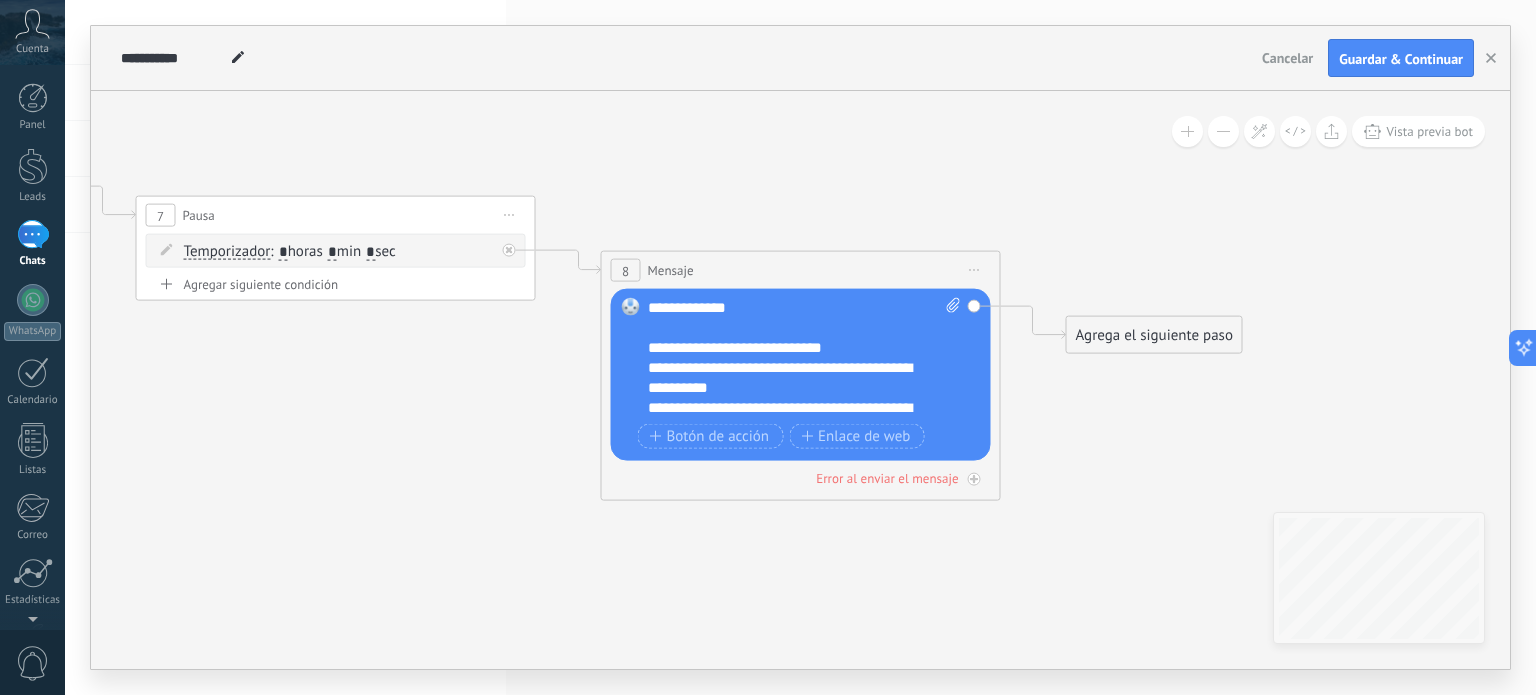 click at bounding box center [950, 358] 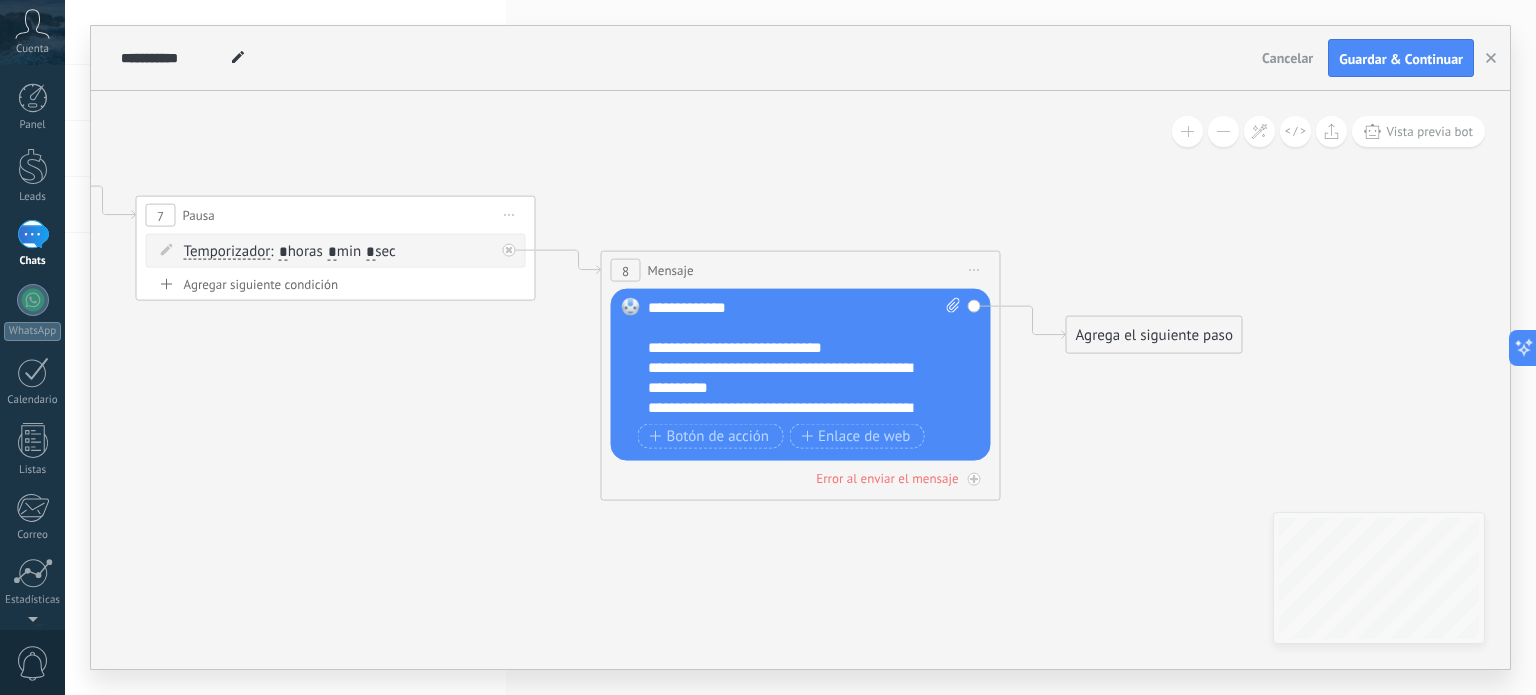 click on "Subir" at bounding box center (0, 0) 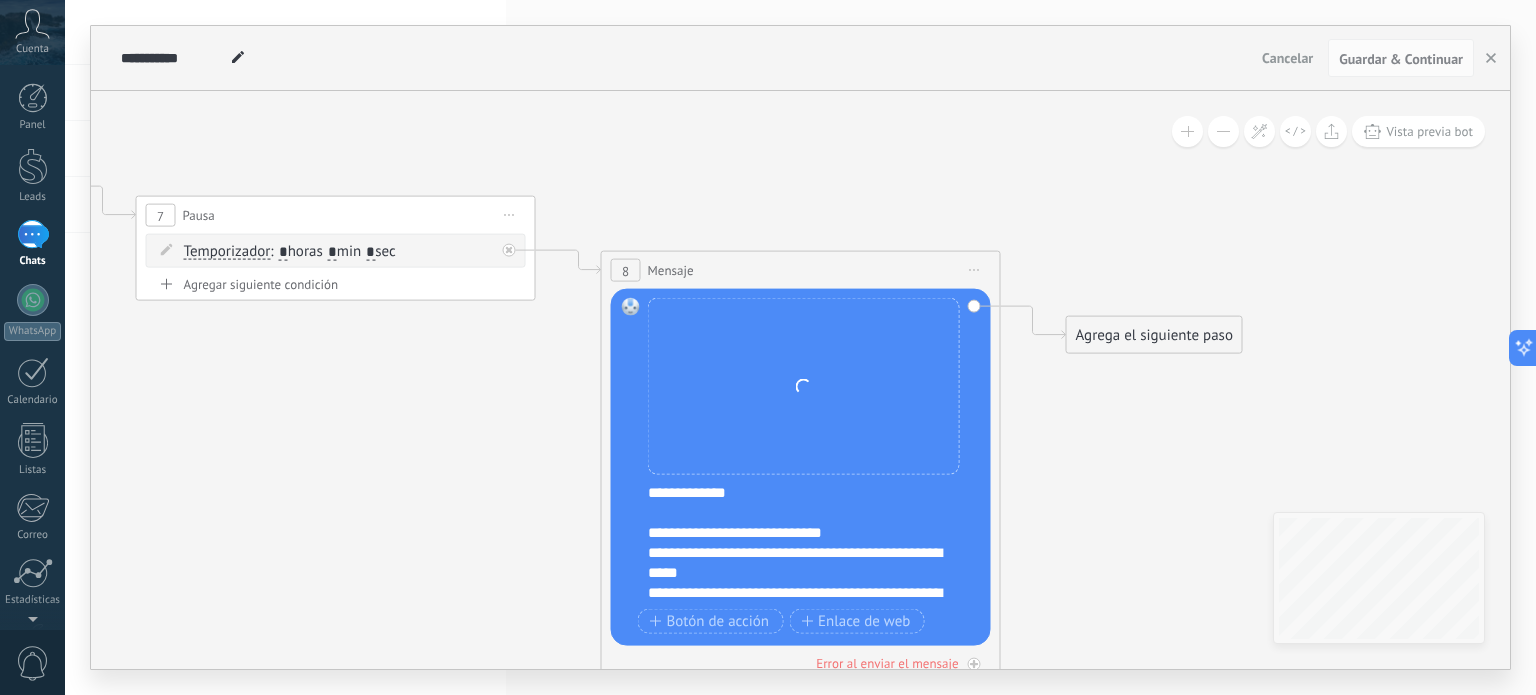 click on "Agrega el siguiente paso" at bounding box center (1154, 335) 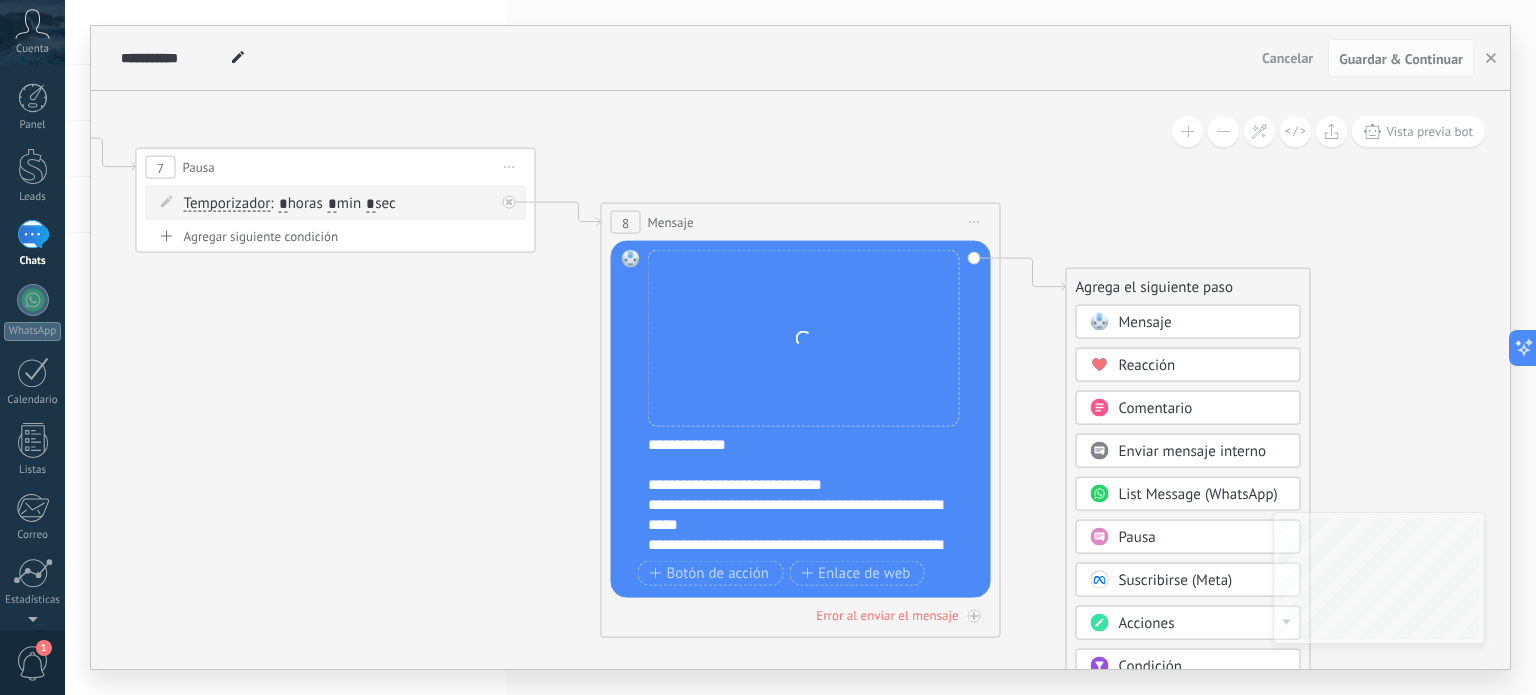 click on "Pausa" at bounding box center [1137, 537] 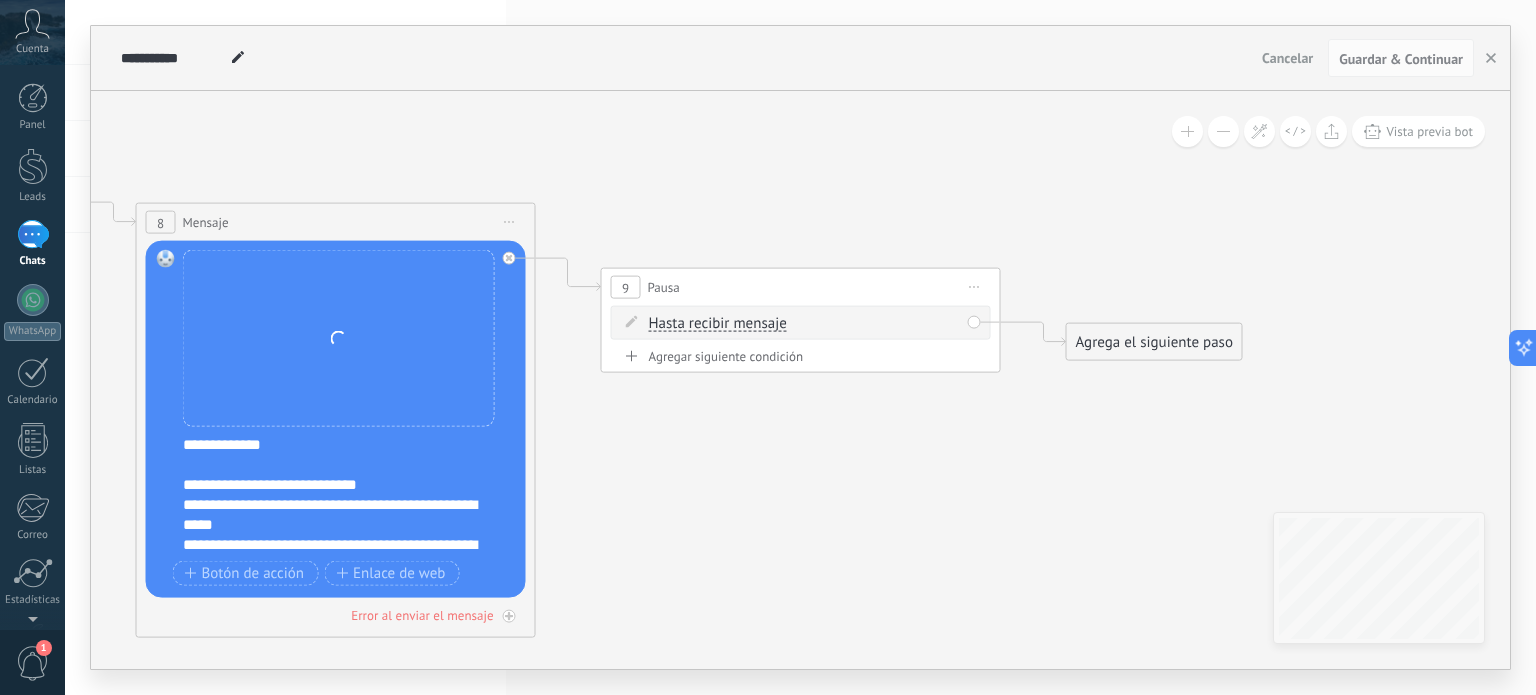 click on "Hasta recibir mensaje
Hasta recibir mensaje
Temporizador
Excepto horas laborales
Hasta que se abrió el video
Hasta que se cierre el video
Hasta recibir mensaje
Hasta recibir mensaje
Temporizador
Excepto horas laborales
* *" at bounding box center (804, 324) 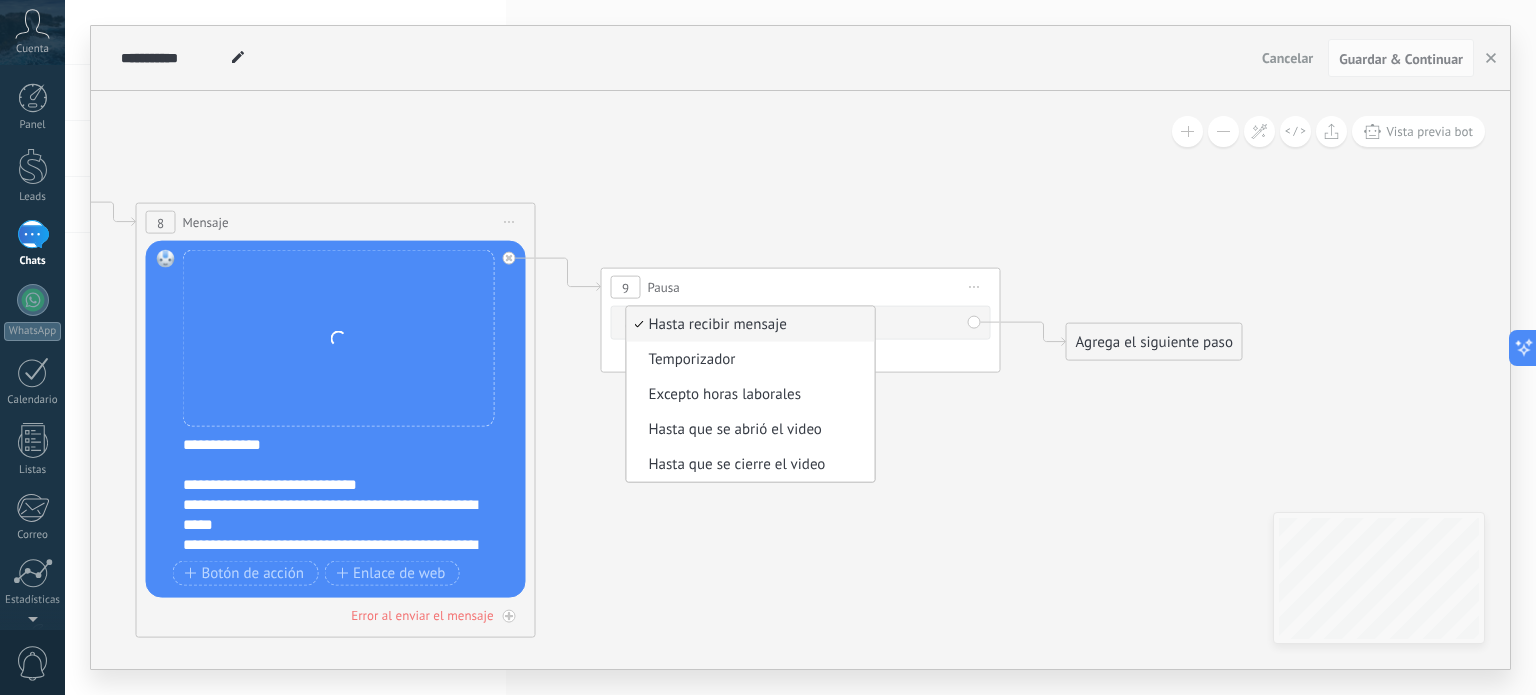 click on "Temporizador" at bounding box center (748, 360) 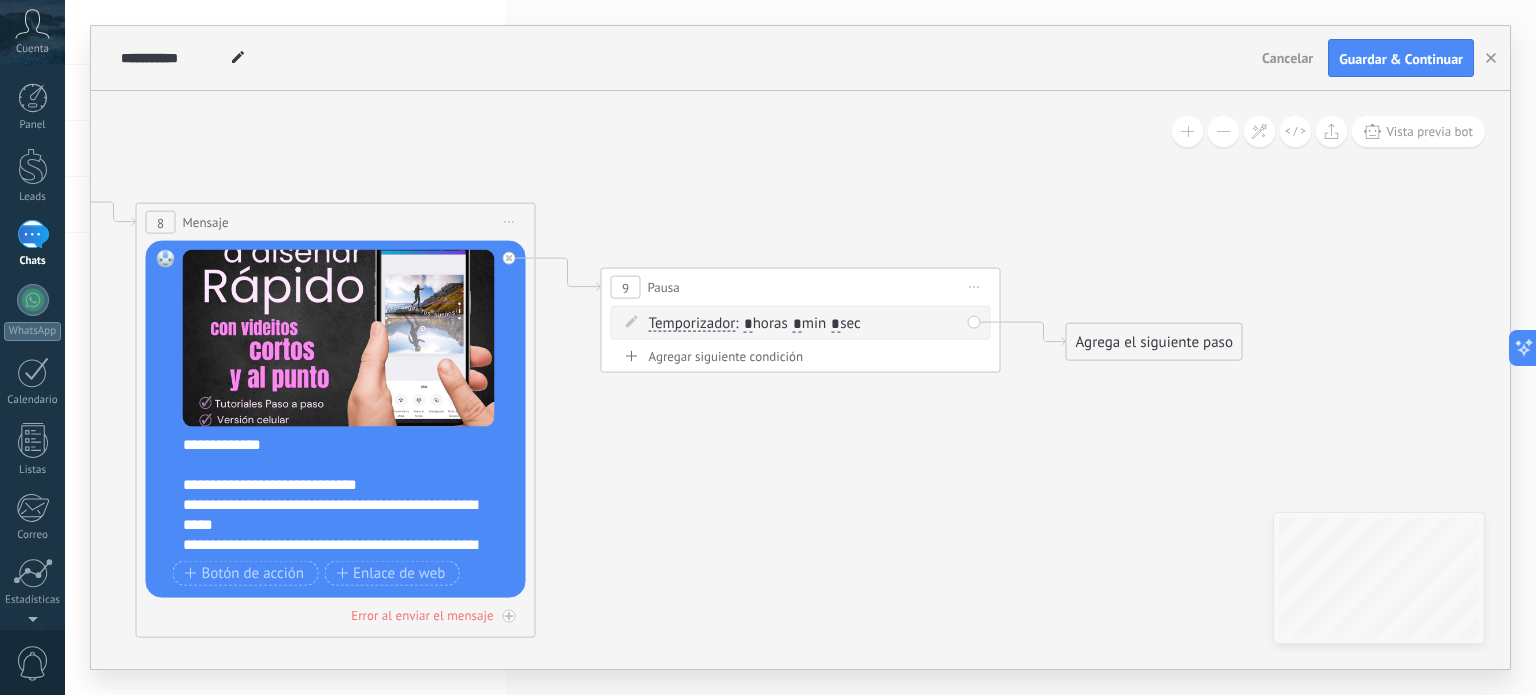 click on ":
*  horas
*  min  *  sec" at bounding box center [797, 323] 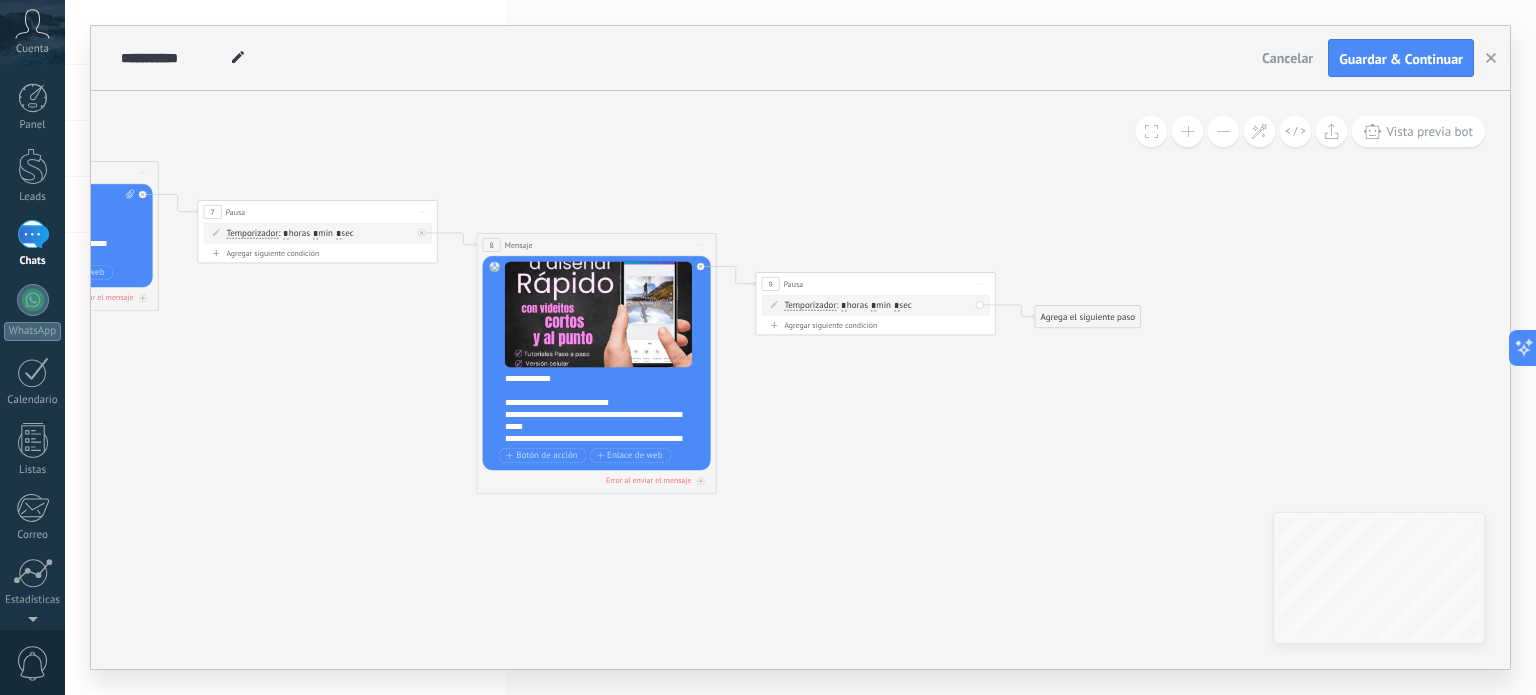click on "Agrega el siguiente paso" at bounding box center [1087, 317] 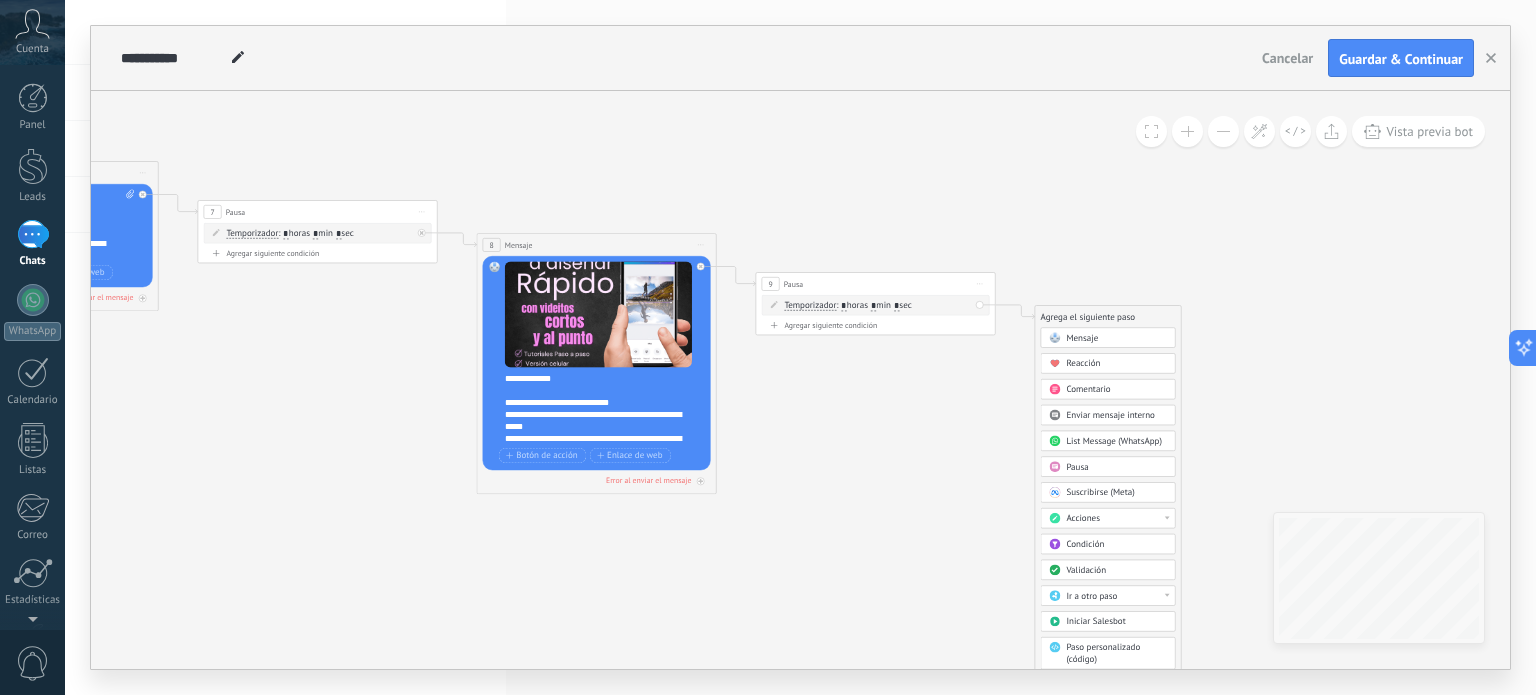 click on "Mensaje" at bounding box center [1116, 338] 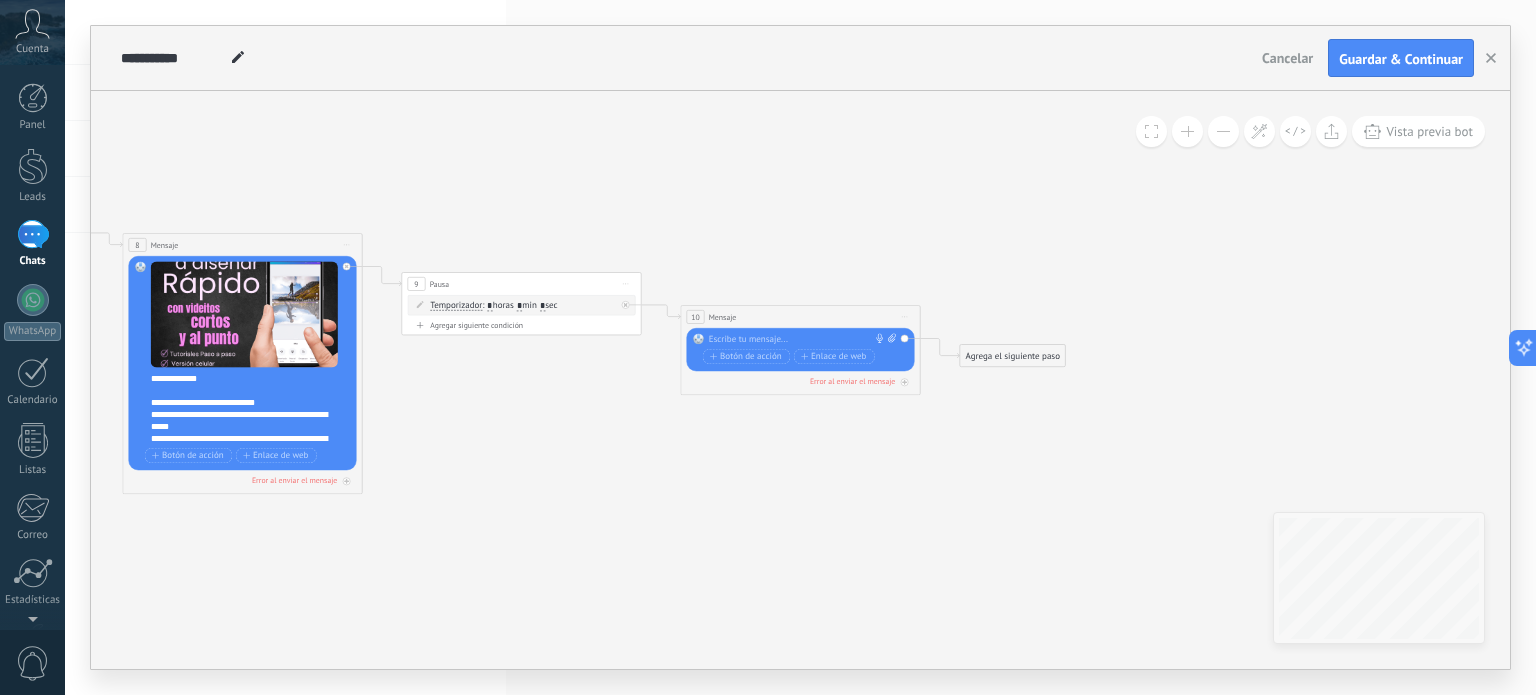 click 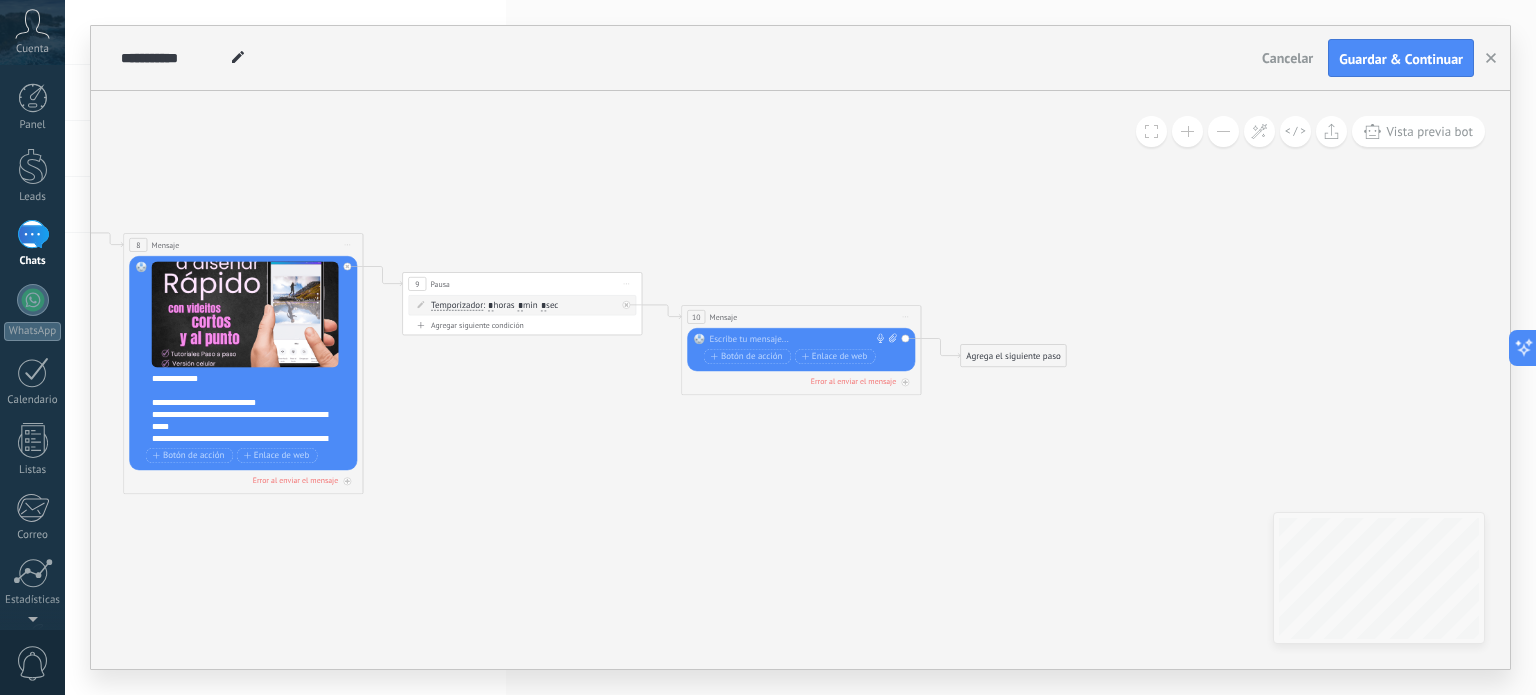 click at bounding box center (799, 340) 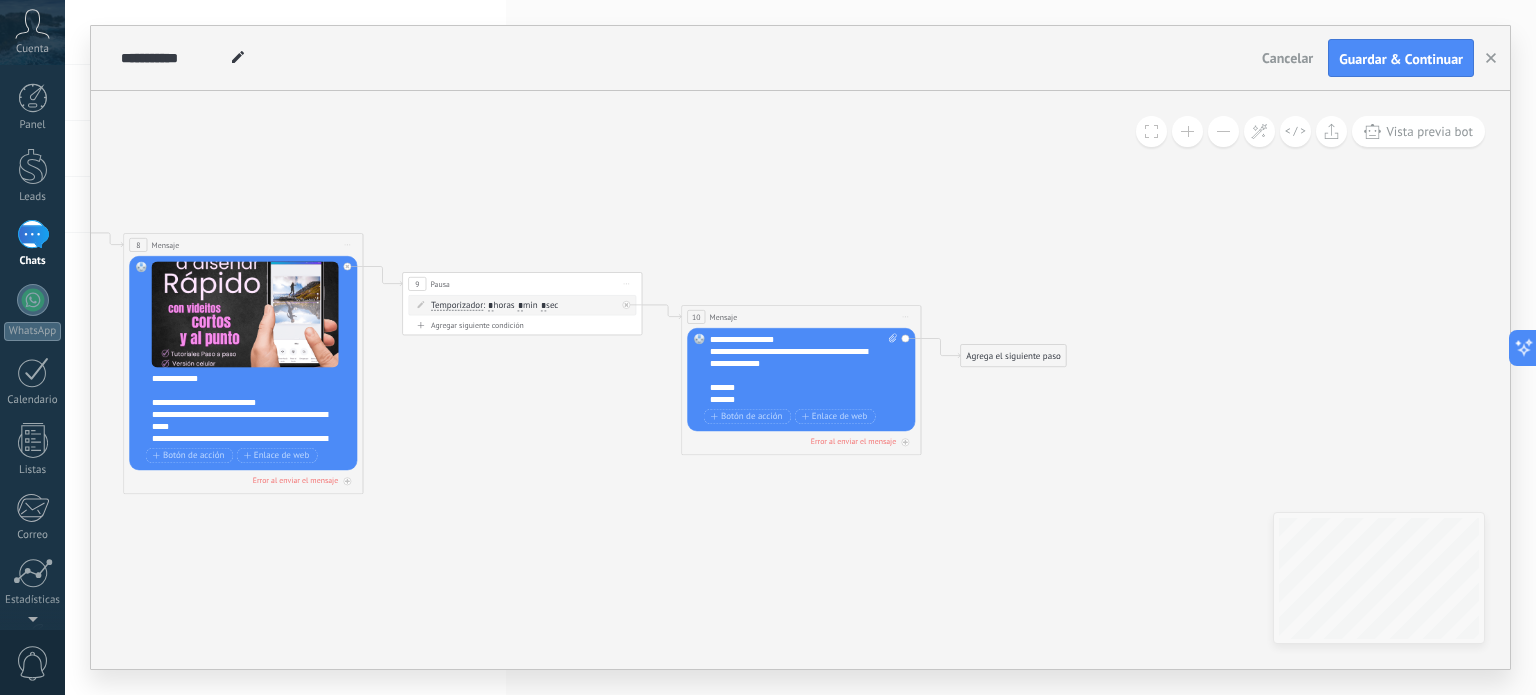 click 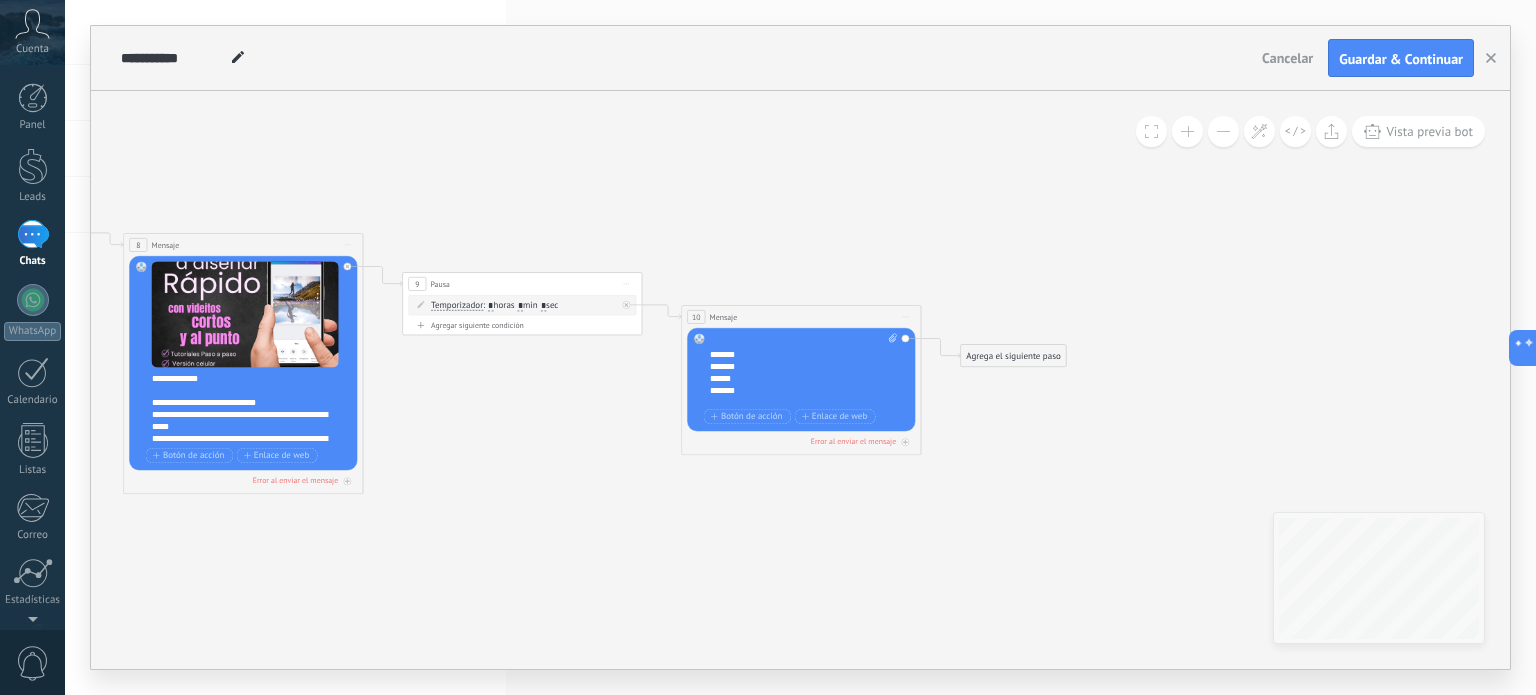 scroll, scrollTop: 120, scrollLeft: 0, axis: vertical 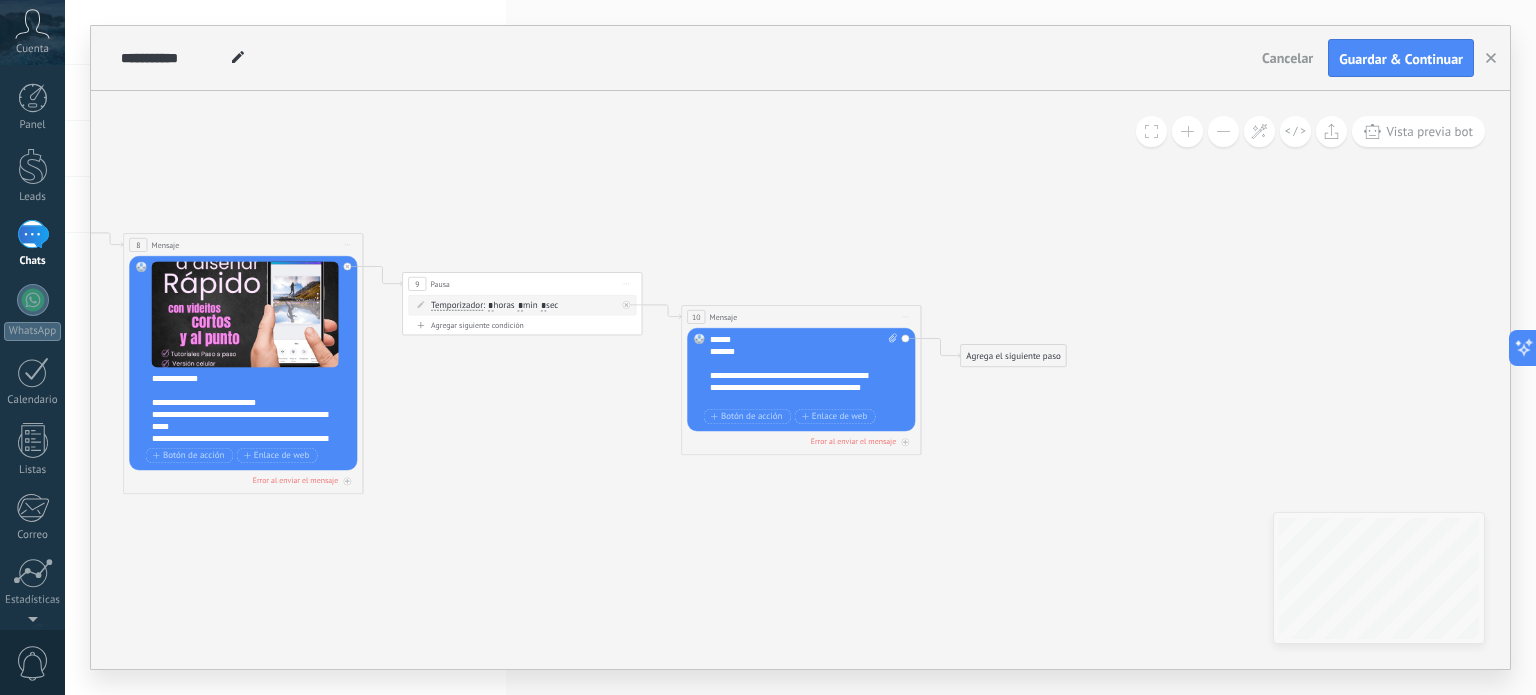 click 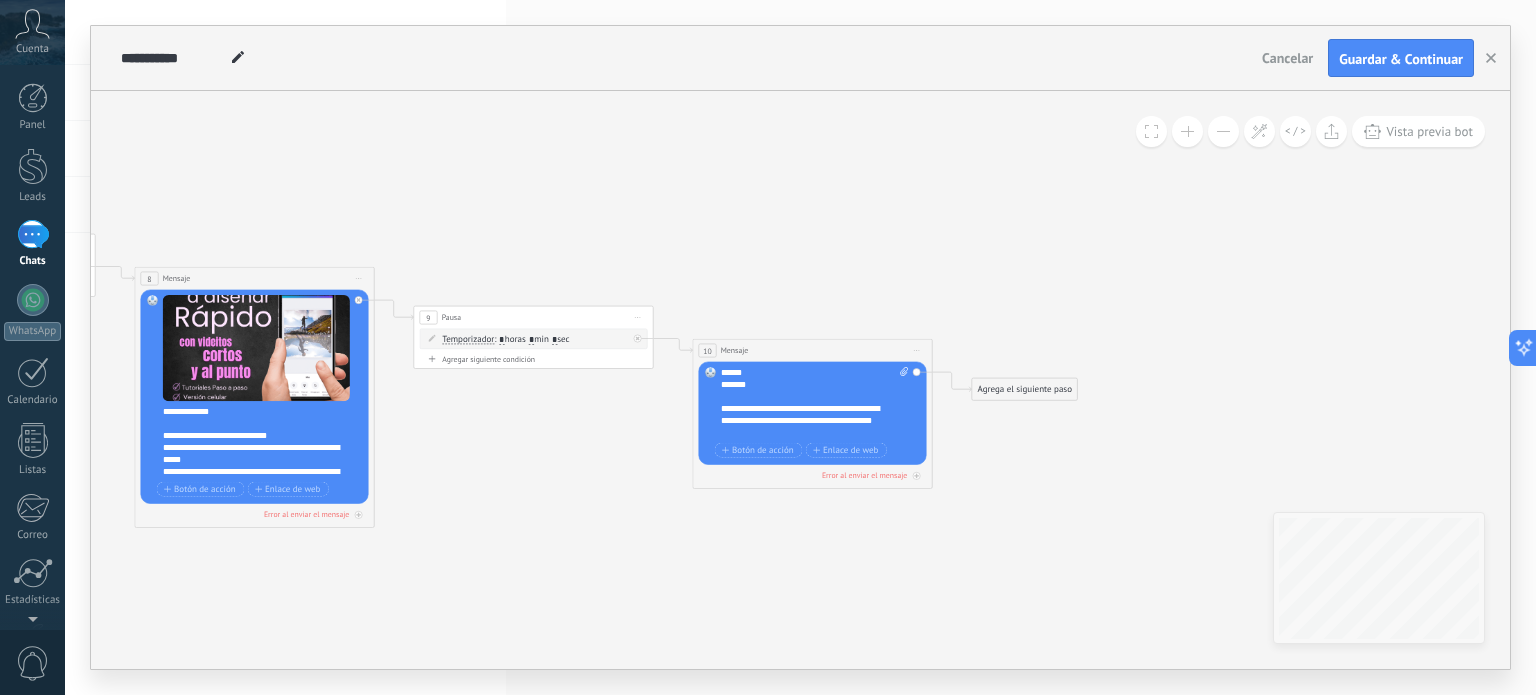 drag, startPoint x: 922, startPoint y: 247, endPoint x: 974, endPoint y: 322, distance: 91.26335 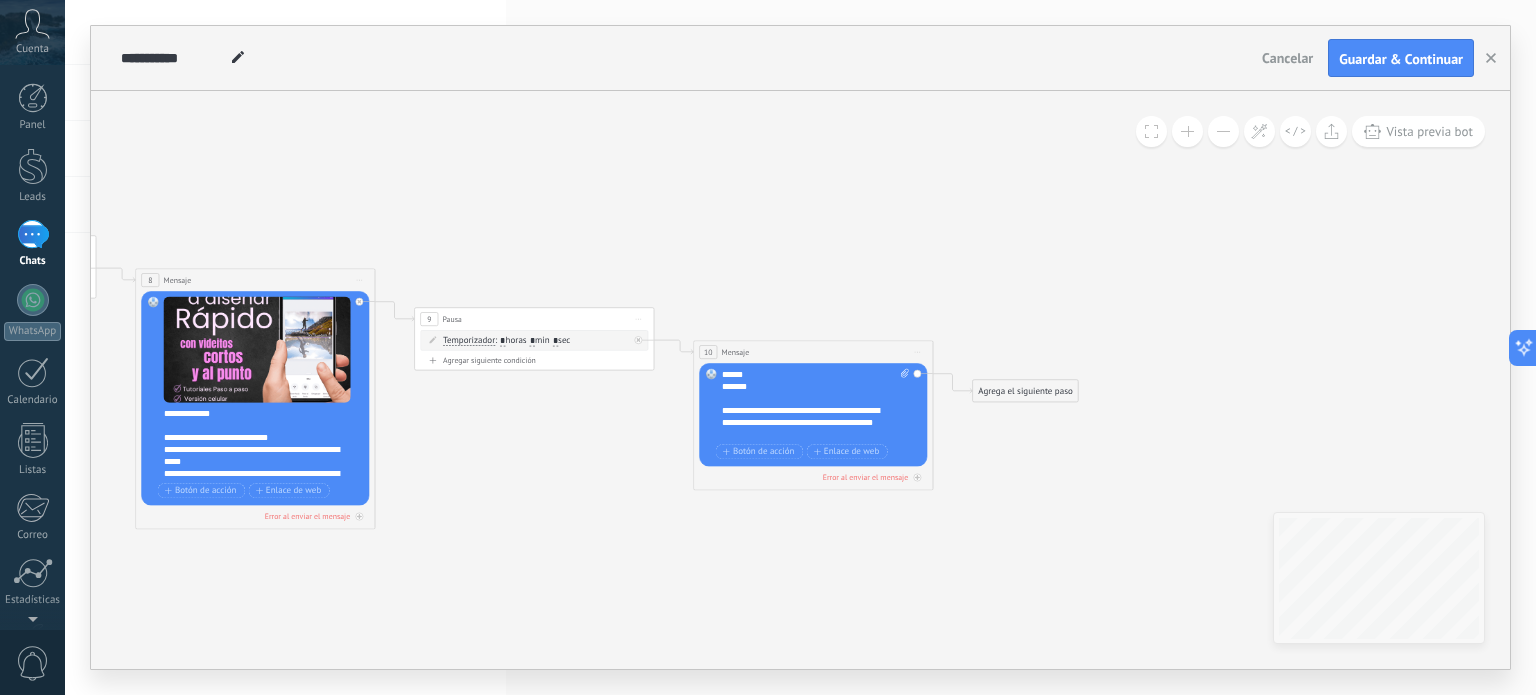 click on "Agrega el siguiente paso" at bounding box center (1025, 391) 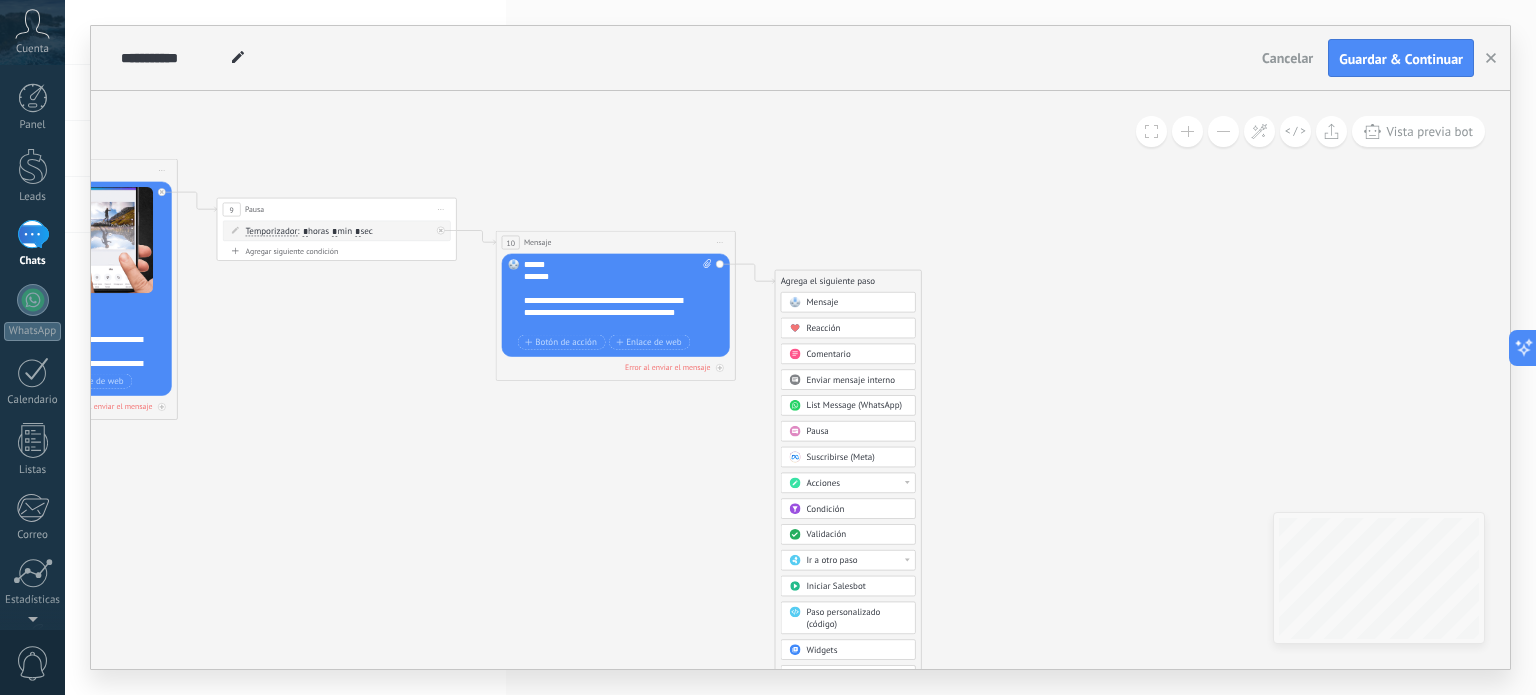 drag, startPoint x: 1145, startPoint y: 570, endPoint x: 932, endPoint y: 447, distance: 245.96341 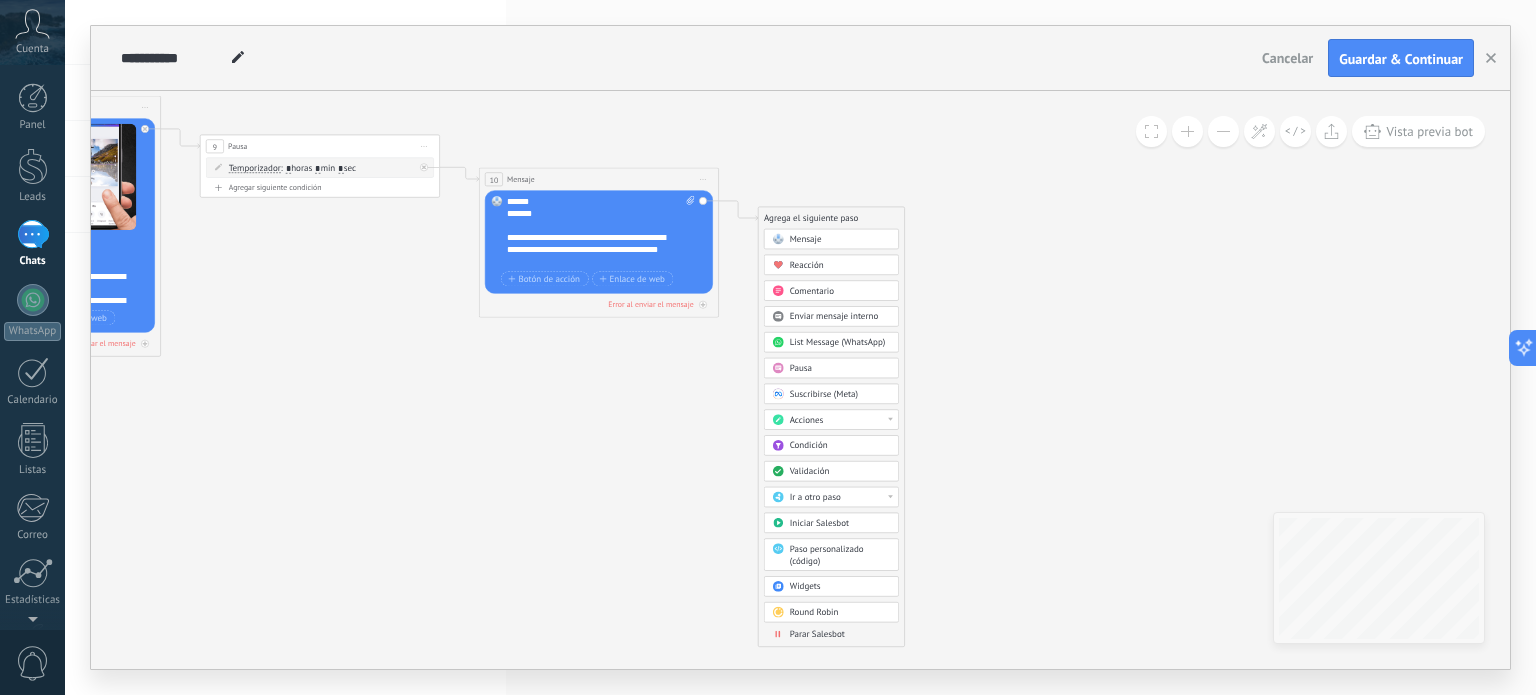 click on "Pausa" at bounding box center (801, 368) 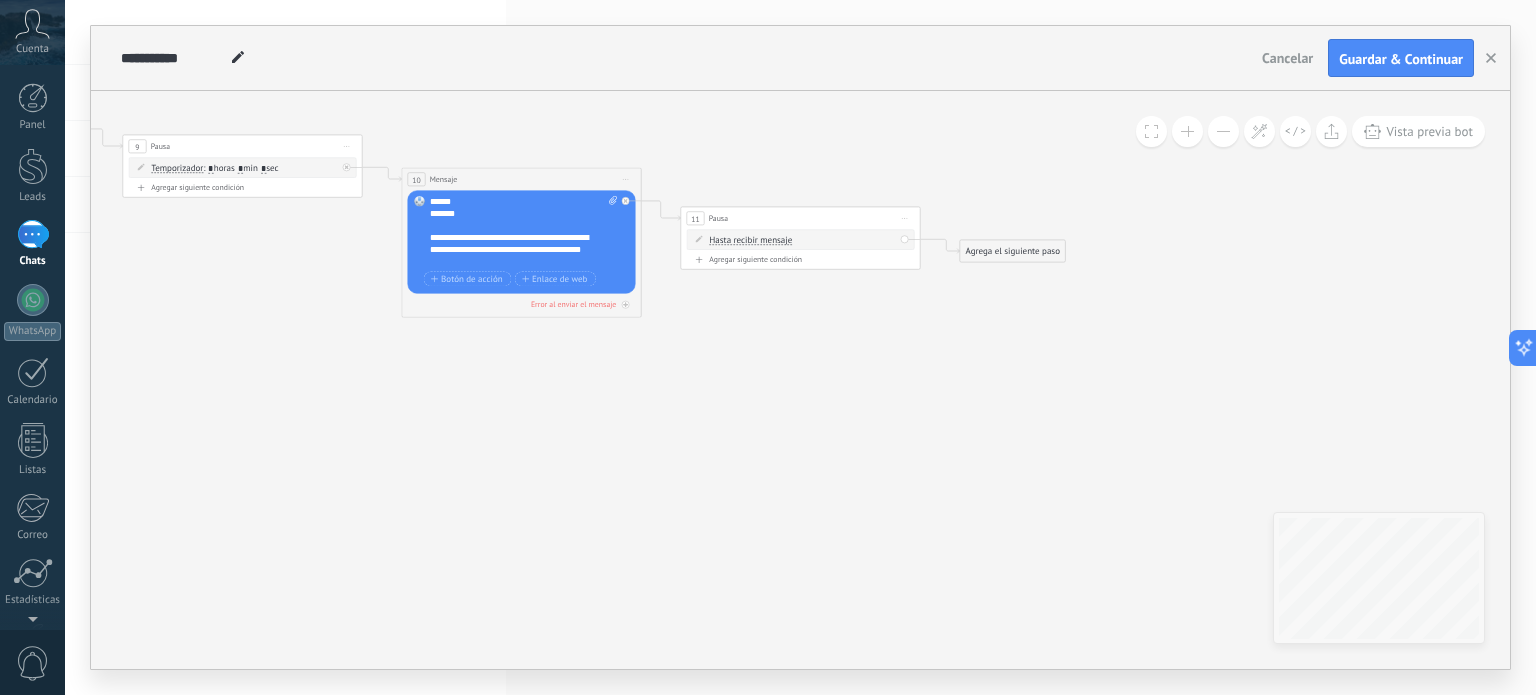 click on "Agregar siguiente condición" at bounding box center [801, 260] 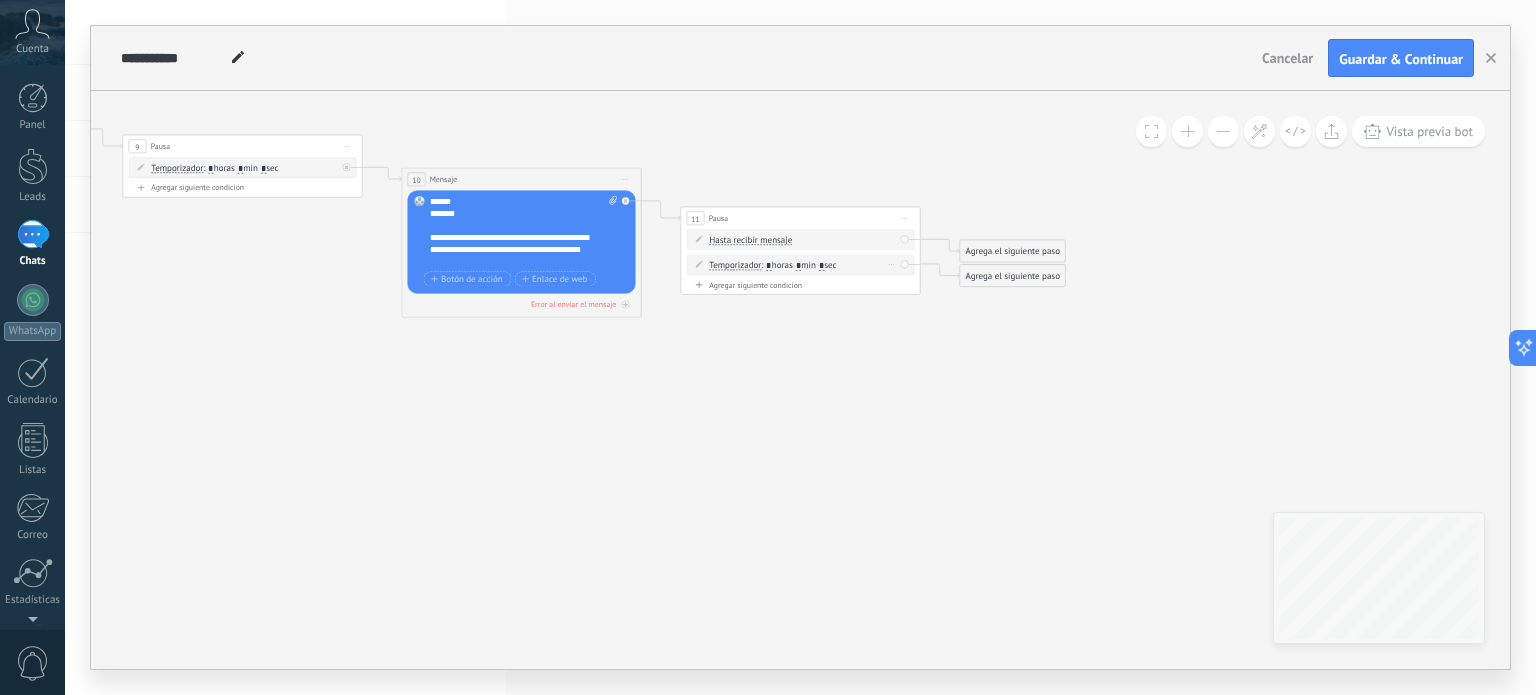 click on ":
*  horas
*  min  *  sec" at bounding box center (798, 265) 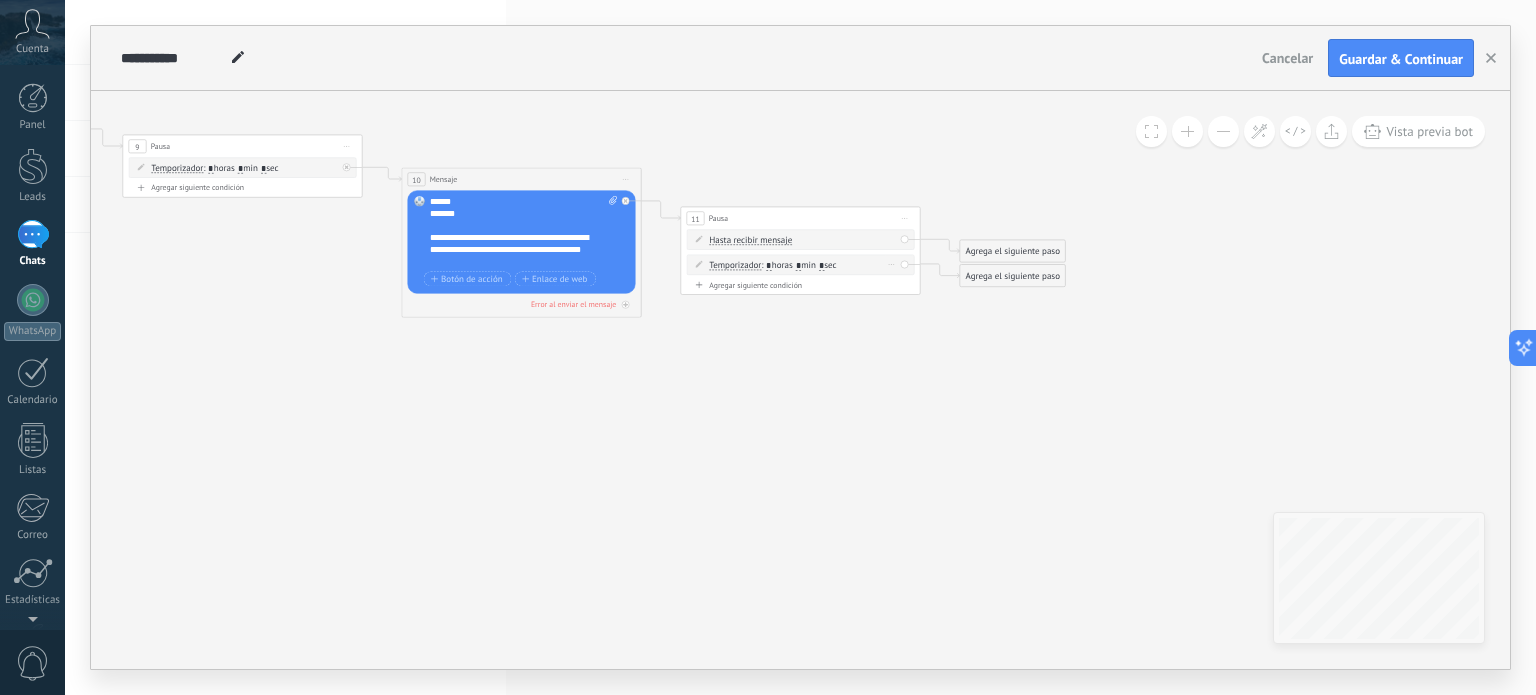 type on "*" 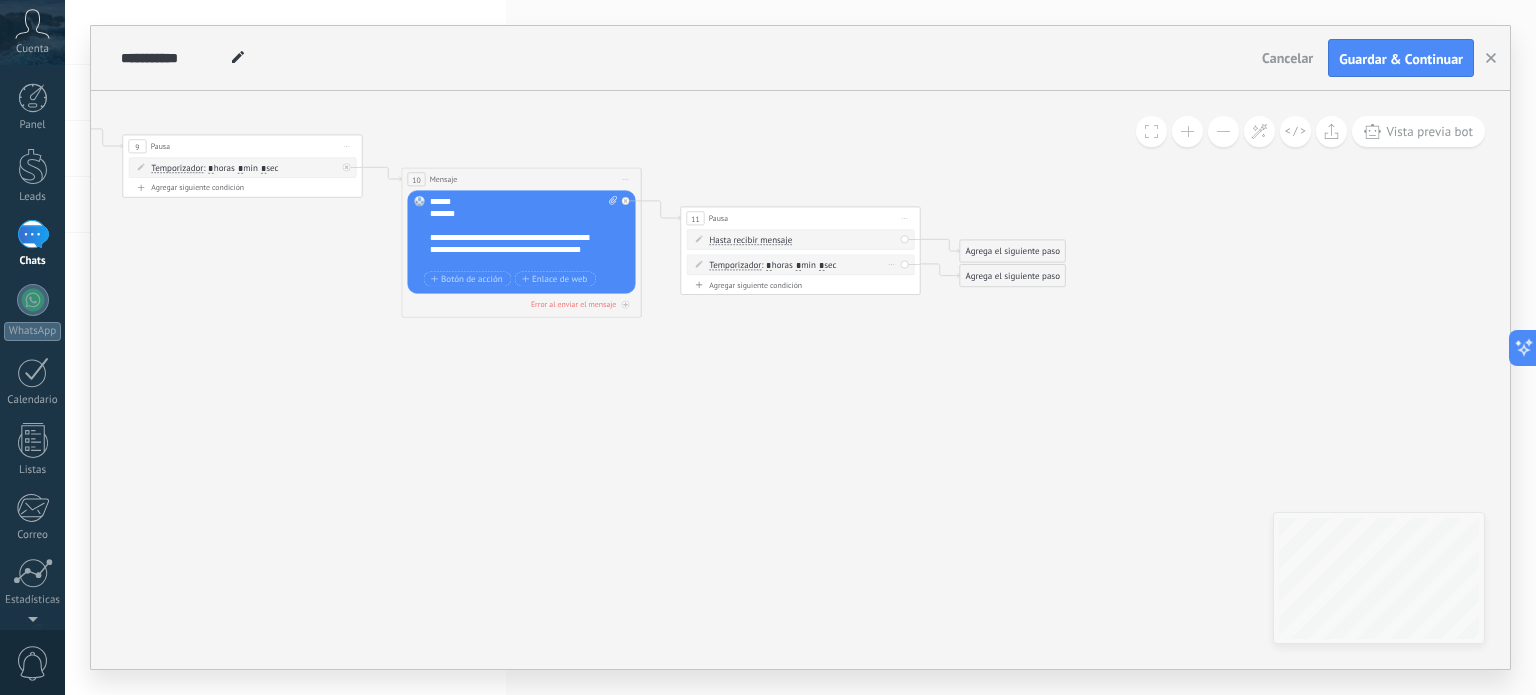 click on "*" at bounding box center [821, 266] 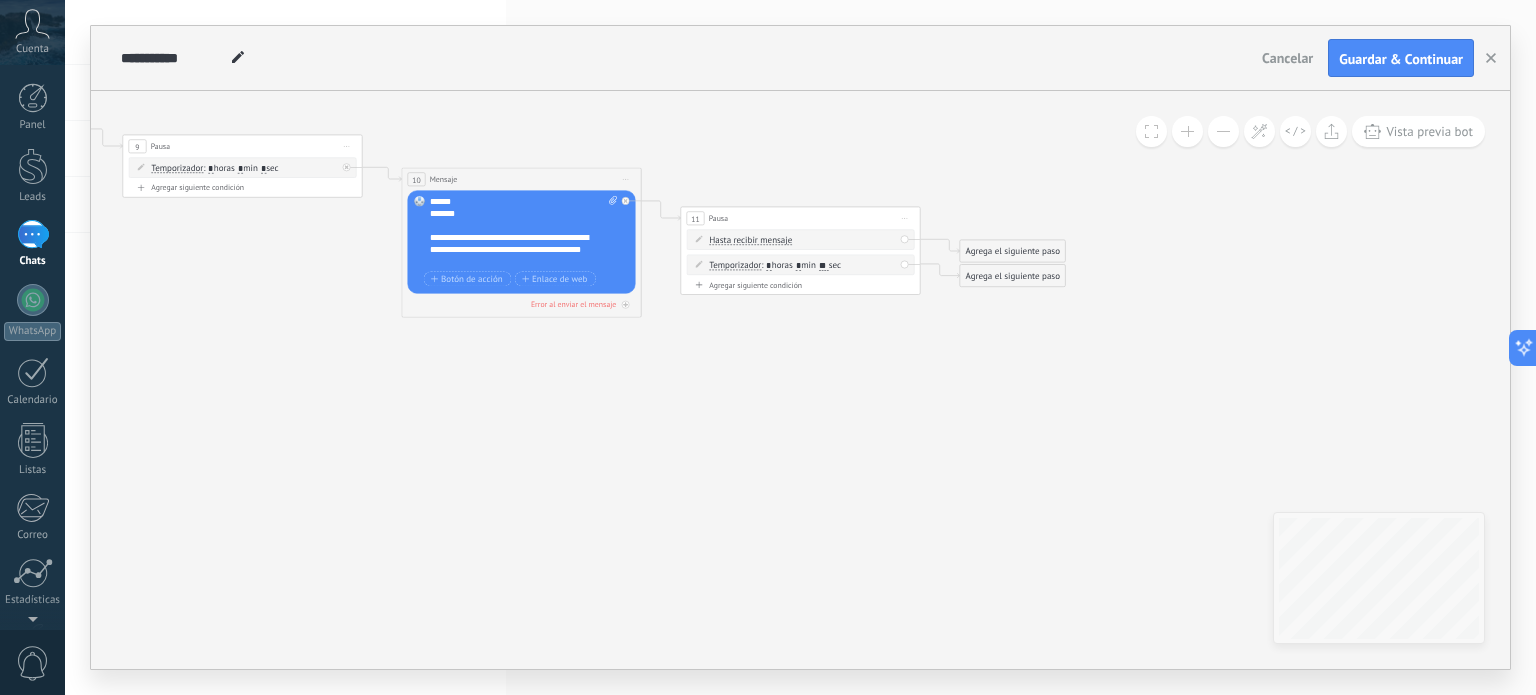 type on "**" 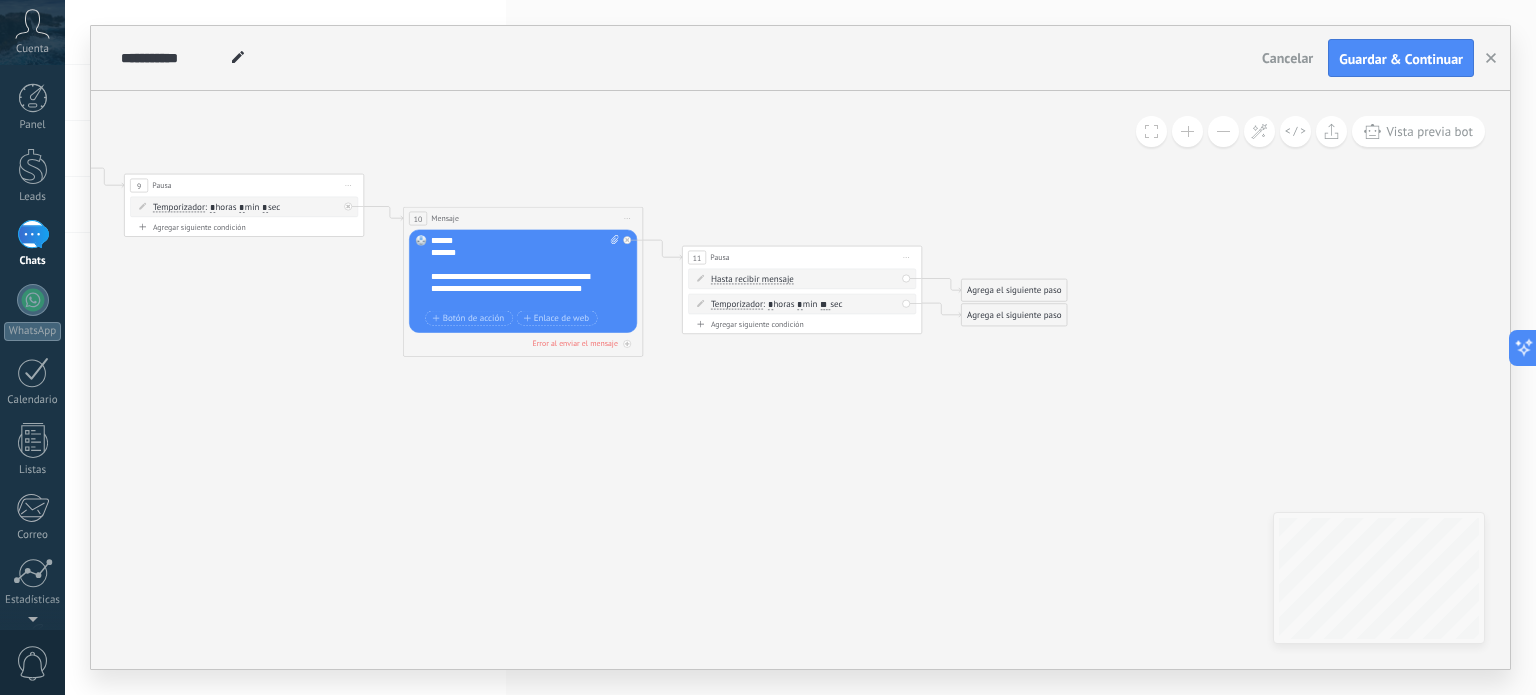 click 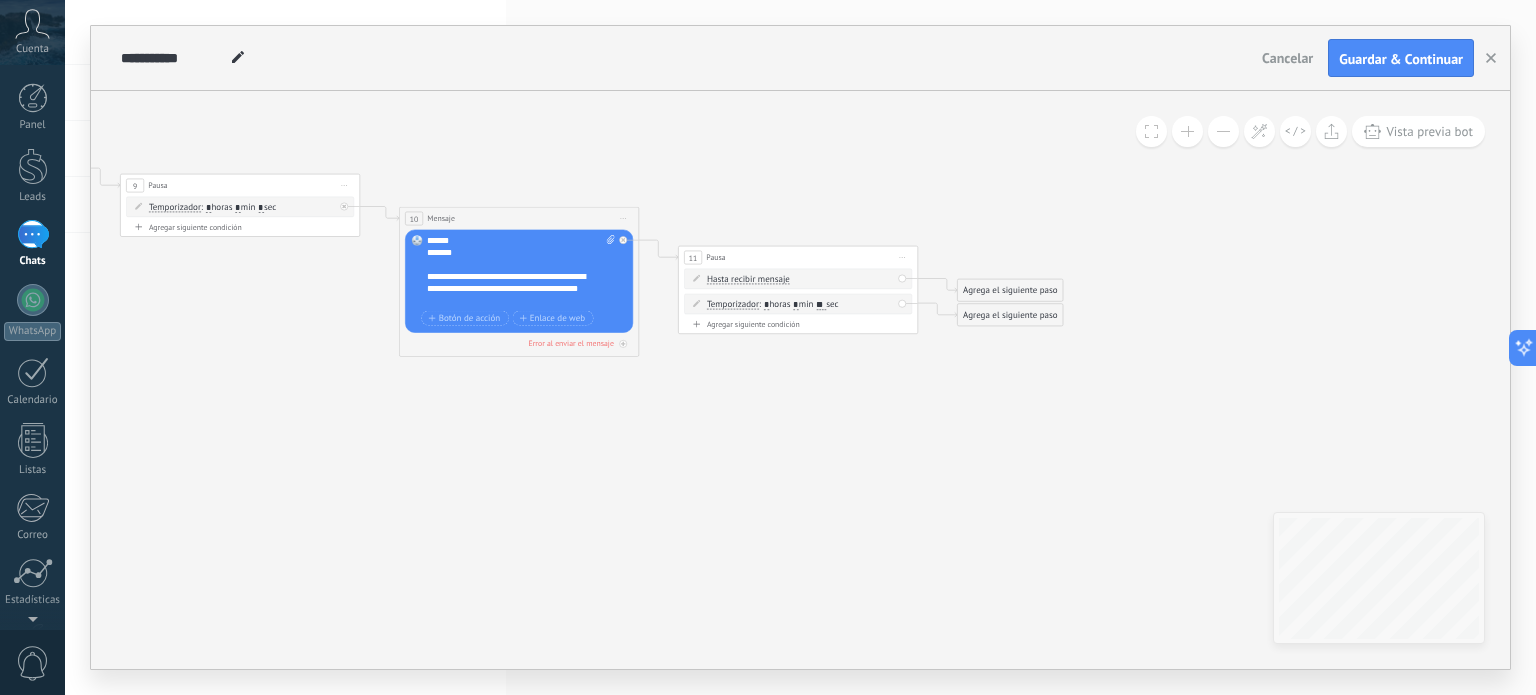 drag, startPoint x: 1043, startPoint y: 241, endPoint x: 945, endPoint y: 264, distance: 100.6628 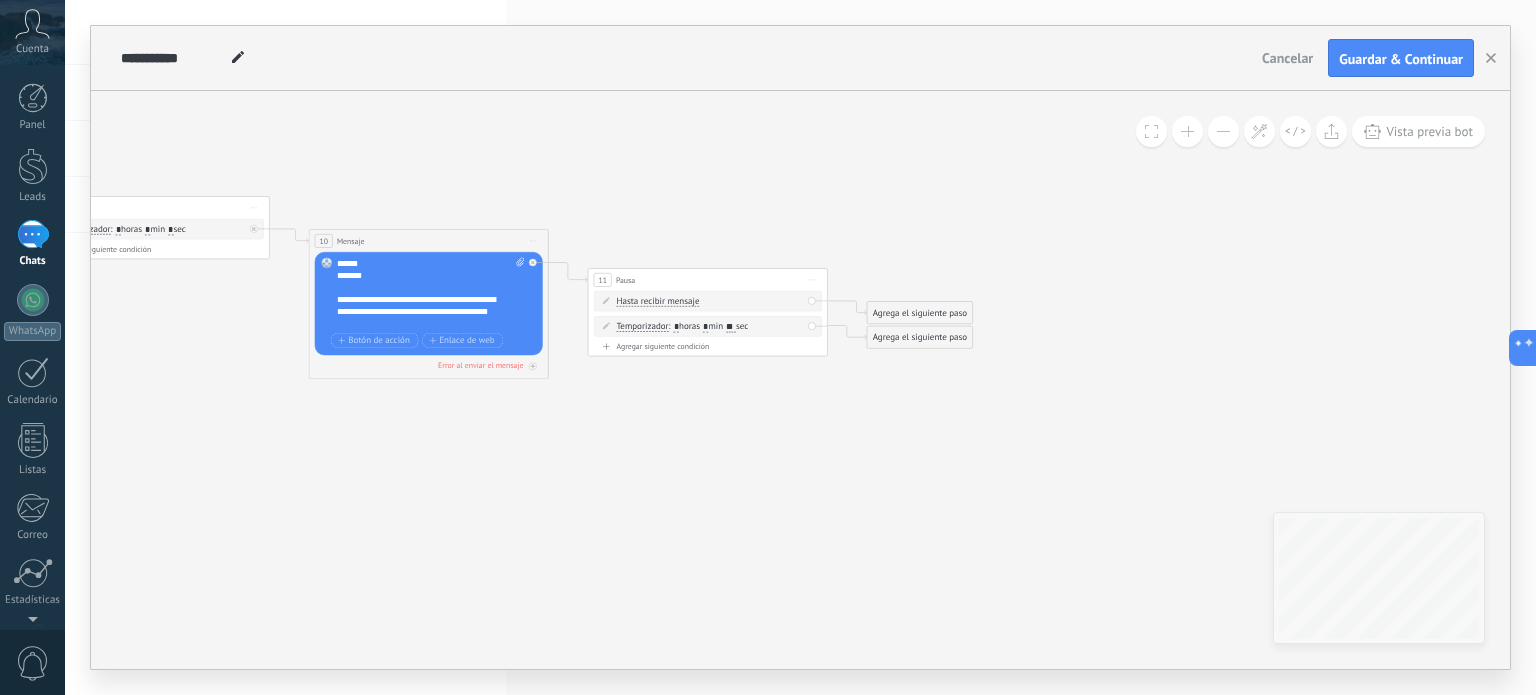 click on "Agrega el siguiente paso" at bounding box center [919, 313] 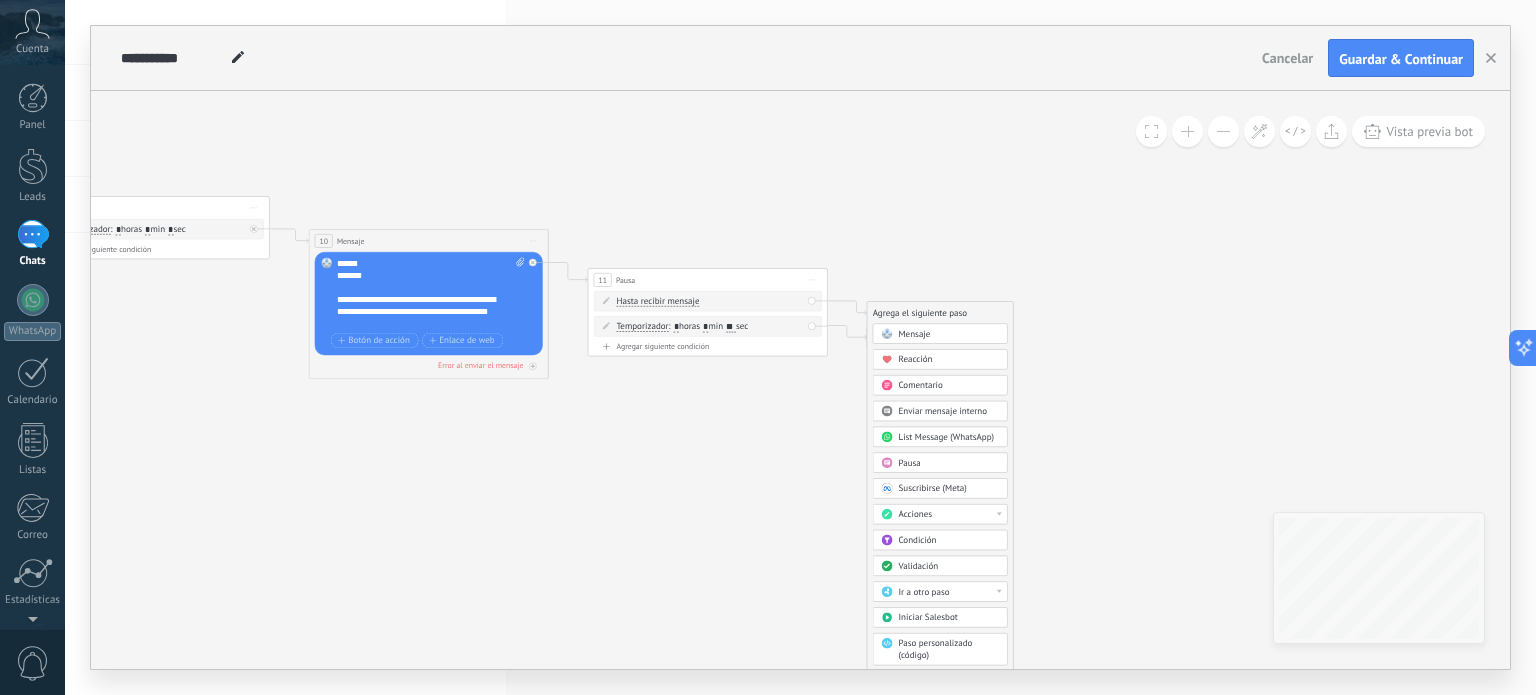 click on "Mensaje" at bounding box center (949, 334) 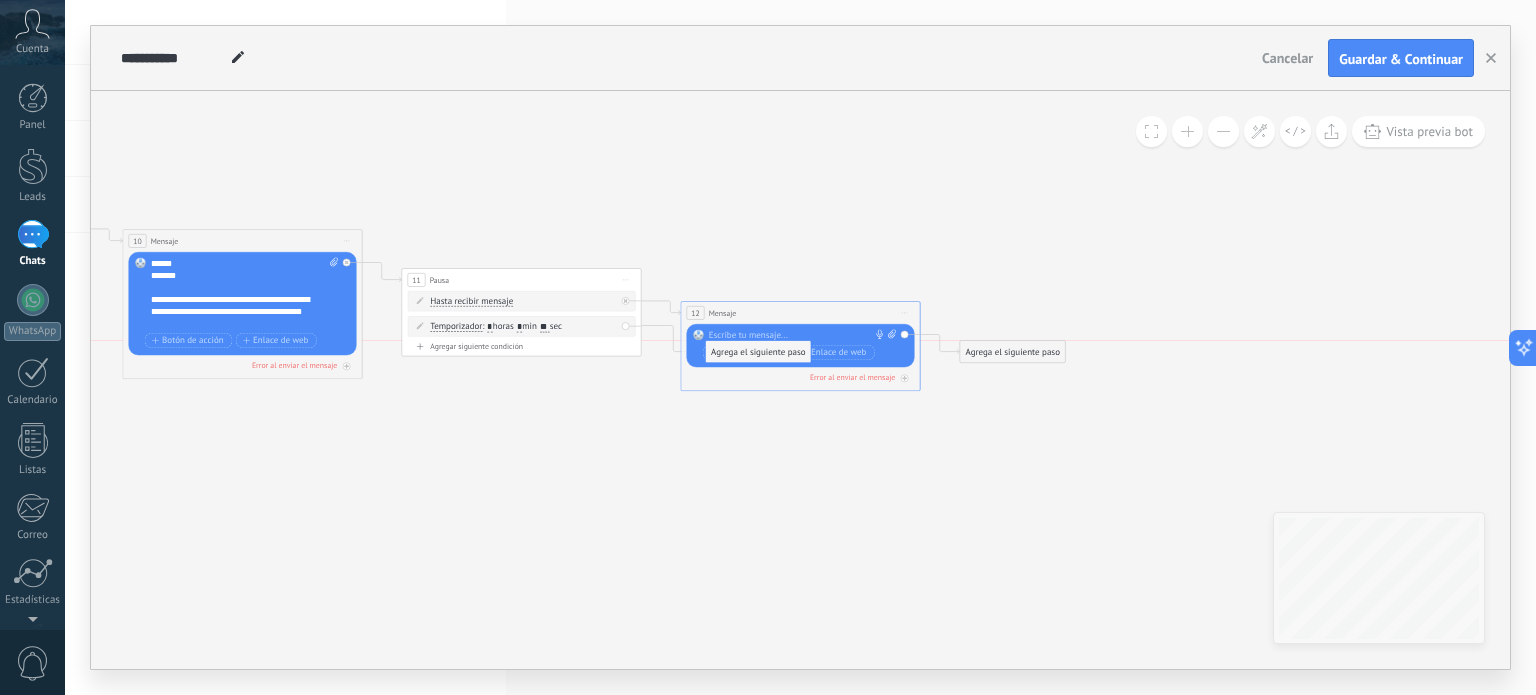 drag, startPoint x: 733, startPoint y: 408, endPoint x: 754, endPoint y: 339, distance: 72.12489 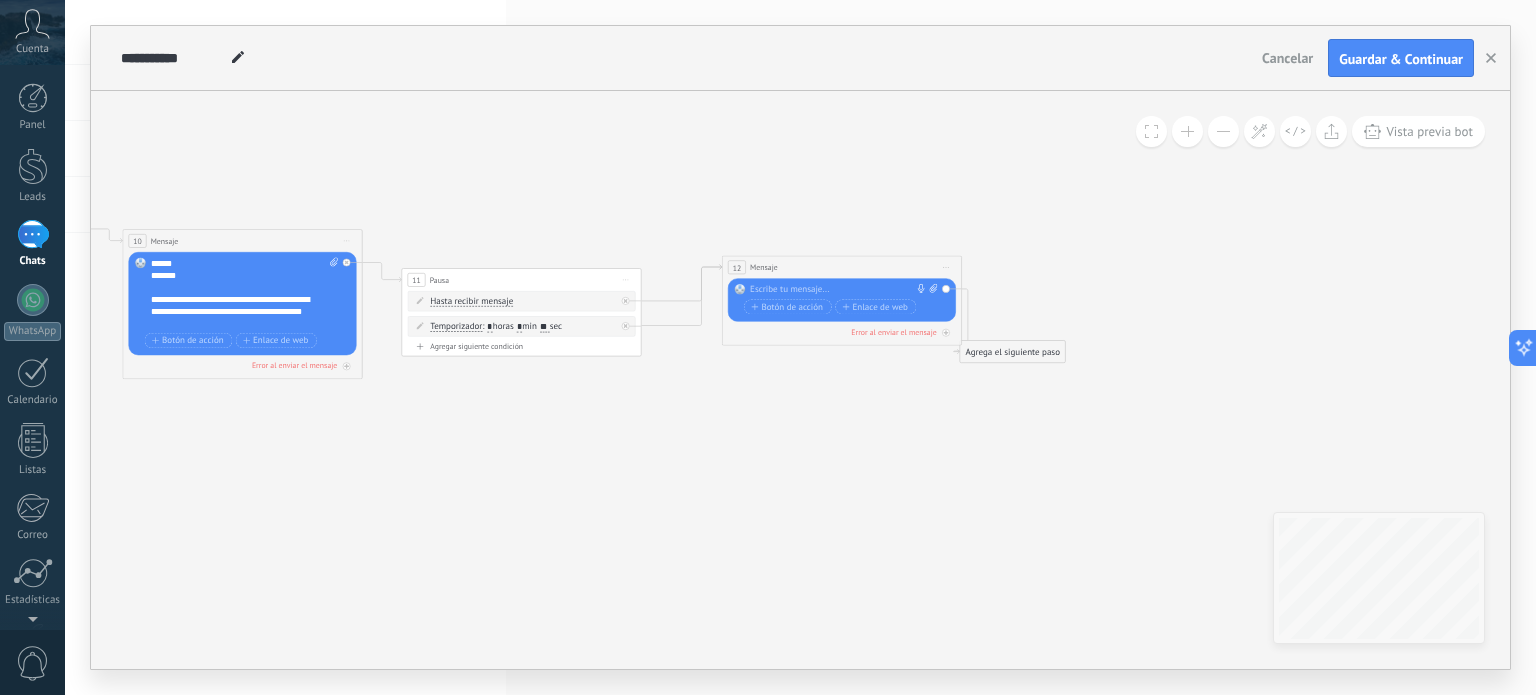 drag, startPoint x: 753, startPoint y: 313, endPoint x: 795, endPoint y: 267, distance: 62.289646 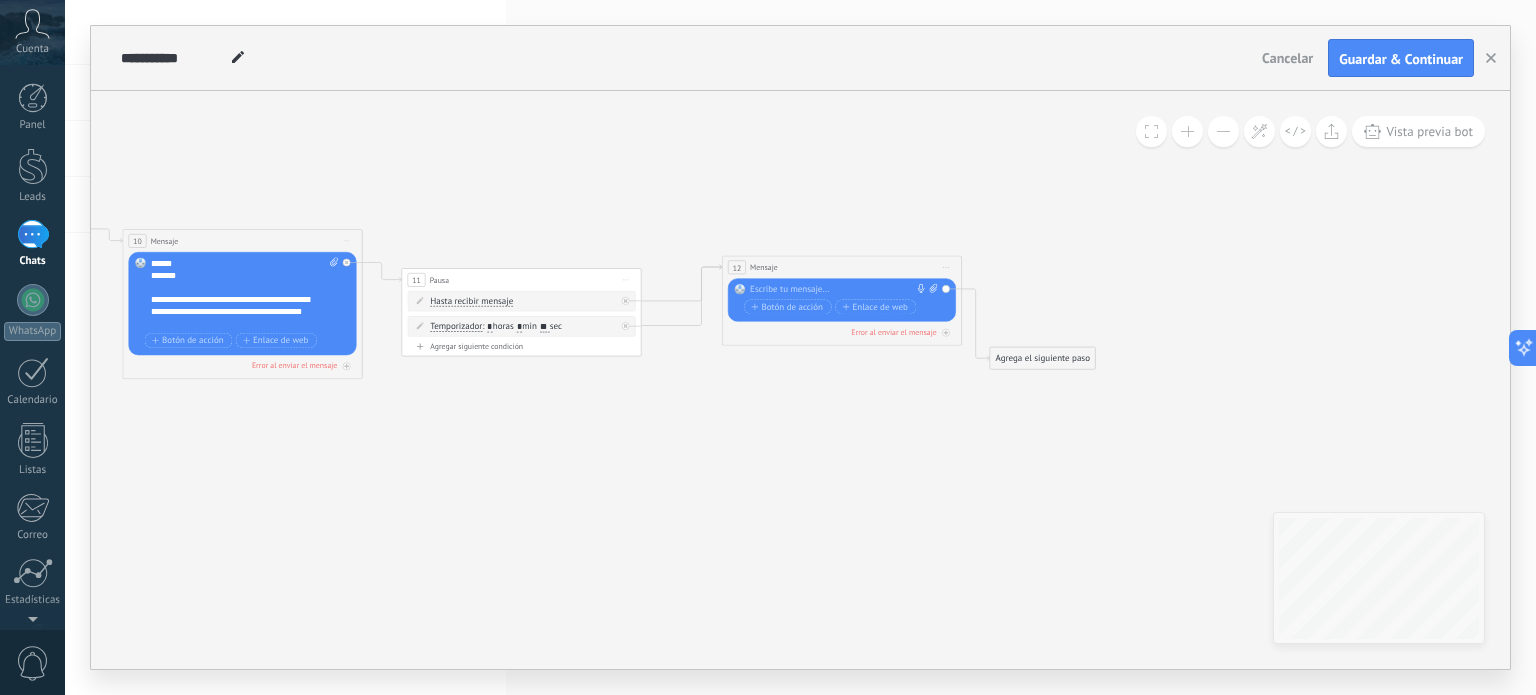 drag, startPoint x: 998, startPoint y: 361, endPoint x: 1094, endPoint y: 327, distance: 101.84302 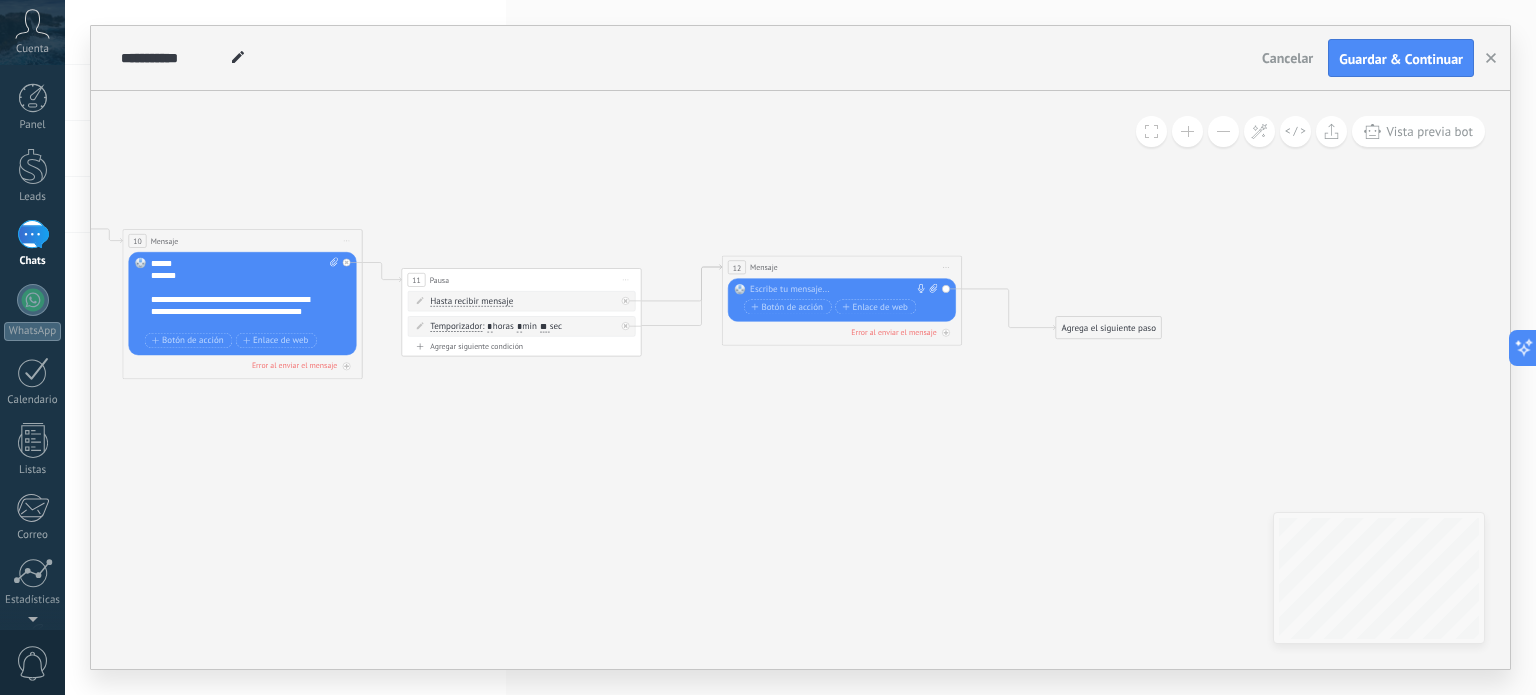 drag, startPoint x: 790, startPoint y: 281, endPoint x: 804, endPoint y: 277, distance: 14.56022 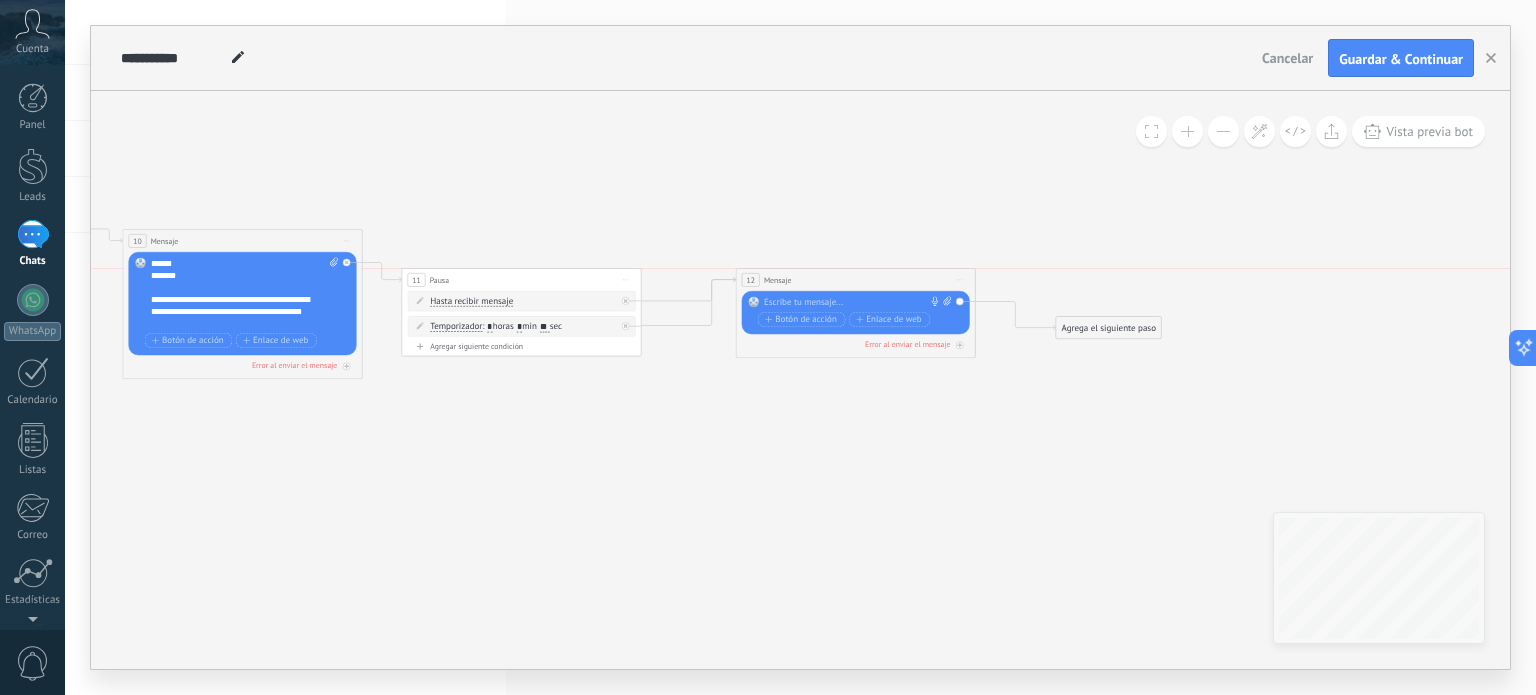 drag, startPoint x: 810, startPoint y: 275, endPoint x: 821, endPoint y: 287, distance: 16.27882 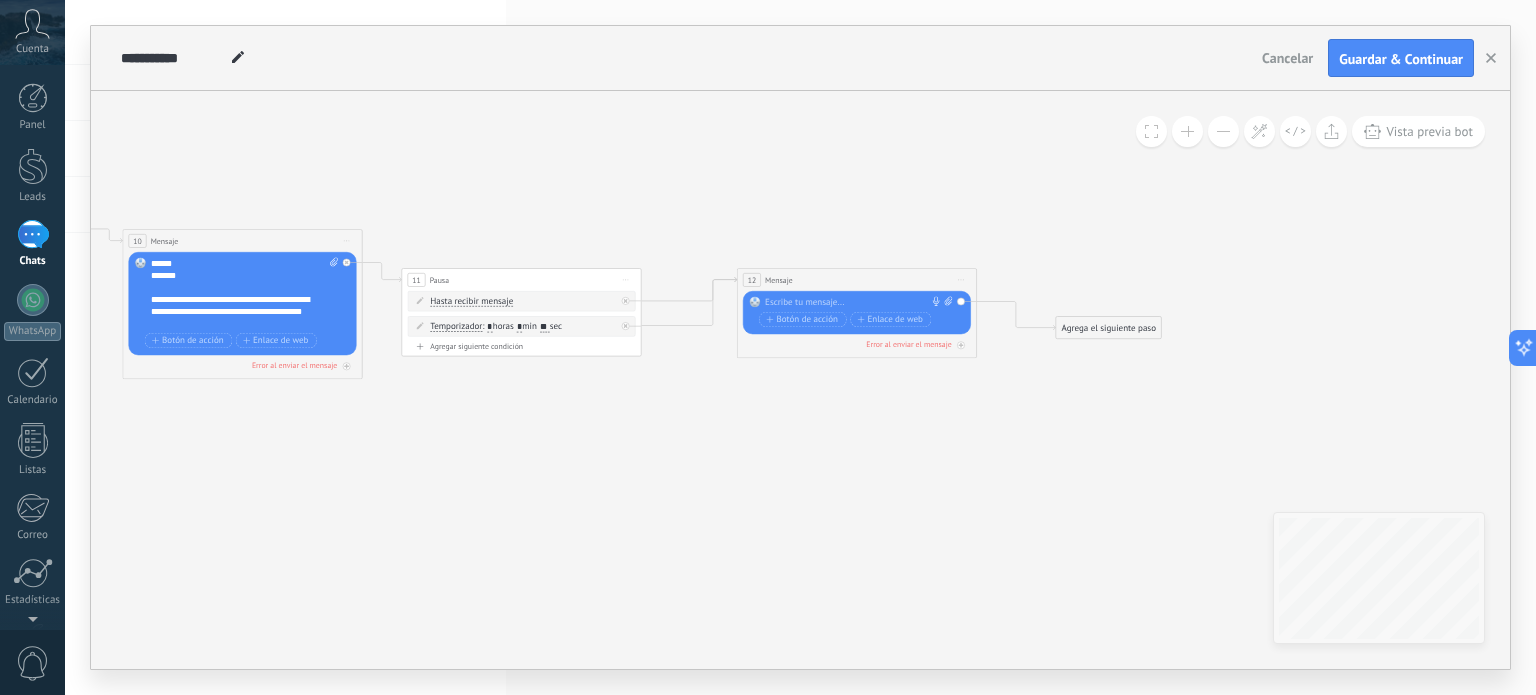 click at bounding box center (854, 303) 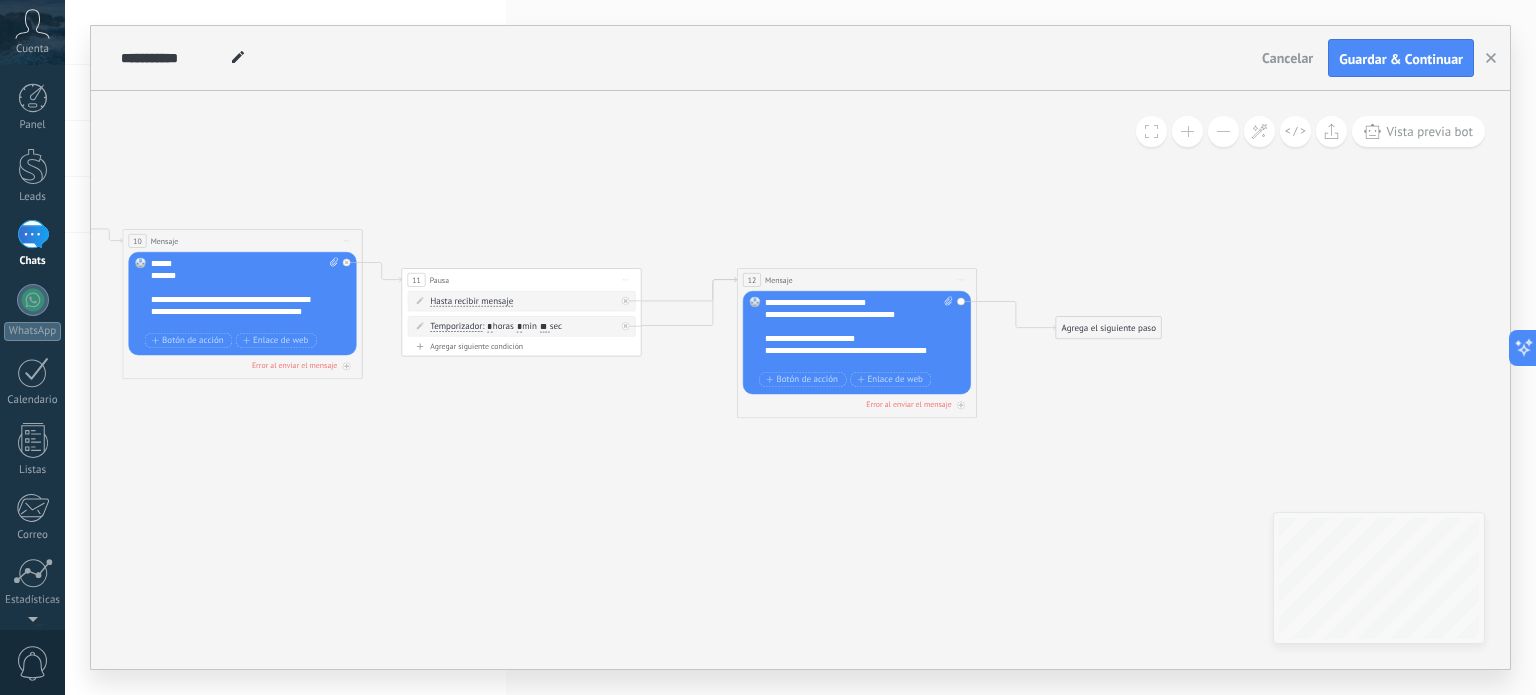 scroll, scrollTop: 0, scrollLeft: 0, axis: both 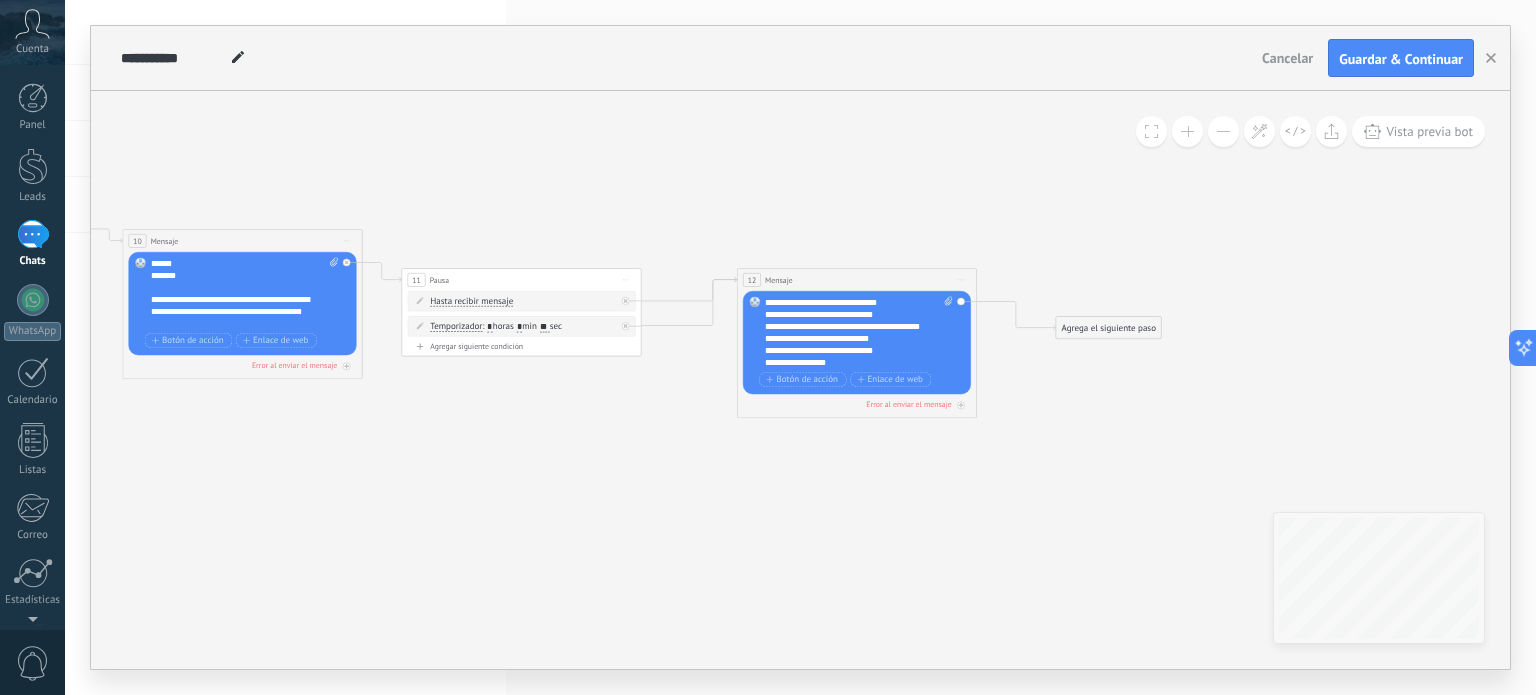 click on "**********" at bounding box center (859, 333) 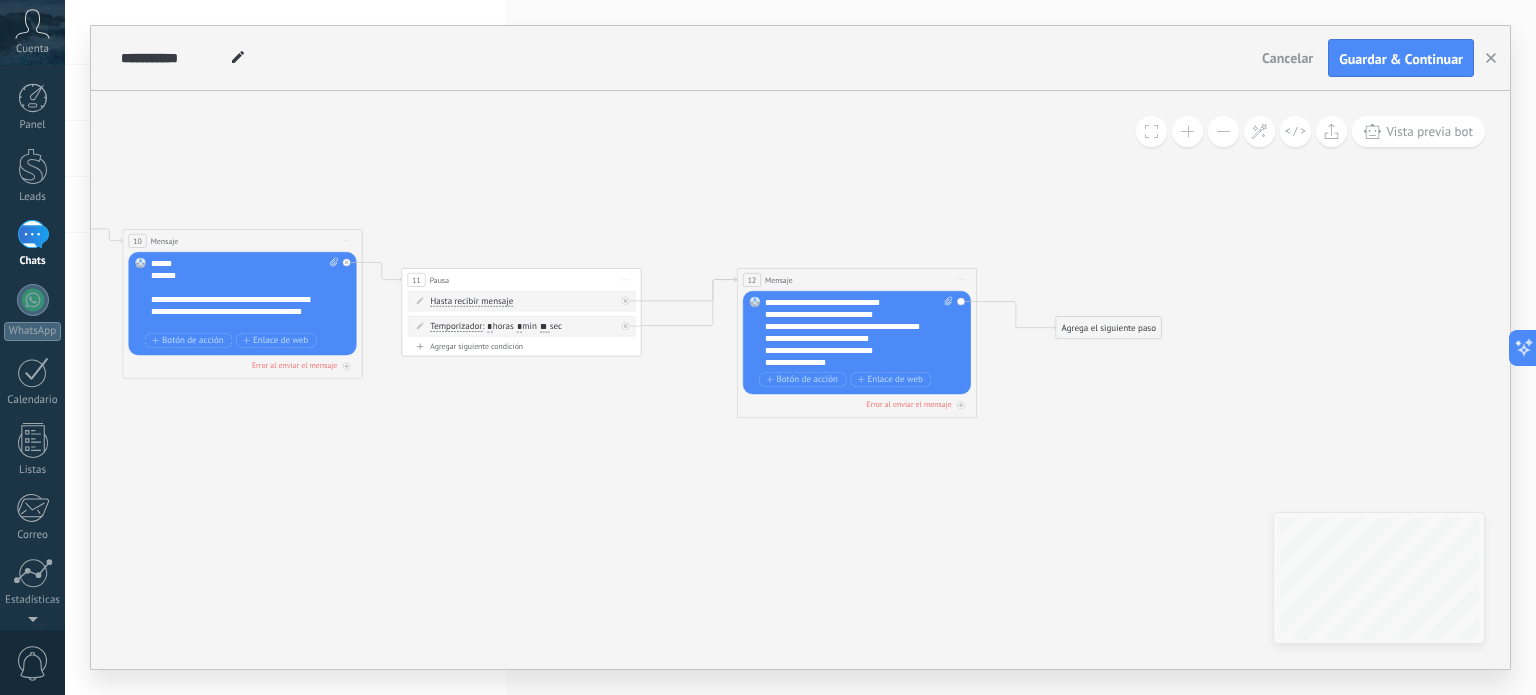 click 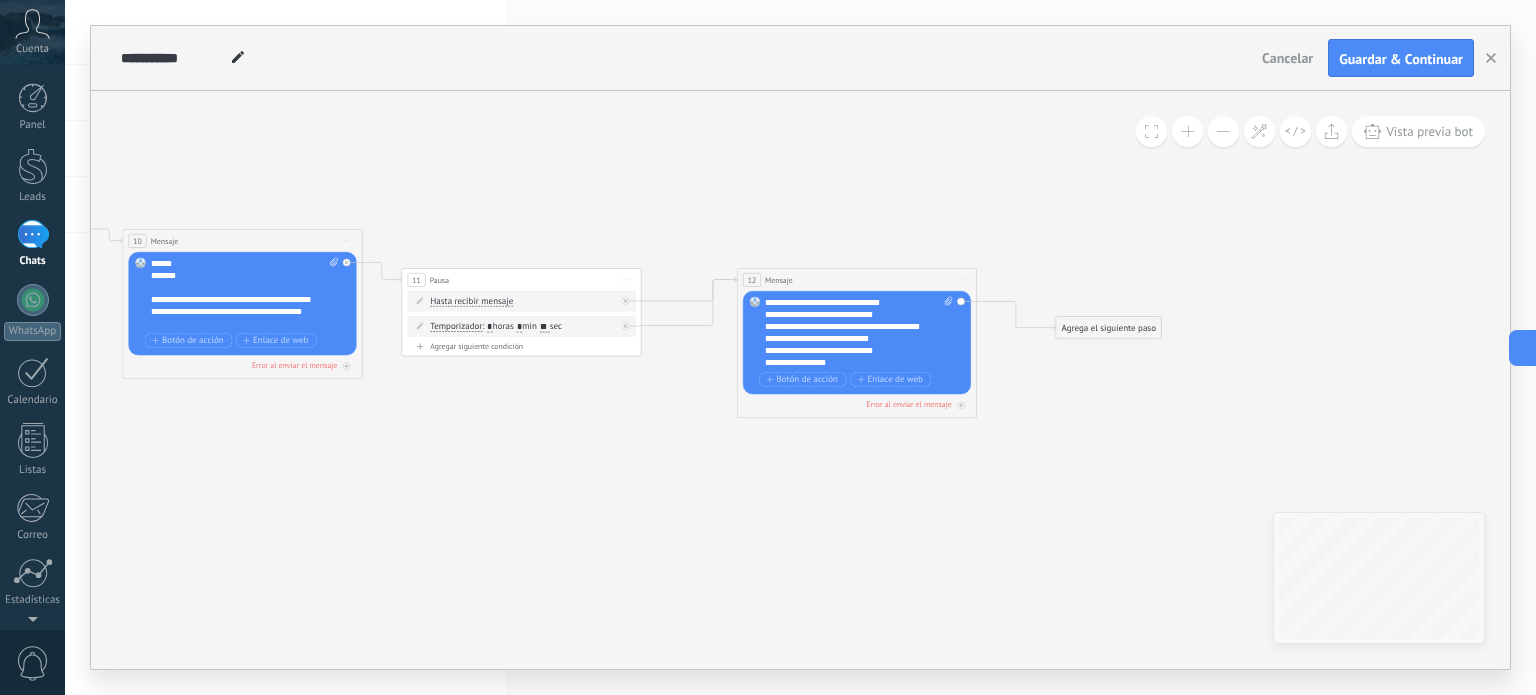 click 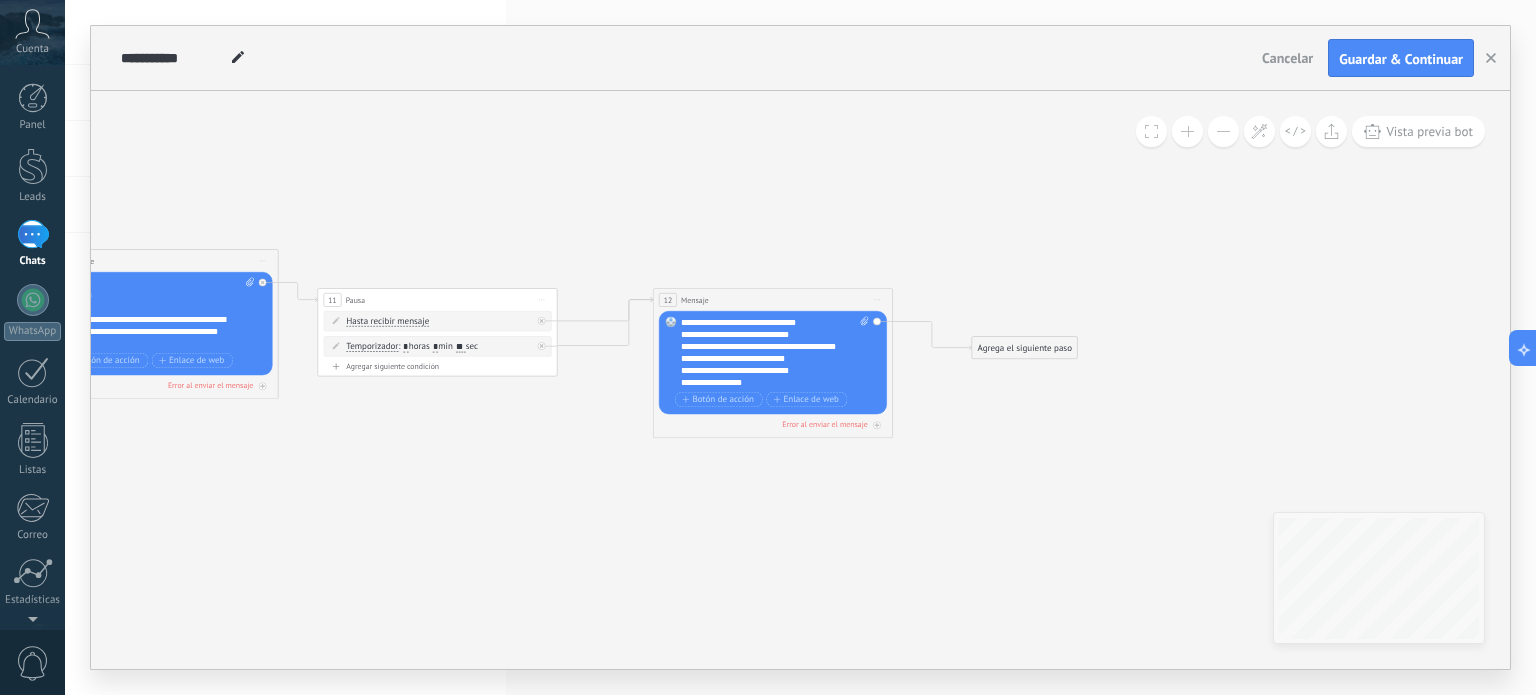 drag, startPoint x: 1064, startPoint y: 470, endPoint x: 908, endPoint y: 495, distance: 157.99051 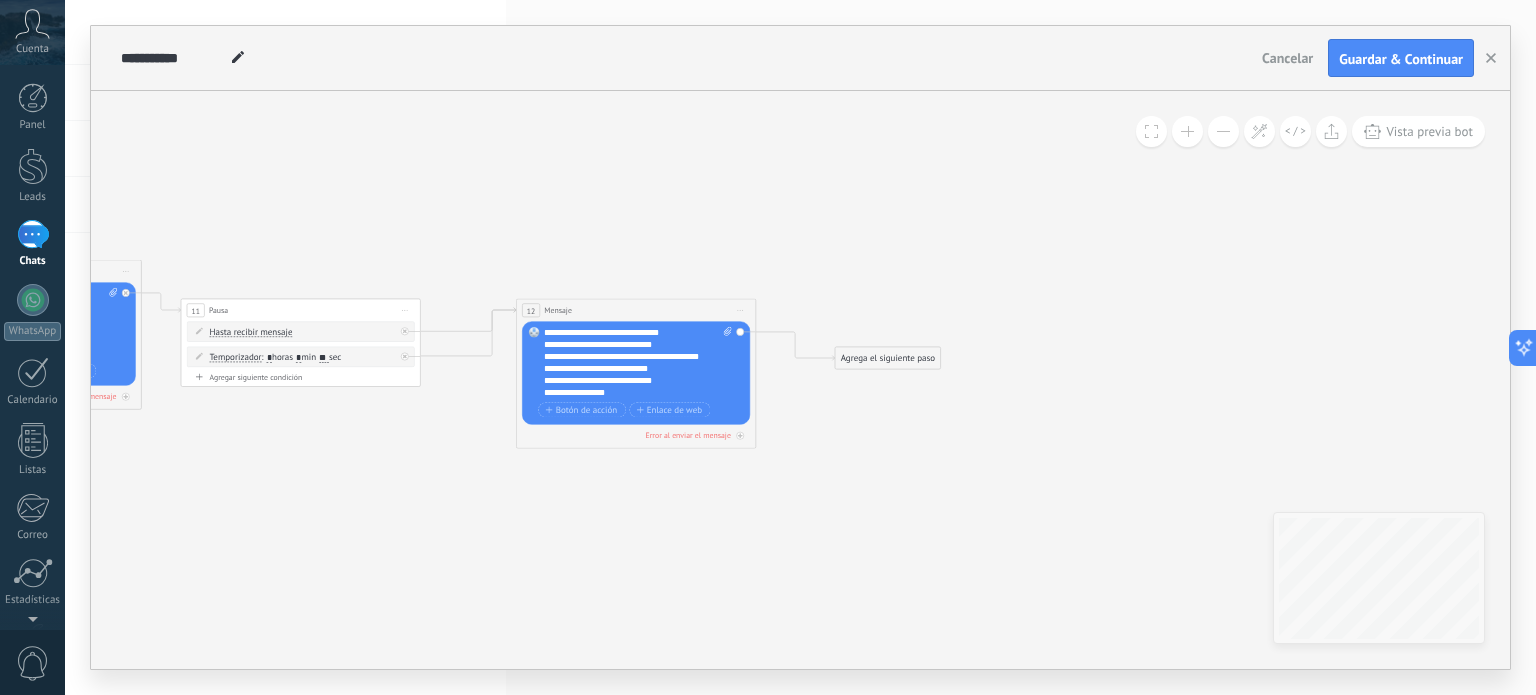 drag, startPoint x: 932, startPoint y: 476, endPoint x: 870, endPoint y: 481, distance: 62.201286 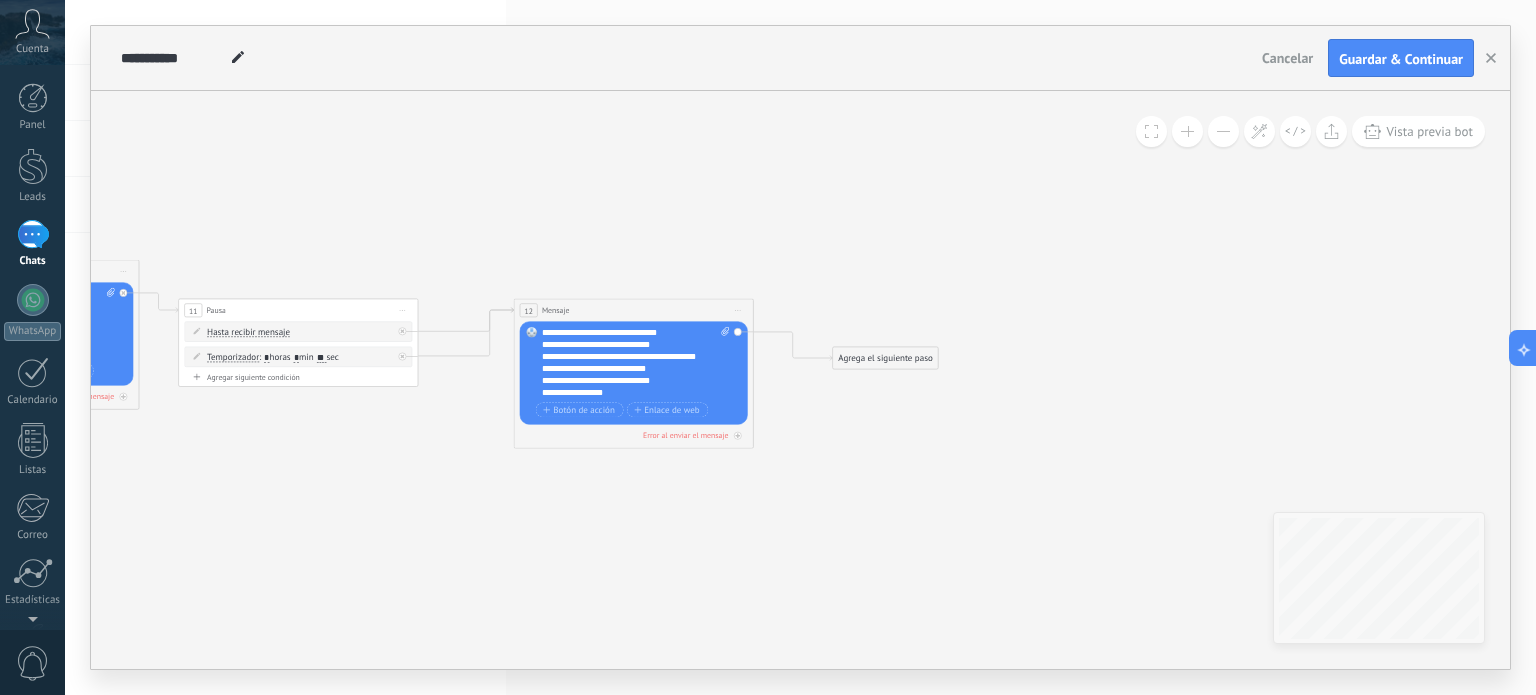 click on "Agrega el siguiente paso" at bounding box center (885, 359) 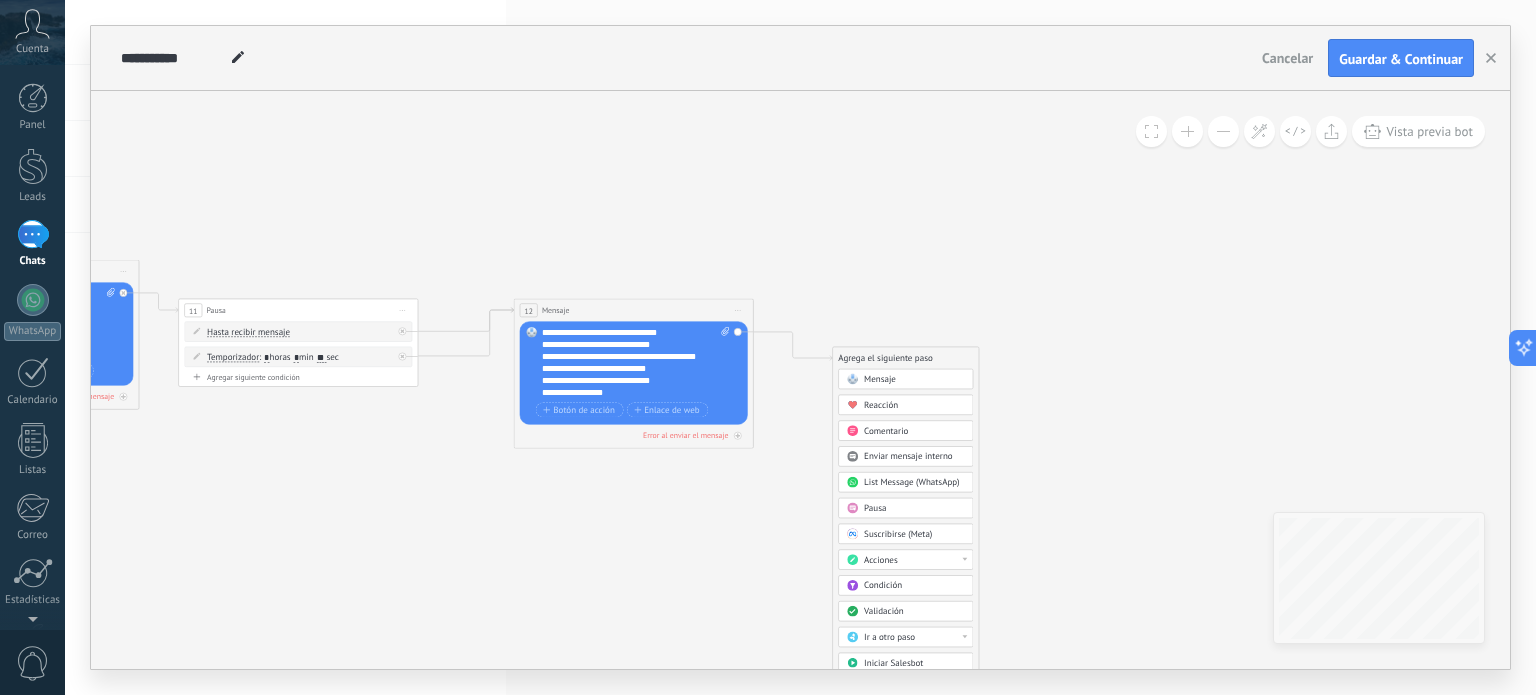 click on "Pausa" at bounding box center (914, 509) 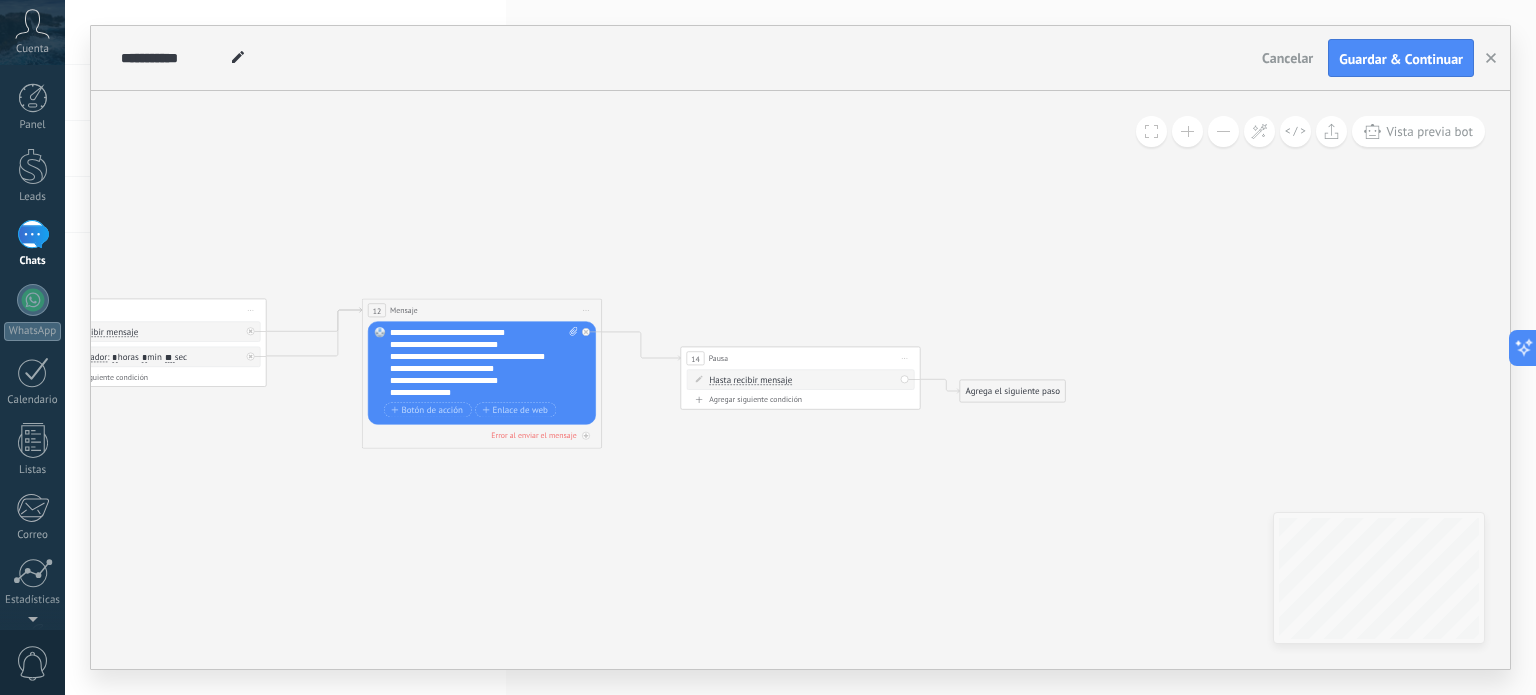 click on "Hasta recibir mensaje" at bounding box center (750, 381) 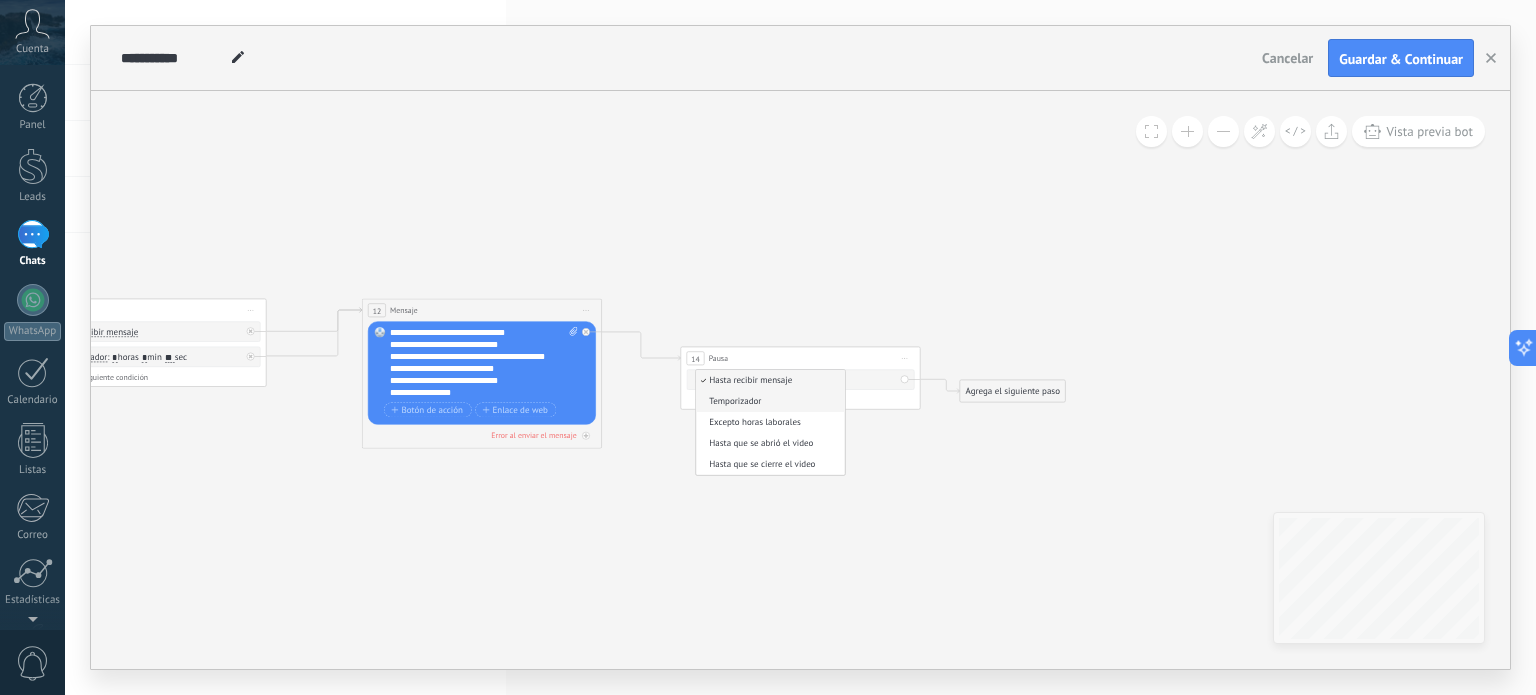 click on "Temporizador" at bounding box center [768, 402] 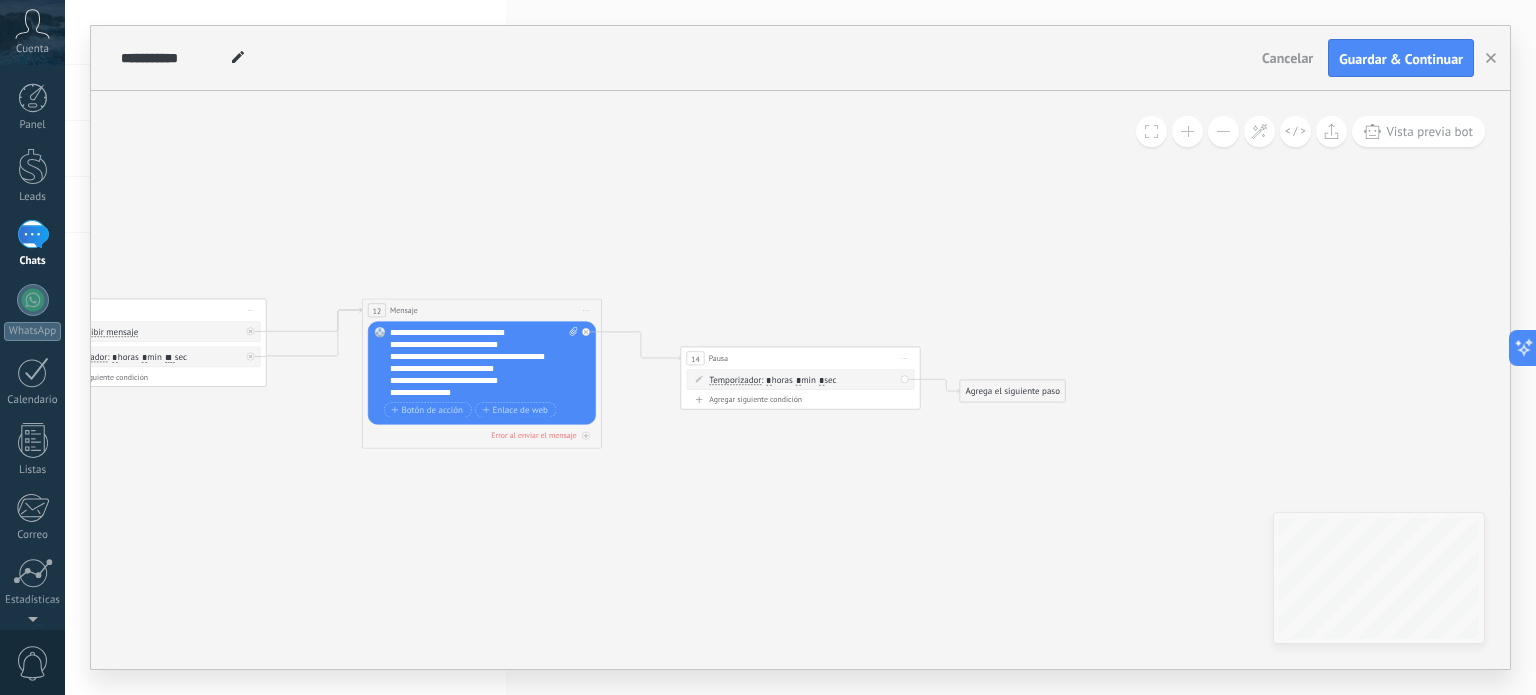 click on "Agrega el siguiente paso" at bounding box center (1012, 392) 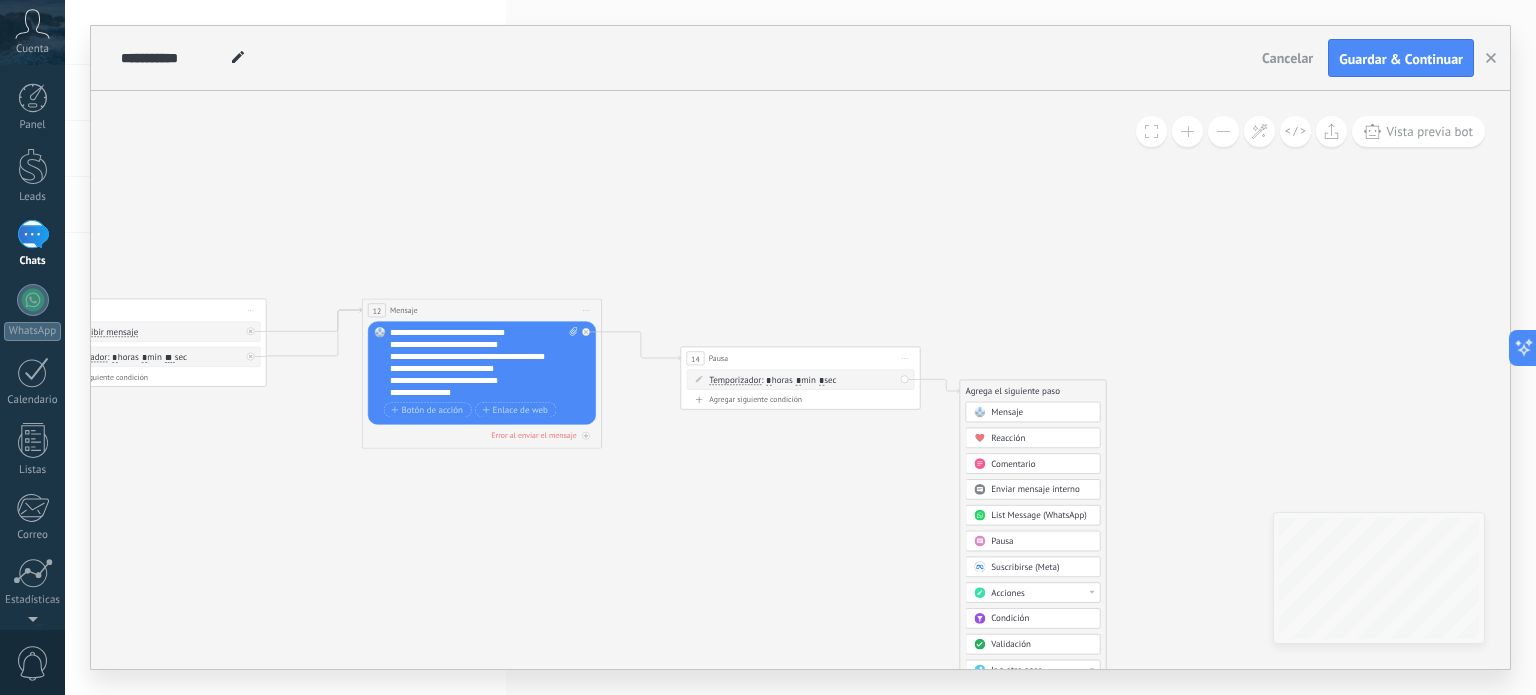 click on "Mensaje" at bounding box center (1041, 413) 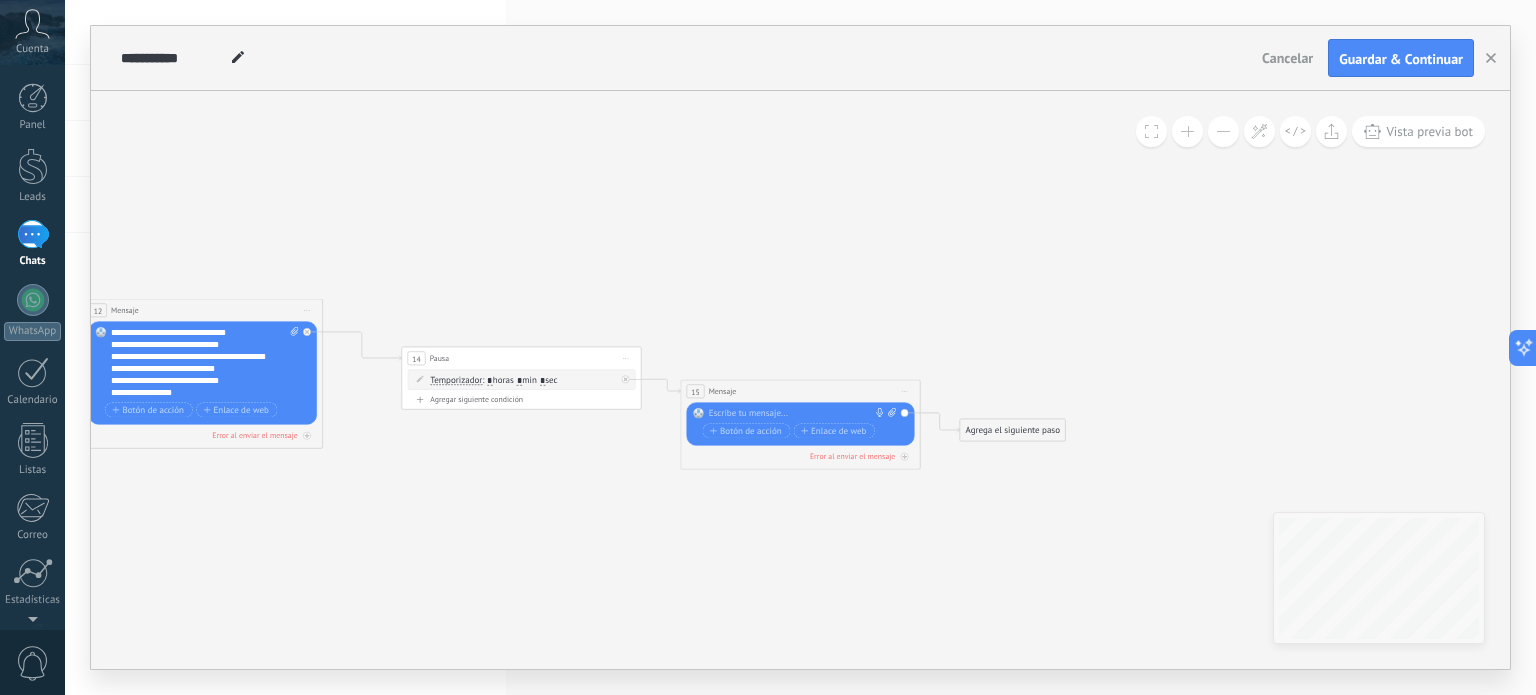 click at bounding box center [798, 414] 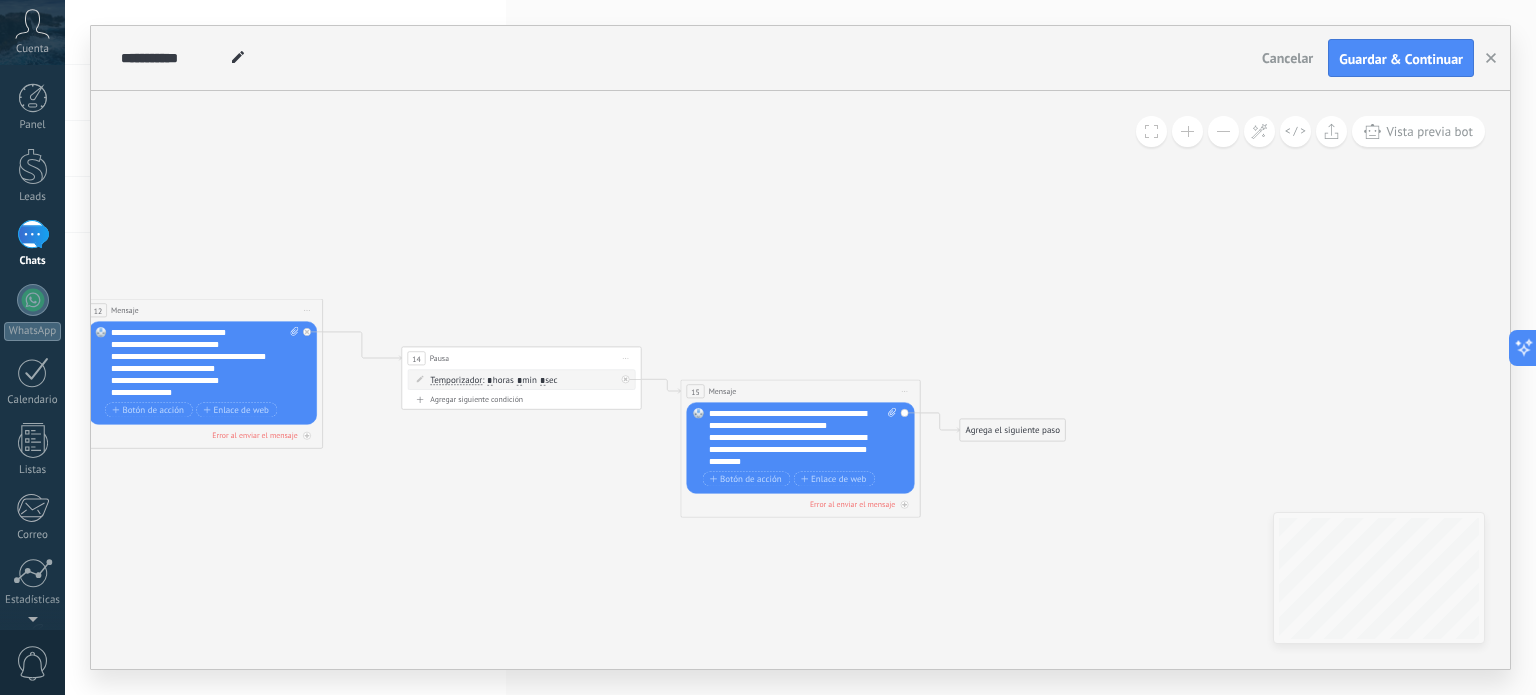 click on ":
*  horas
*  min  *  sec" at bounding box center [519, 379] 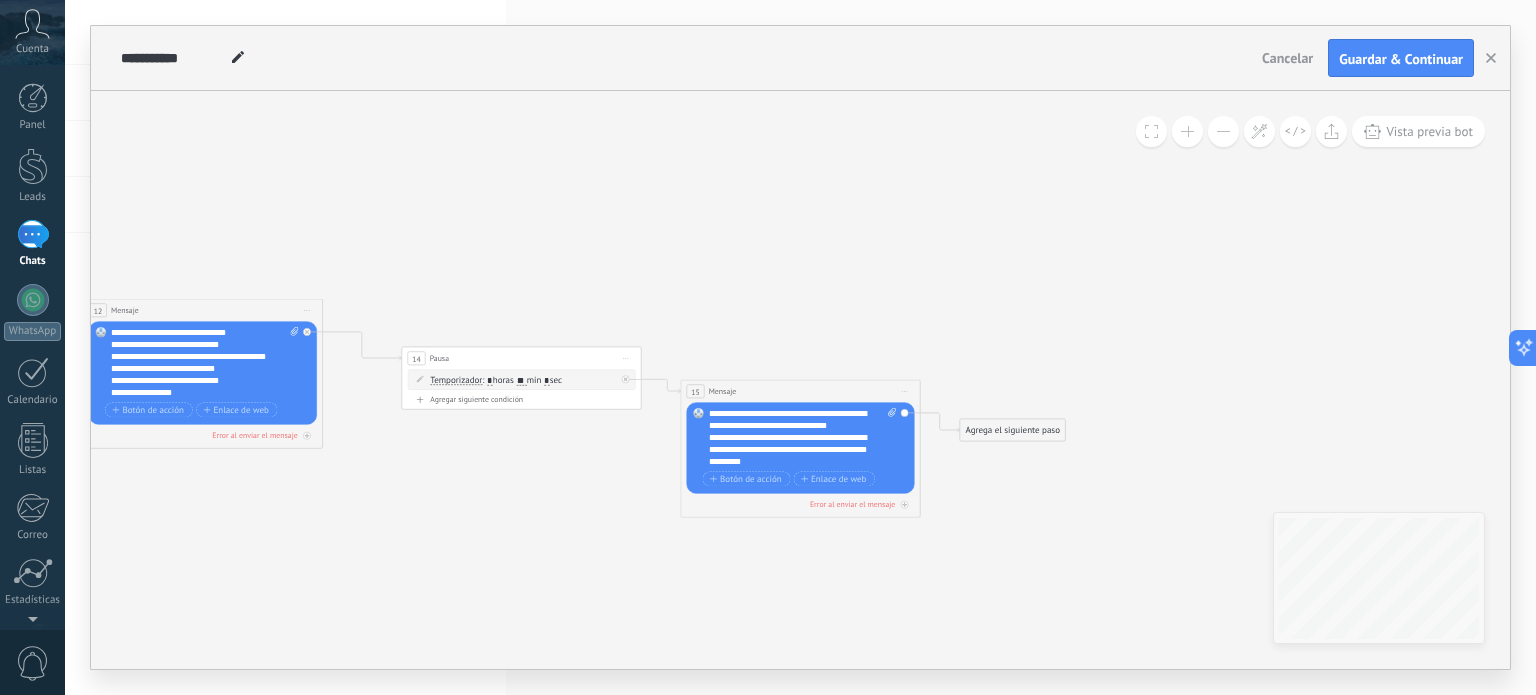 type on "**" 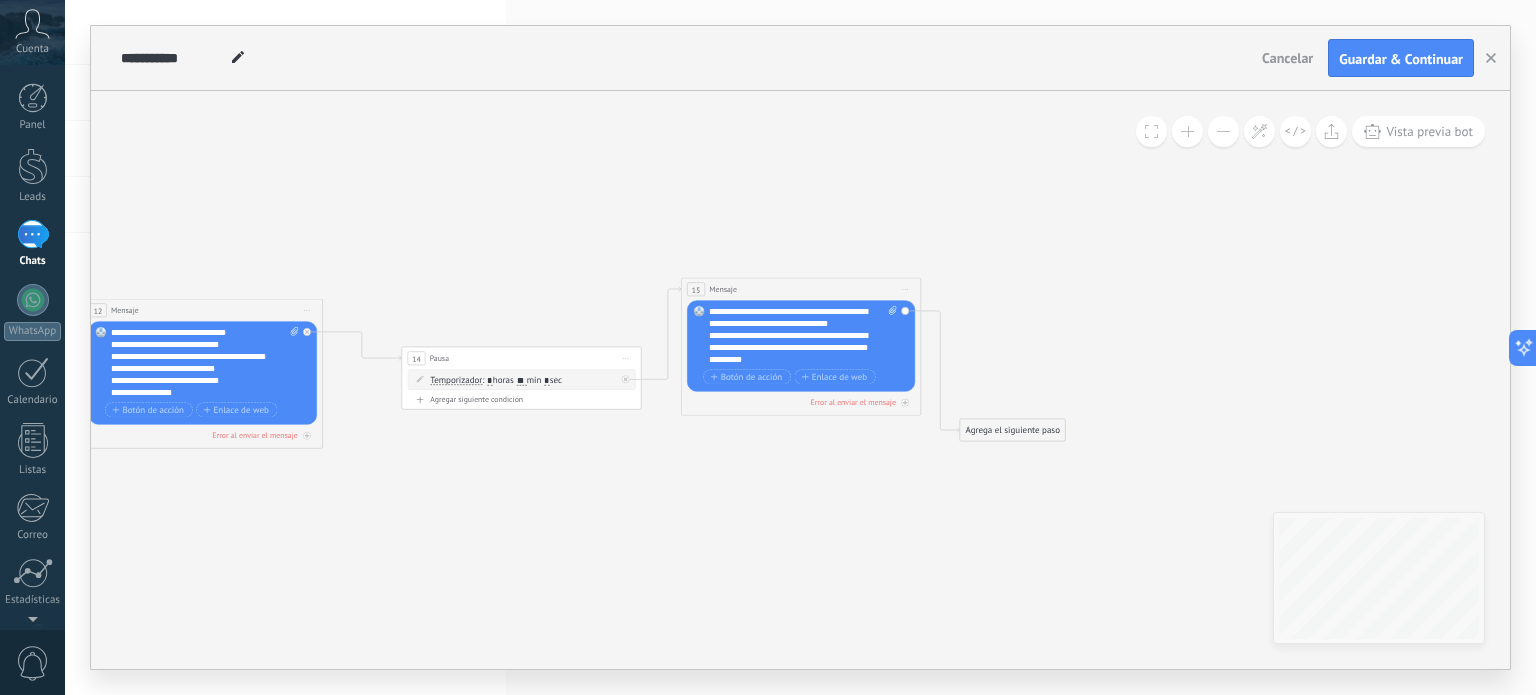 click on "15
Mensaje
*******
(a):
Todos los contactos - canales seleccionados
Todos los contactos - canales seleccionados
Todos los contactos - canal primario
Contacto principal - canales seleccionados
Contacto principal - canal primario
Todos los contactos - canales seleccionados
Todos los contactos - canales seleccionados
Todos los contactos - canal primario
Contacto principal - canales seleccionados" at bounding box center (801, 289) 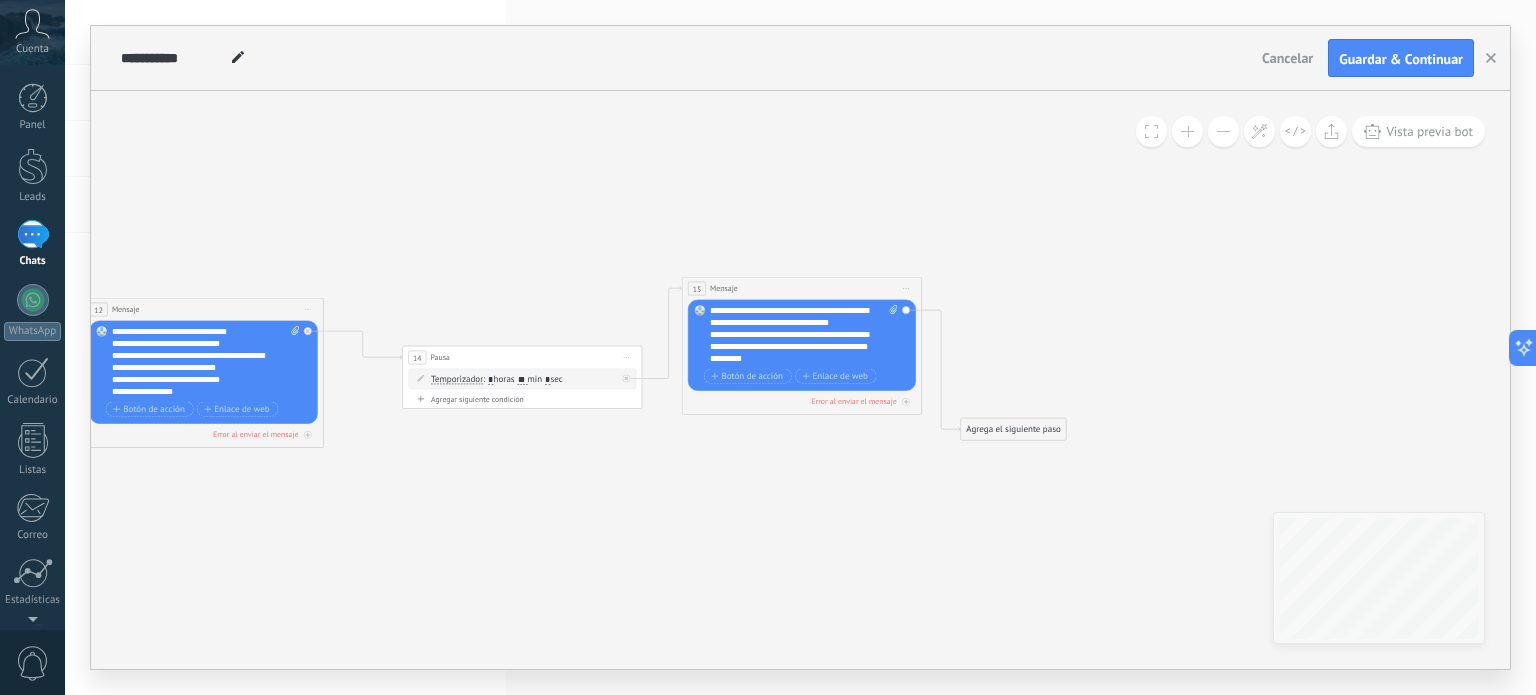 click 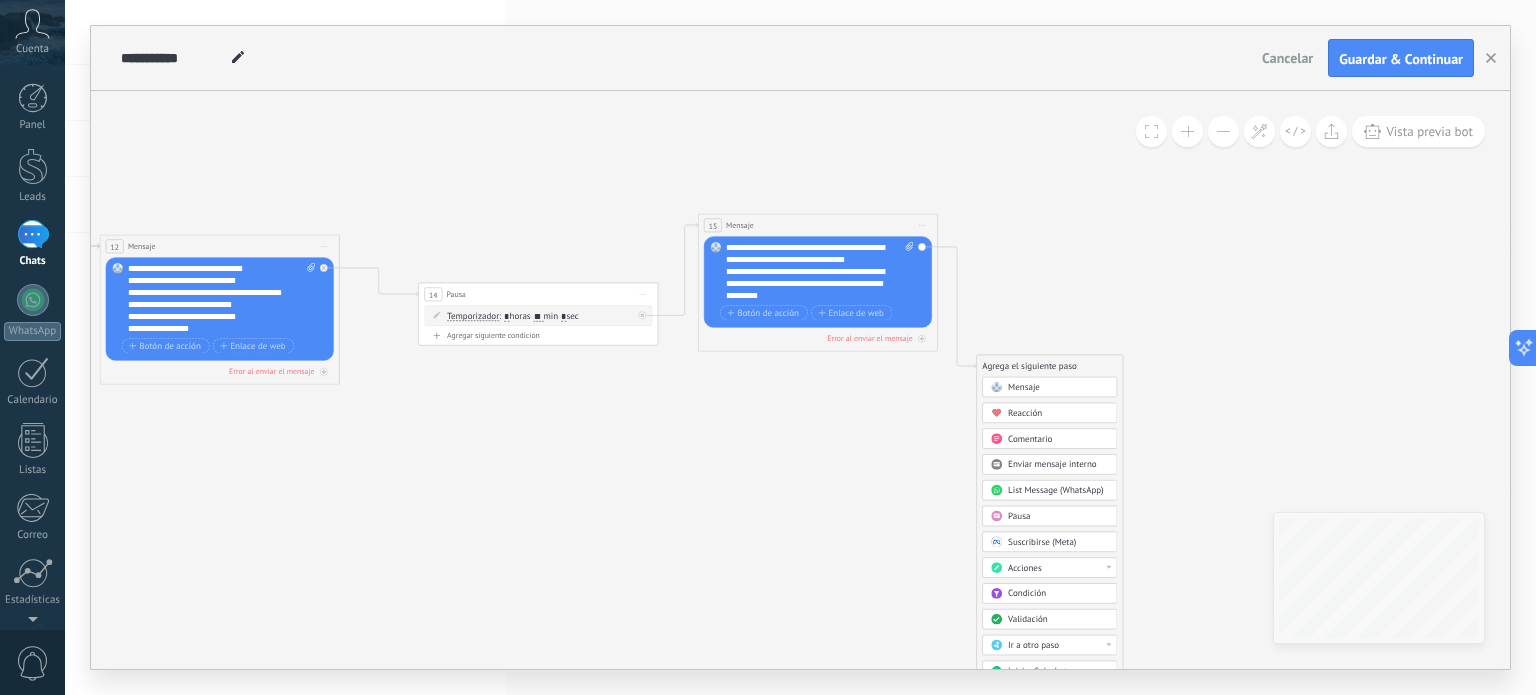 drag, startPoint x: 1015, startPoint y: 343, endPoint x: 1032, endPoint y: 296, distance: 49.979996 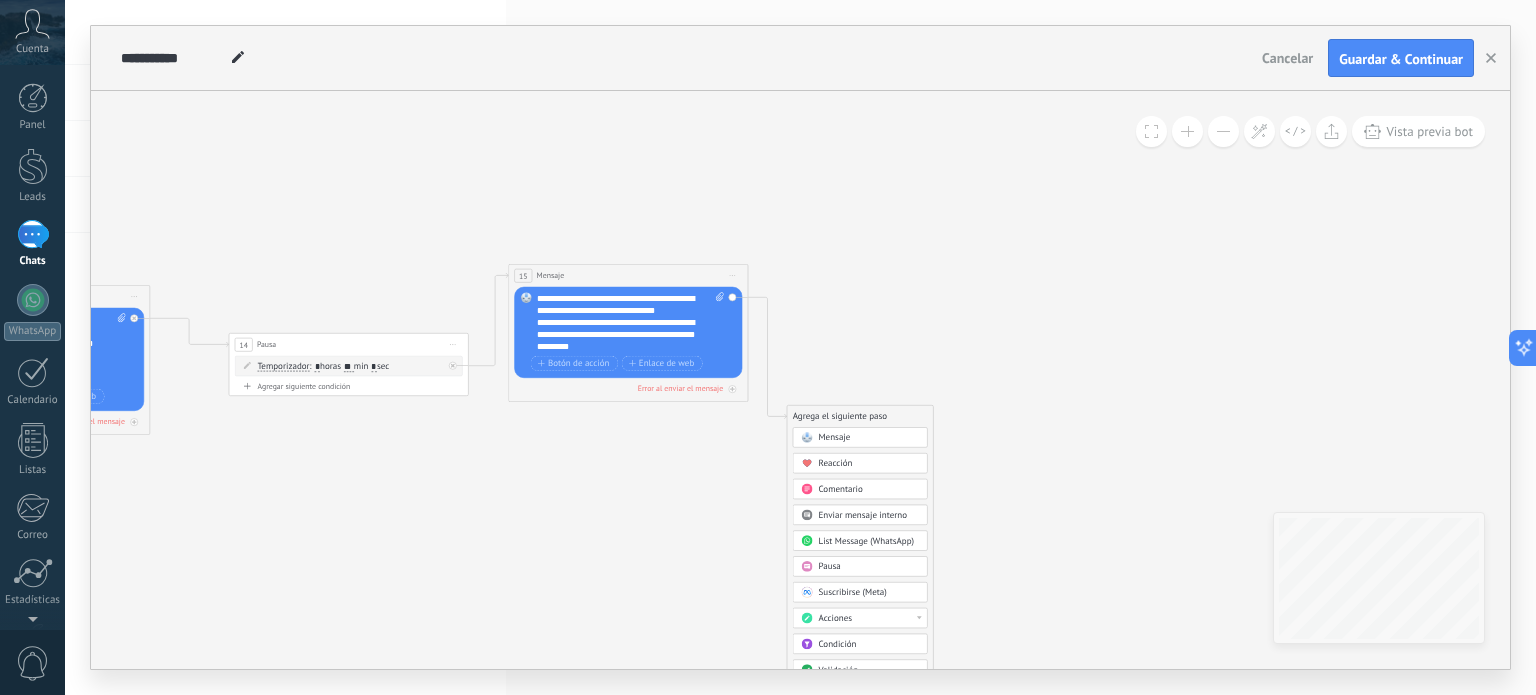 drag, startPoint x: 1060, startPoint y: 232, endPoint x: 788, endPoint y: 337, distance: 291.56302 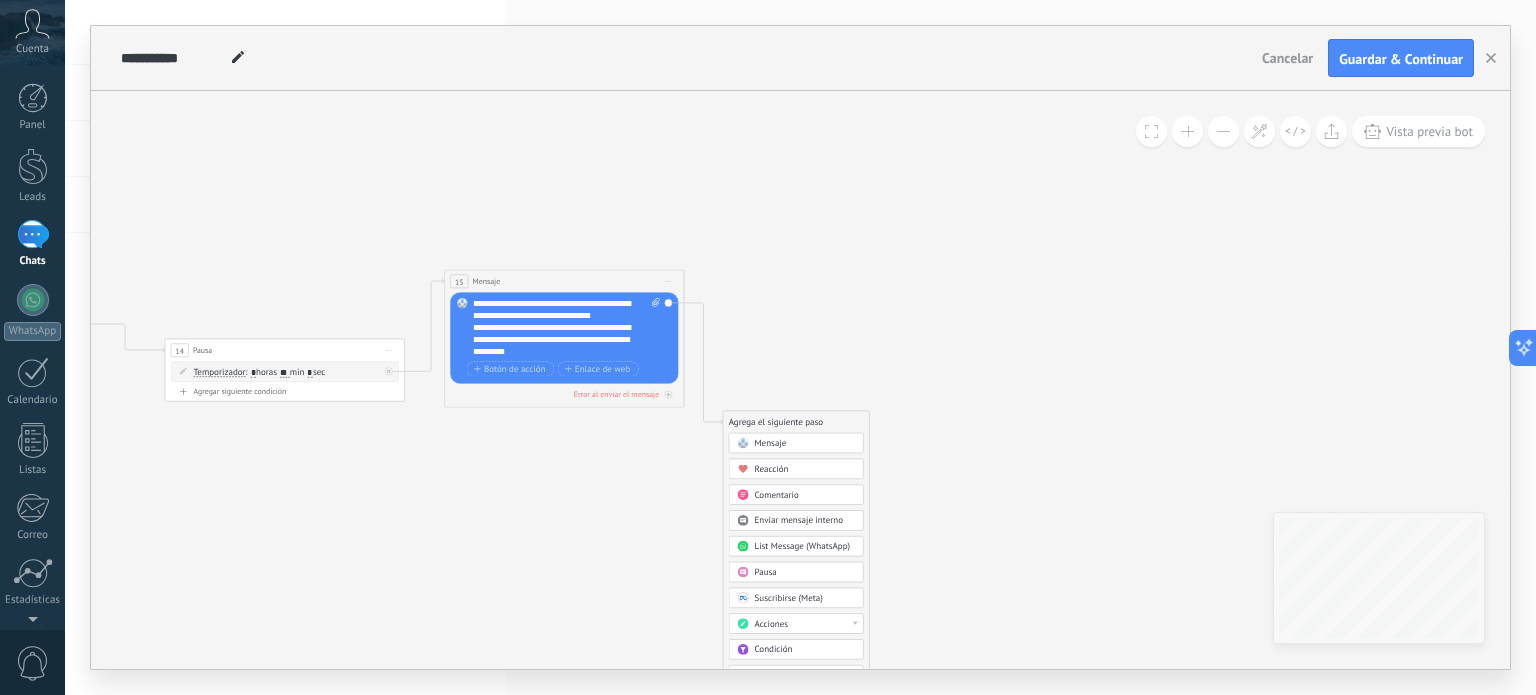 click on "Mensaje" at bounding box center (796, 443) 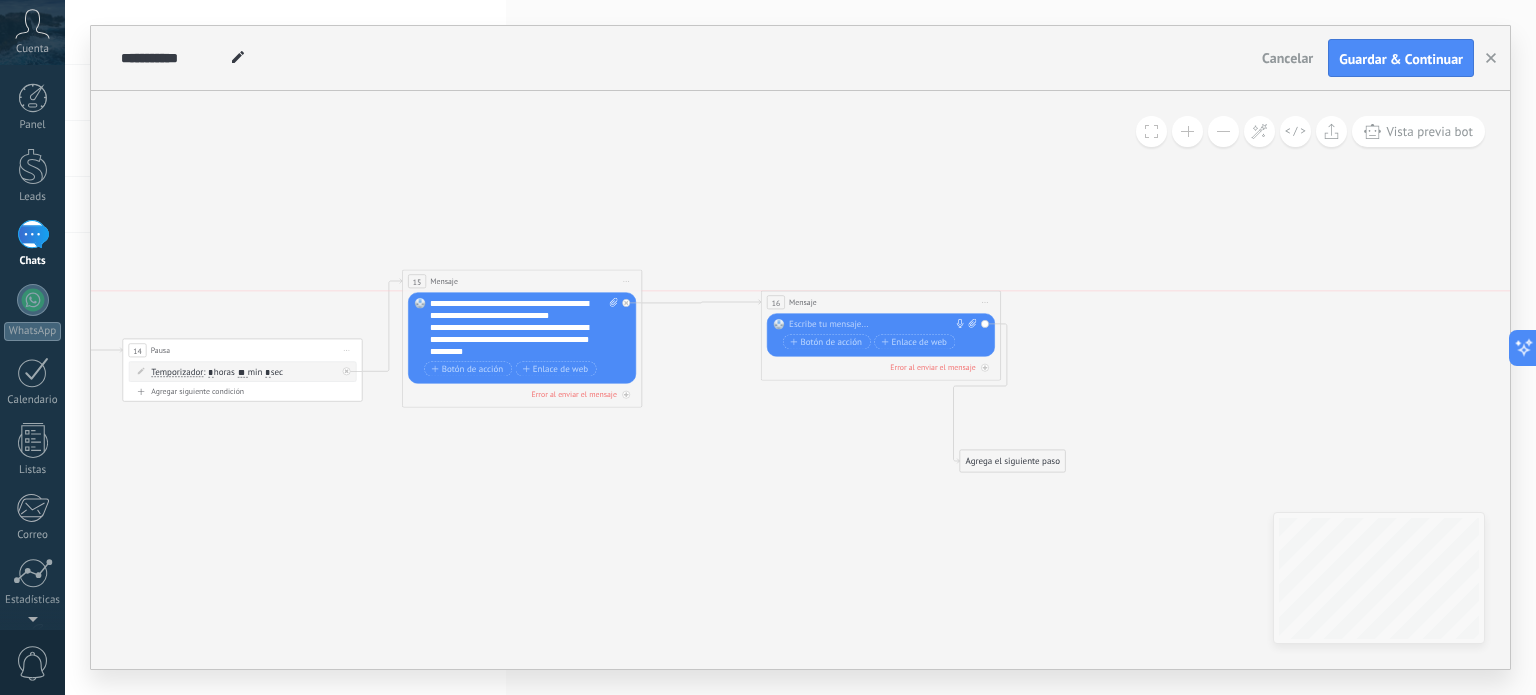 drag, startPoint x: 740, startPoint y: 425, endPoint x: 820, endPoint y: 303, distance: 145.89037 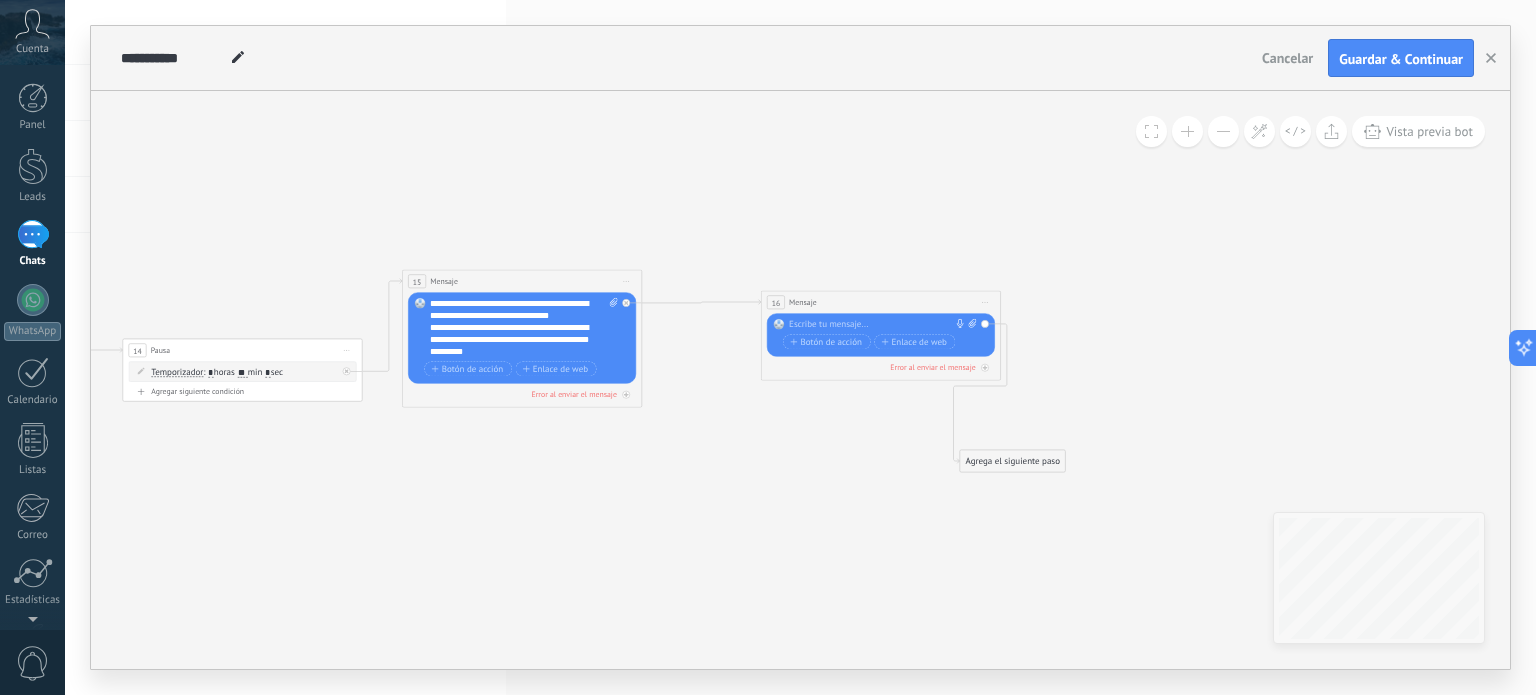 click on "Iniciar vista previa aquí
Cambiar nombre
Duplicar
Borrar" at bounding box center (985, 302) 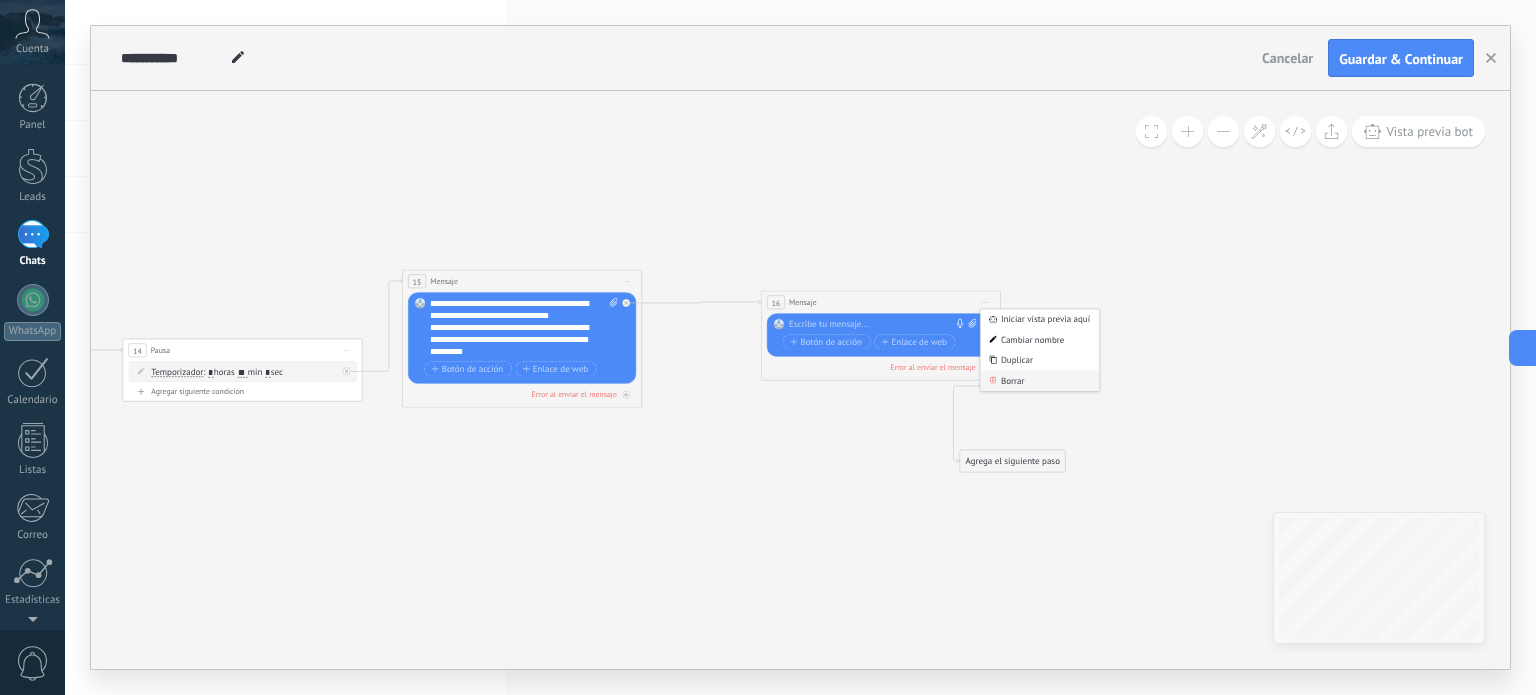 click on "Borrar" at bounding box center [1040, 381] 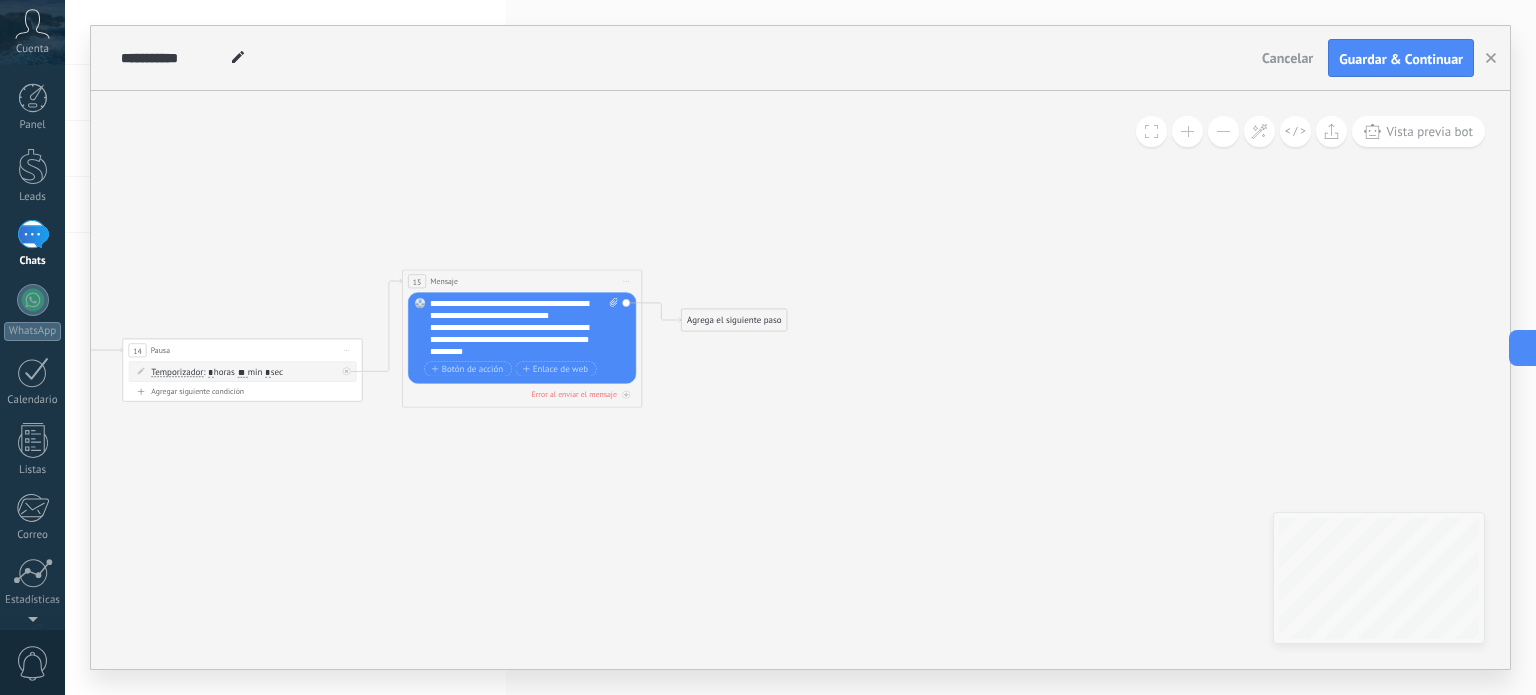 click on "Agrega el siguiente paso" at bounding box center (734, 321) 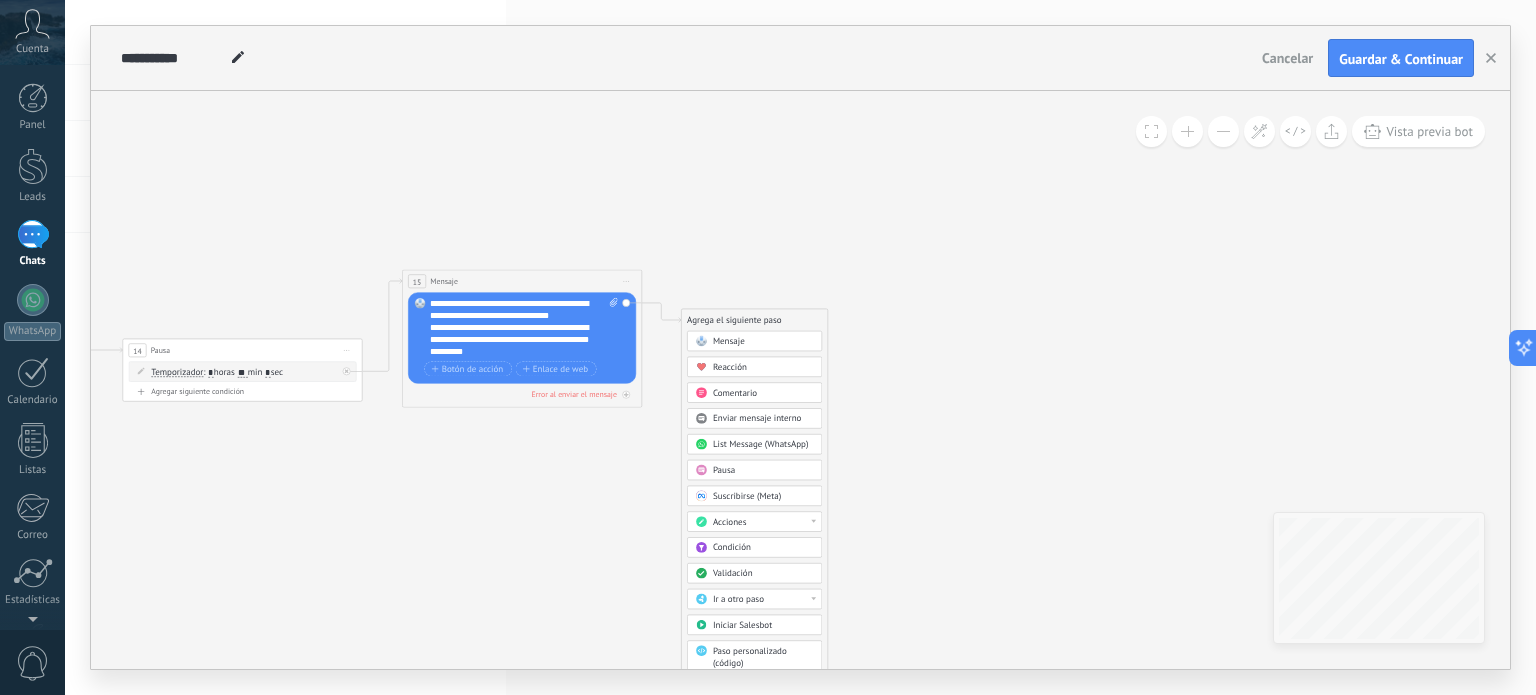 click on "Pausa" at bounding box center [763, 471] 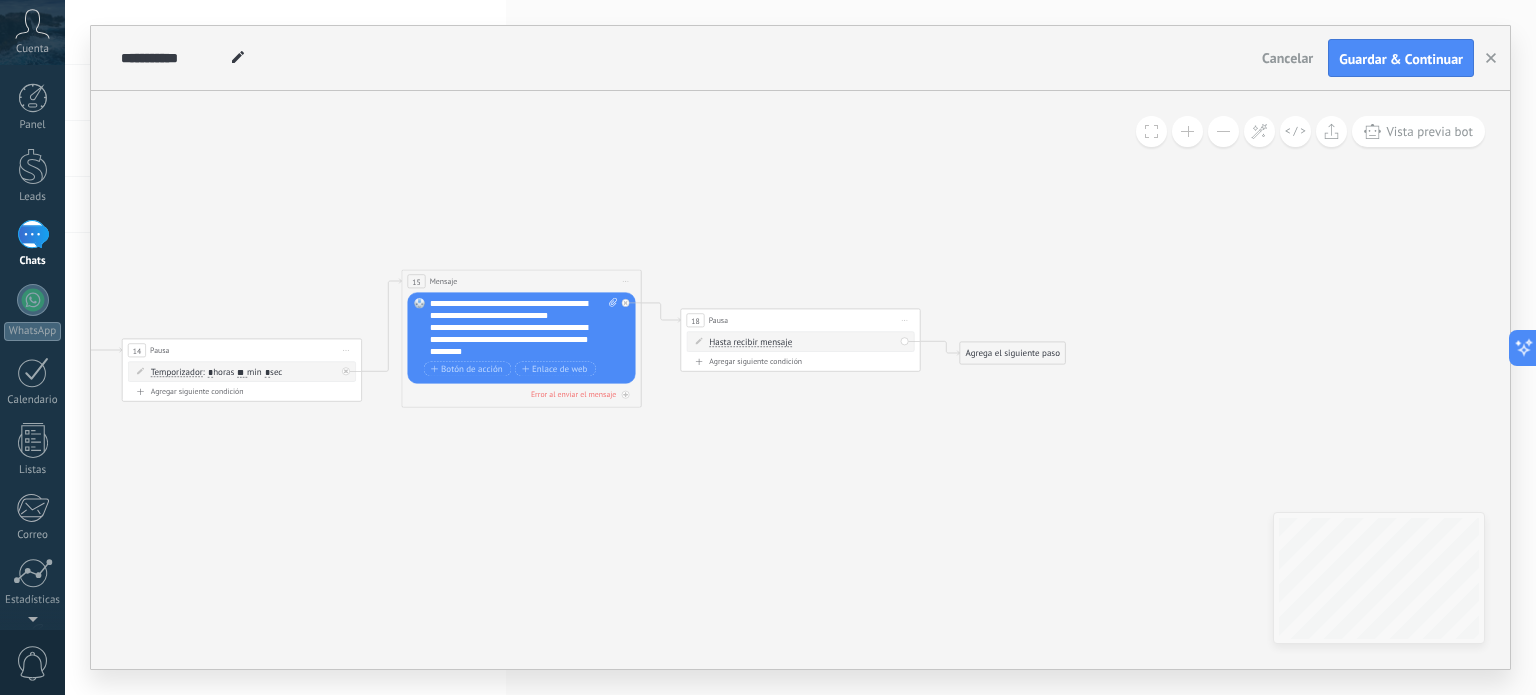 click on "Hasta recibir mensaje" at bounding box center [750, 343] 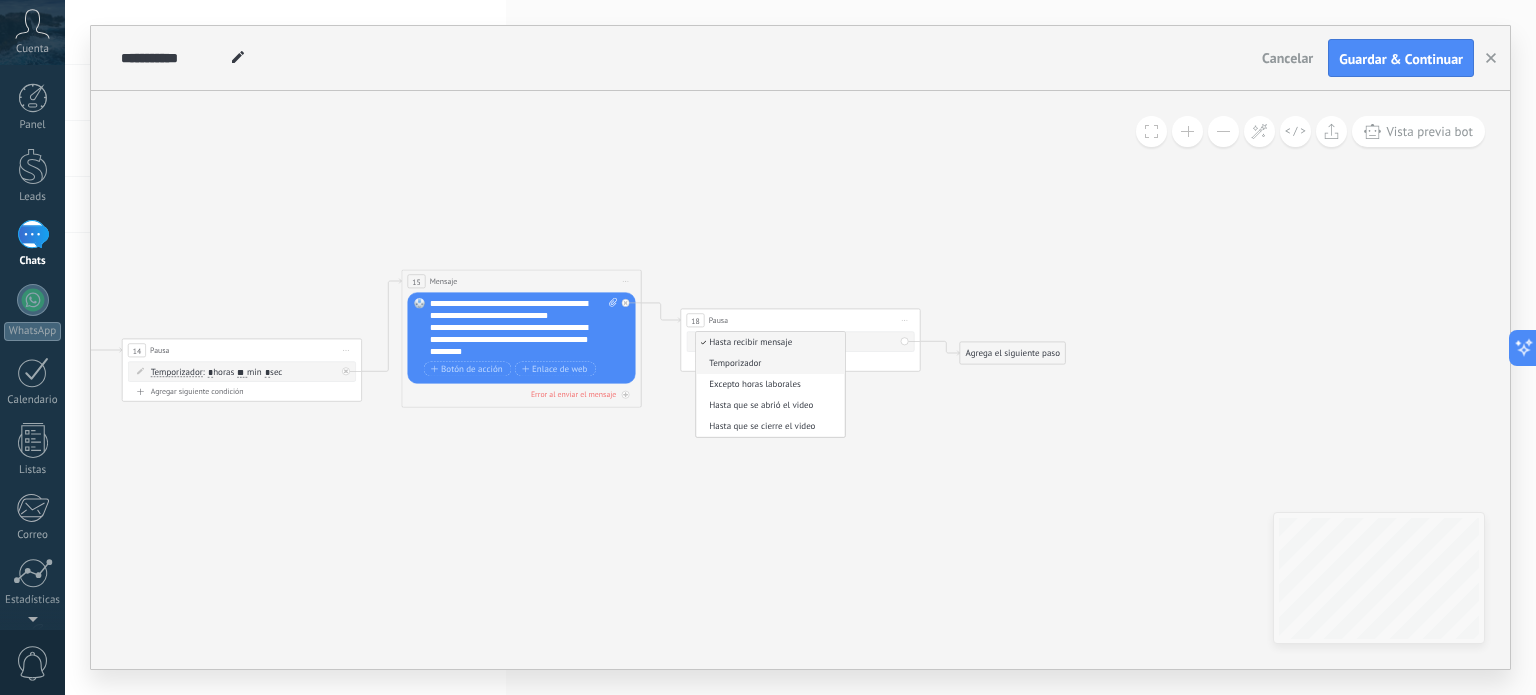 click on "Temporizador" at bounding box center [768, 364] 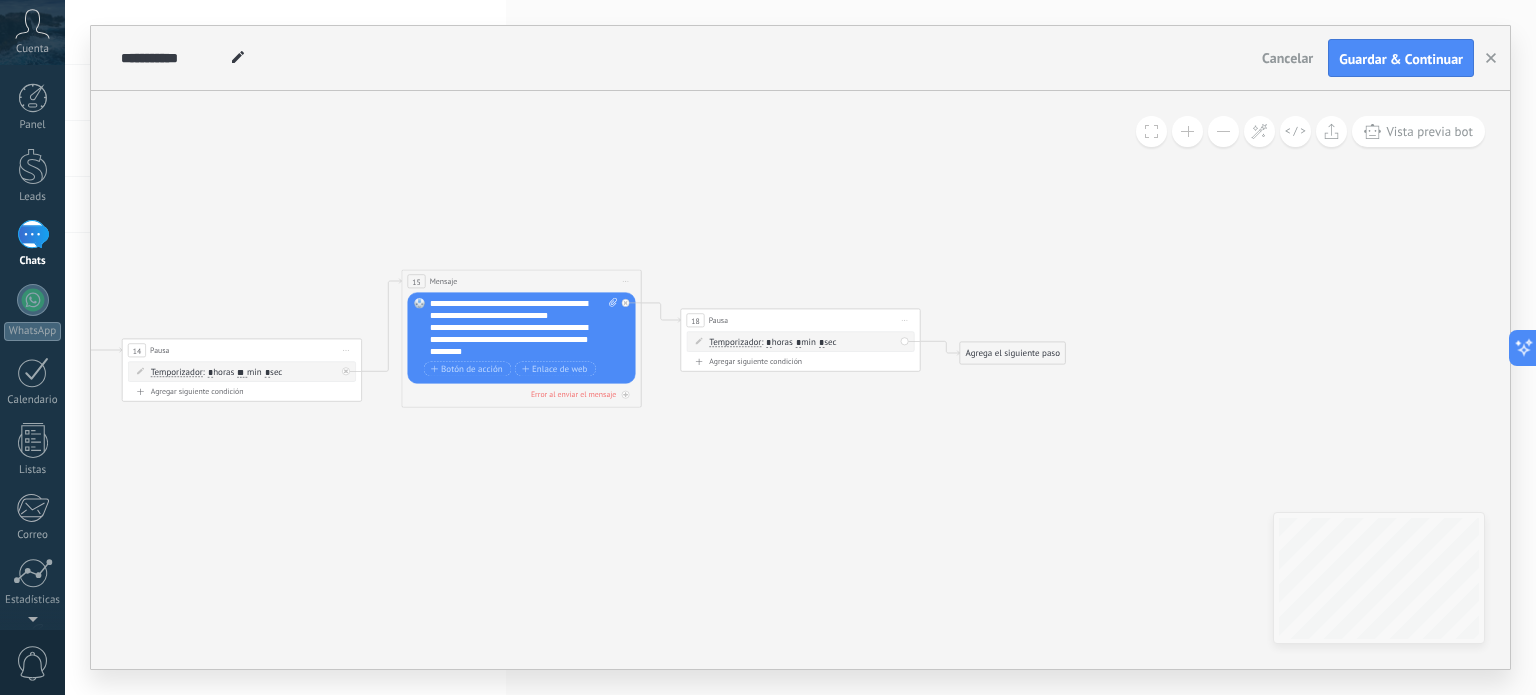 click on ":
*  horas
*  min  *  sec" at bounding box center (798, 341) 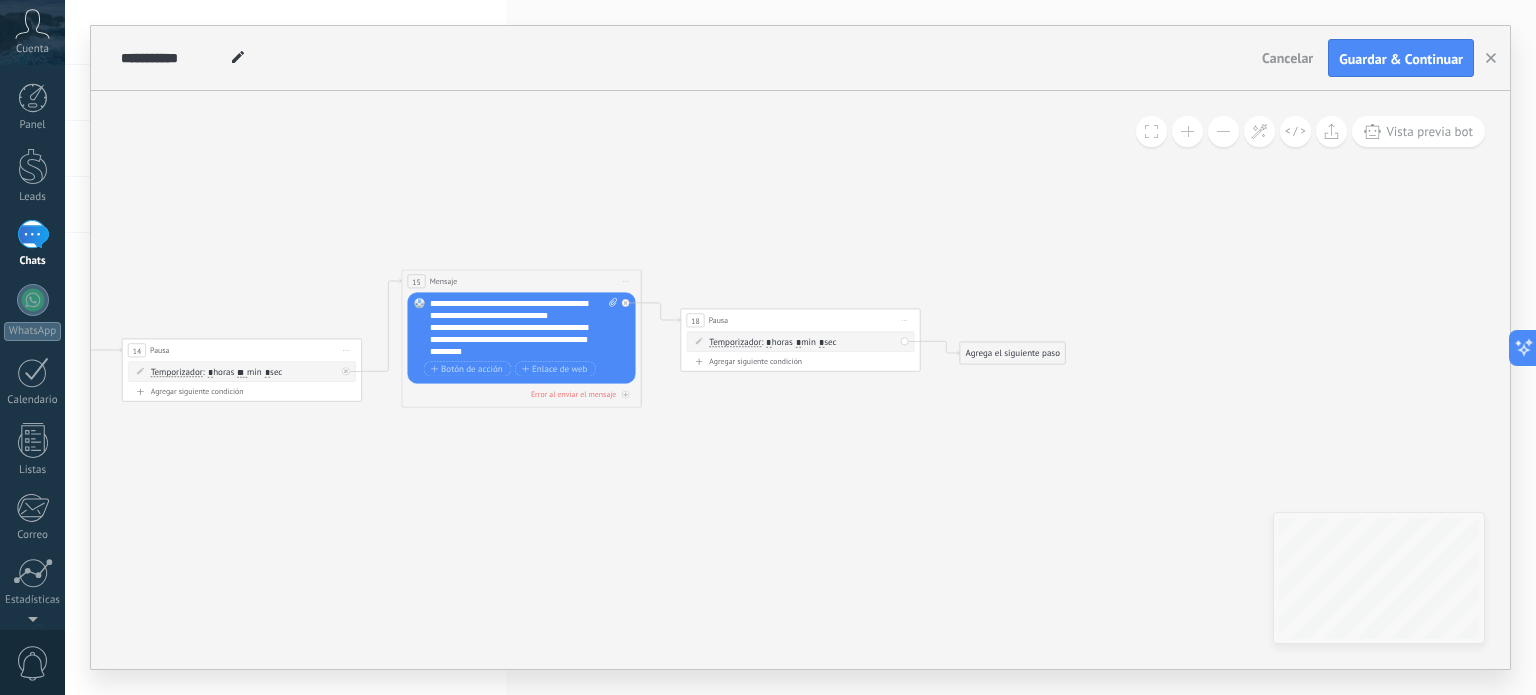 click on "*" at bounding box center [798, 343] 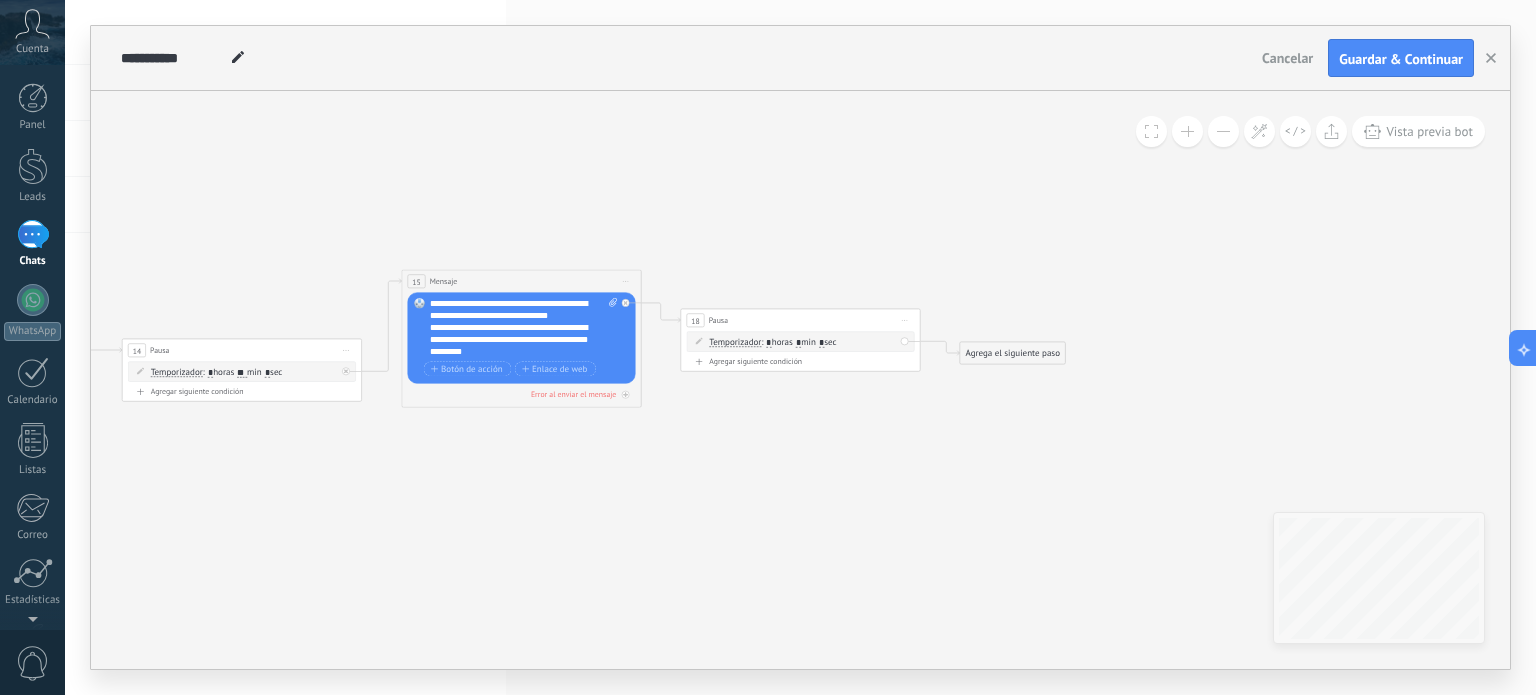 click on "*" at bounding box center (798, 343) 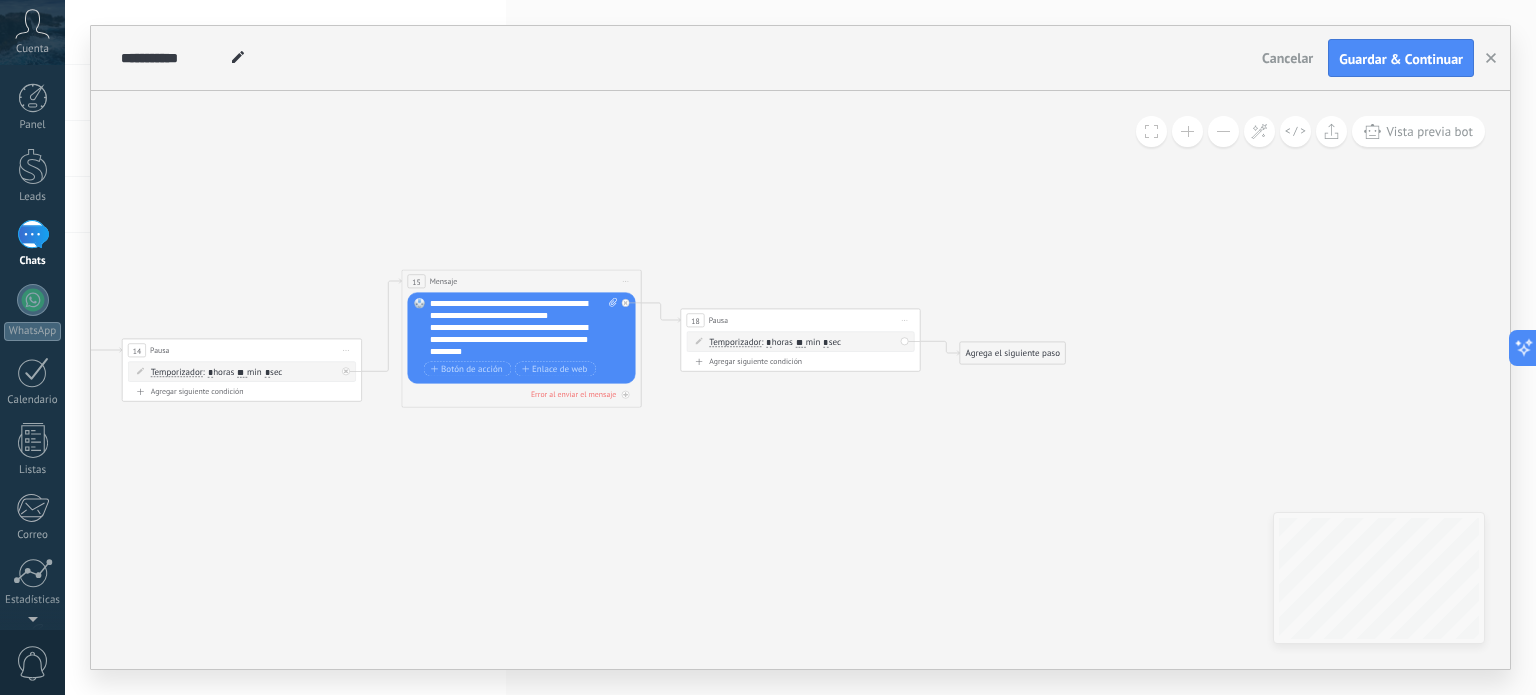 type on "**" 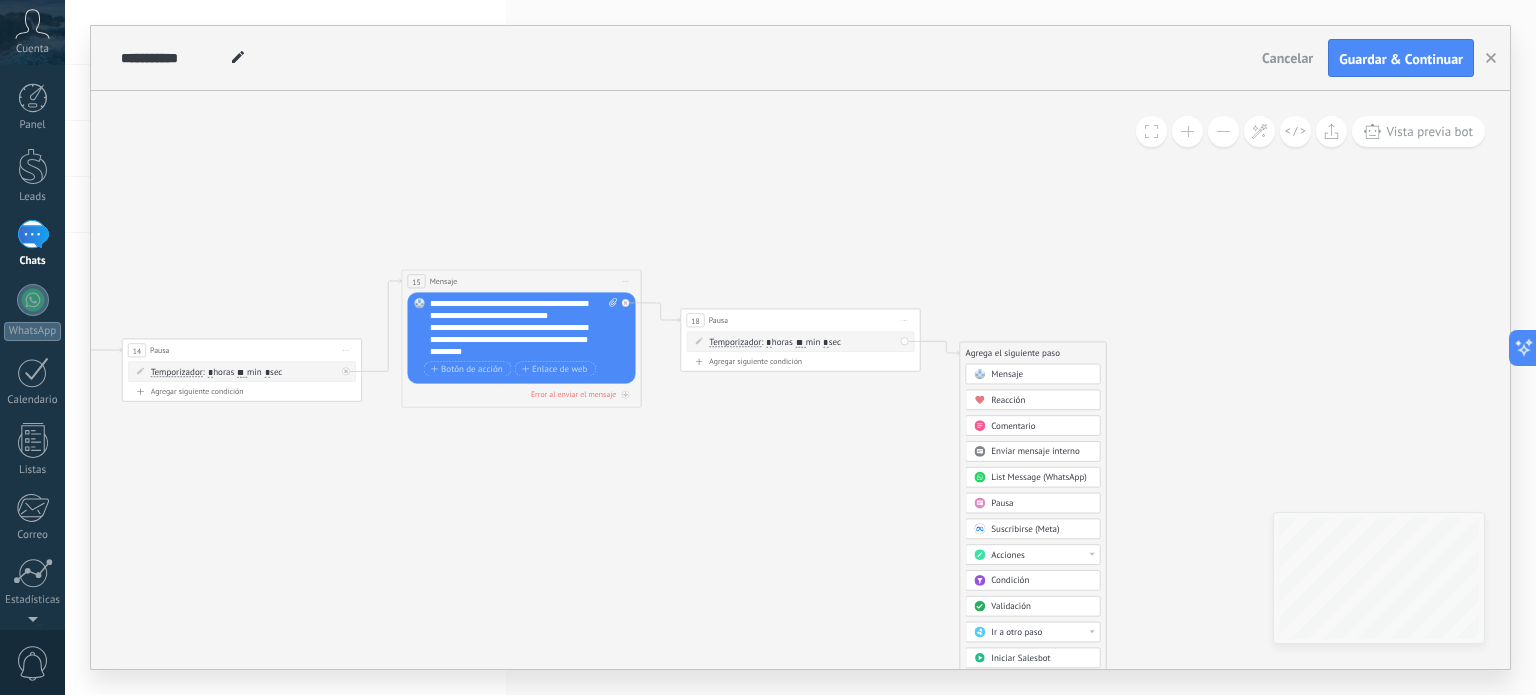 click on "Mensaje" at bounding box center [1007, 374] 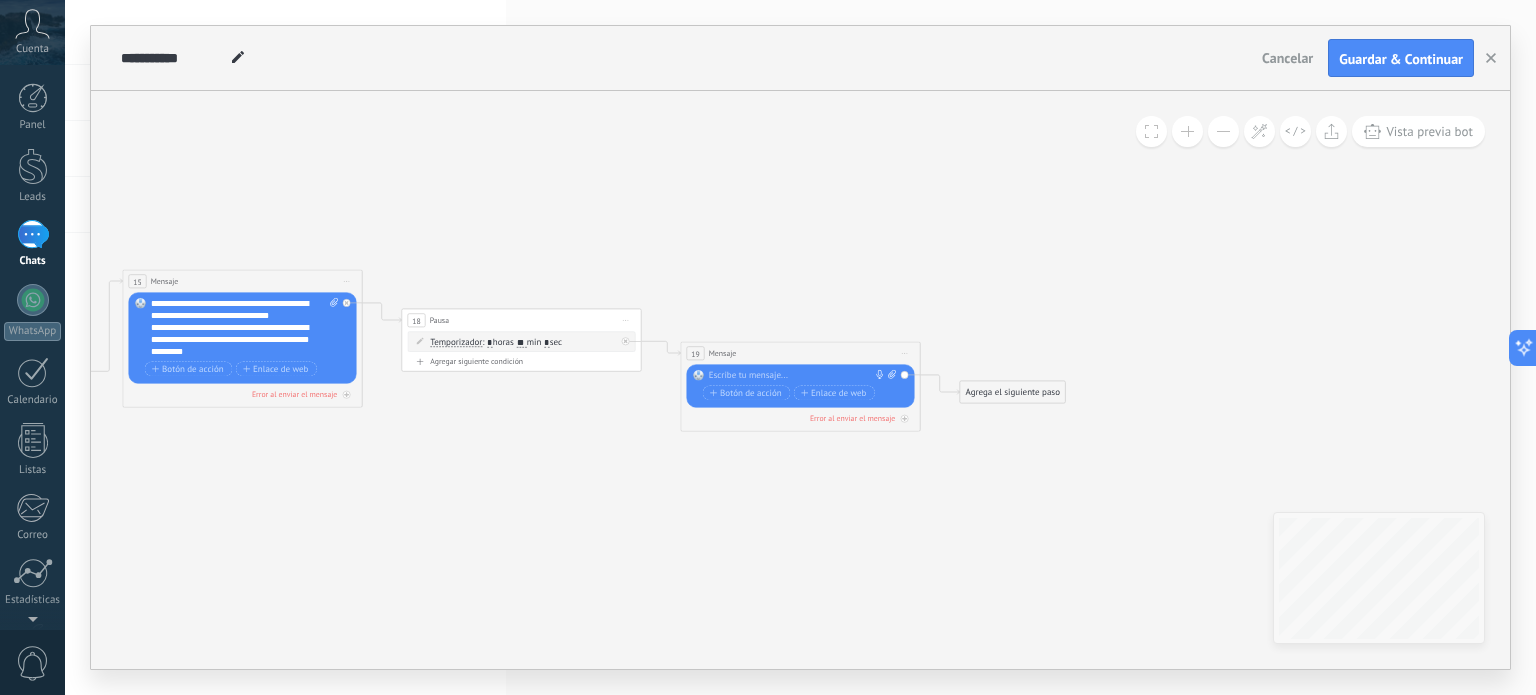 click at bounding box center (798, 376) 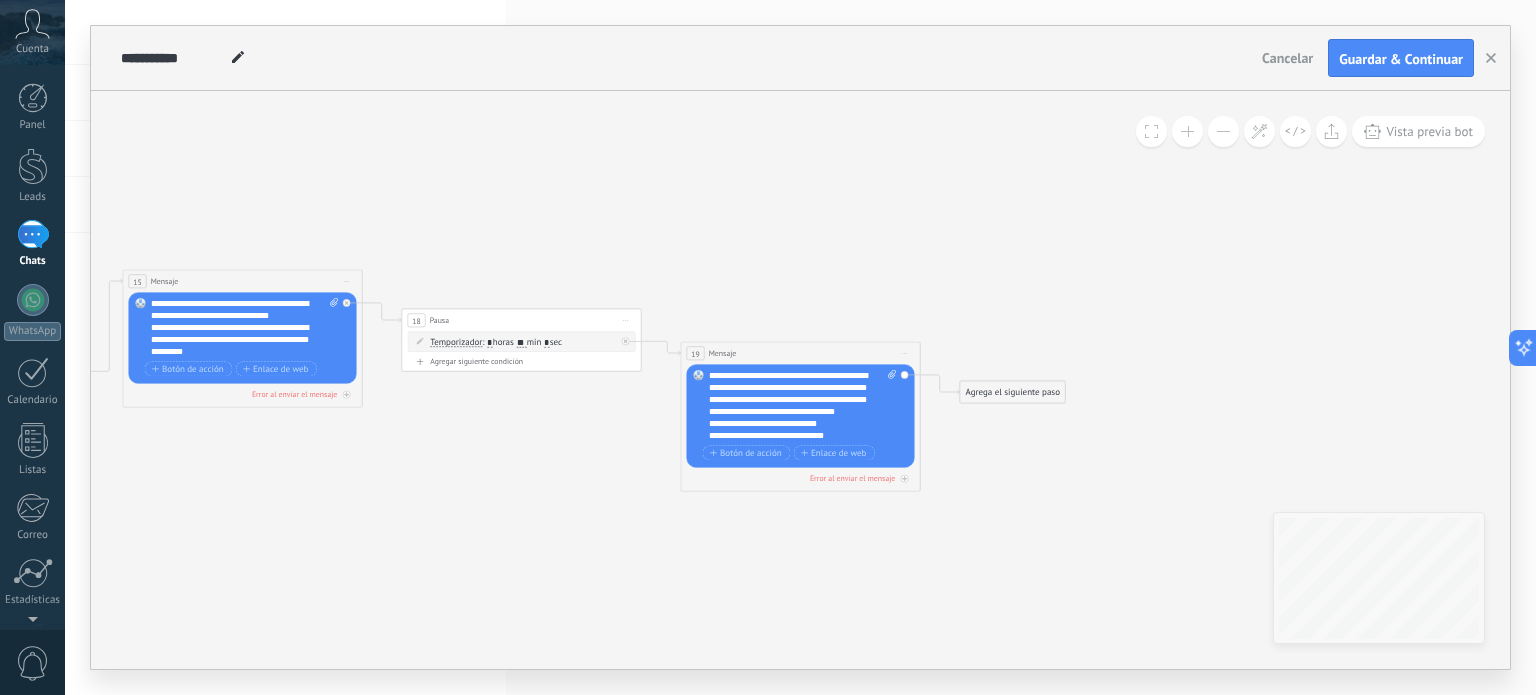 click 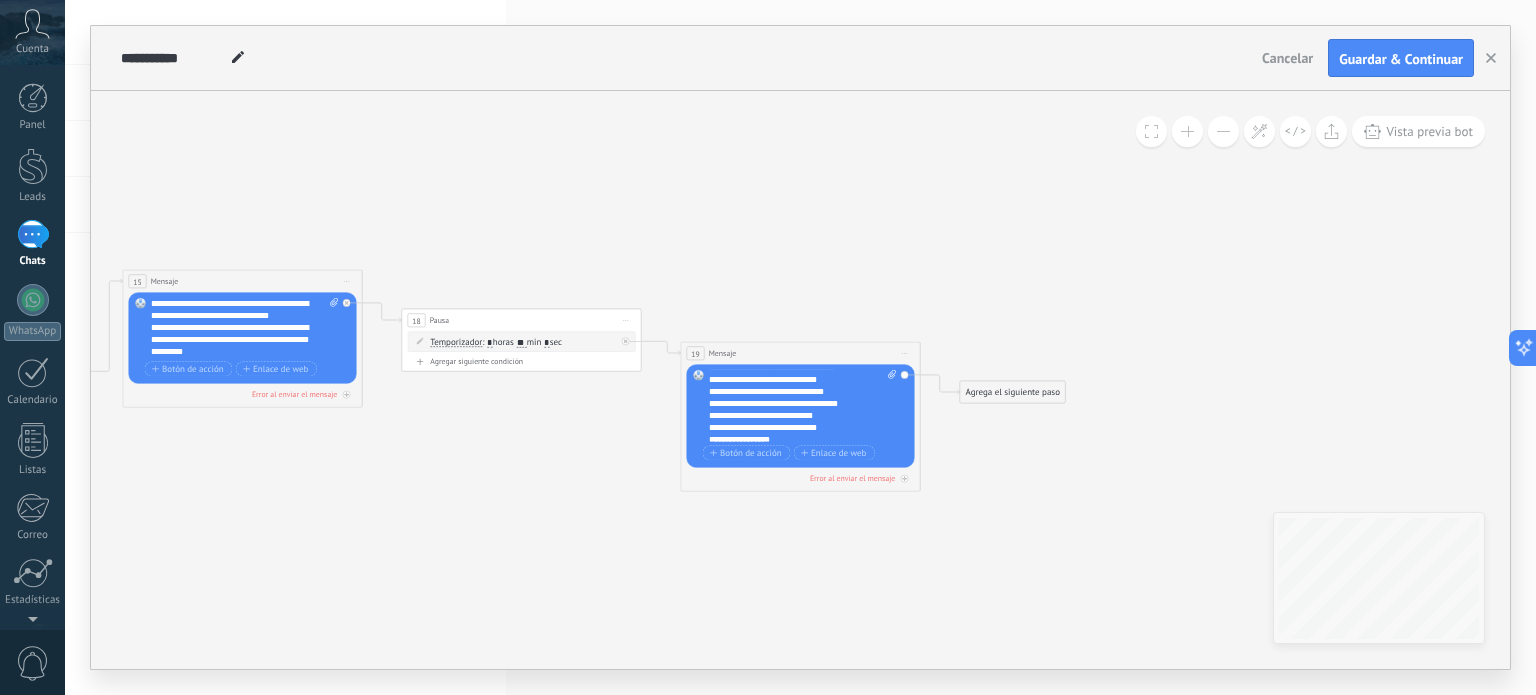 scroll, scrollTop: 100, scrollLeft: 0, axis: vertical 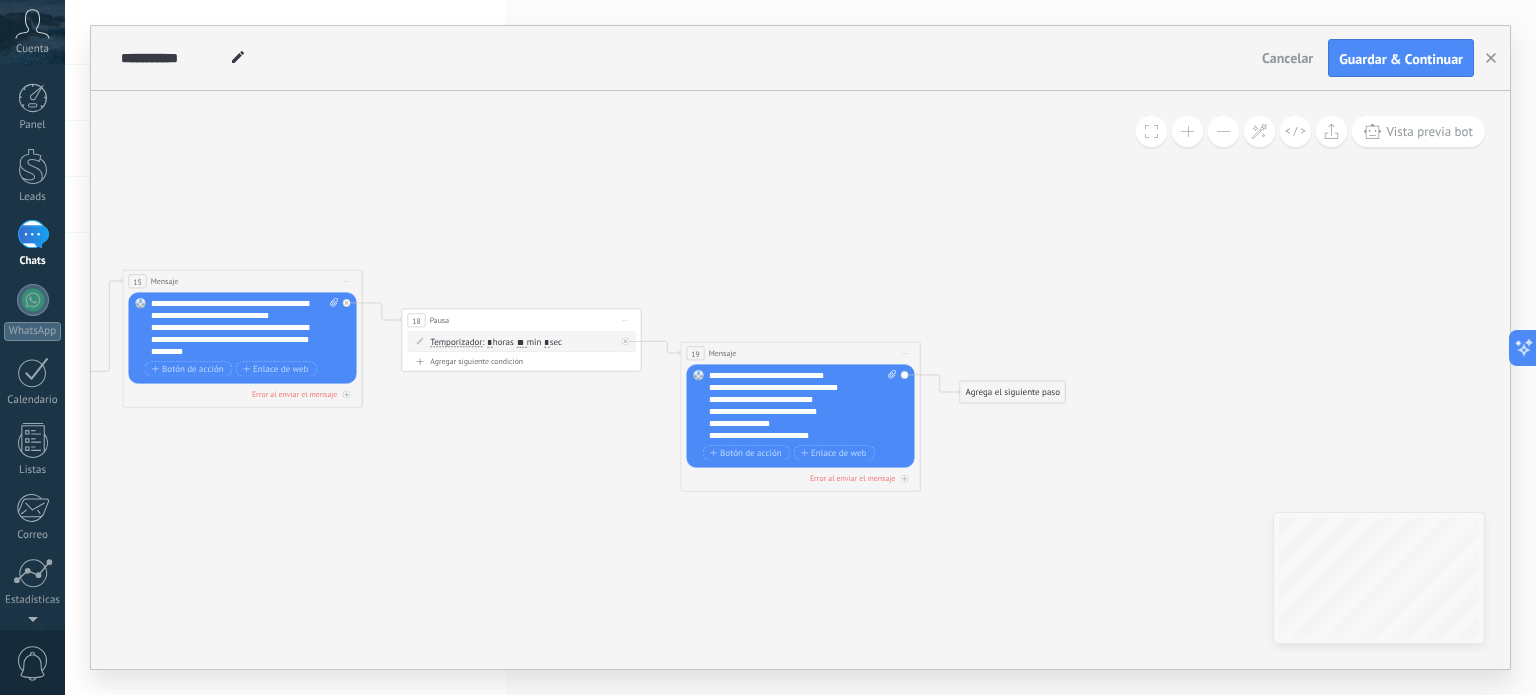 click on "**********" at bounding box center [792, 364] 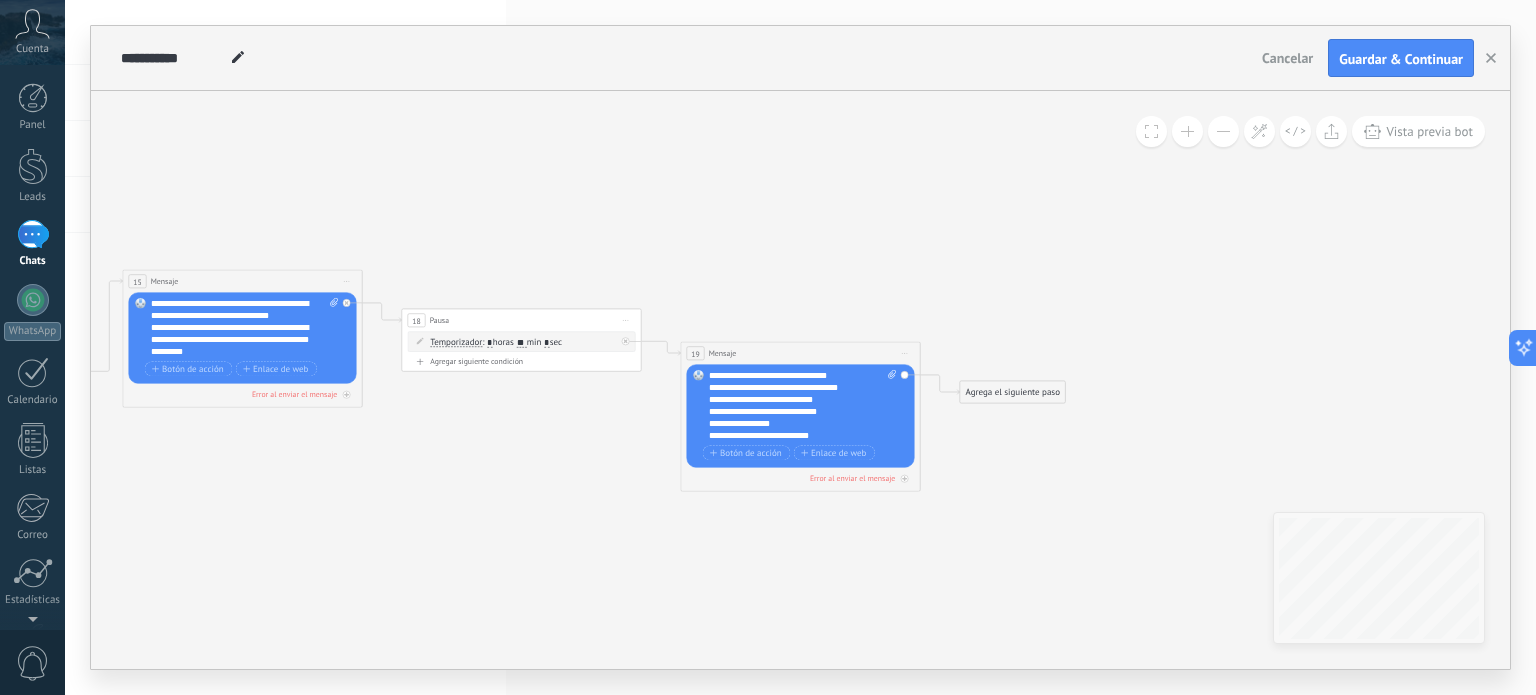 click 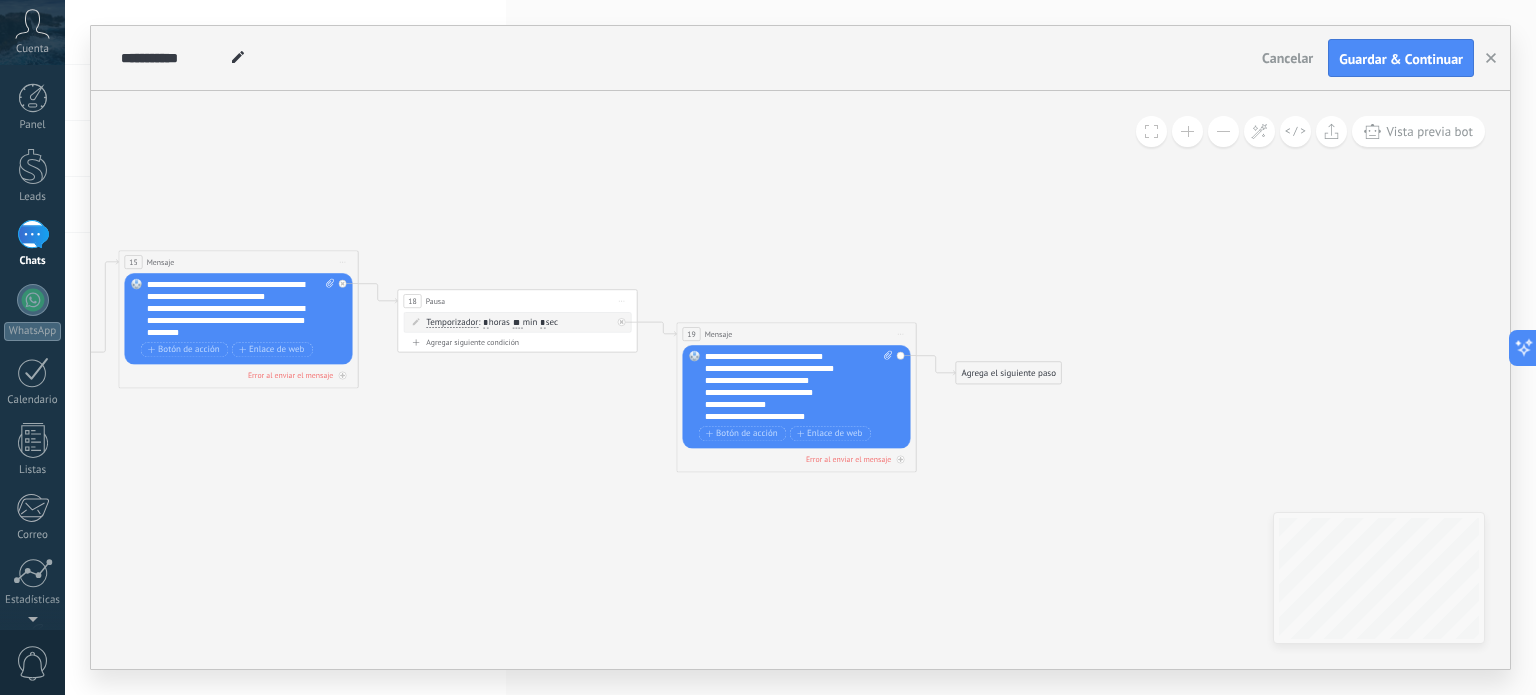 drag, startPoint x: 978, startPoint y: 319, endPoint x: 968, endPoint y: 307, distance: 15.6205 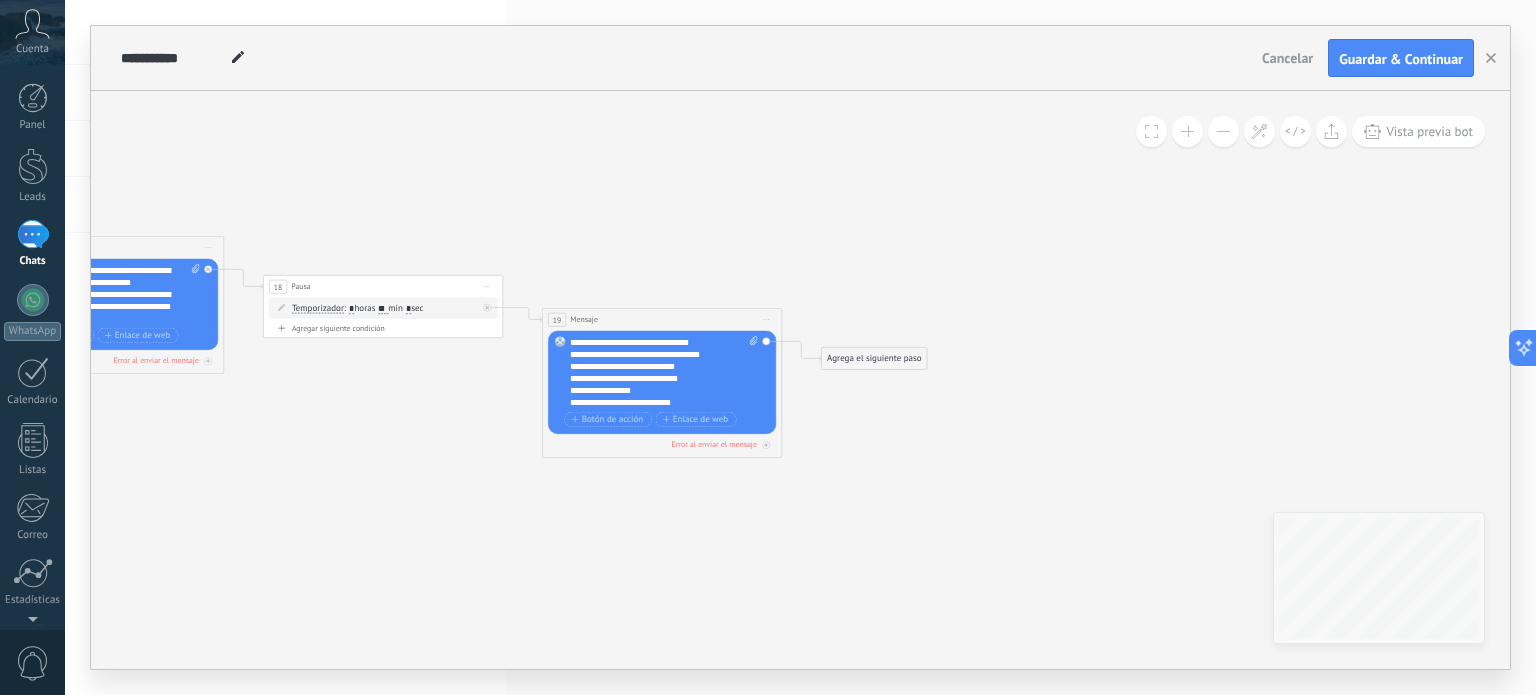 drag, startPoint x: 965, startPoint y: 420, endPoint x: 836, endPoint y: 414, distance: 129.13947 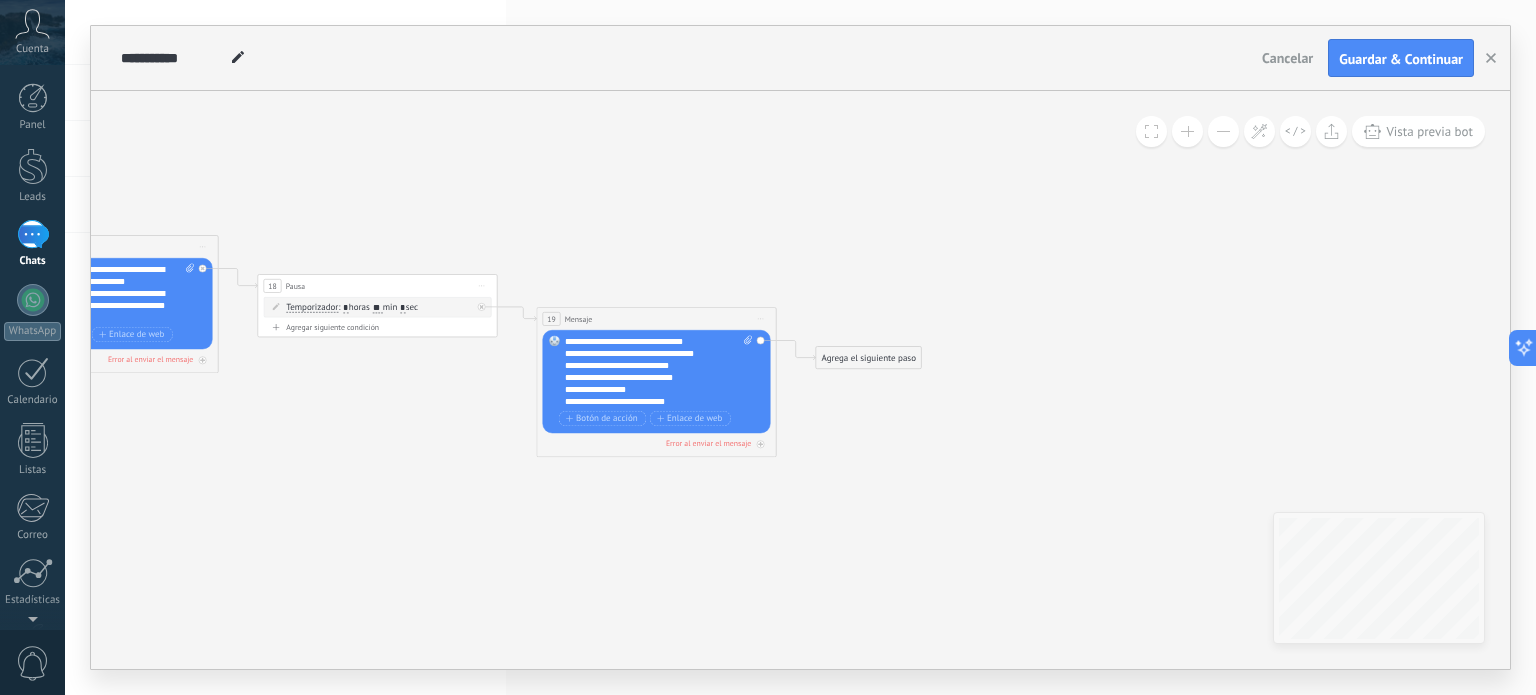 click on "Agrega el siguiente paso" at bounding box center [868, 358] 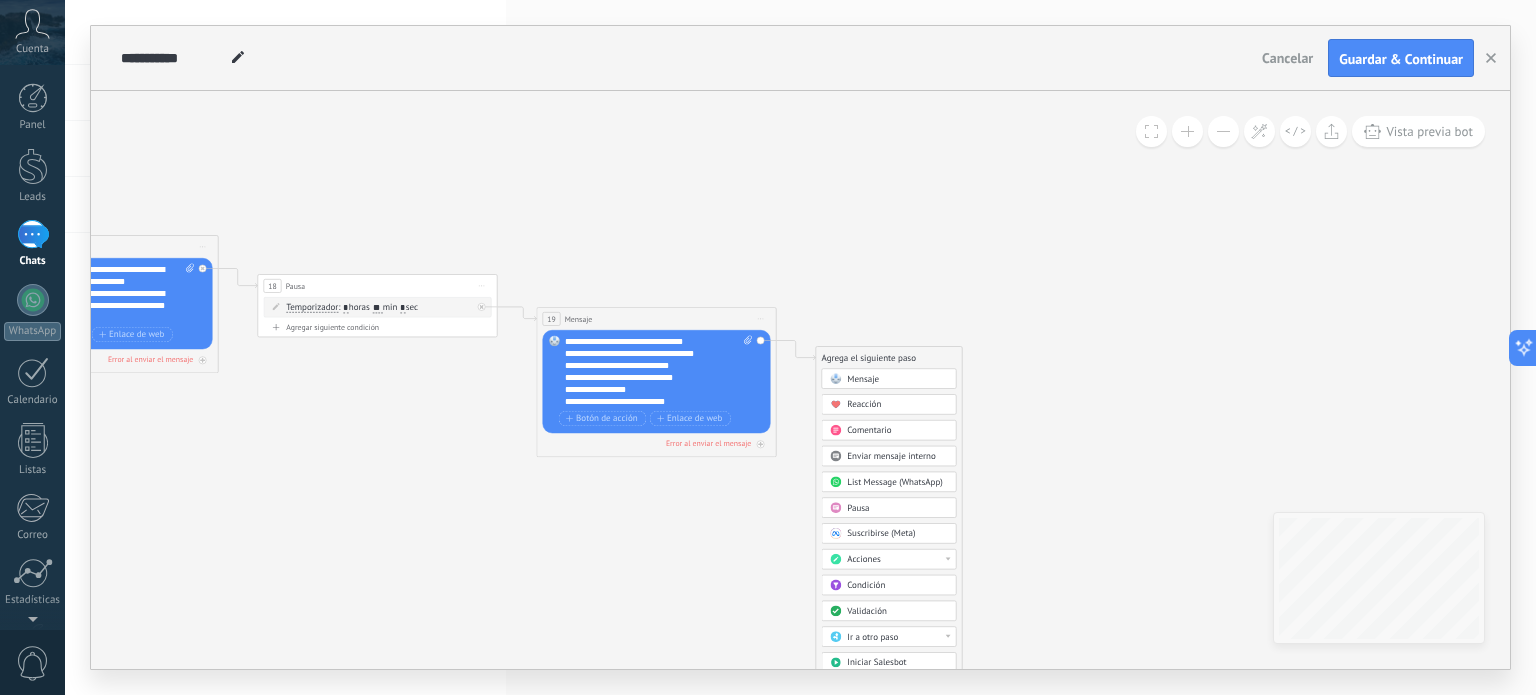 click on "Pausa" at bounding box center (897, 508) 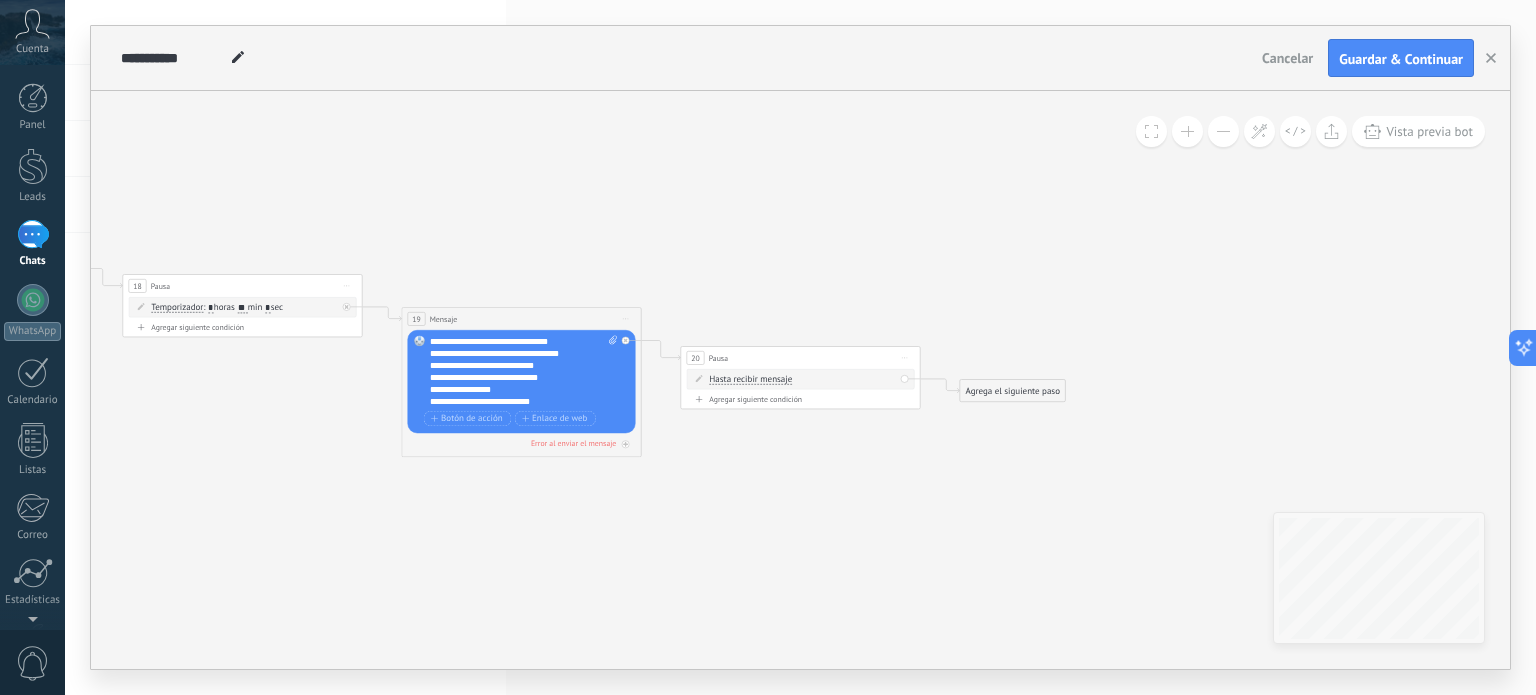 click on "Hasta recibir mensaje
Hasta recibir mensaje
Temporizador
Excepto horas laborales
Hasta que se abrió el video
Hasta que se cierre el video
Hasta recibir mensaje
Hasta recibir mensaje
Temporizador
* *" at bounding box center (801, 379) 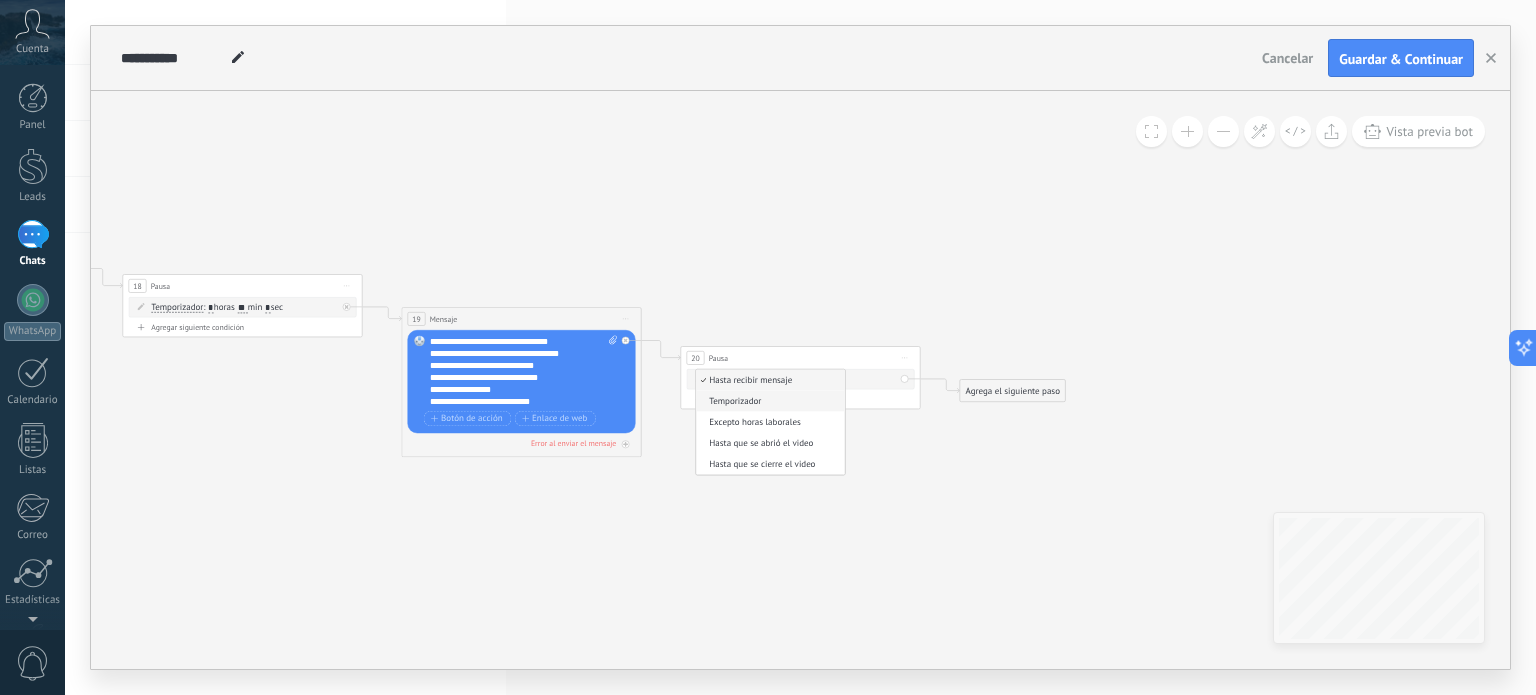 click on "Temporizador" at bounding box center [768, 402] 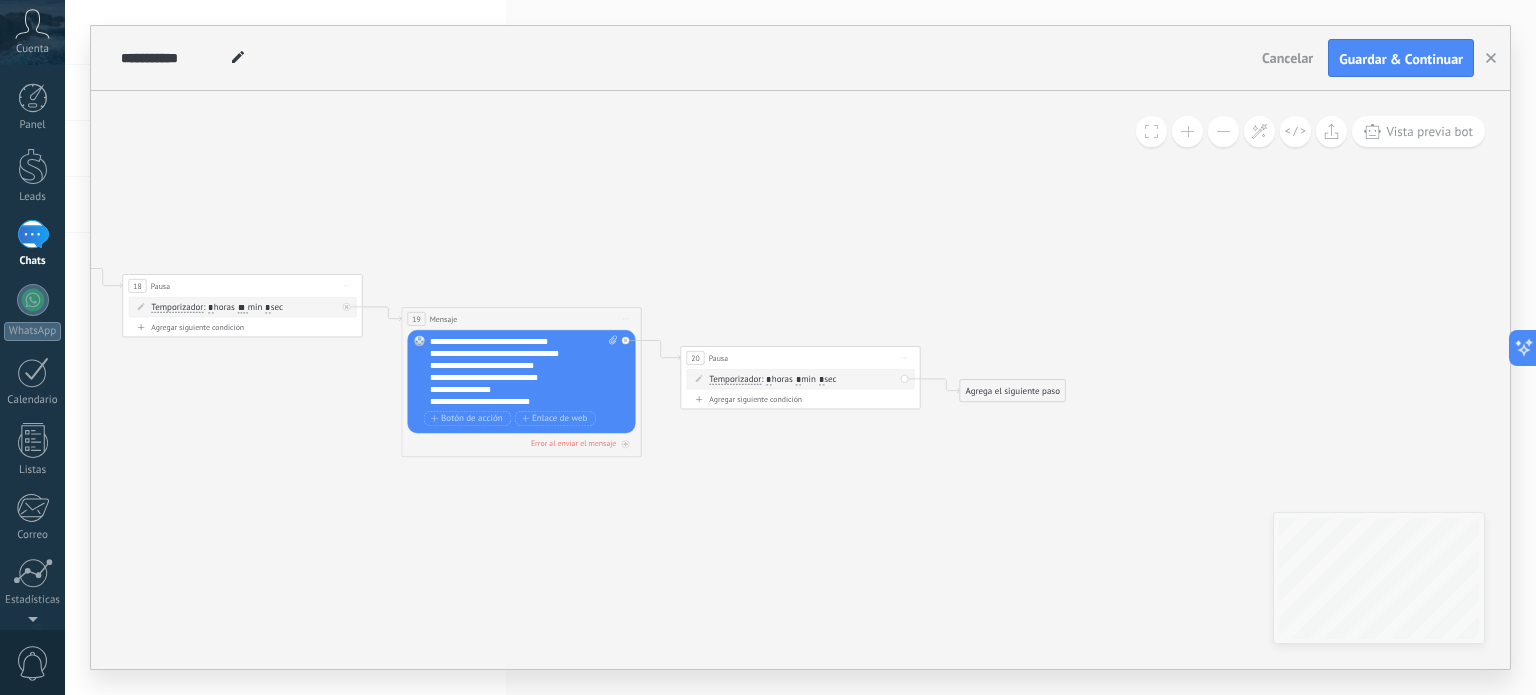 click on "*" at bounding box center (798, 381) 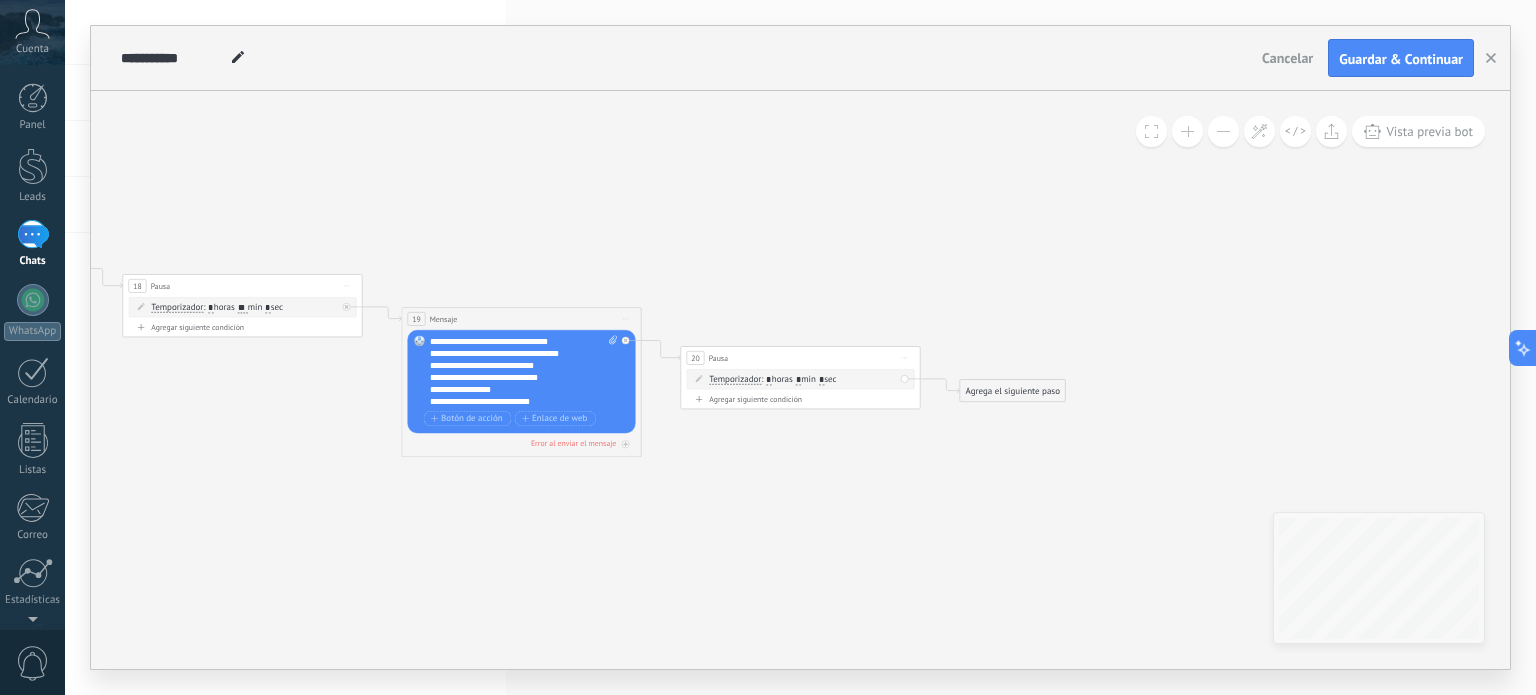 click on "*" at bounding box center [768, 381] 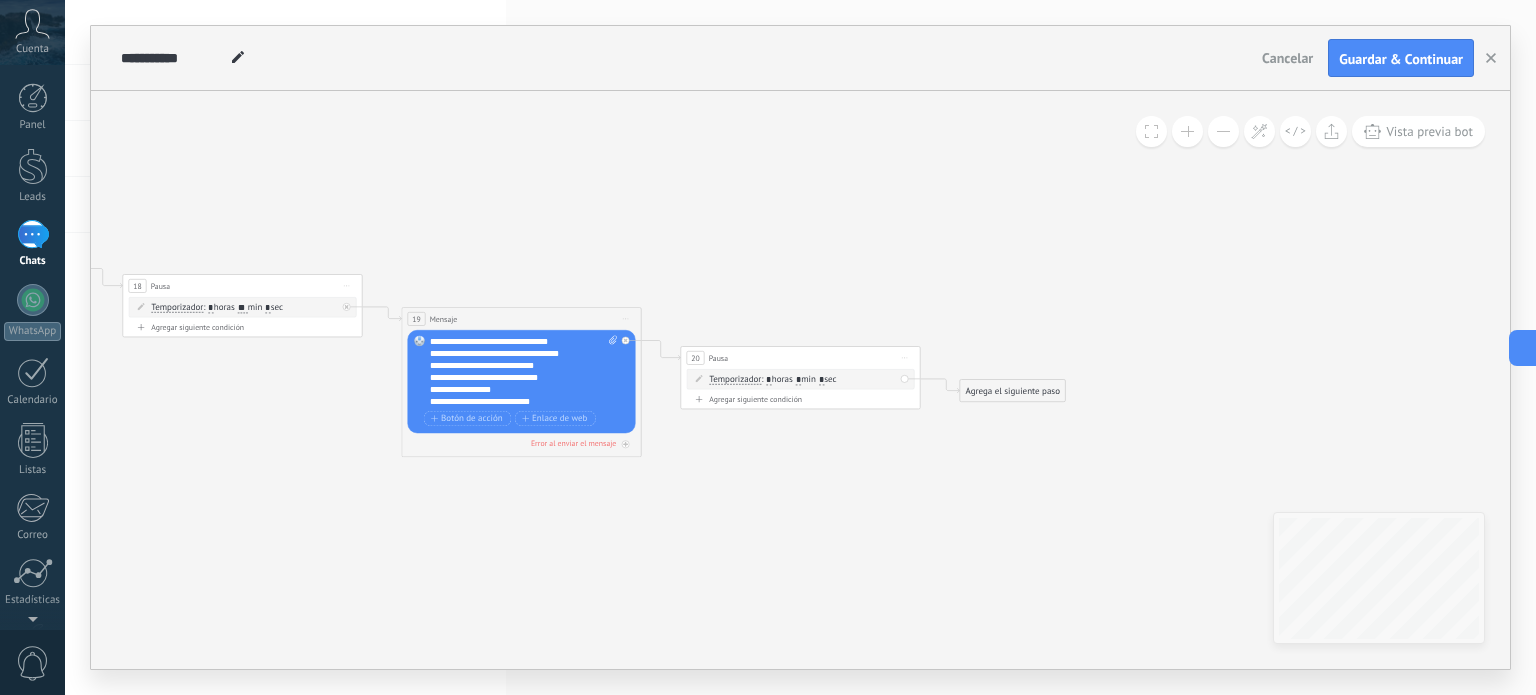 click on "*" at bounding box center (768, 381) 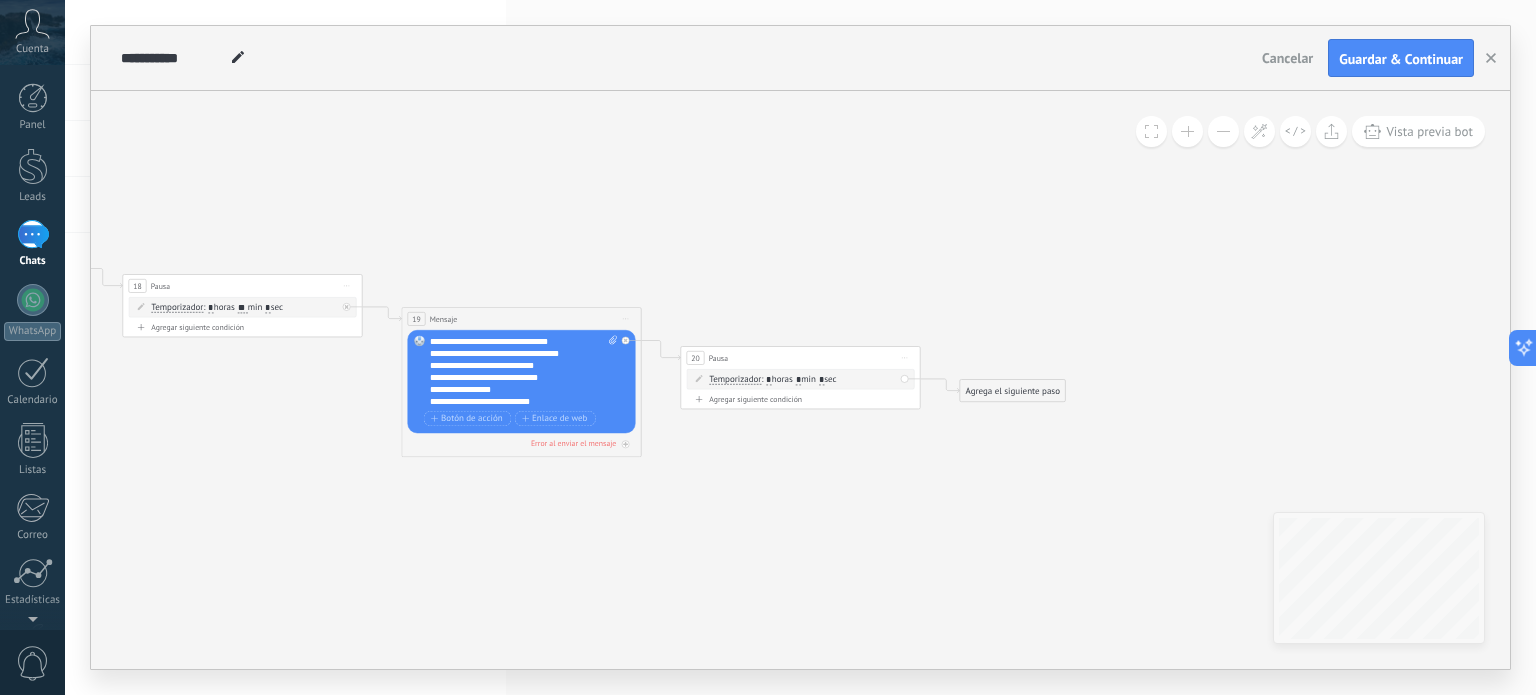 type on "*" 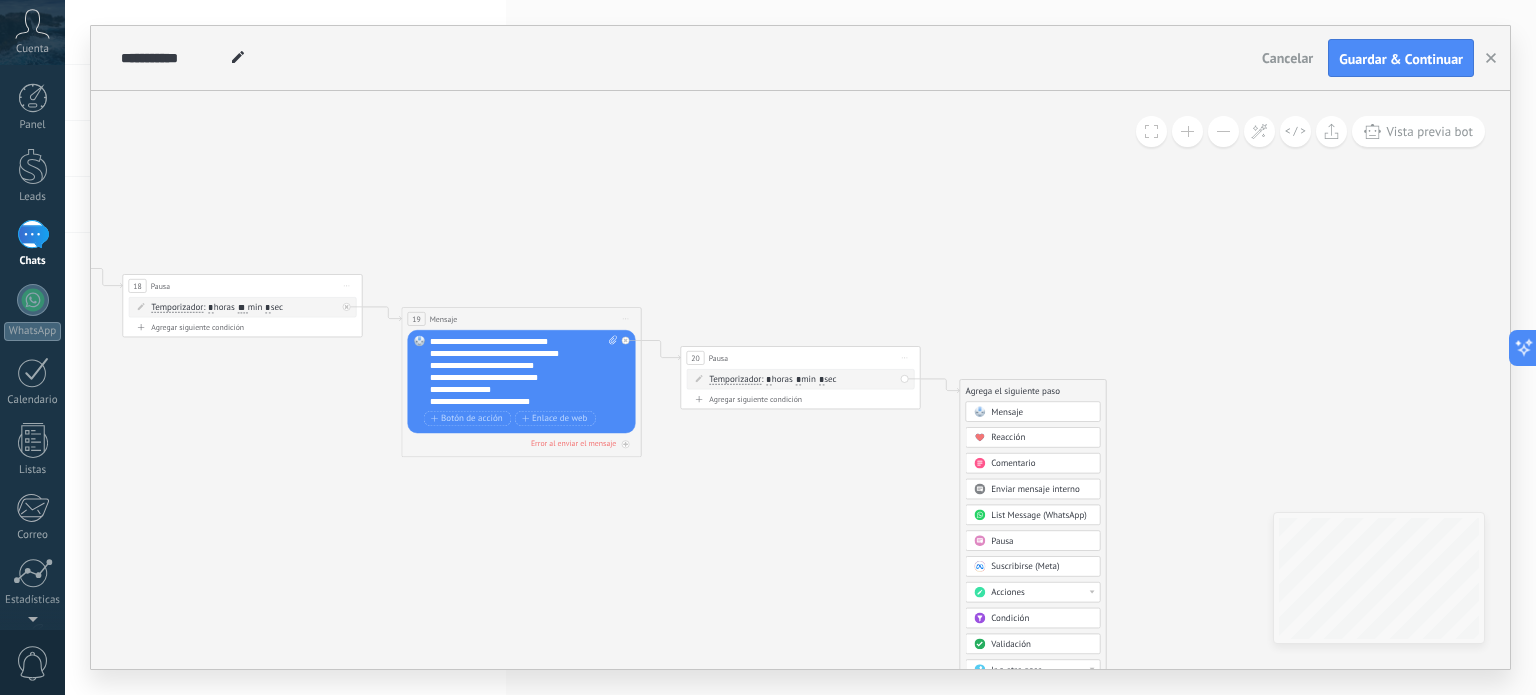 click on "Mensaje" at bounding box center (1007, 411) 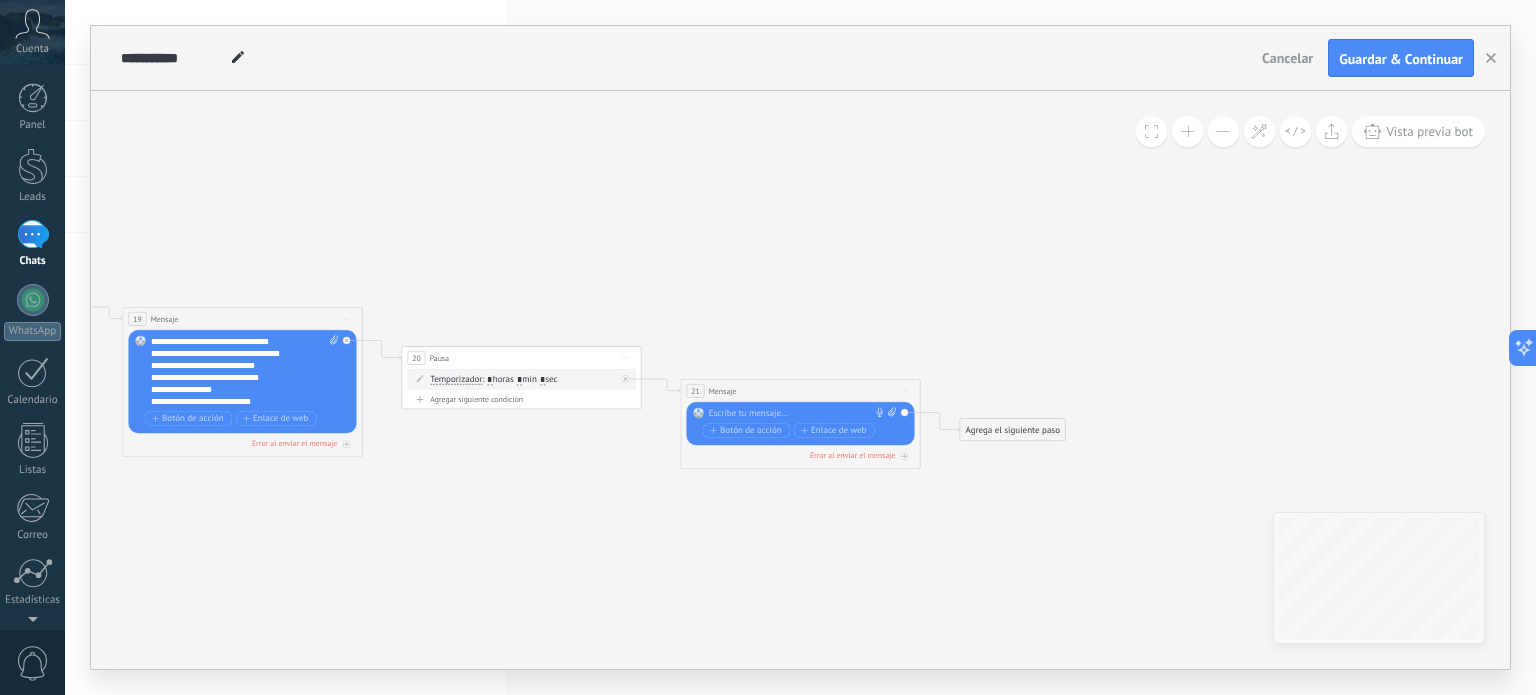 click at bounding box center [798, 414] 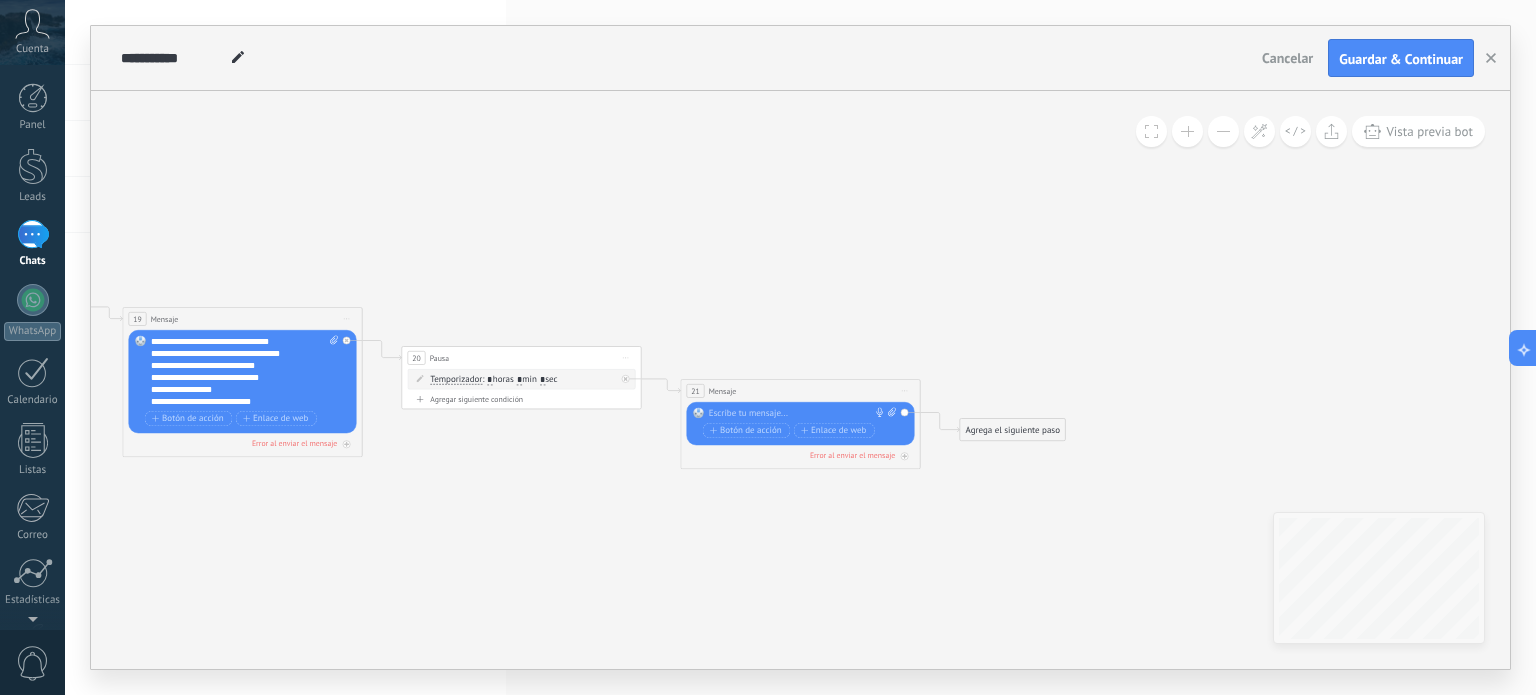 paste 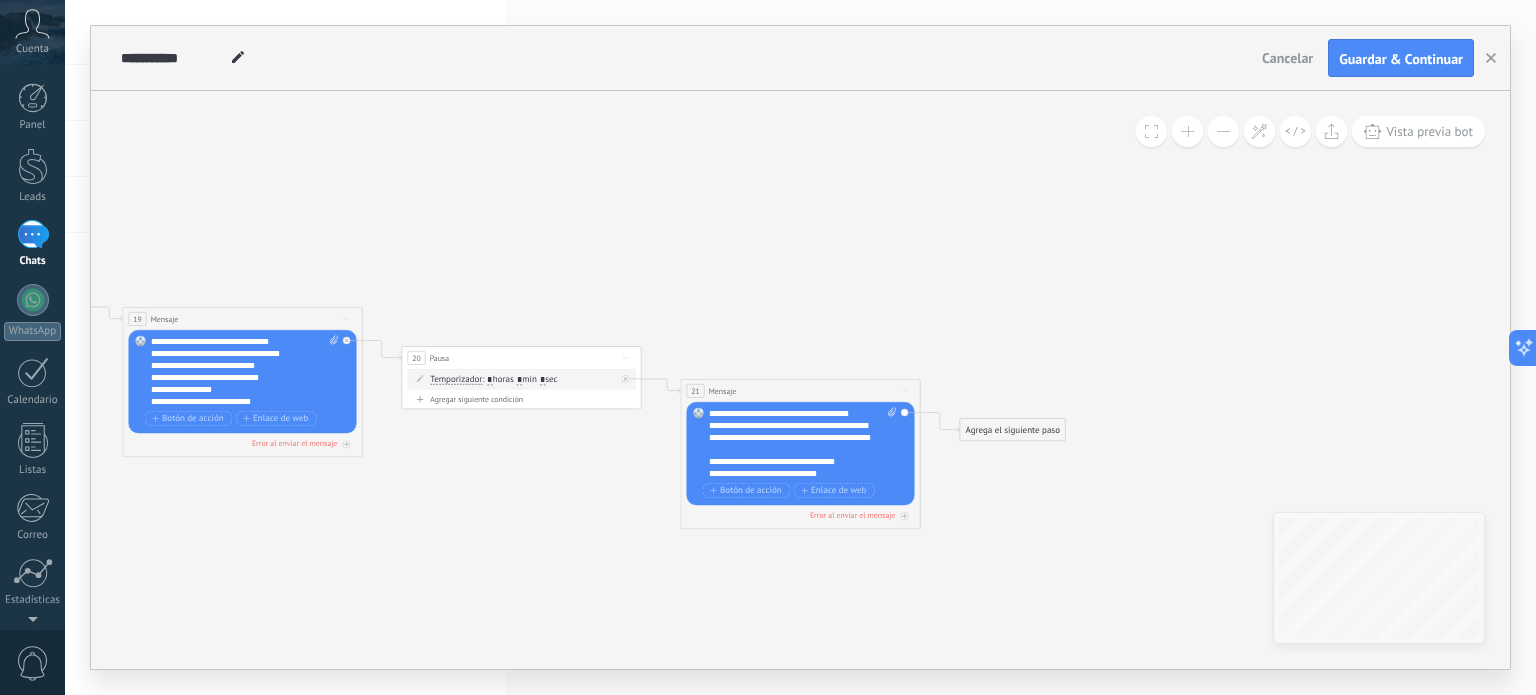 click 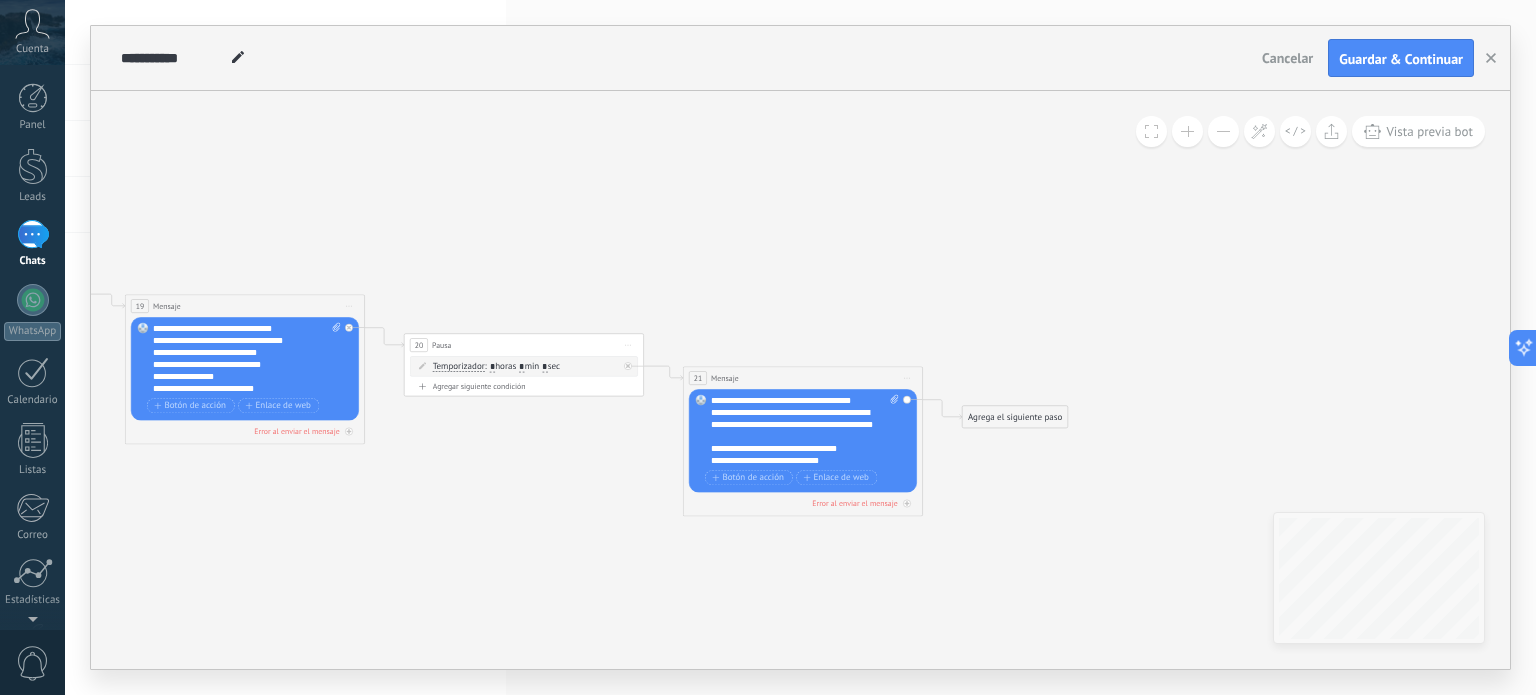 drag, startPoint x: 880, startPoint y: 357, endPoint x: 883, endPoint y: 339, distance: 18.248287 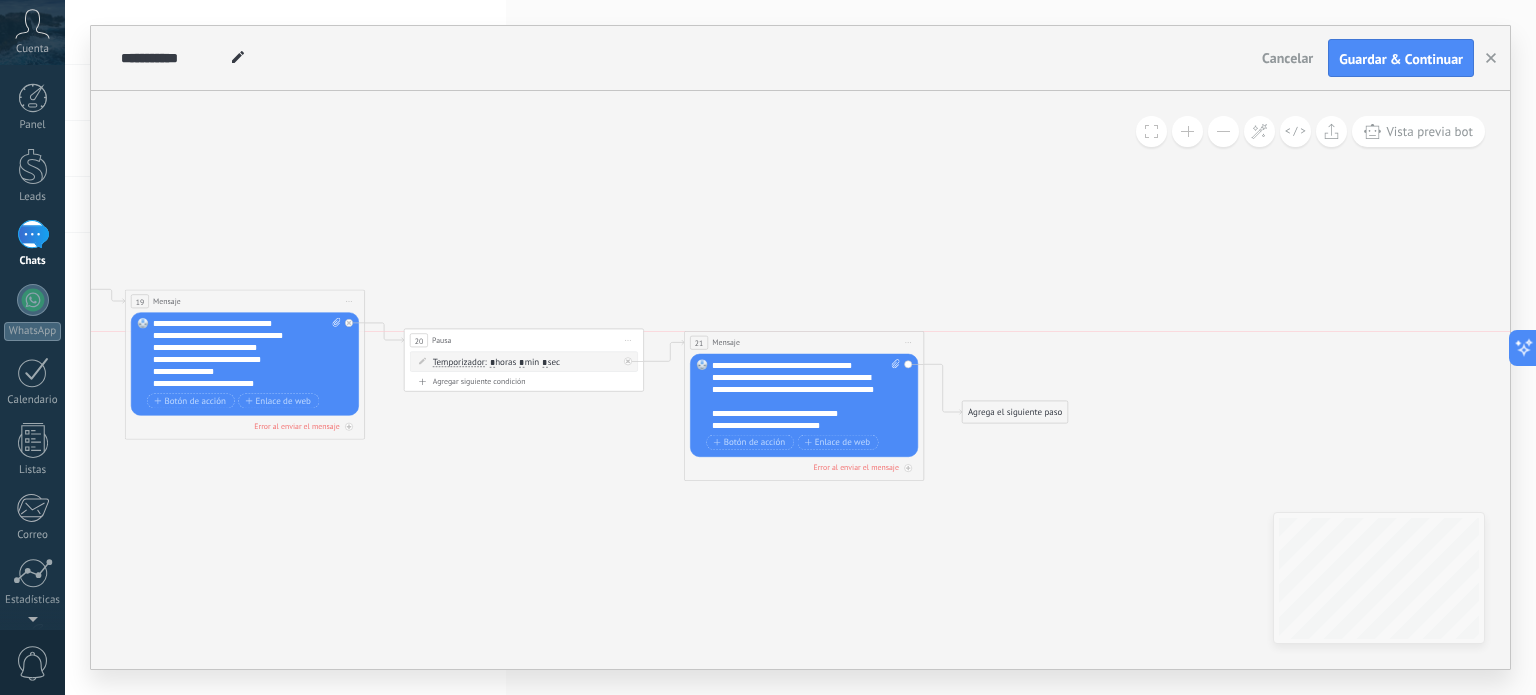 drag, startPoint x: 848, startPoint y: 367, endPoint x: 856, endPoint y: 312, distance: 55.578773 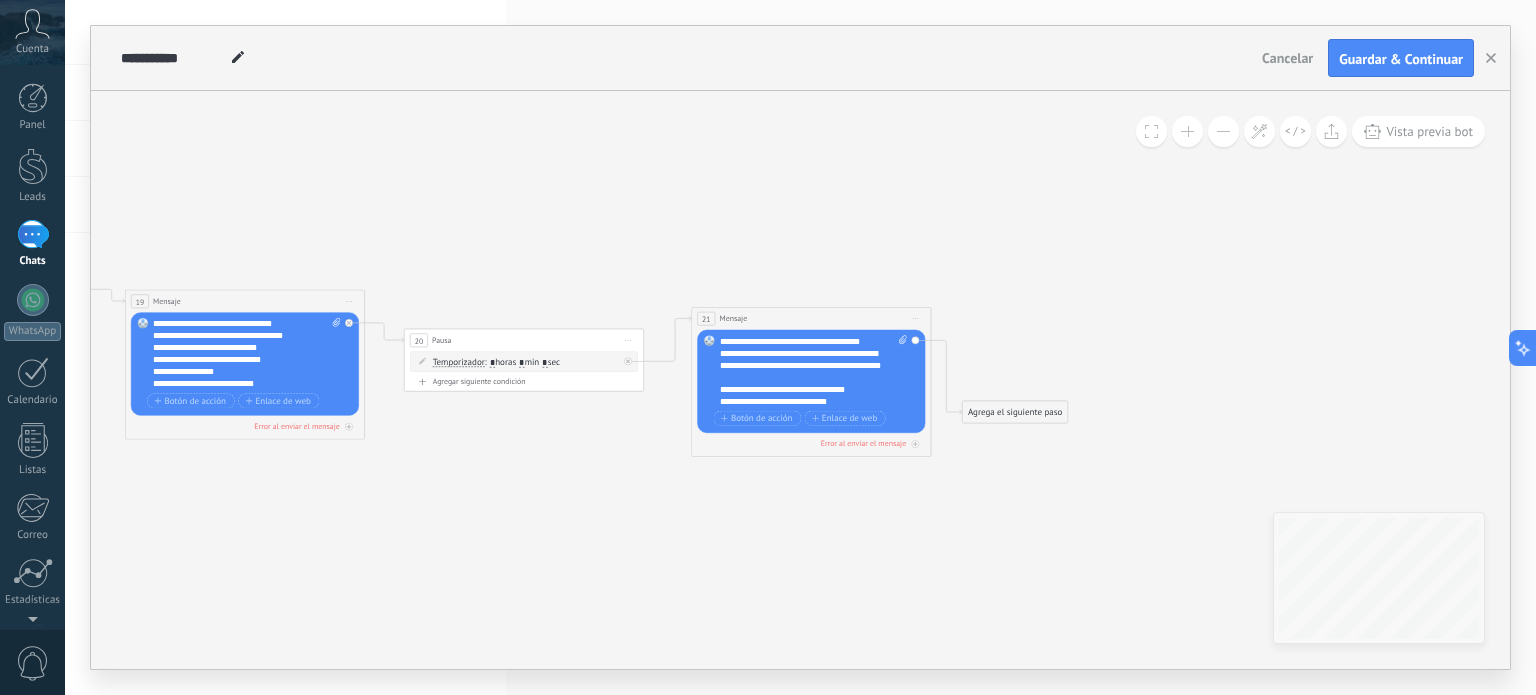 drag, startPoint x: 536, startPoint y: 175, endPoint x: 612, endPoint y: 196, distance: 78.84795 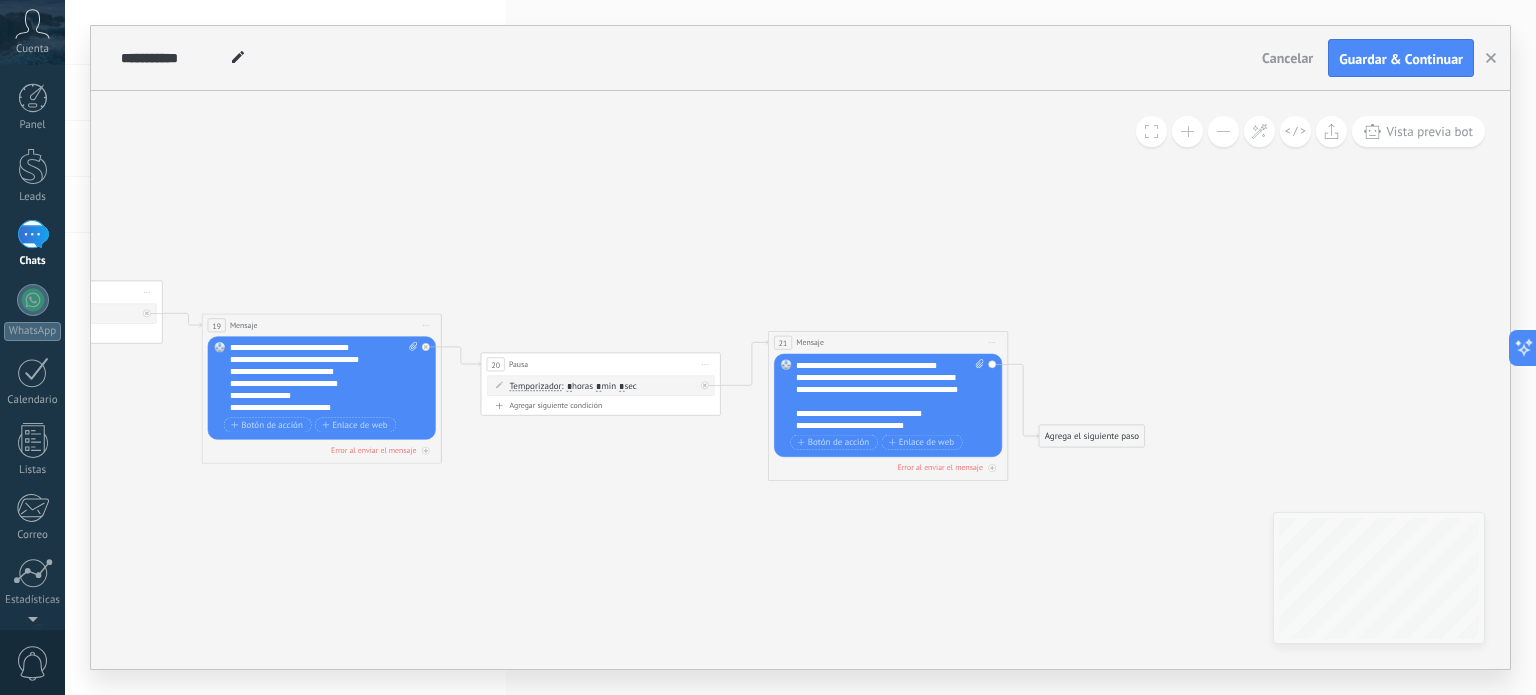 click 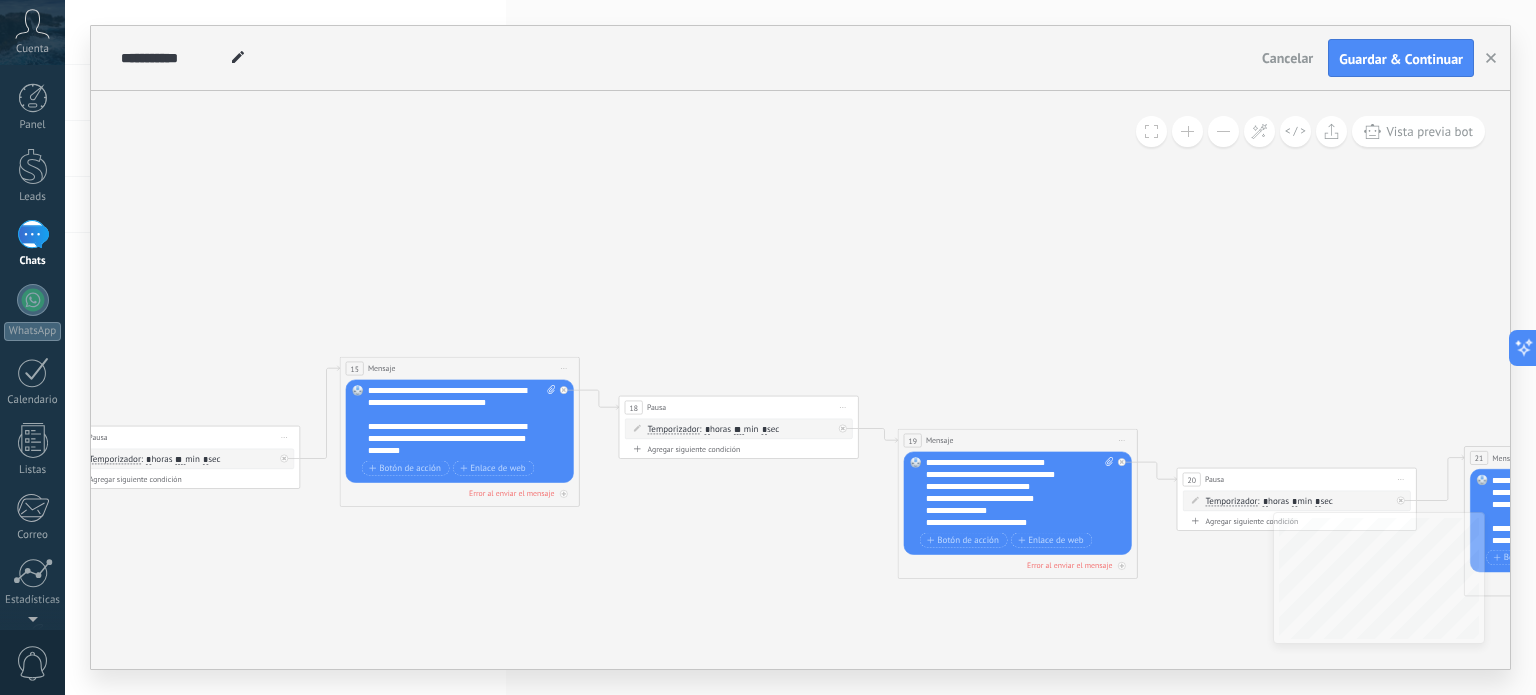 drag, startPoint x: 513, startPoint y: 216, endPoint x: 751, endPoint y: 250, distance: 240.4163 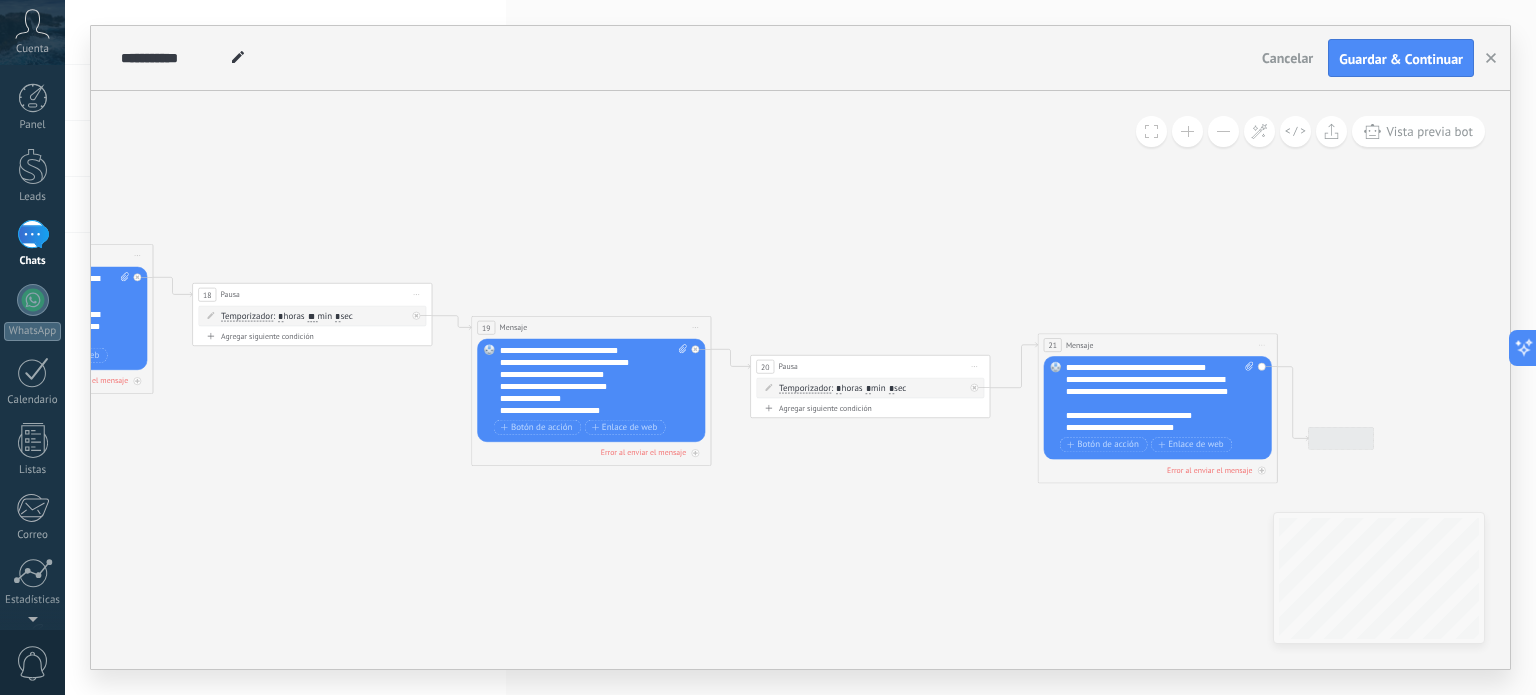 drag, startPoint x: 880, startPoint y: 252, endPoint x: 384, endPoint y: 133, distance: 510.07547 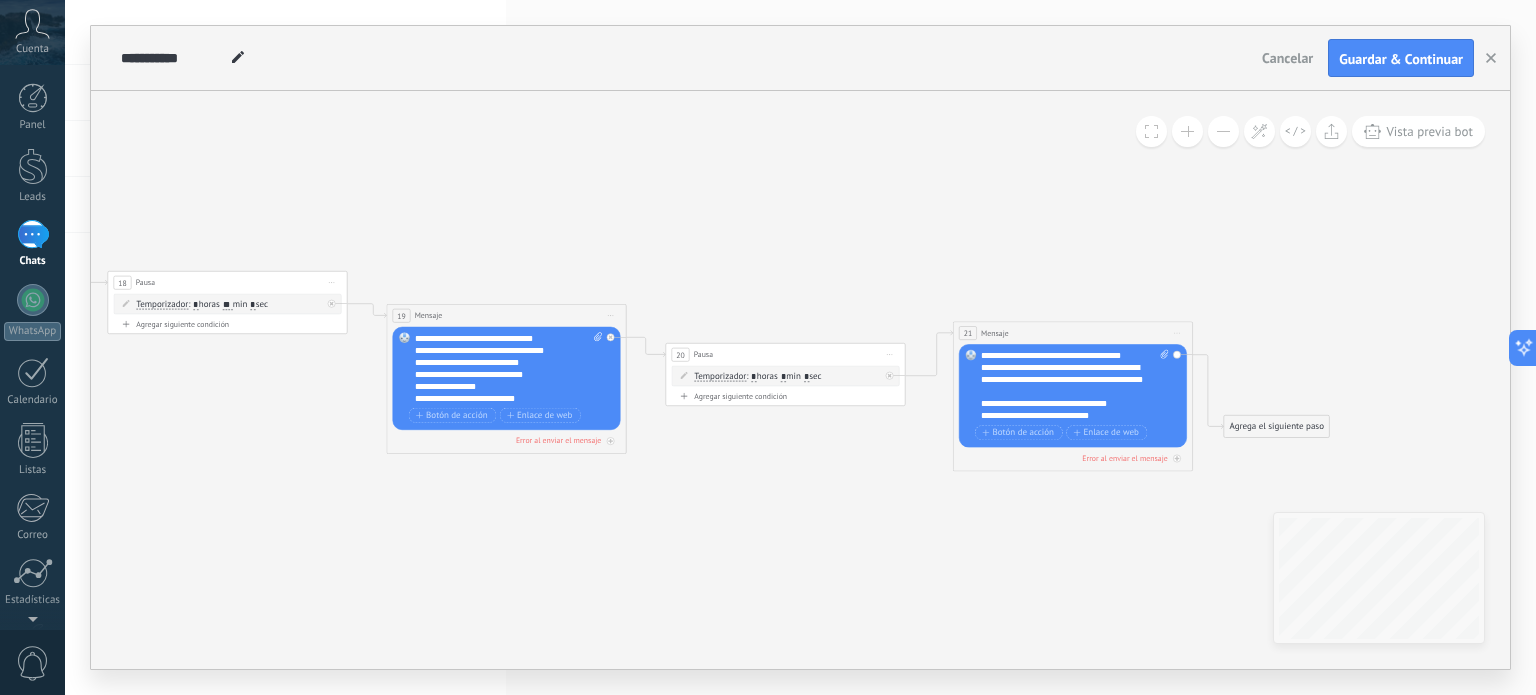 click 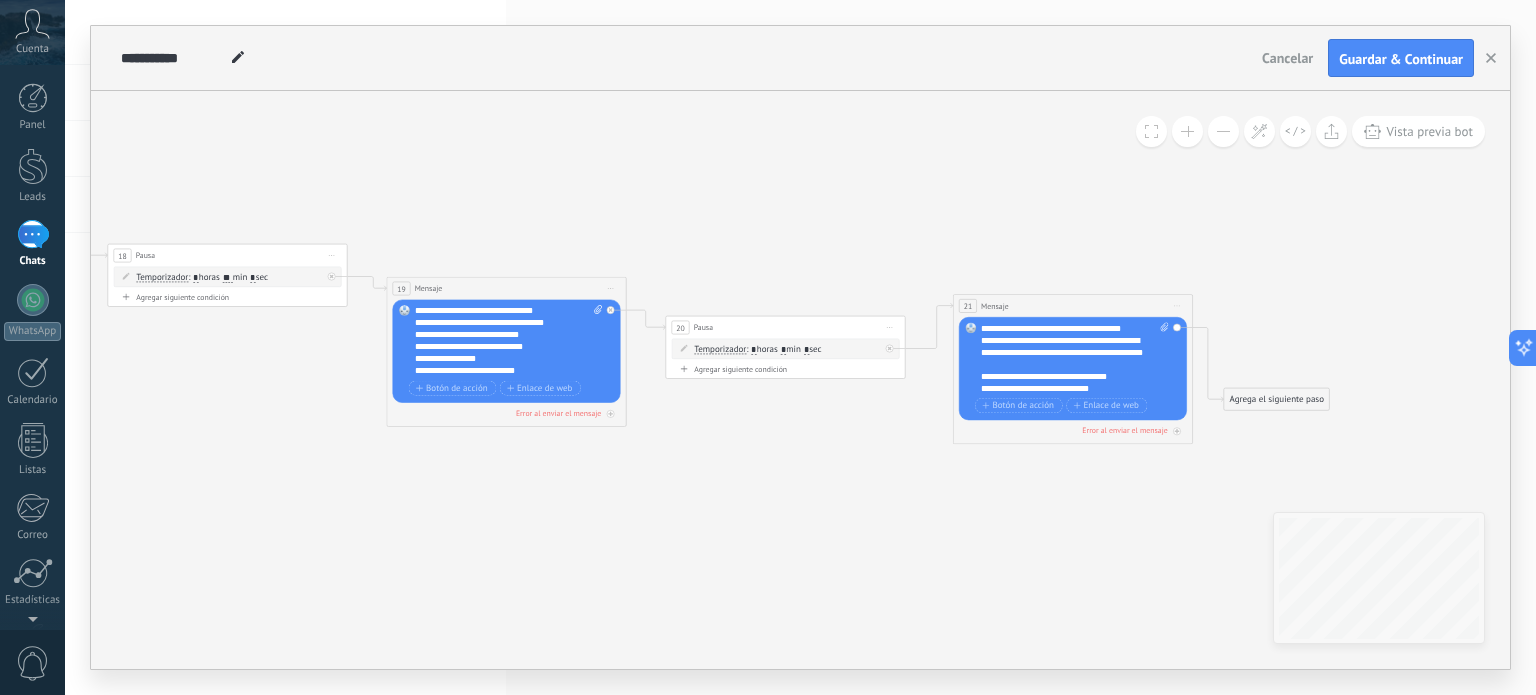 drag, startPoint x: 692, startPoint y: 264, endPoint x: 692, endPoint y: 237, distance: 27 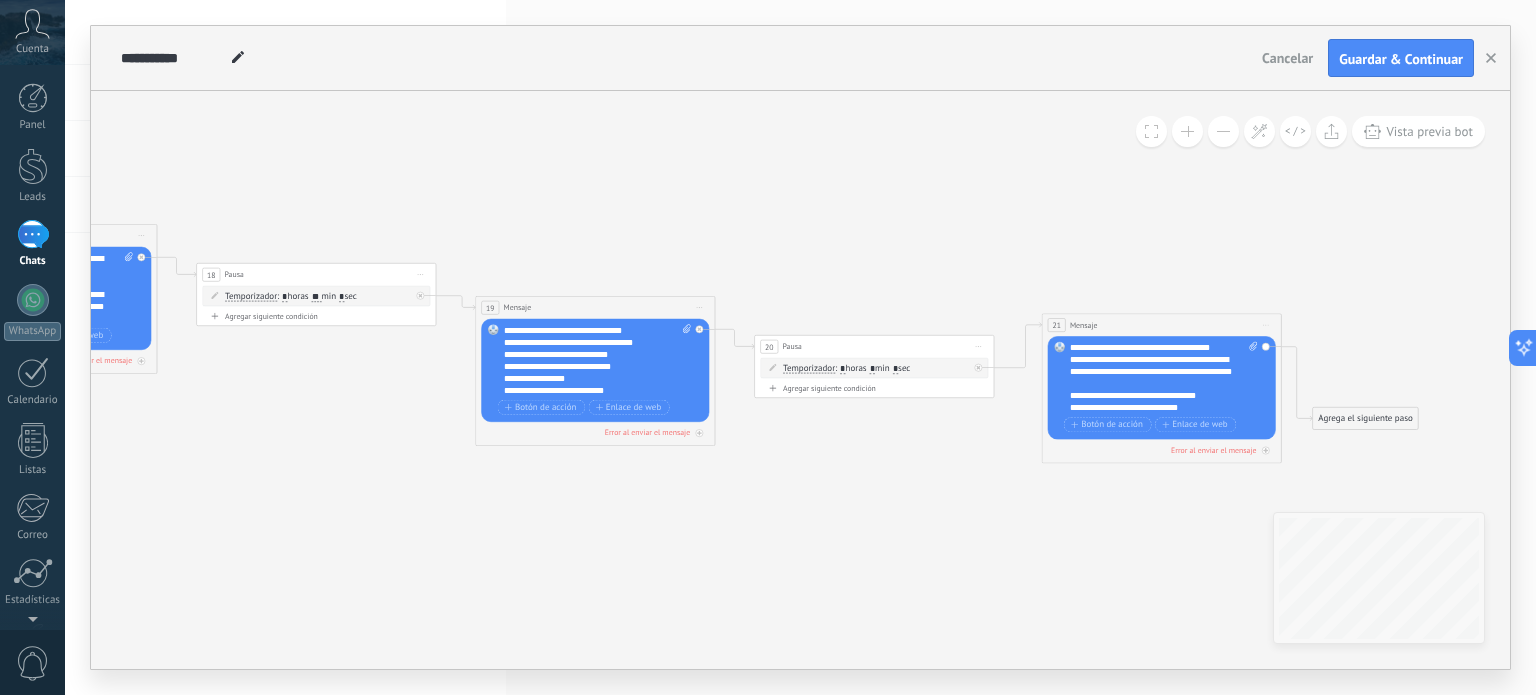click 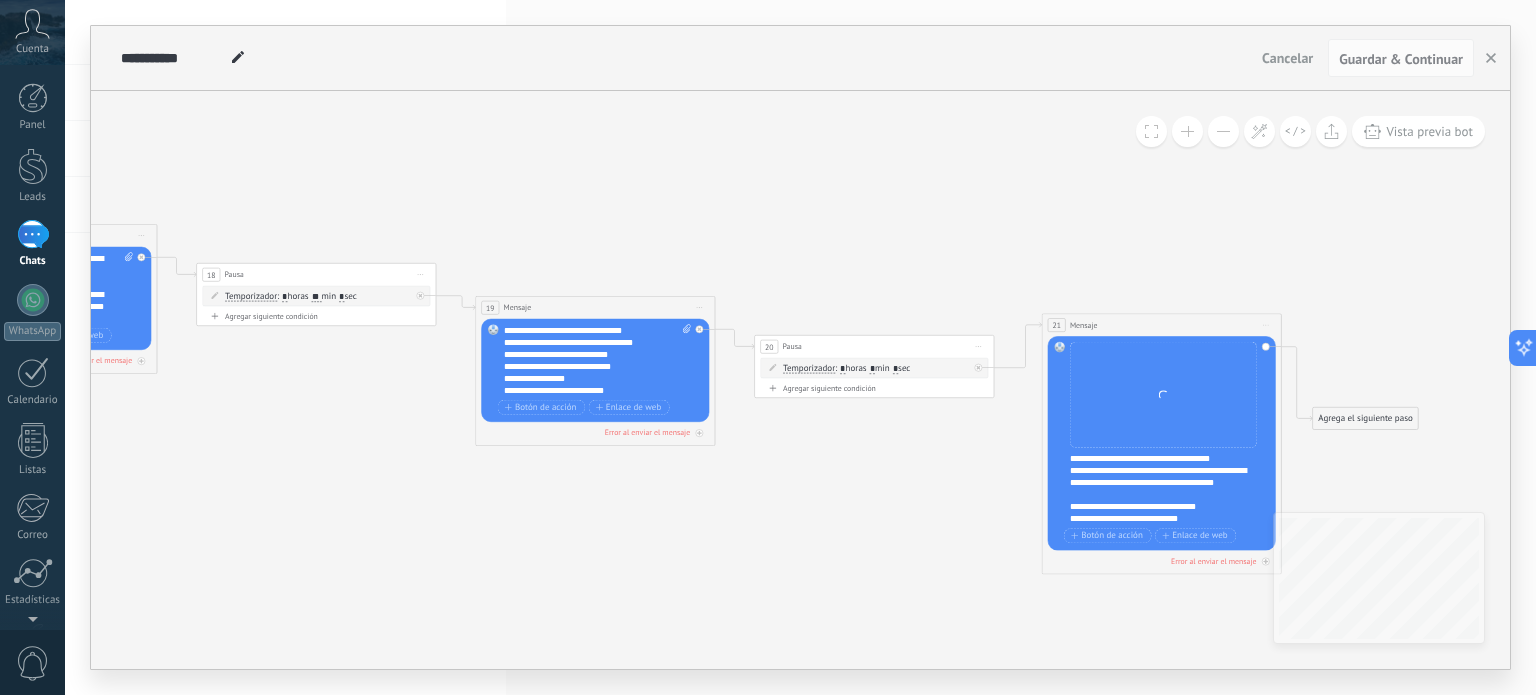 click 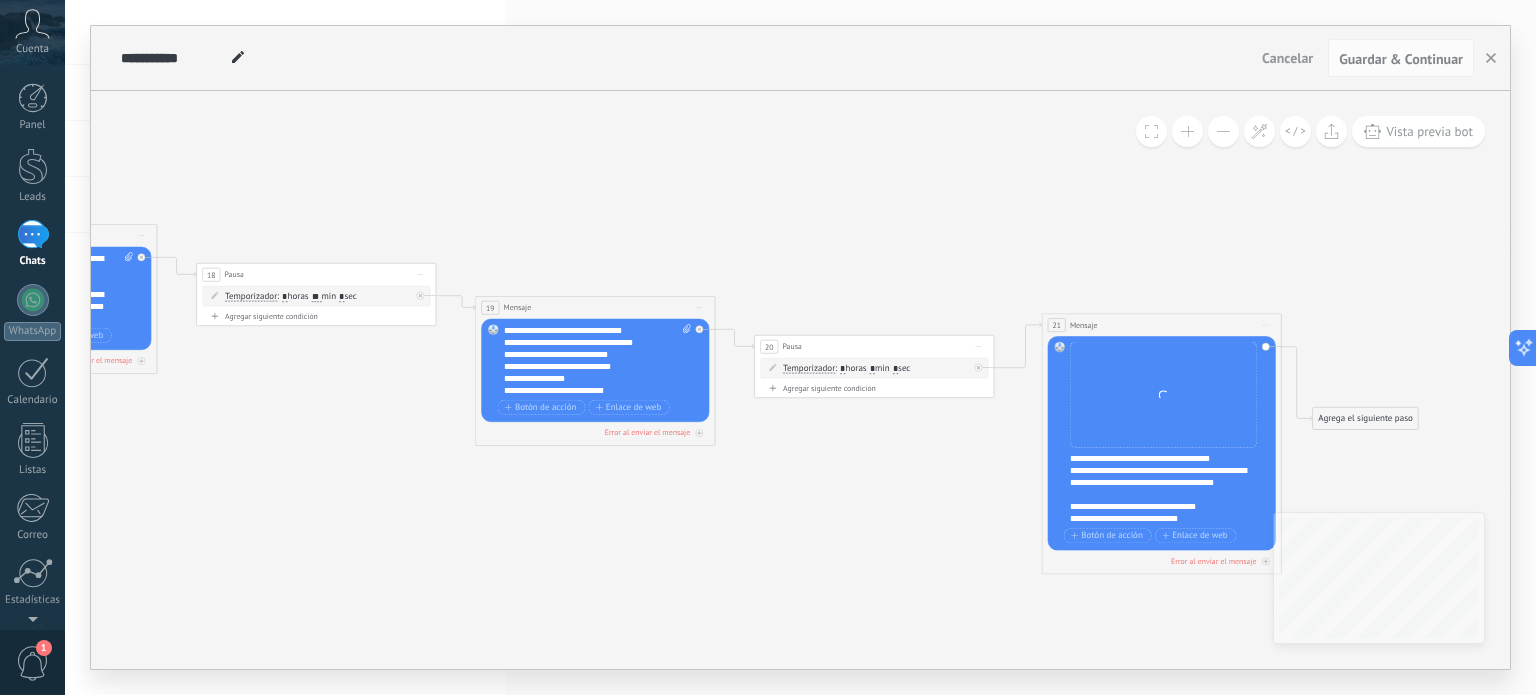 scroll, scrollTop: 80, scrollLeft: 0, axis: vertical 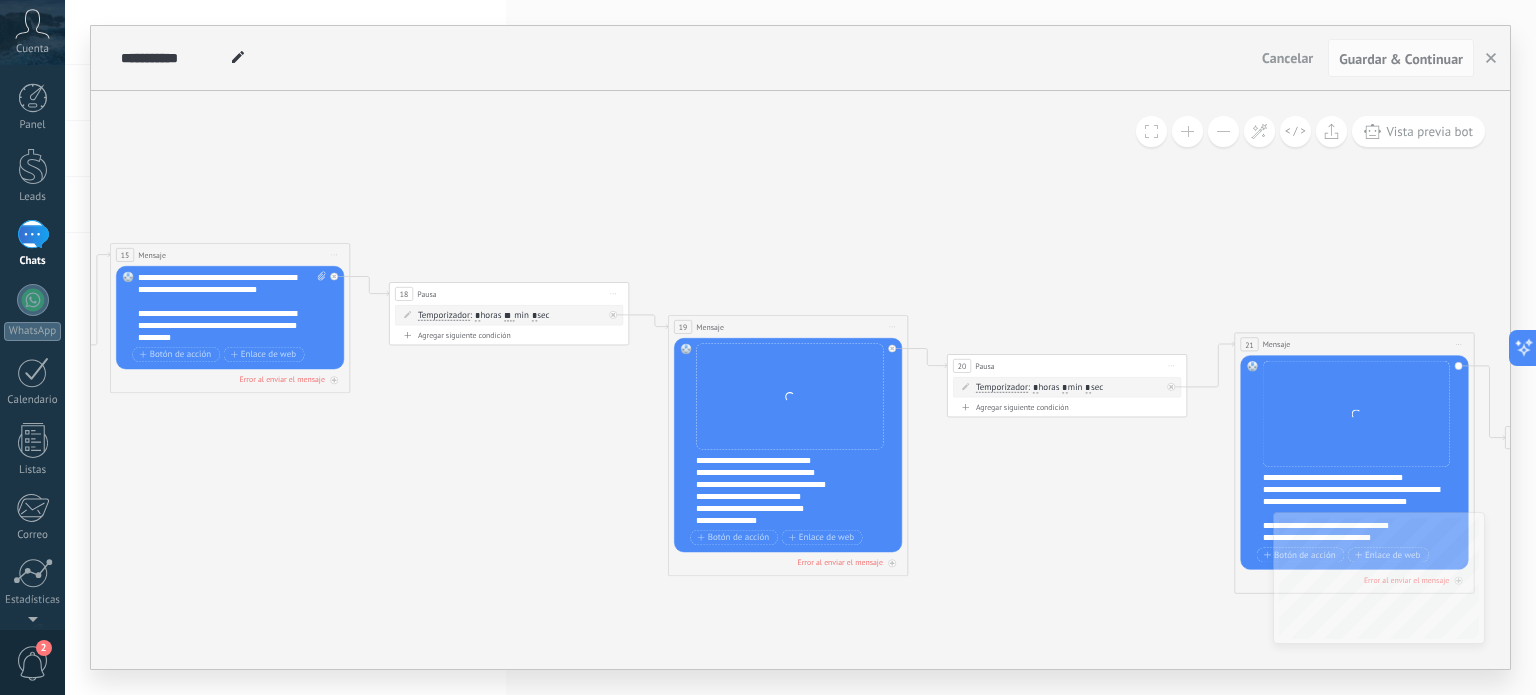 drag, startPoint x: 661, startPoint y: 215, endPoint x: 899, endPoint y: 227, distance: 238.30232 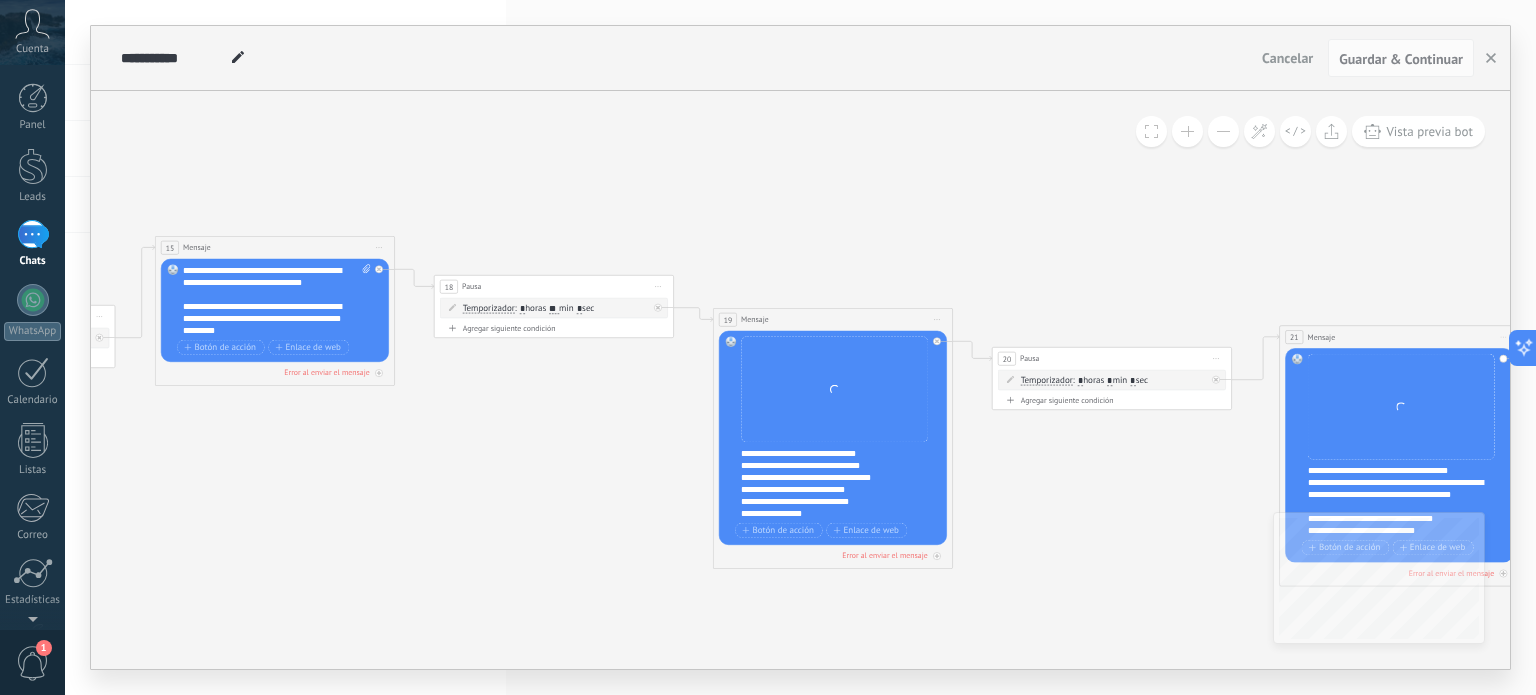 drag, startPoint x: 613, startPoint y: 204, endPoint x: 896, endPoint y: 259, distance: 288.29498 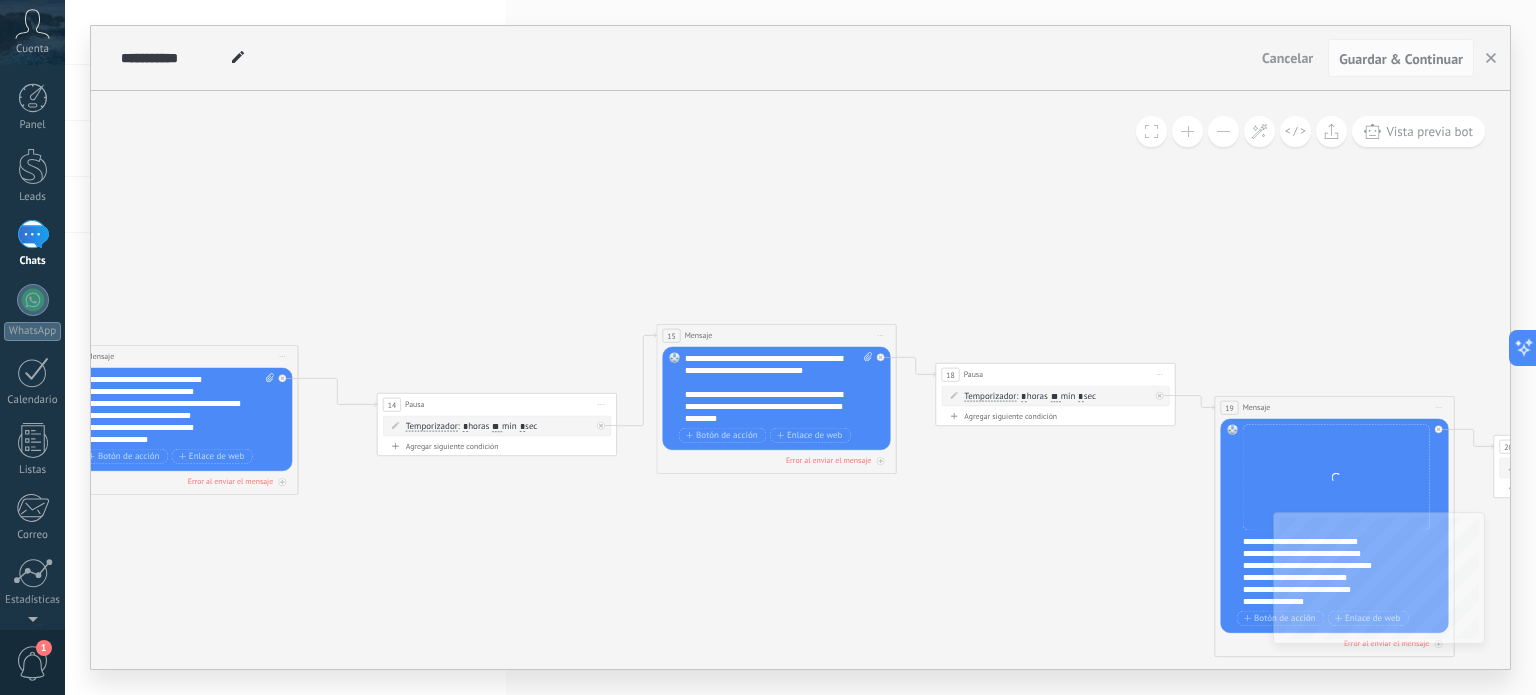 drag, startPoint x: 704, startPoint y: 251, endPoint x: 929, endPoint y: 253, distance: 225.0089 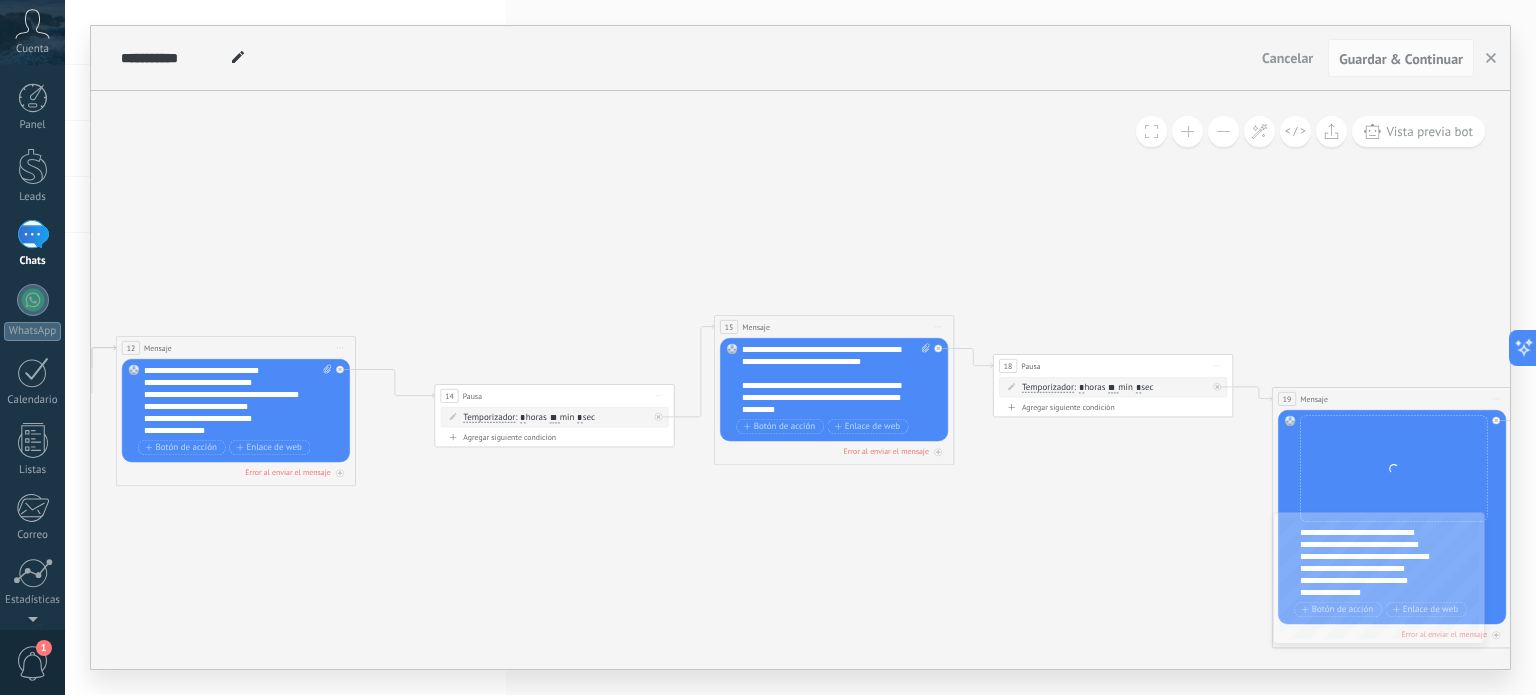 drag, startPoint x: 664, startPoint y: 258, endPoint x: 826, endPoint y: 277, distance: 163.1104 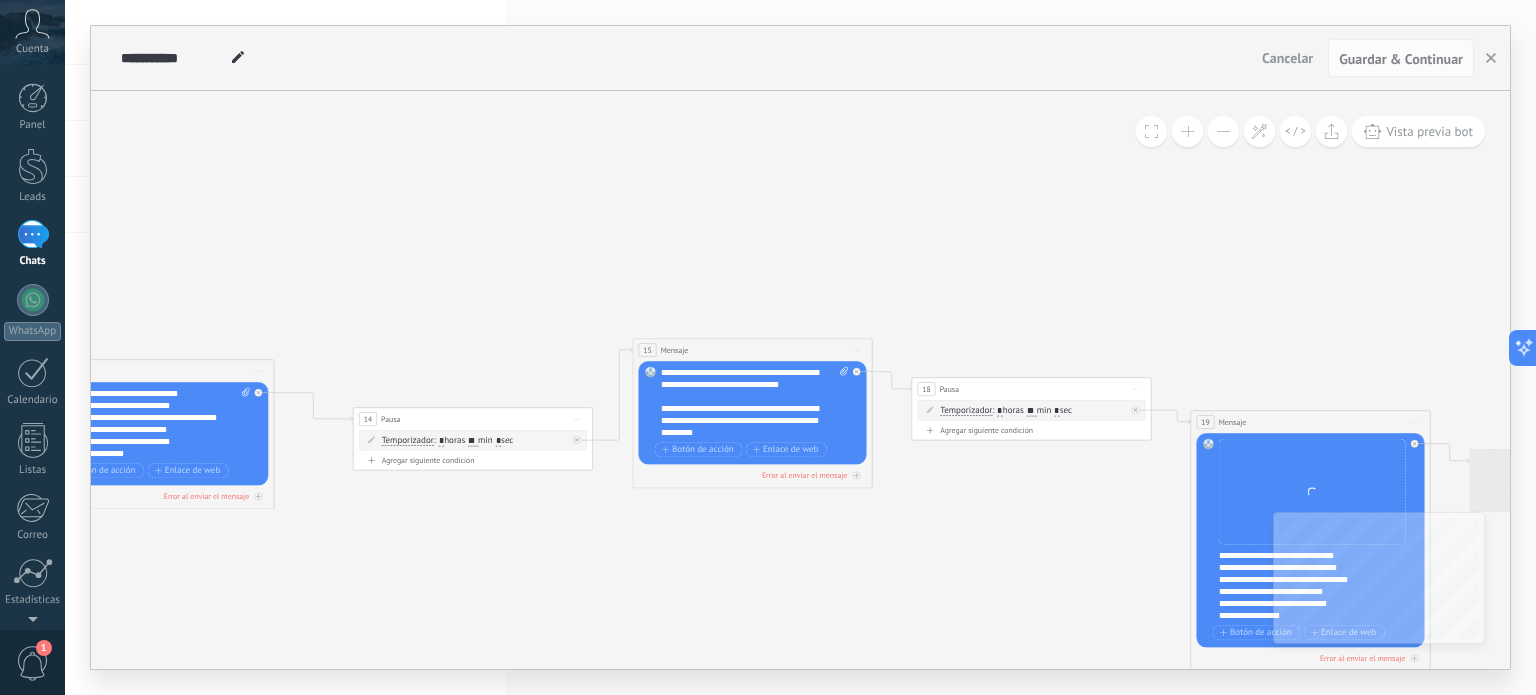 drag, startPoint x: 692, startPoint y: 279, endPoint x: 834, endPoint y: 268, distance: 142.42542 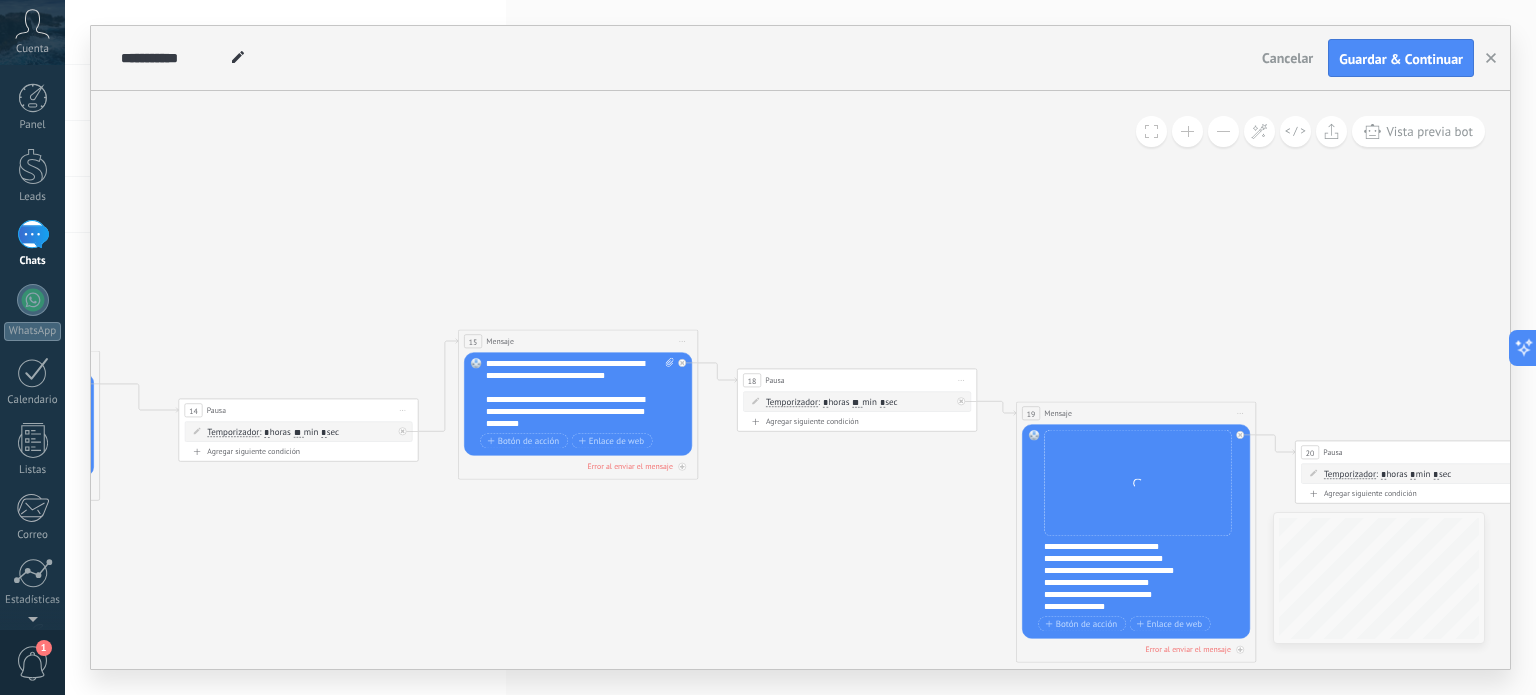 drag, startPoint x: 834, startPoint y: 268, endPoint x: 721, endPoint y: 239, distance: 116.6619 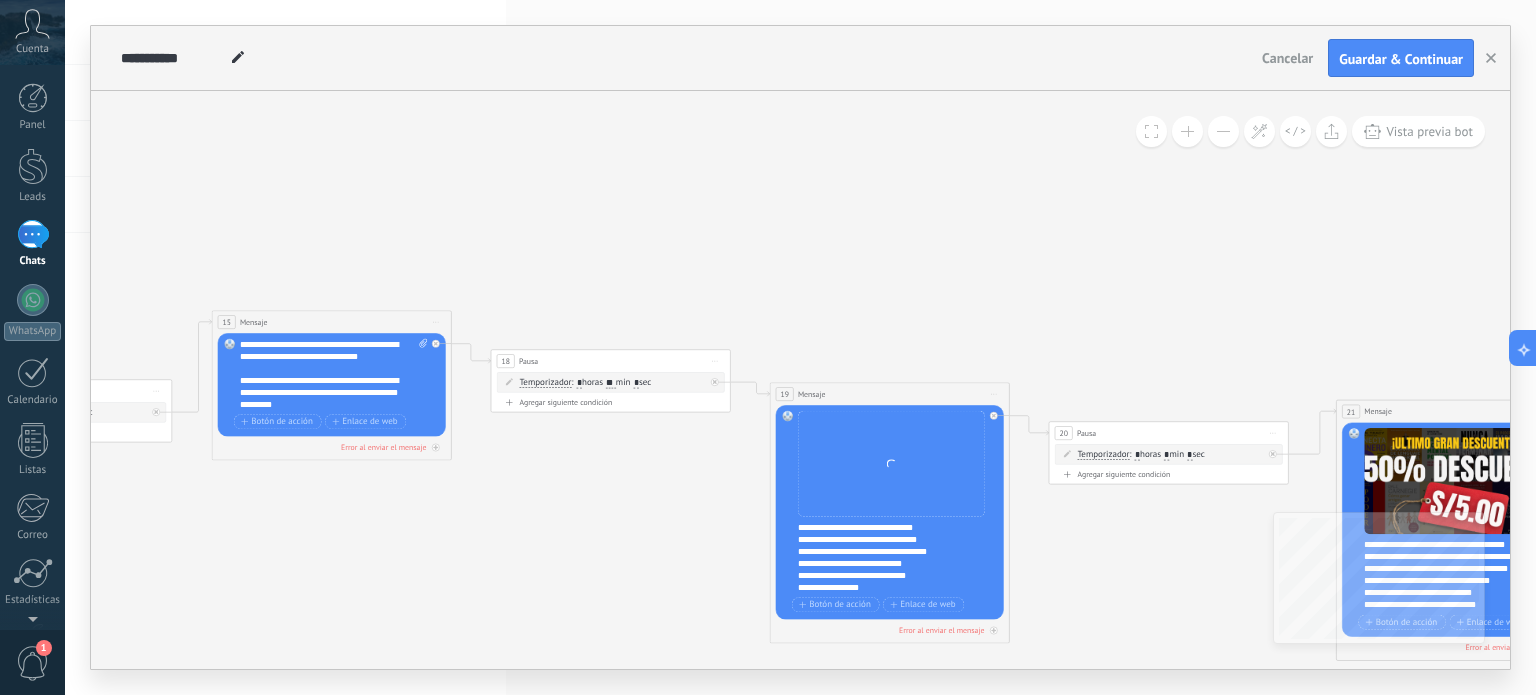 drag, startPoint x: 718, startPoint y: 243, endPoint x: 619, endPoint y: 236, distance: 99.24717 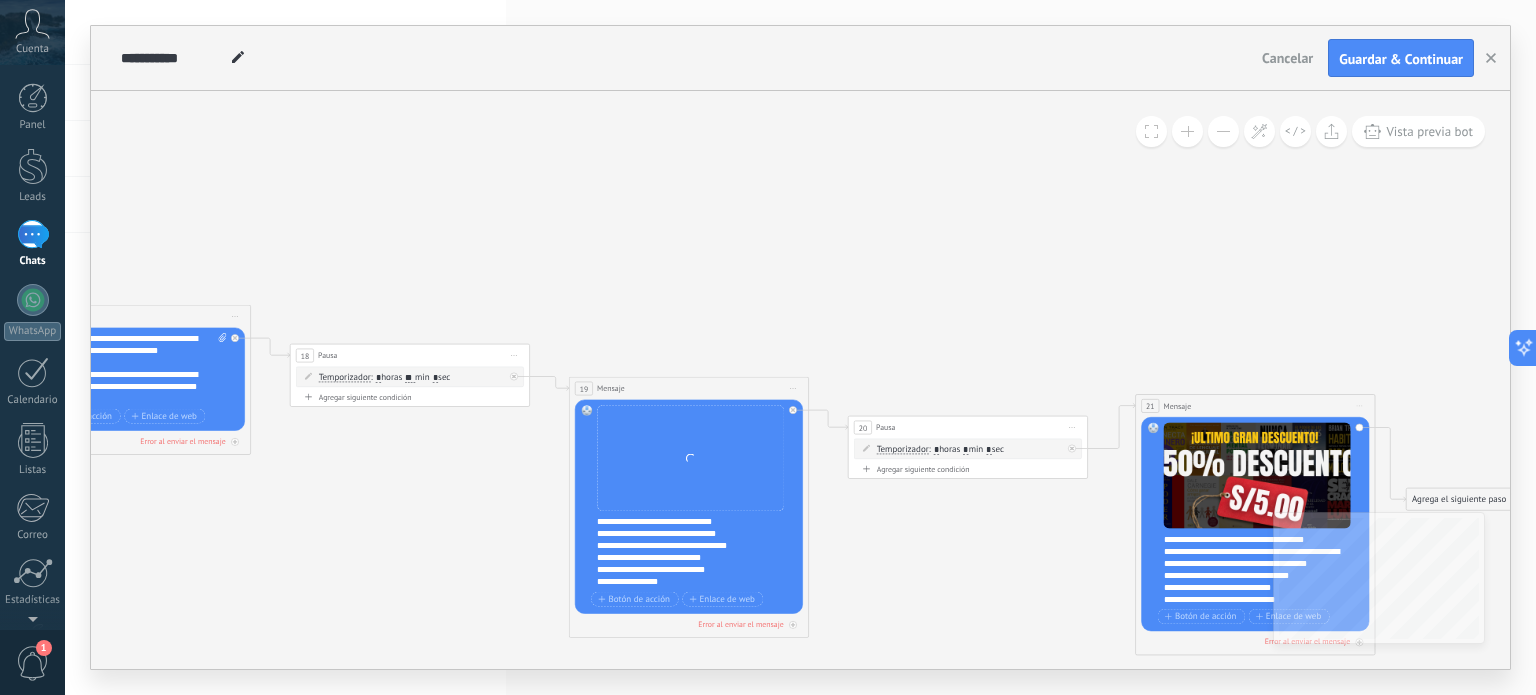 drag, startPoint x: 1156, startPoint y: 239, endPoint x: 1055, endPoint y: 233, distance: 101.17806 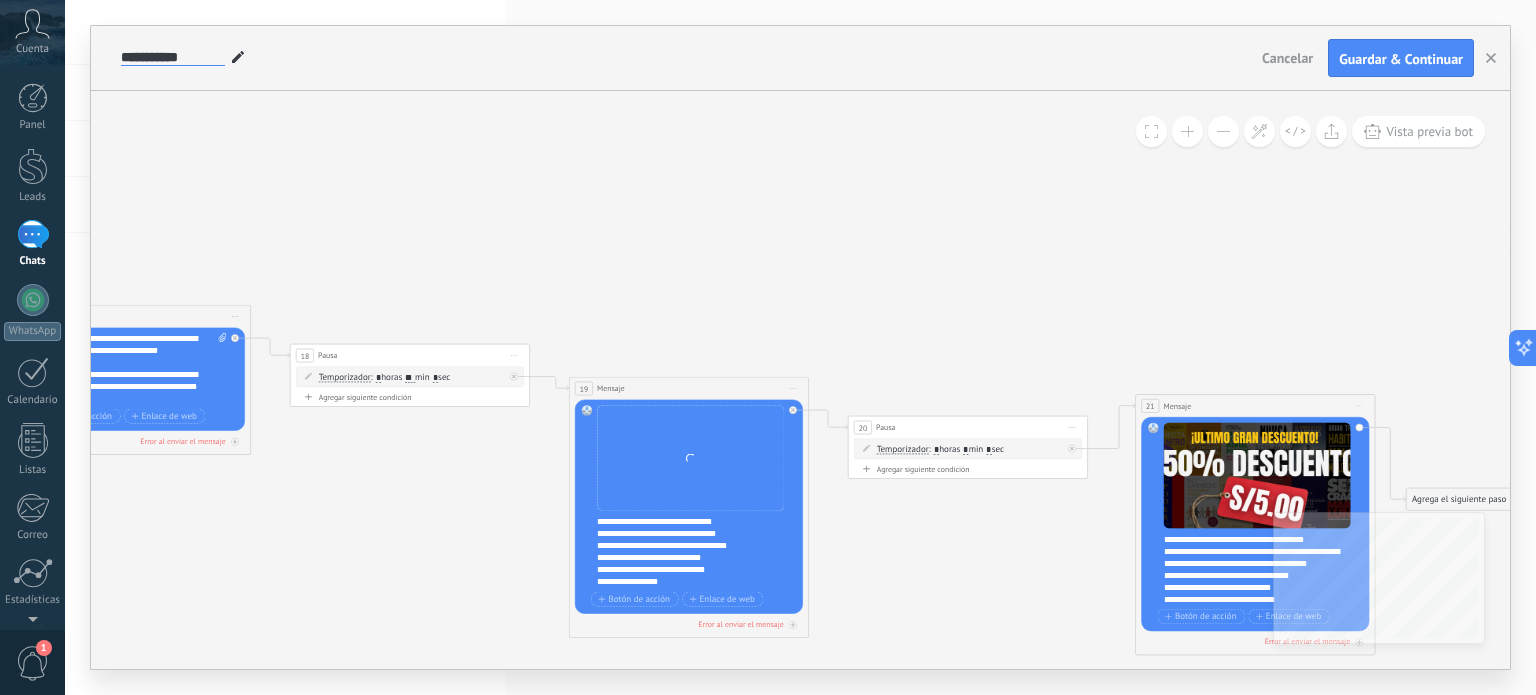 click on "**********" at bounding box center (173, 58) 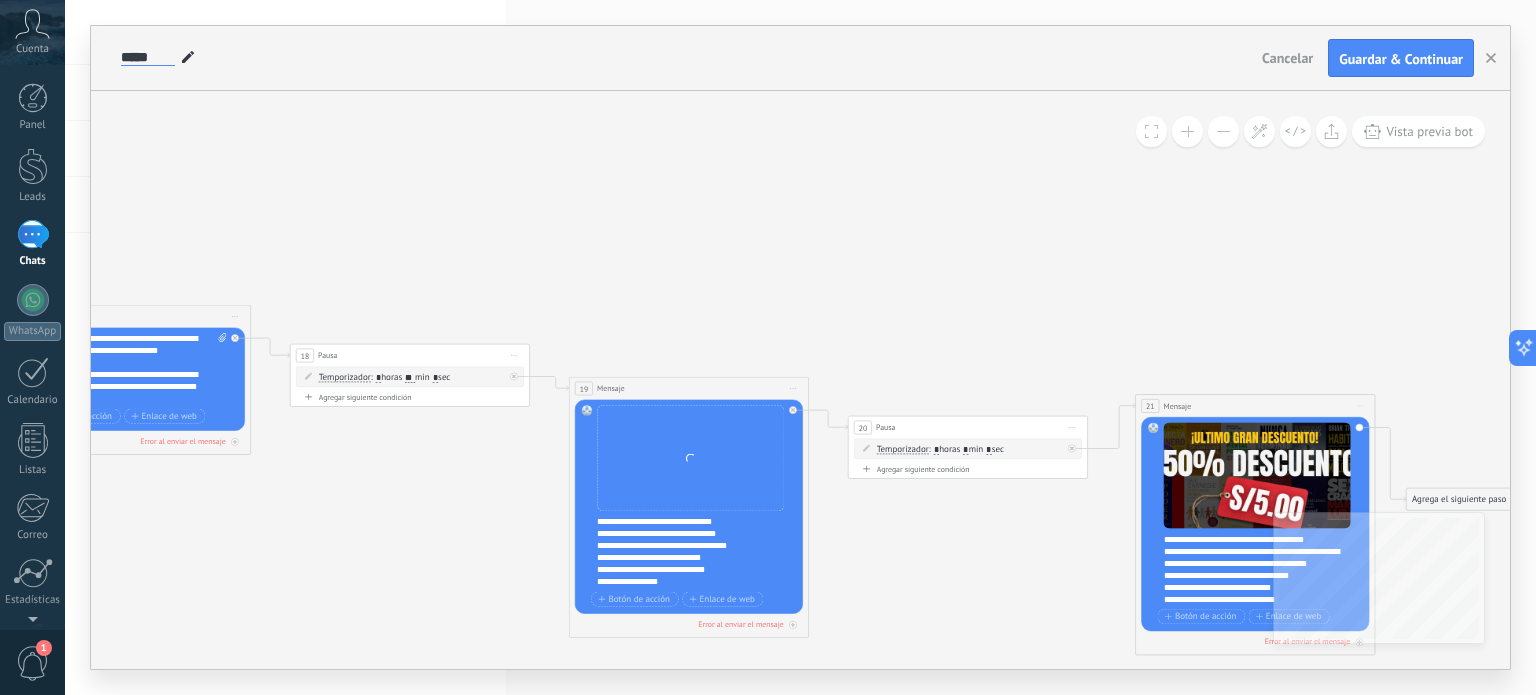 type on "*****" 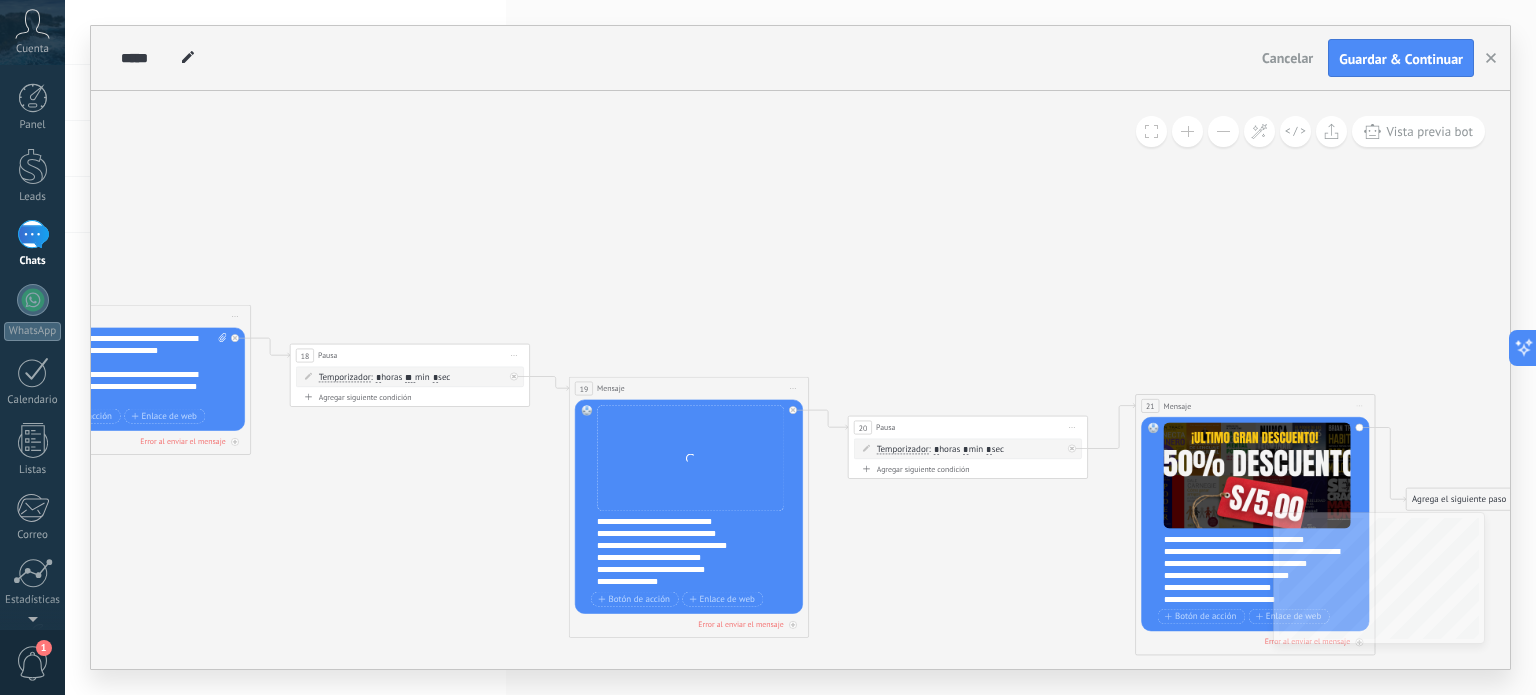 click 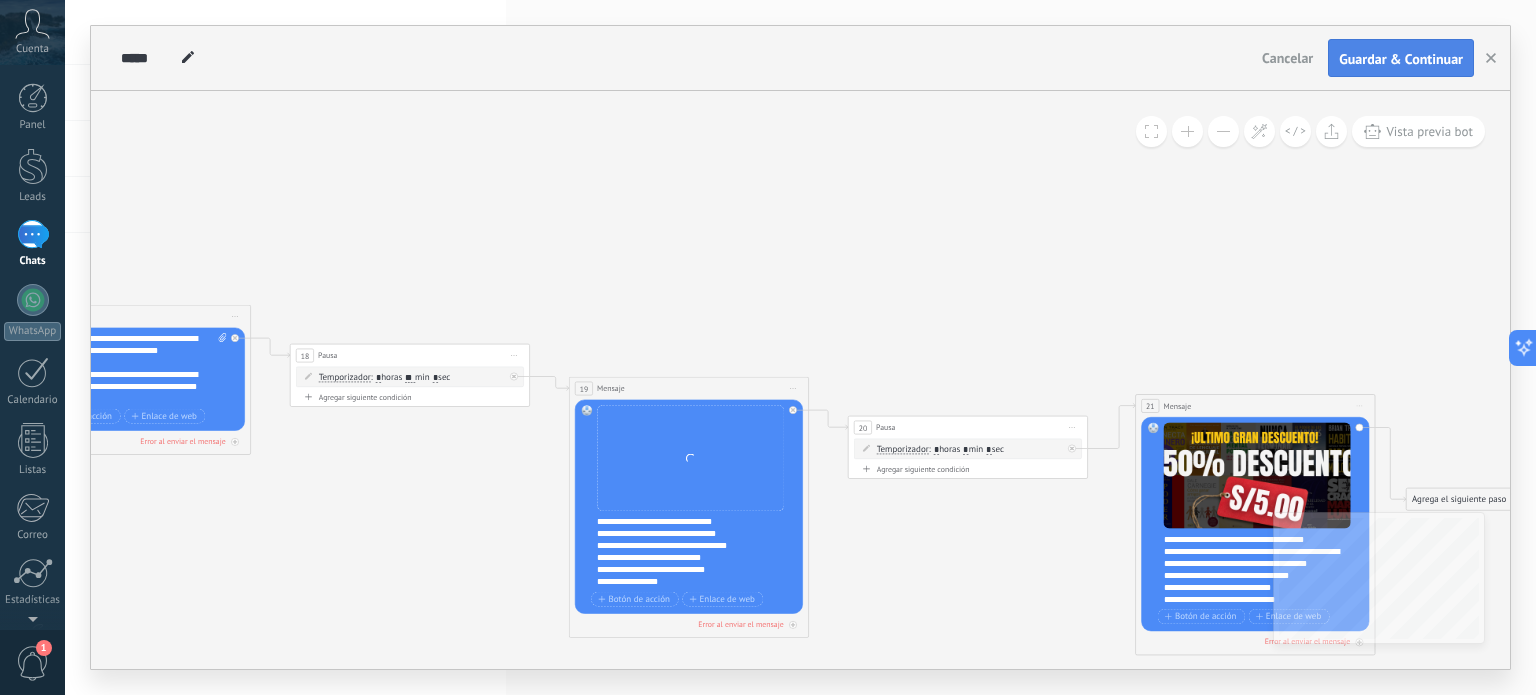 click on "Guardar & Continuar" at bounding box center (1401, 59) 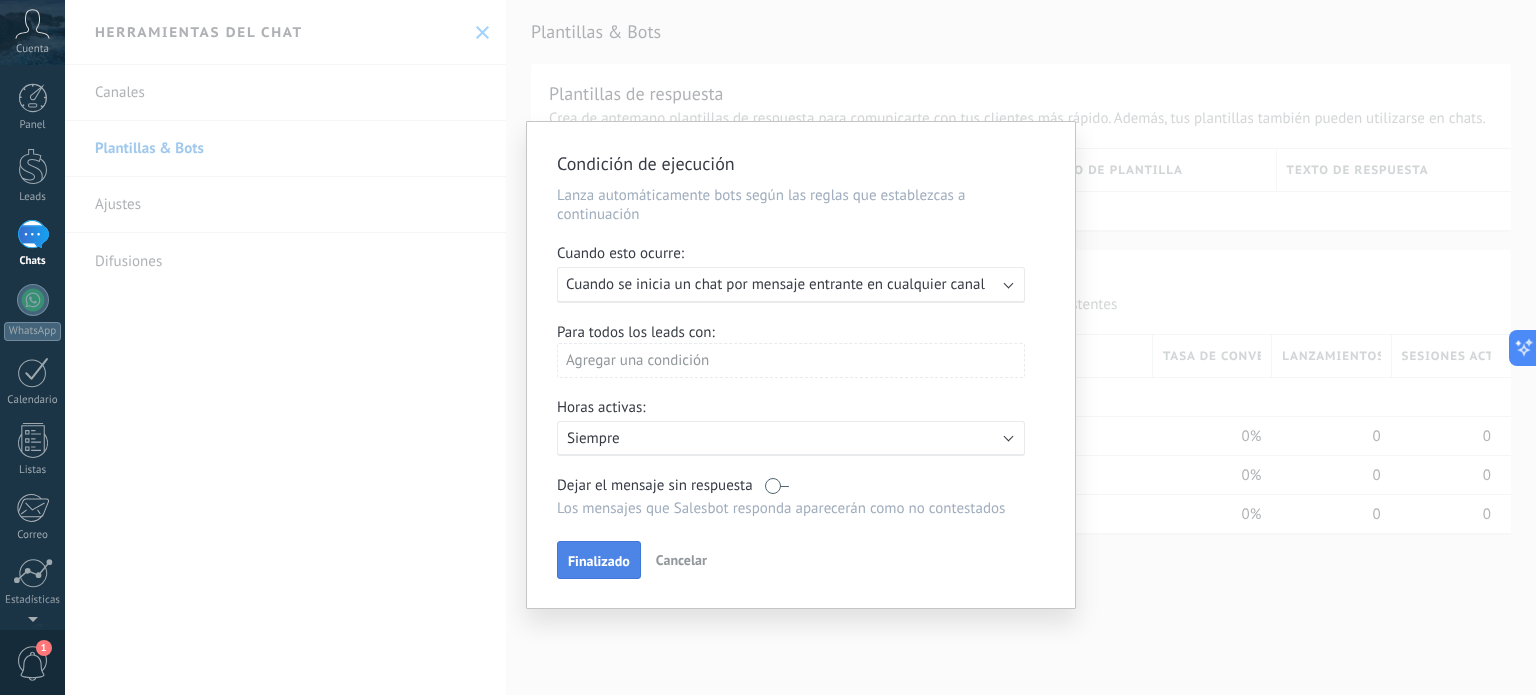 click on "Finalizado" at bounding box center (599, 560) 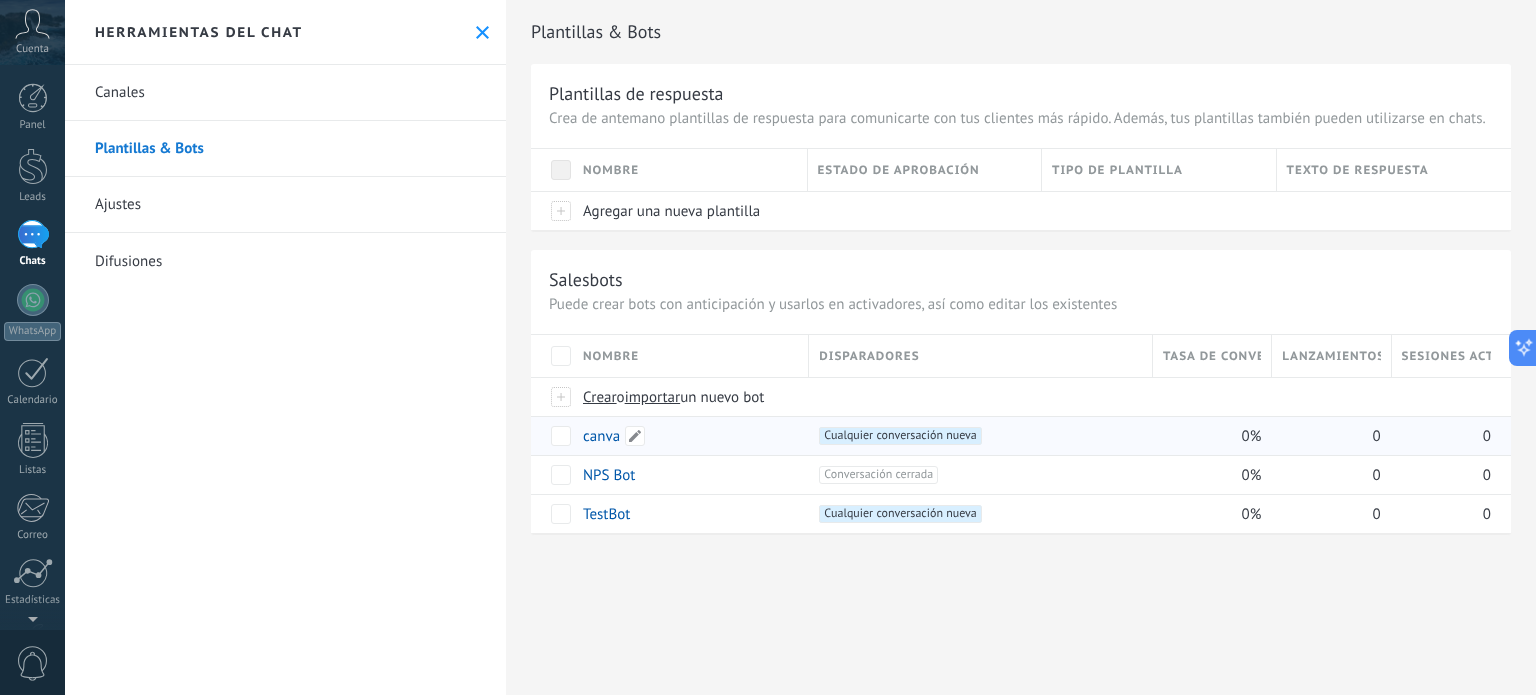 click on "canva" at bounding box center (601, 436) 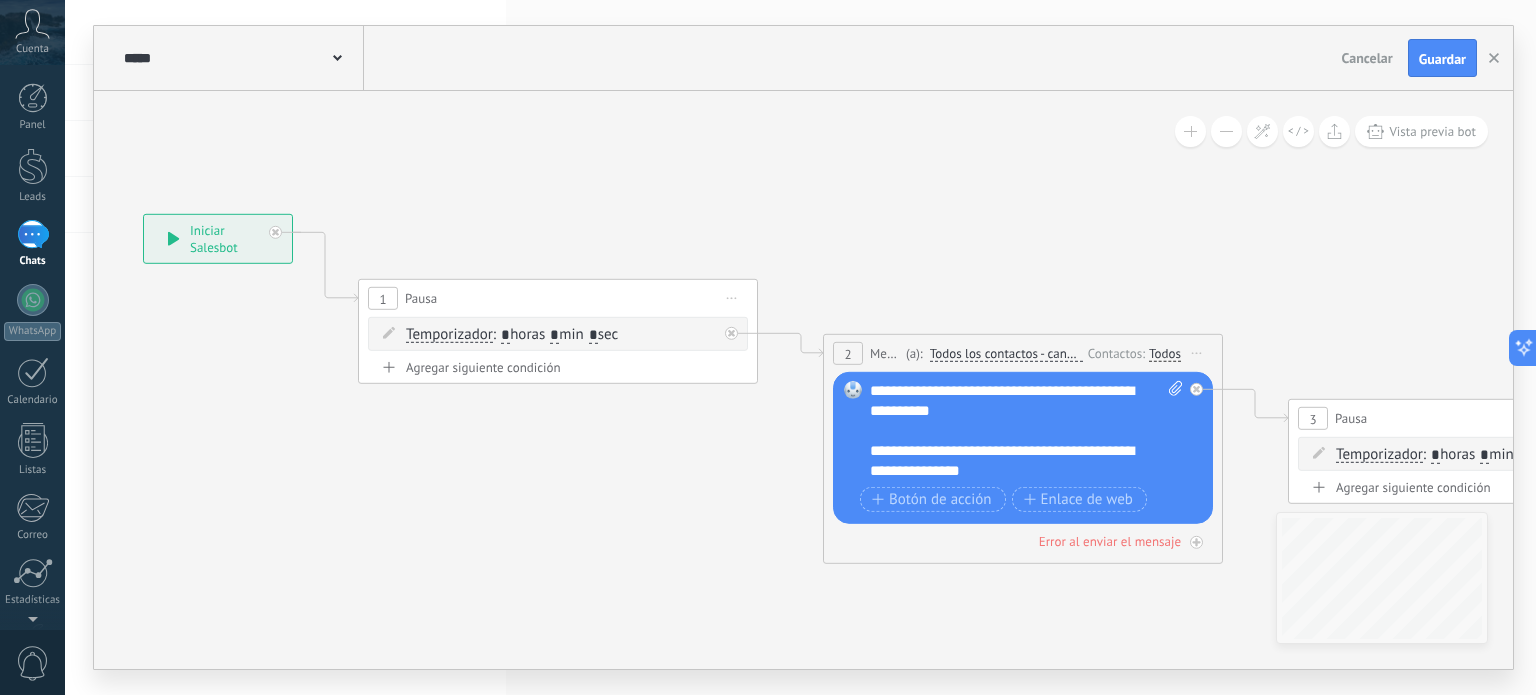 drag, startPoint x: 889, startPoint y: 478, endPoint x: 541, endPoint y: 310, distance: 386.4298 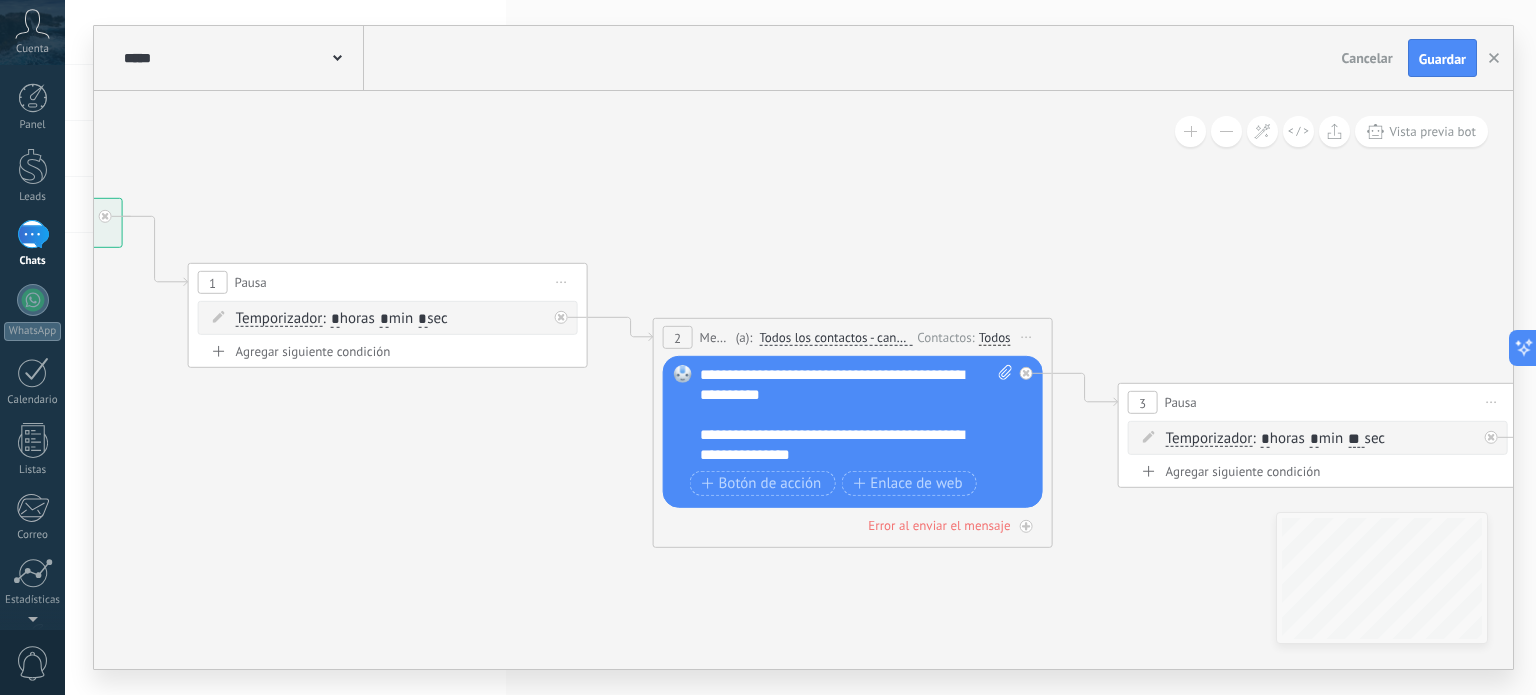 drag, startPoint x: 882, startPoint y: 264, endPoint x: 524, endPoint y: 216, distance: 361.20355 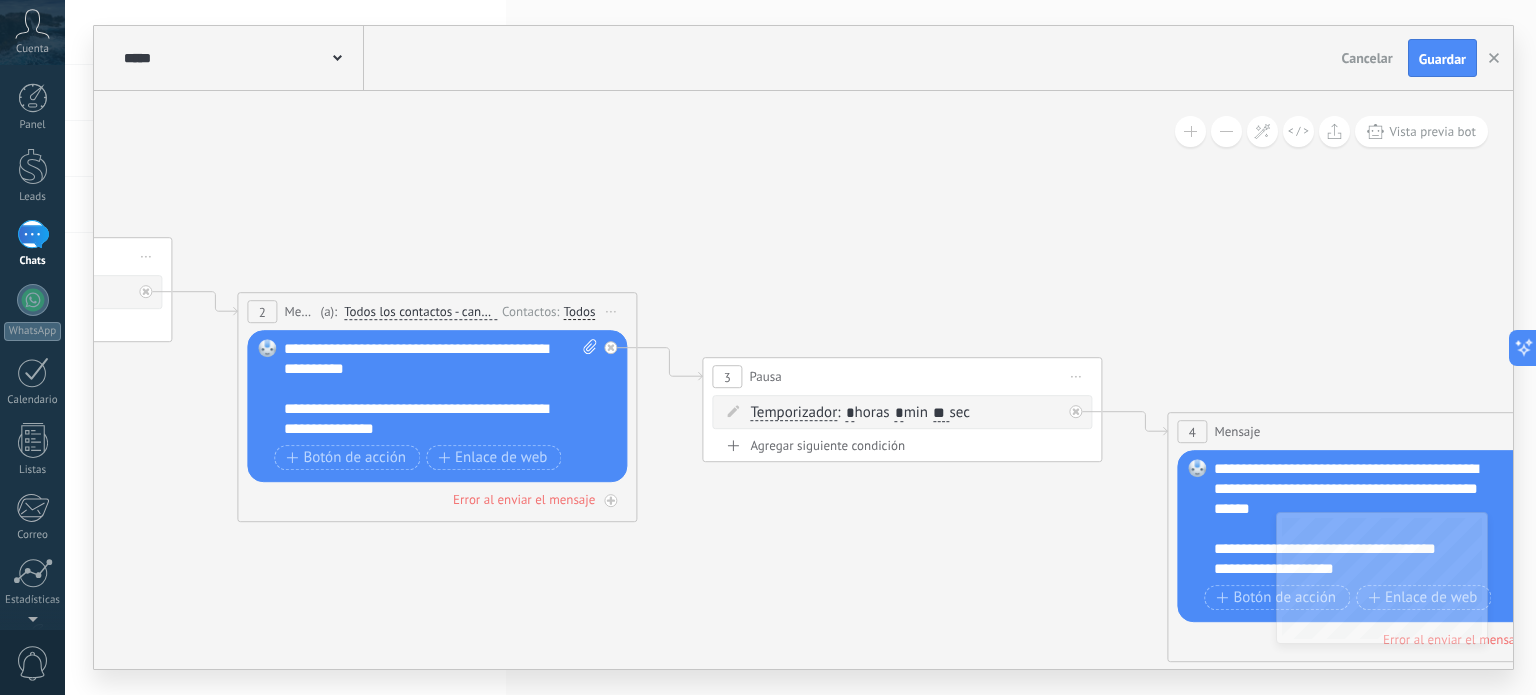 drag, startPoint x: 841, startPoint y: 183, endPoint x: 403, endPoint y: 214, distance: 439.09567 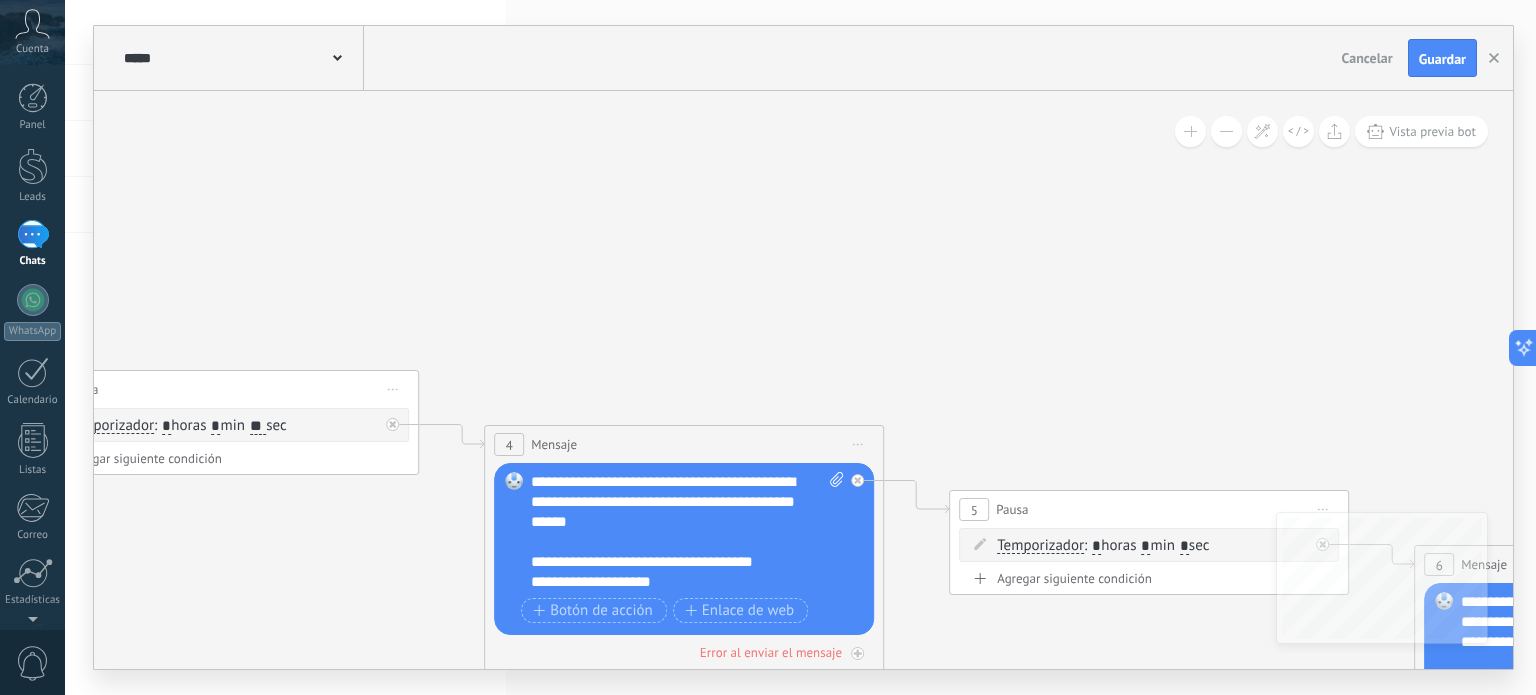 drag, startPoint x: 792, startPoint y: 215, endPoint x: 468, endPoint y: 191, distance: 324.88766 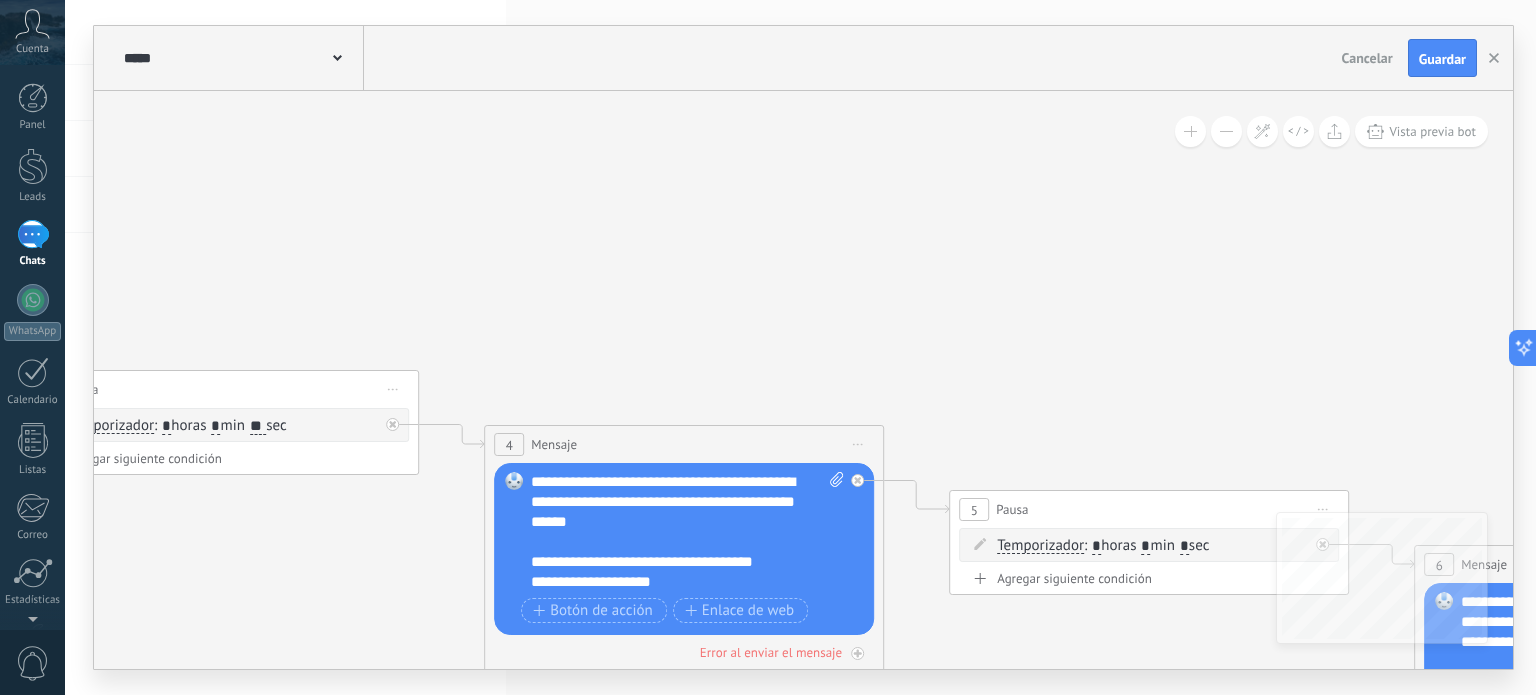 click 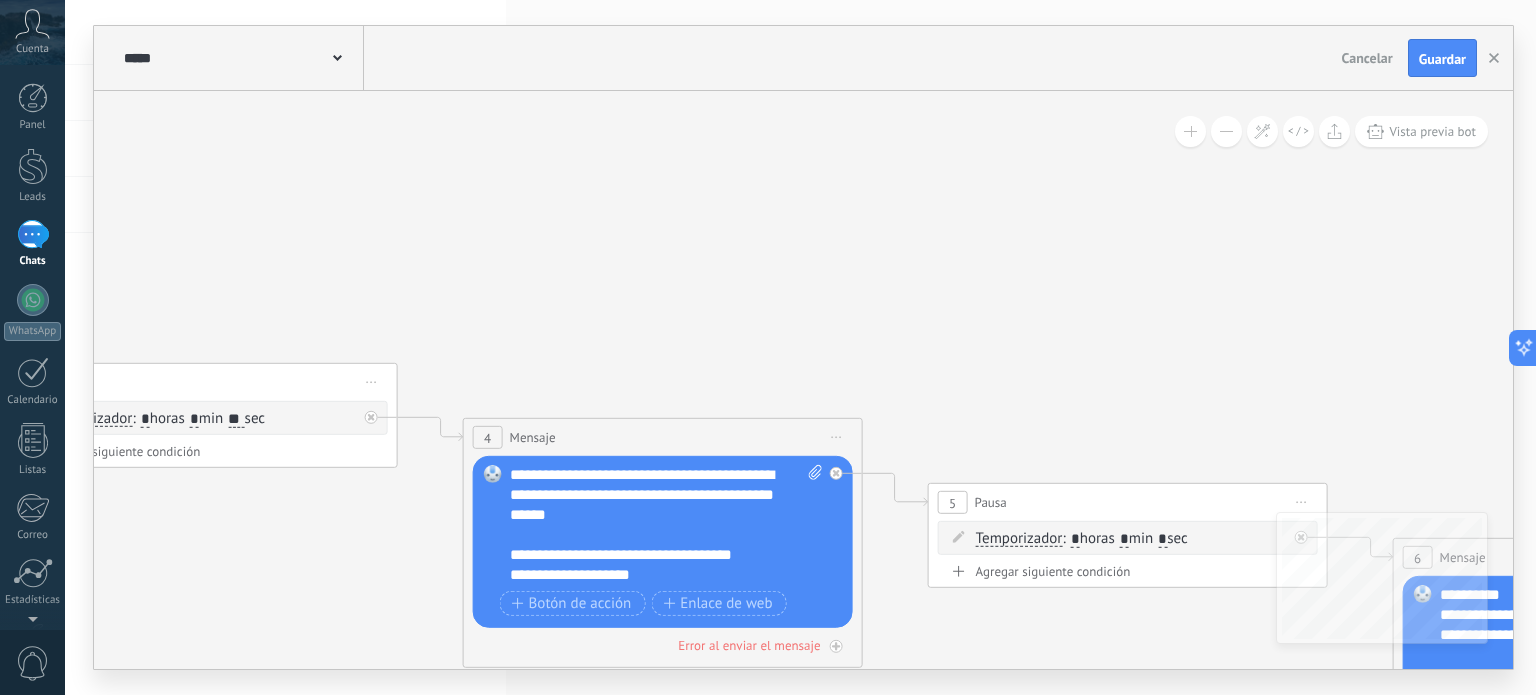 drag, startPoint x: 756, startPoint y: 233, endPoint x: 319, endPoint y: 117, distance: 452.13382 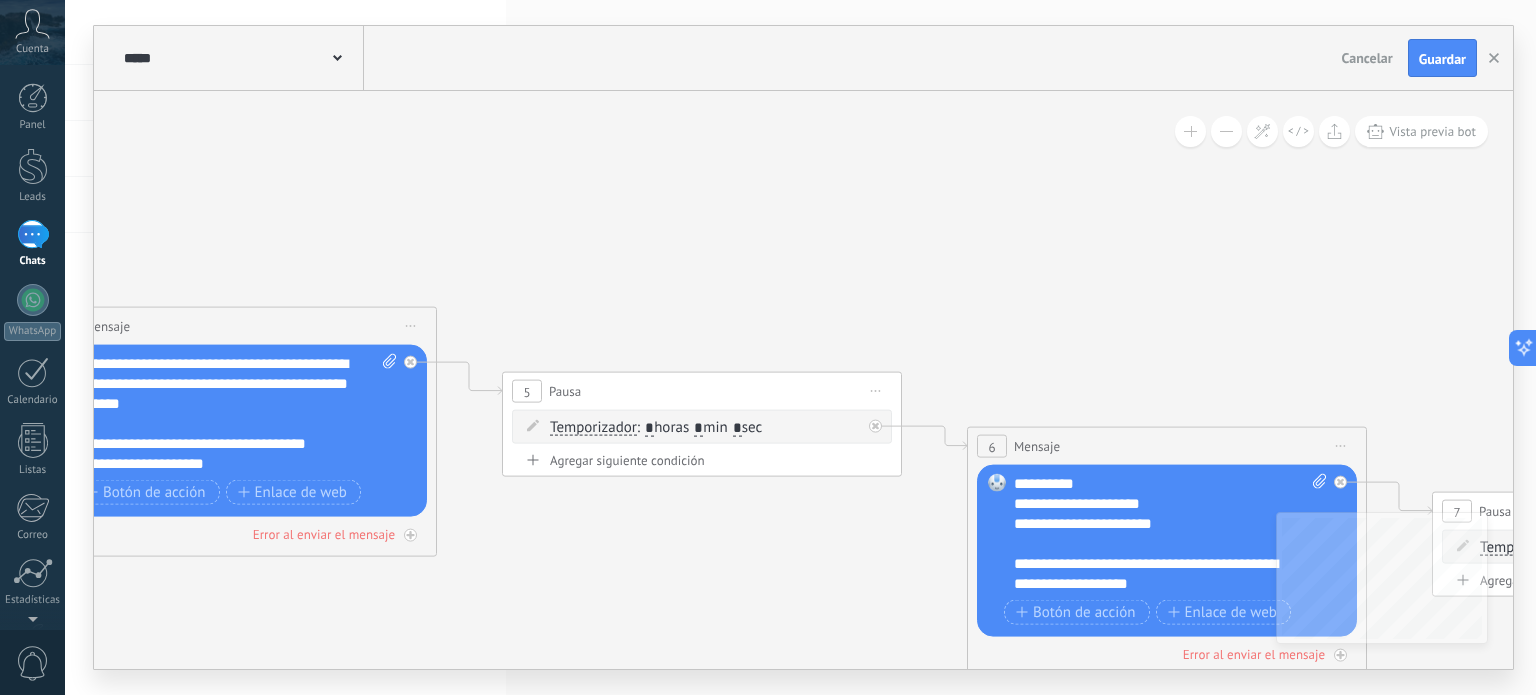 drag, startPoint x: 752, startPoint y: 207, endPoint x: 458, endPoint y: 185, distance: 294.822 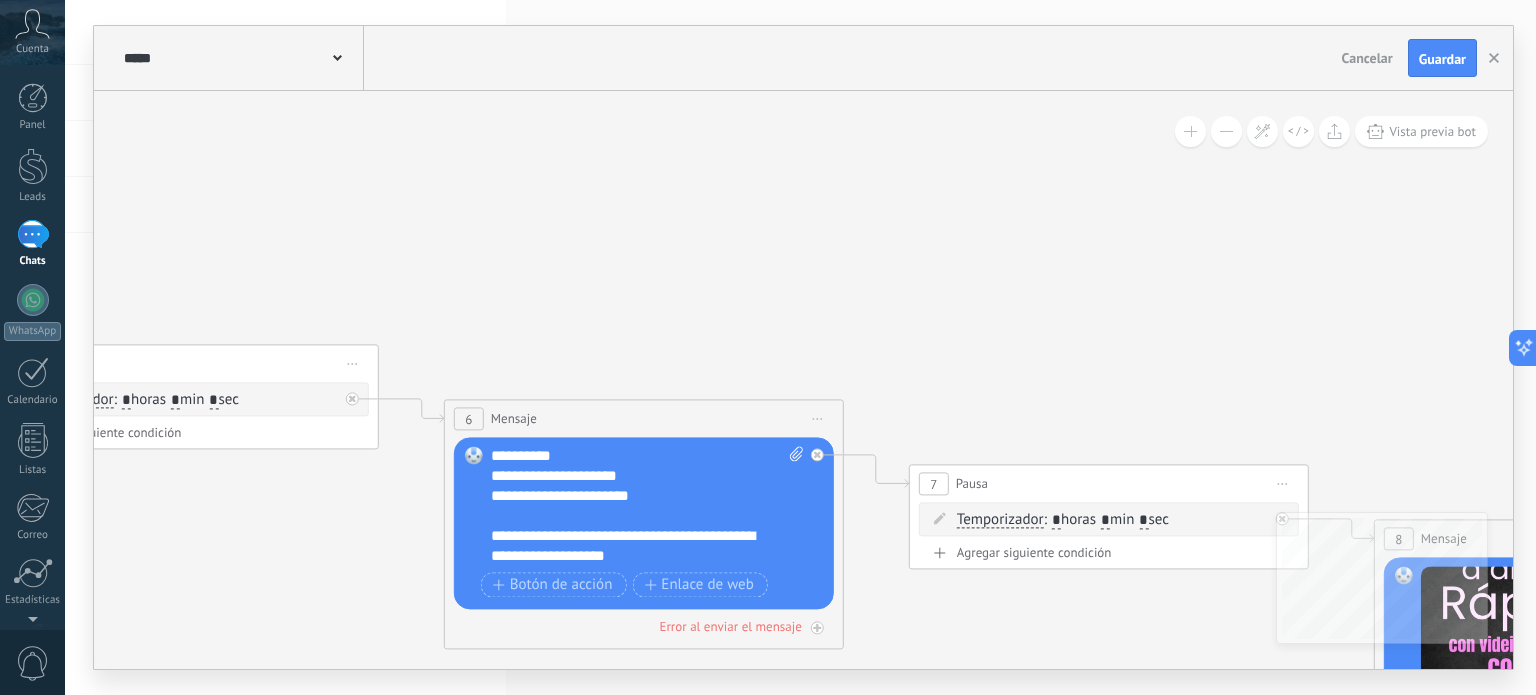 drag, startPoint x: 739, startPoint y: 223, endPoint x: 441, endPoint y: 199, distance: 298.96487 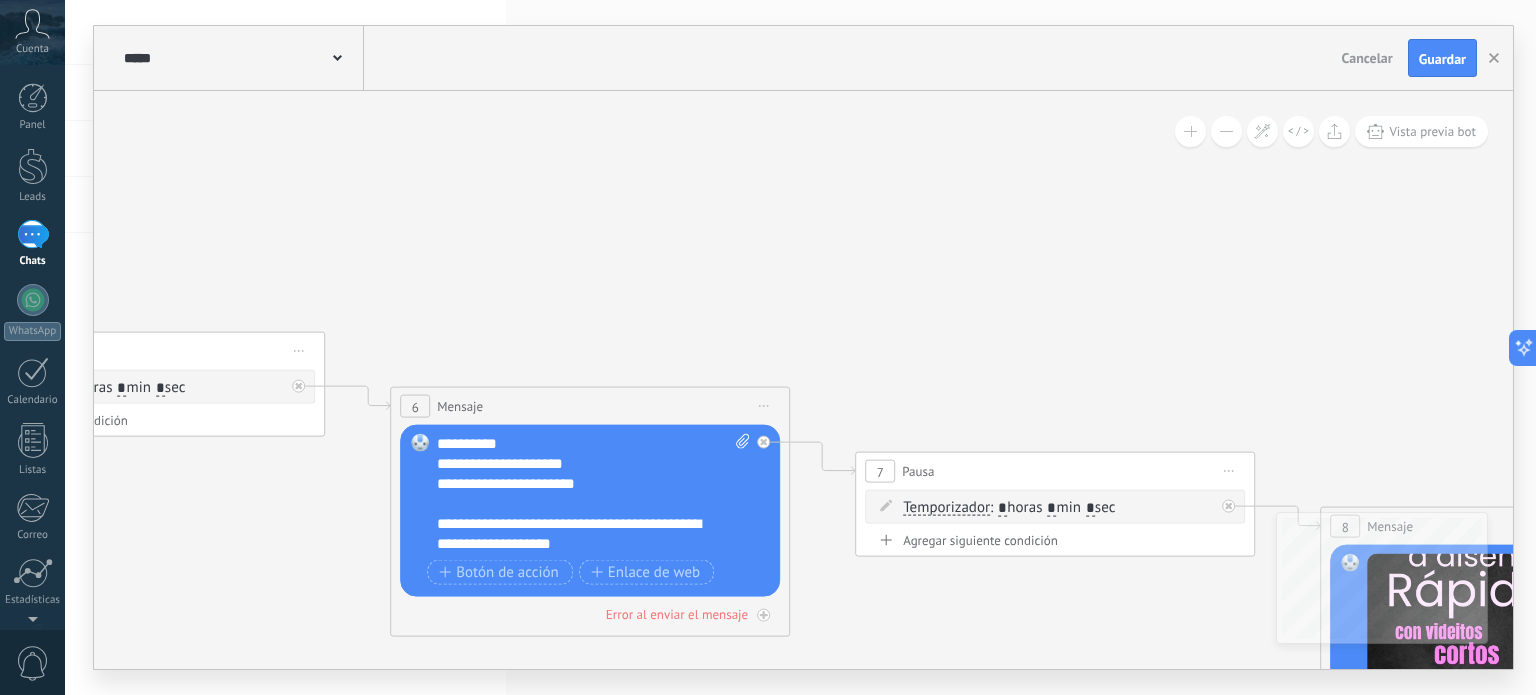 drag, startPoint x: 681, startPoint y: 221, endPoint x: 429, endPoint y: 154, distance: 260.75467 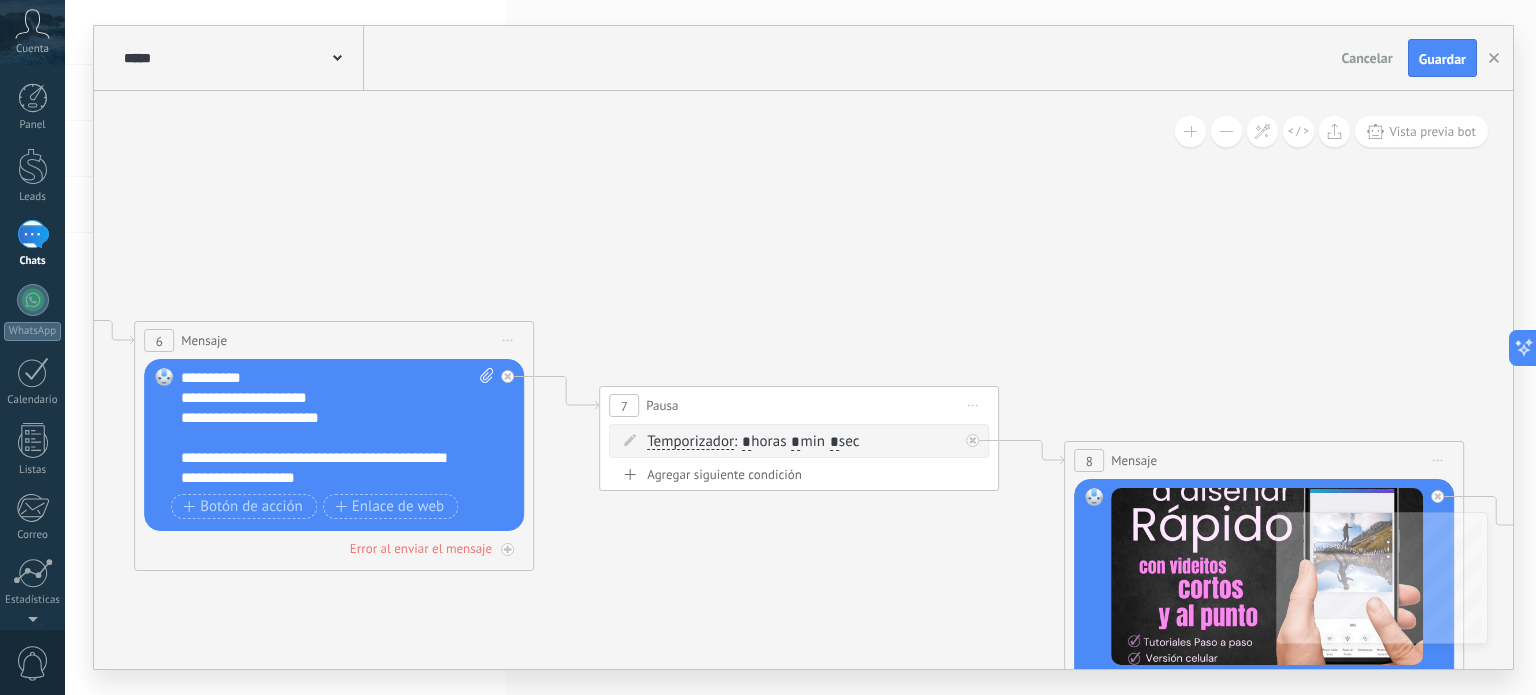 drag, startPoint x: 610, startPoint y: 223, endPoint x: 569, endPoint y: 195, distance: 49.648766 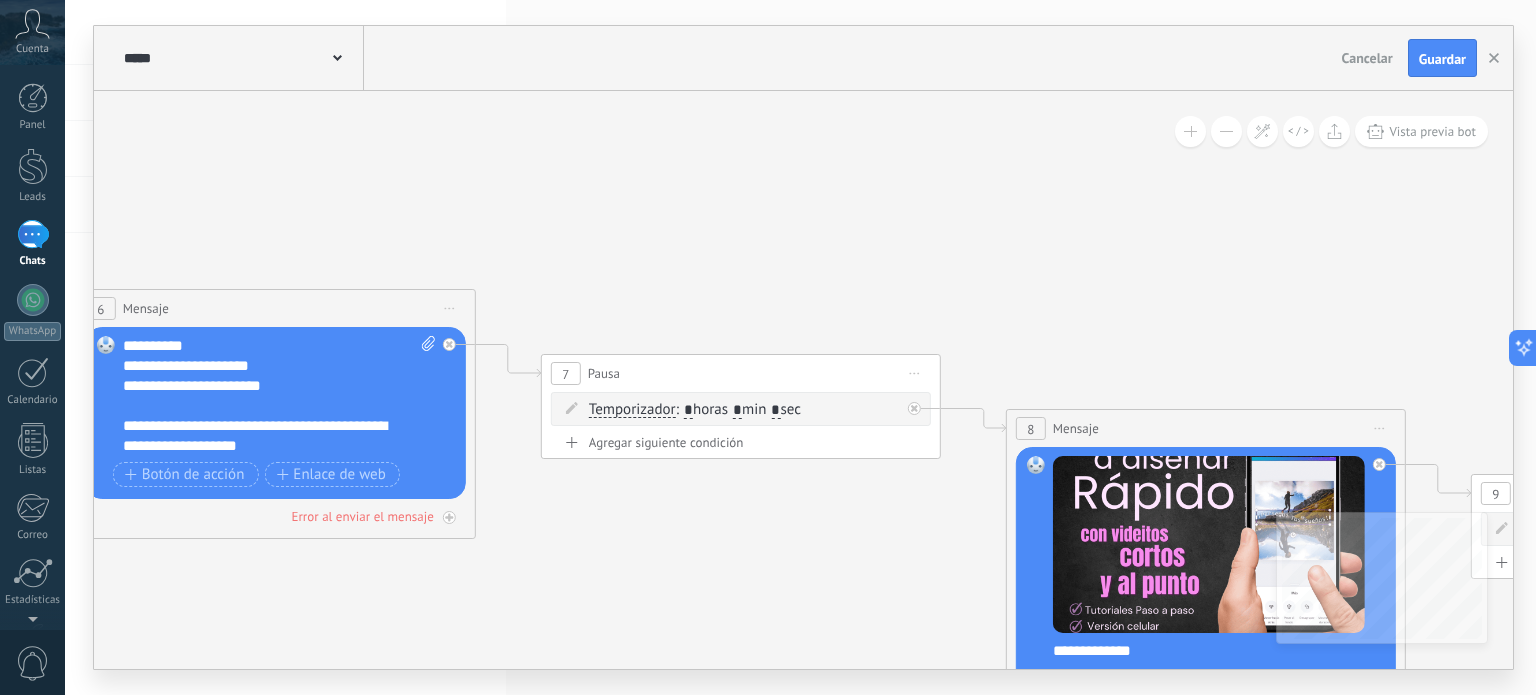 drag, startPoint x: 832, startPoint y: 242, endPoint x: 584, endPoint y: 181, distance: 255.39186 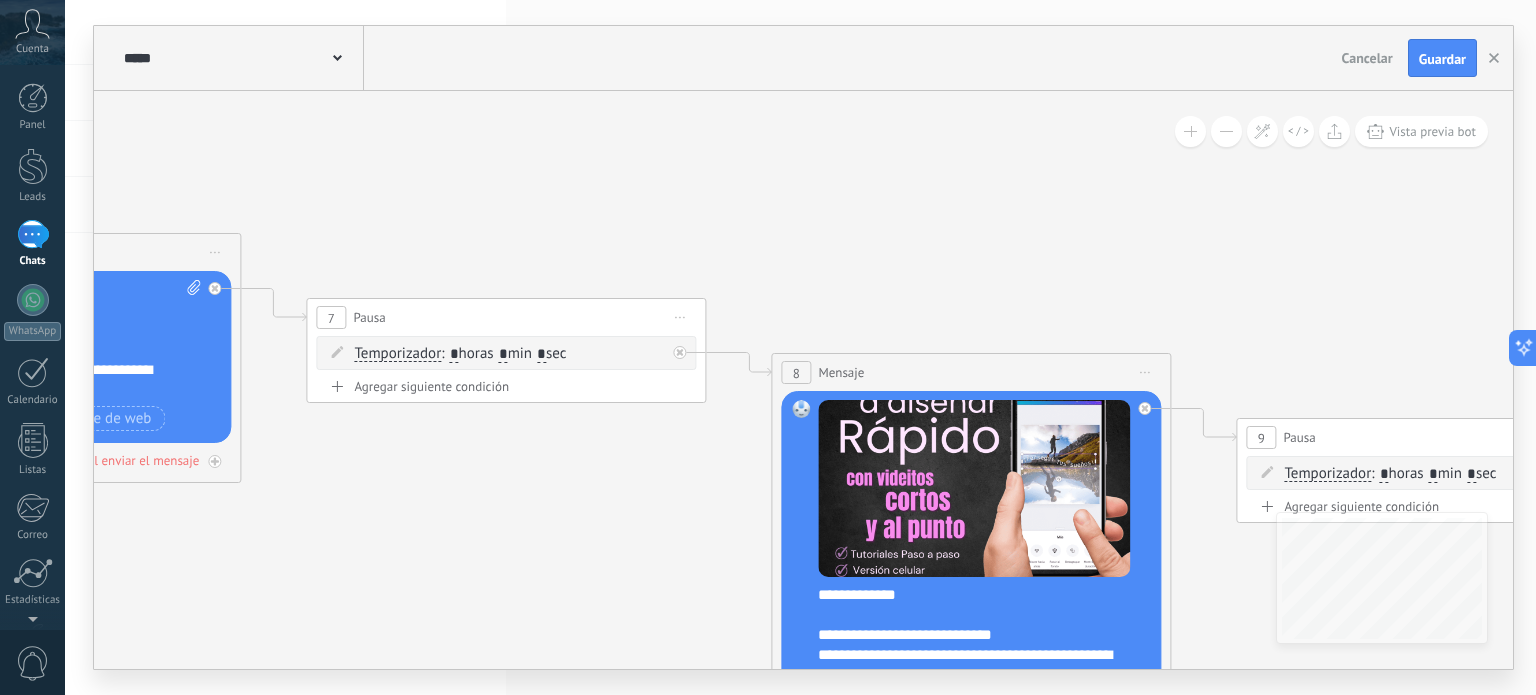 drag, startPoint x: 860, startPoint y: 248, endPoint x: 591, endPoint y: 187, distance: 275.82965 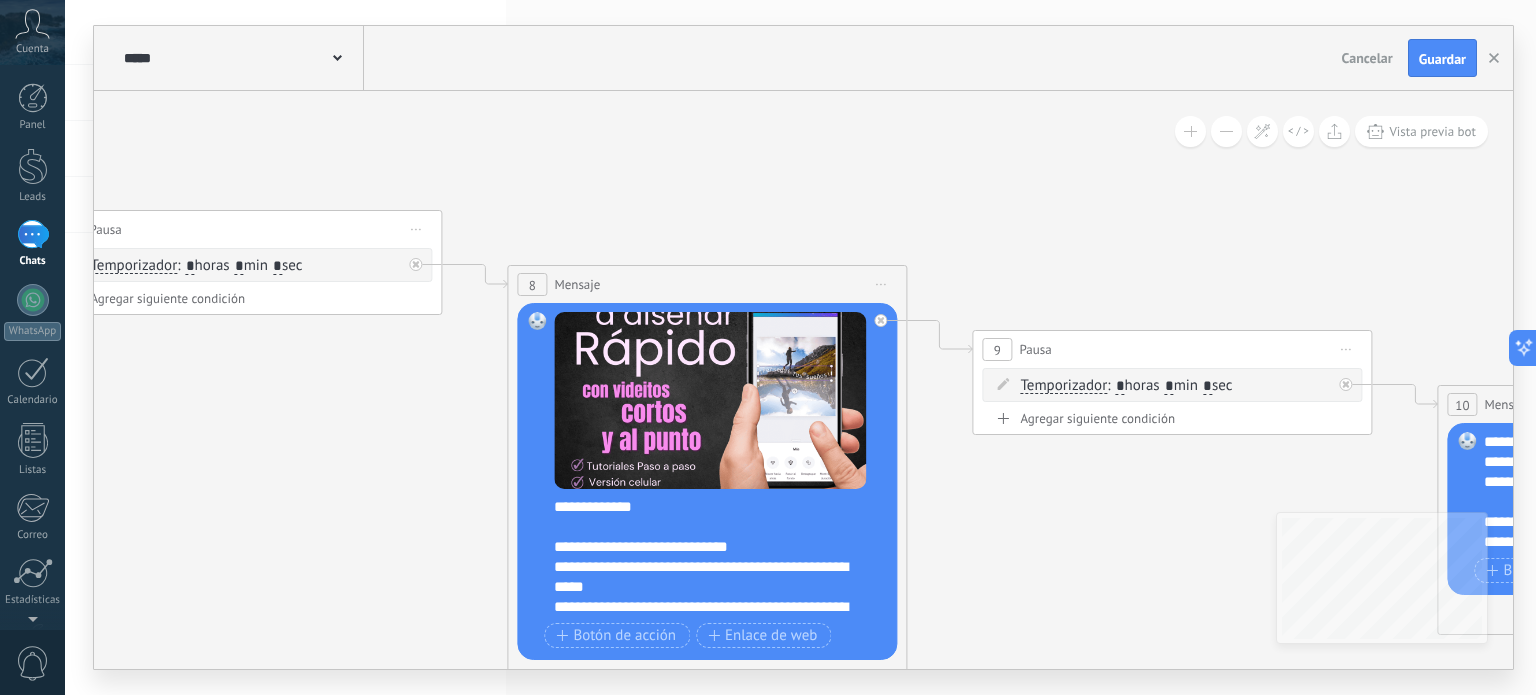 drag, startPoint x: 823, startPoint y: 236, endPoint x: 820, endPoint y: 140, distance: 96.04687 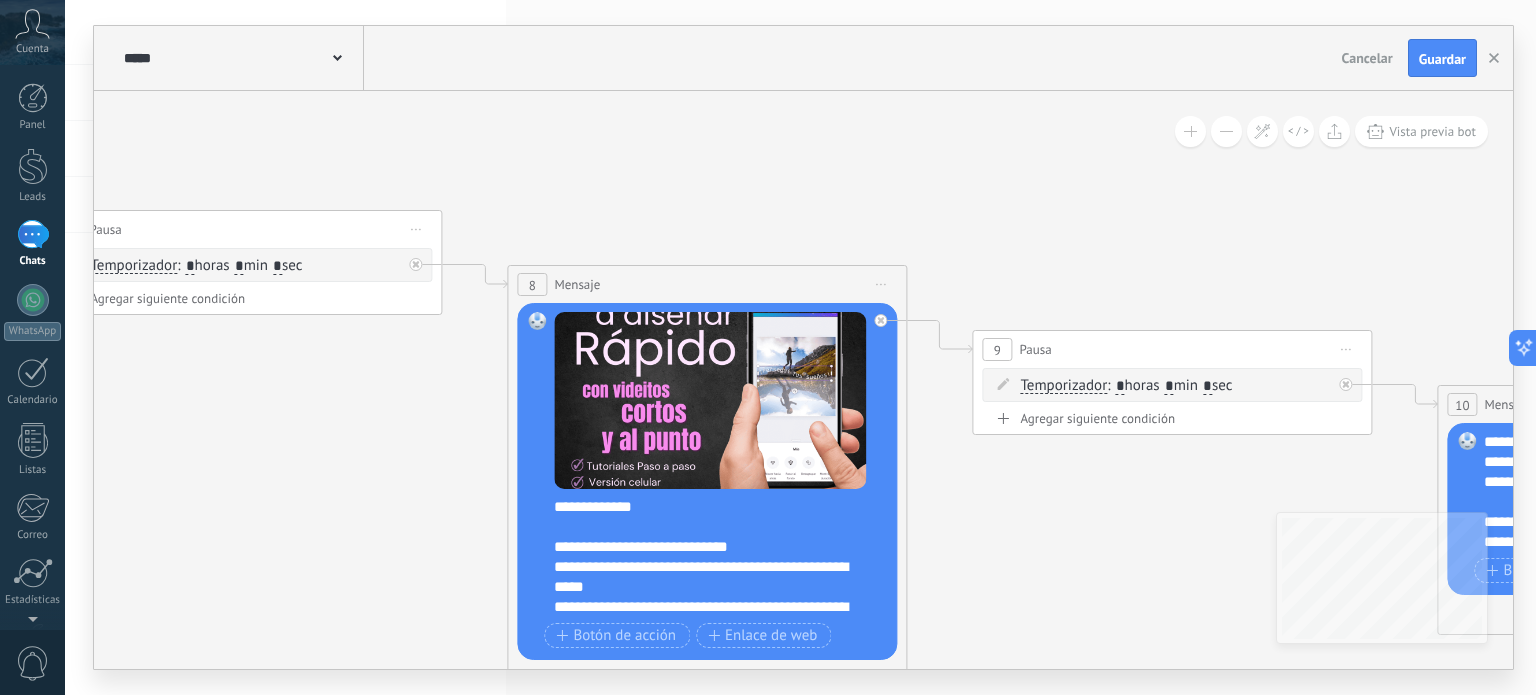 click 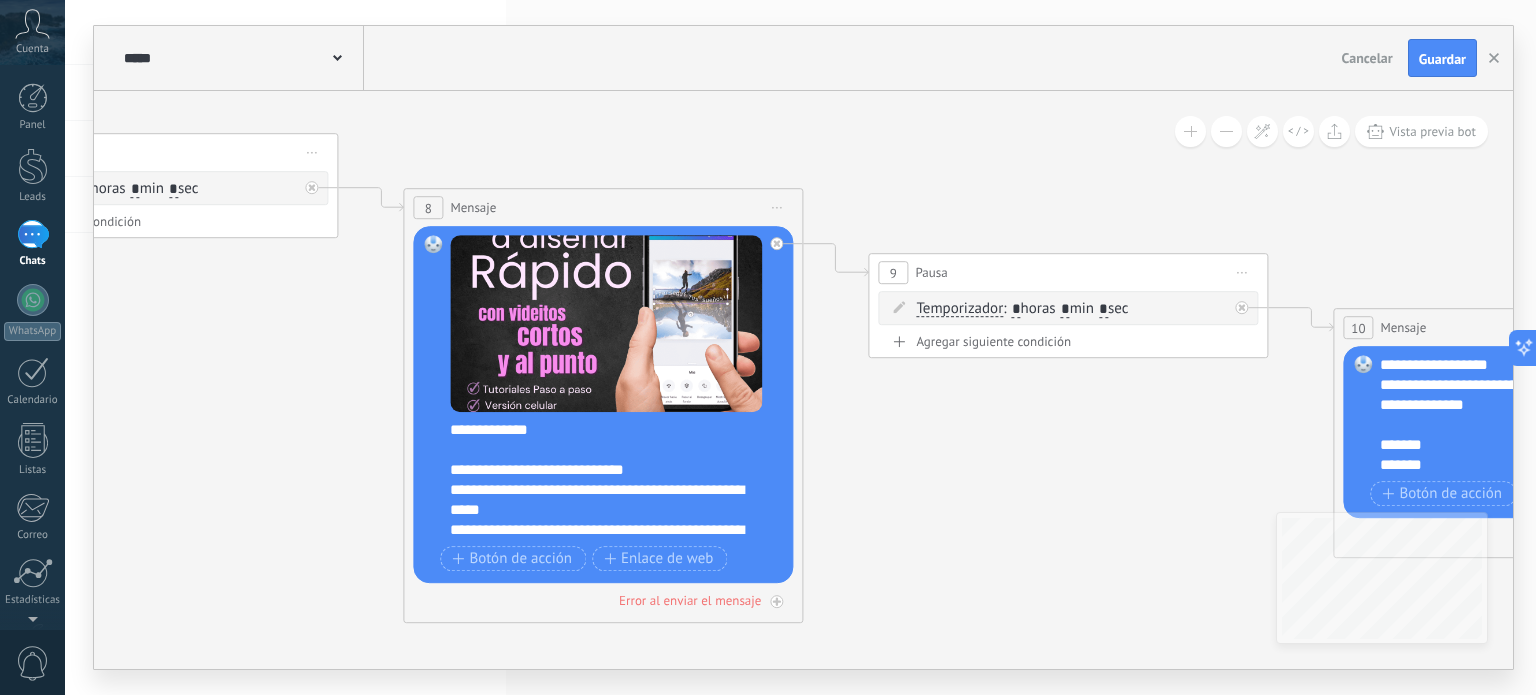 drag, startPoint x: 1054, startPoint y: 476, endPoint x: 1062, endPoint y: 452, distance: 25.298222 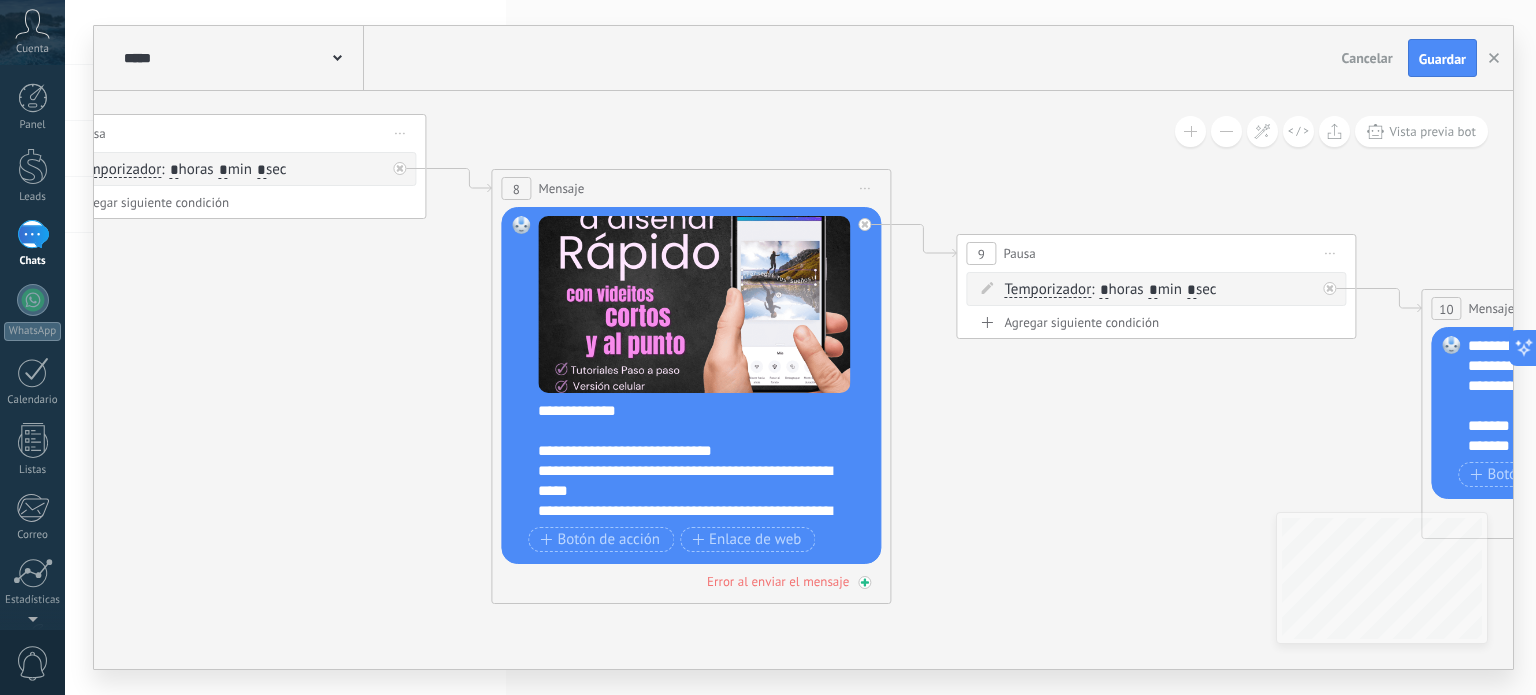 click at bounding box center (864, 582) 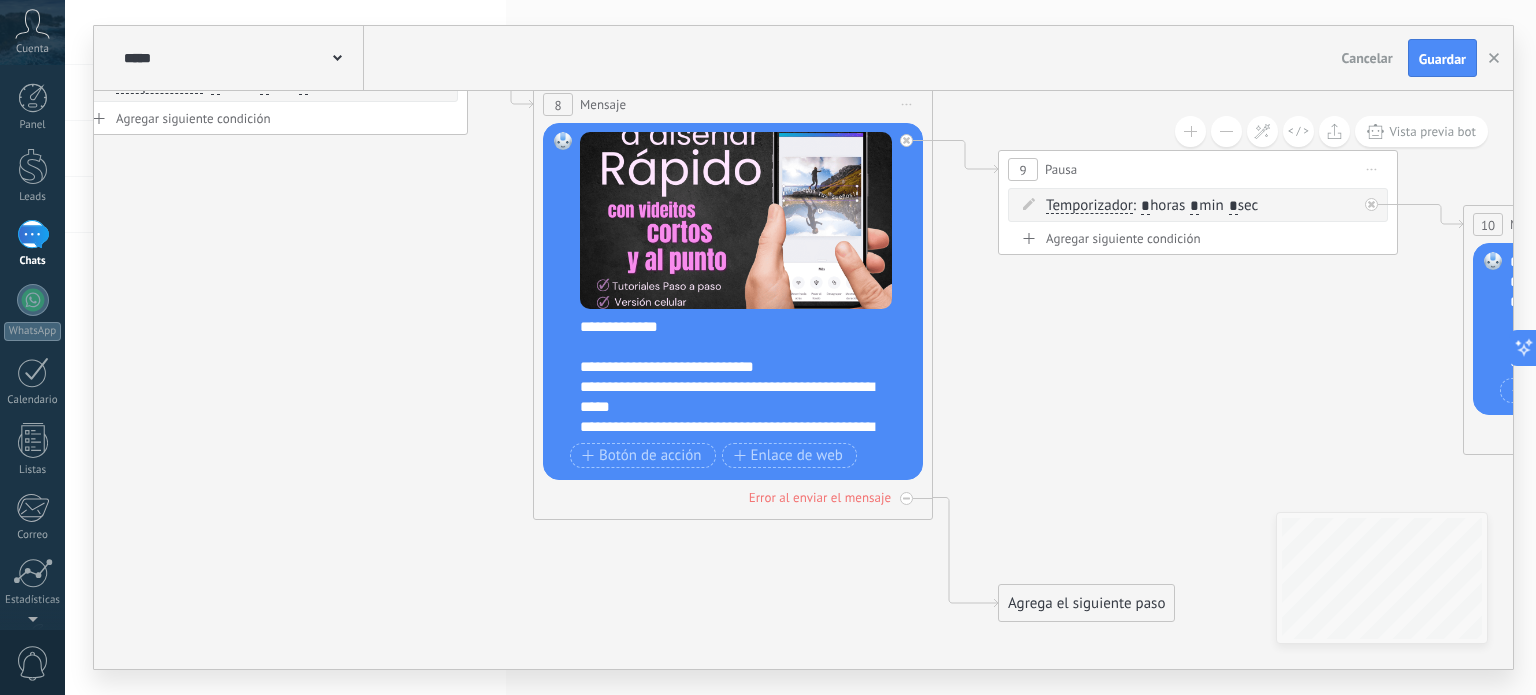 drag, startPoint x: 1008, startPoint y: 528, endPoint x: 1073, endPoint y: 444, distance: 106.21205 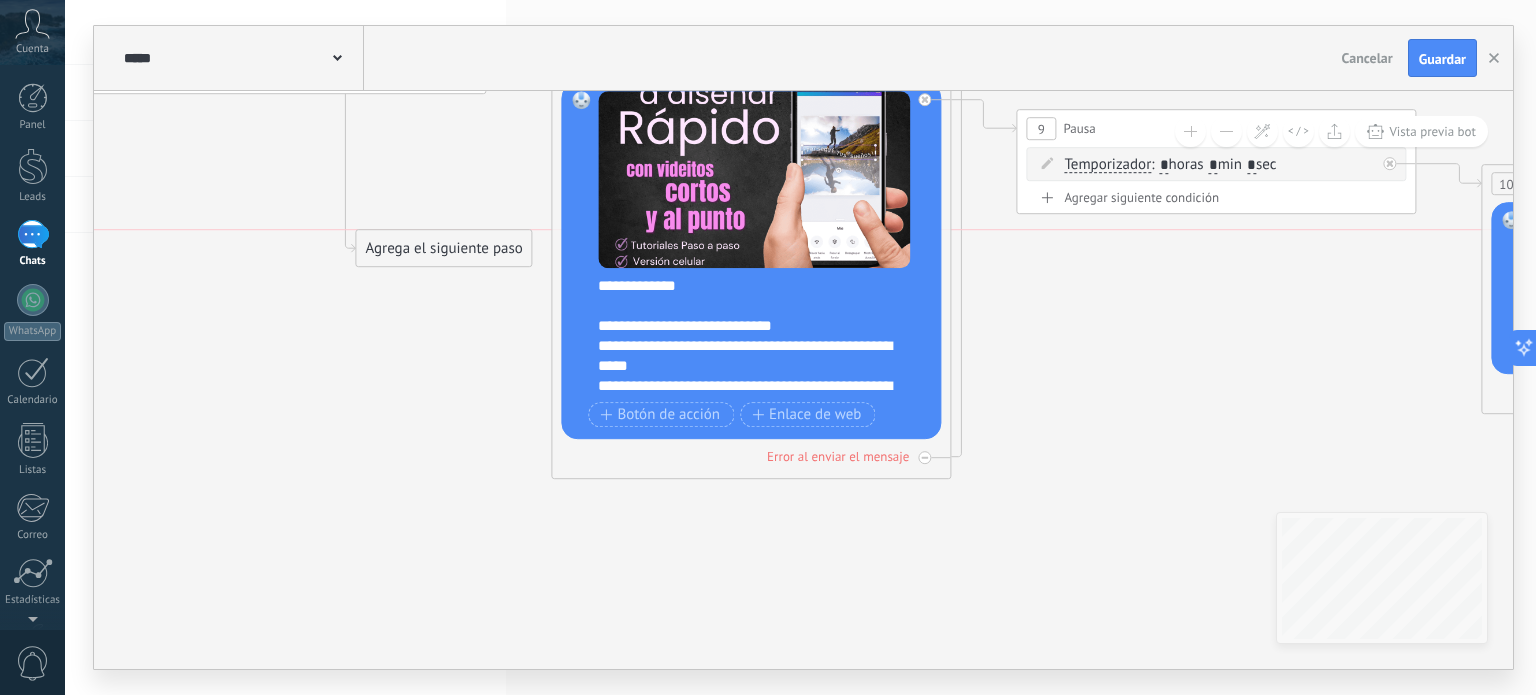 drag, startPoint x: 1017, startPoint y: 567, endPoint x: 397, endPoint y: 219, distance: 710.98804 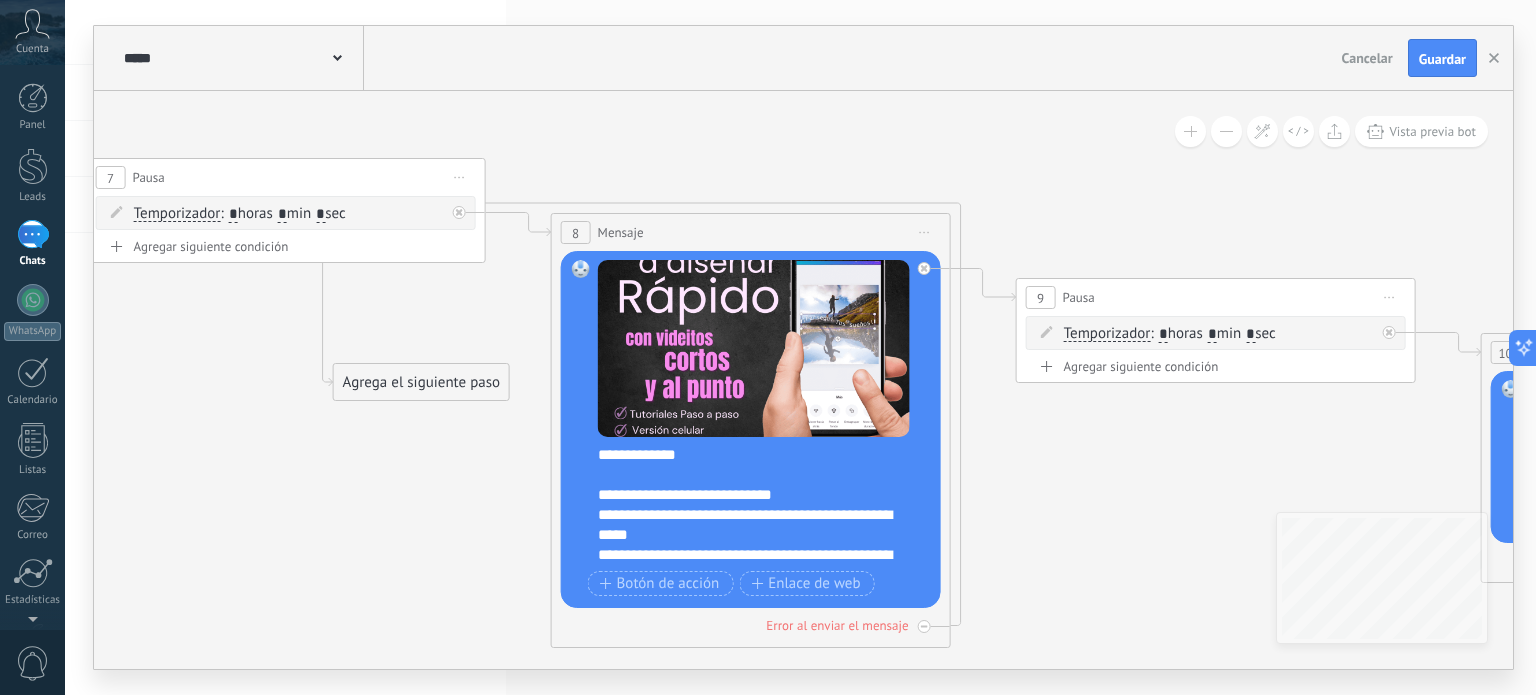 drag, startPoint x: 385, startPoint y: 293, endPoint x: 384, endPoint y: 462, distance: 169.00296 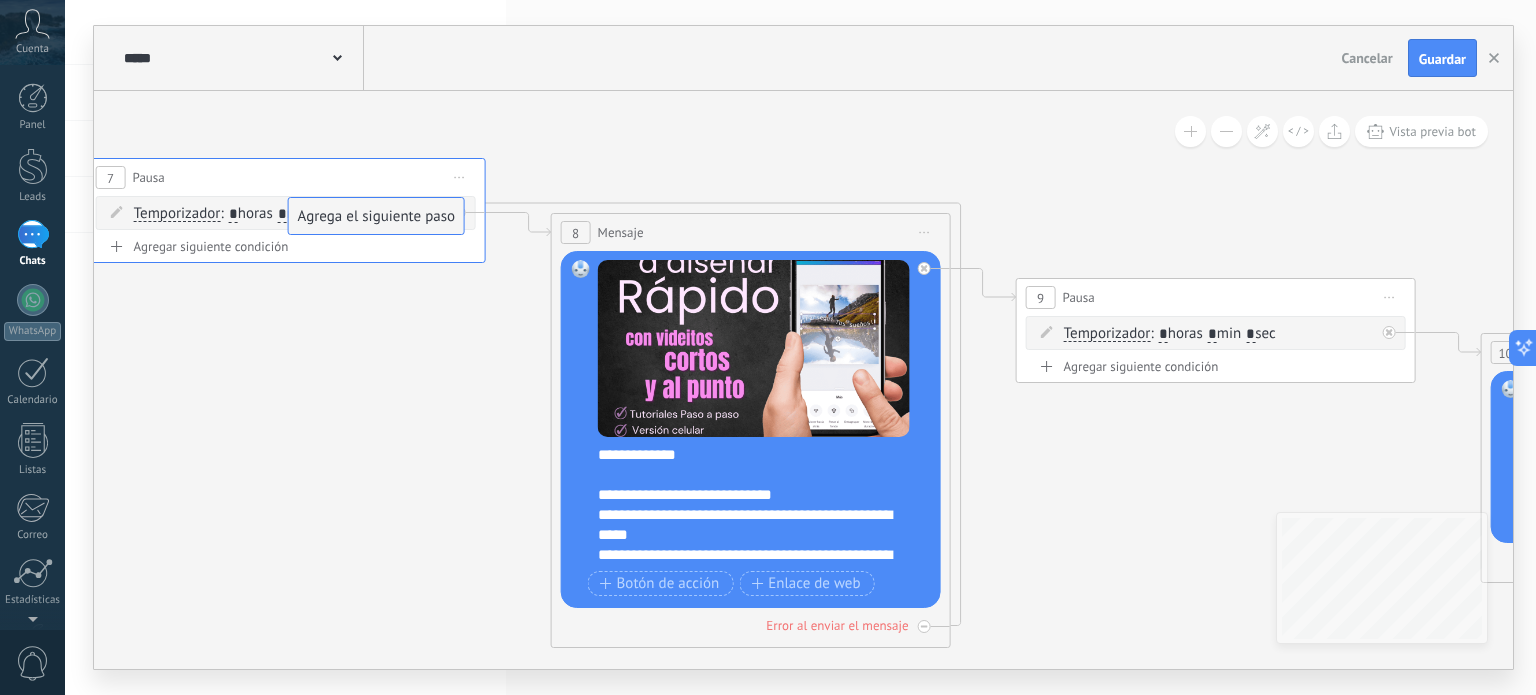 drag, startPoint x: 407, startPoint y: 379, endPoint x: 362, endPoint y: 214, distance: 171.0263 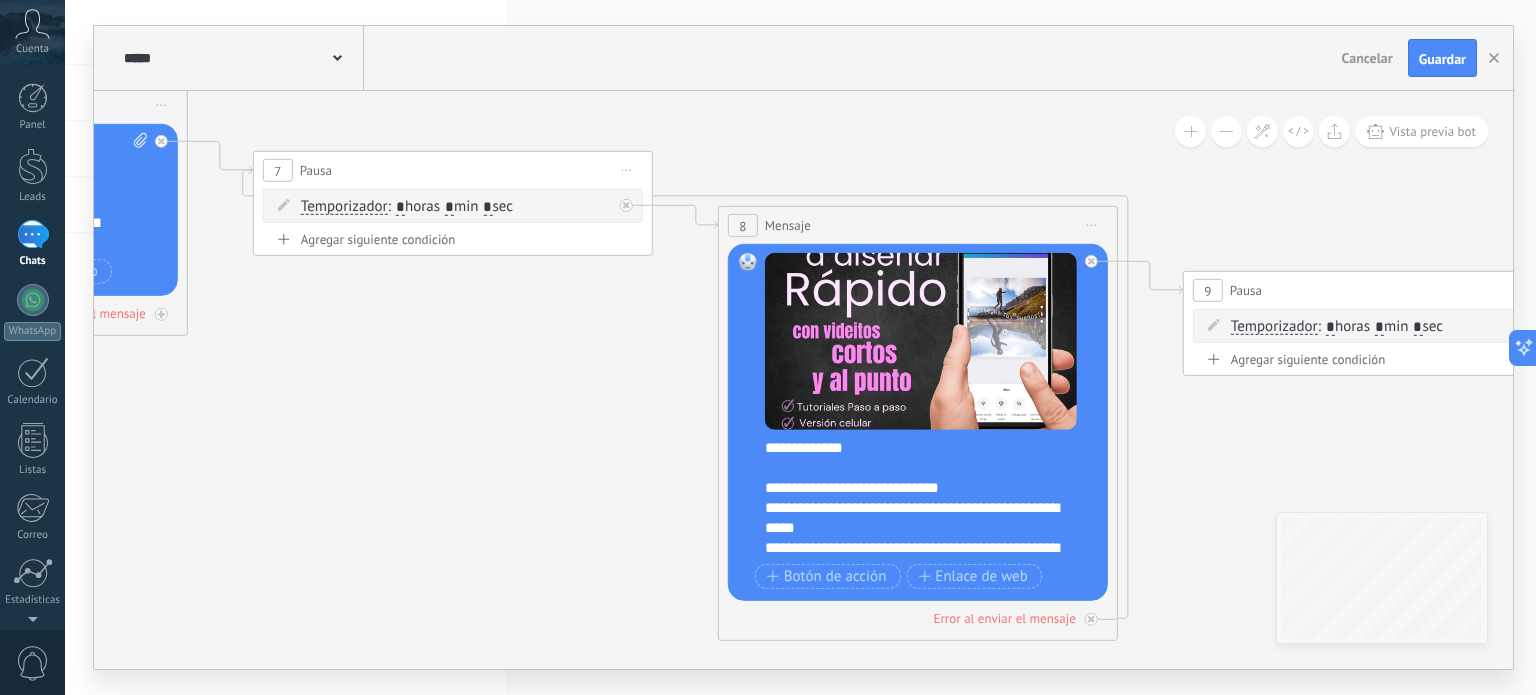drag, startPoint x: 297, startPoint y: 399, endPoint x: 690, endPoint y: 276, distance: 411.7985 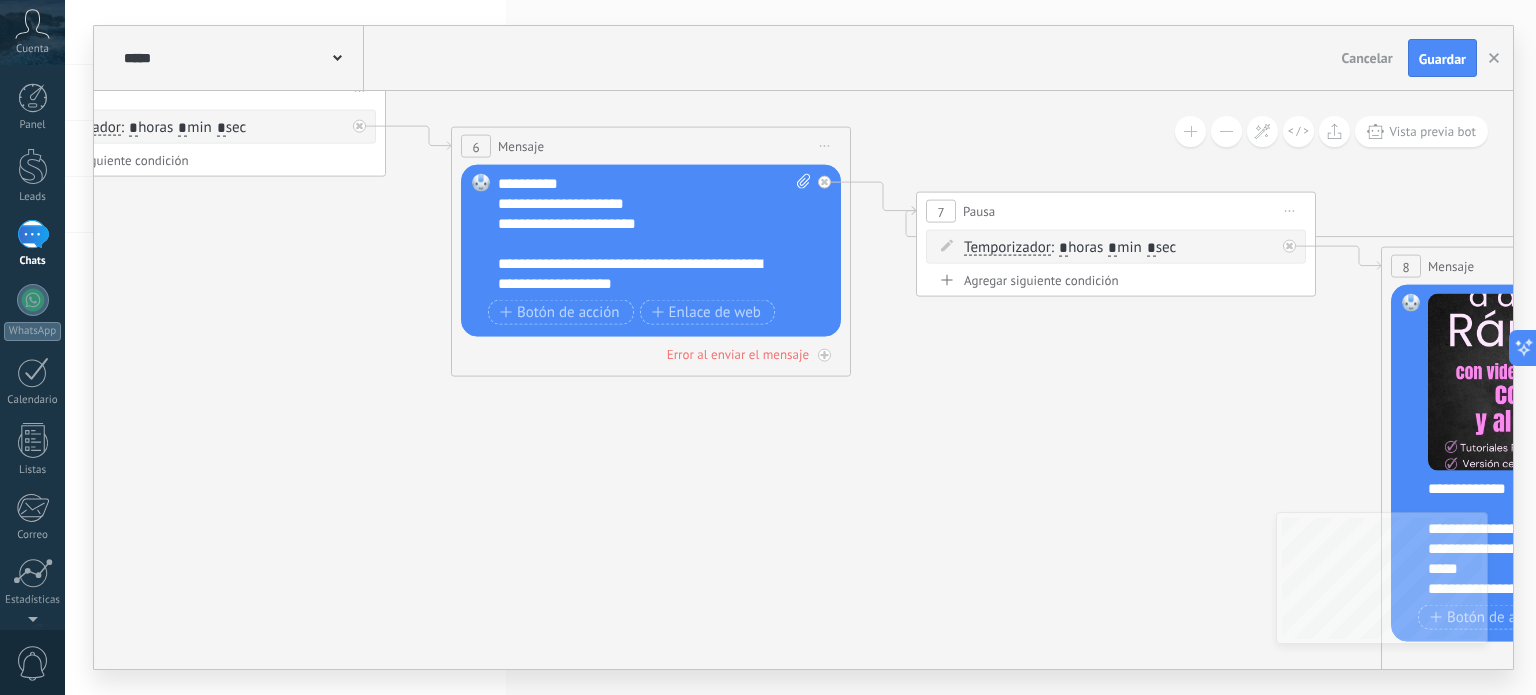 drag, startPoint x: 390, startPoint y: 296, endPoint x: 826, endPoint y: 443, distance: 460.1141 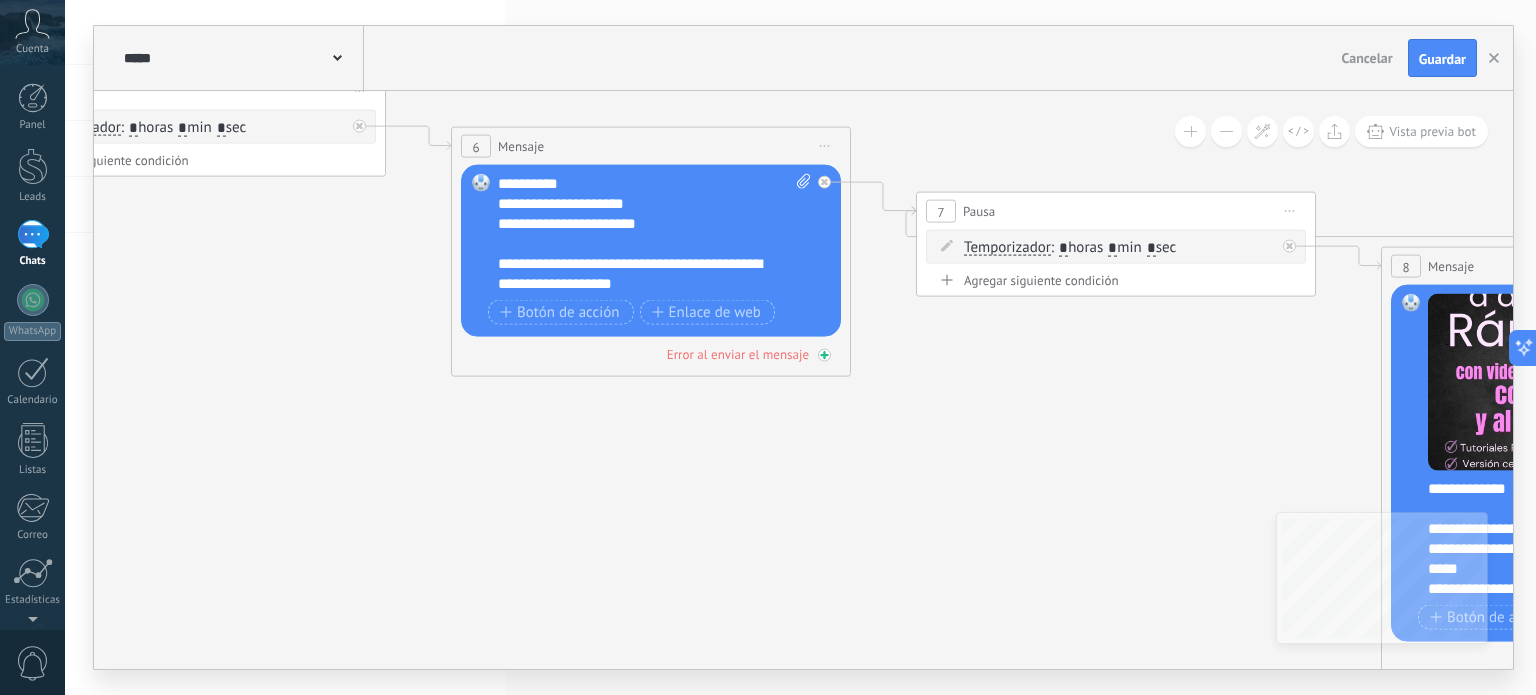 click on "Error al enviar el mensaje" at bounding box center (738, 354) 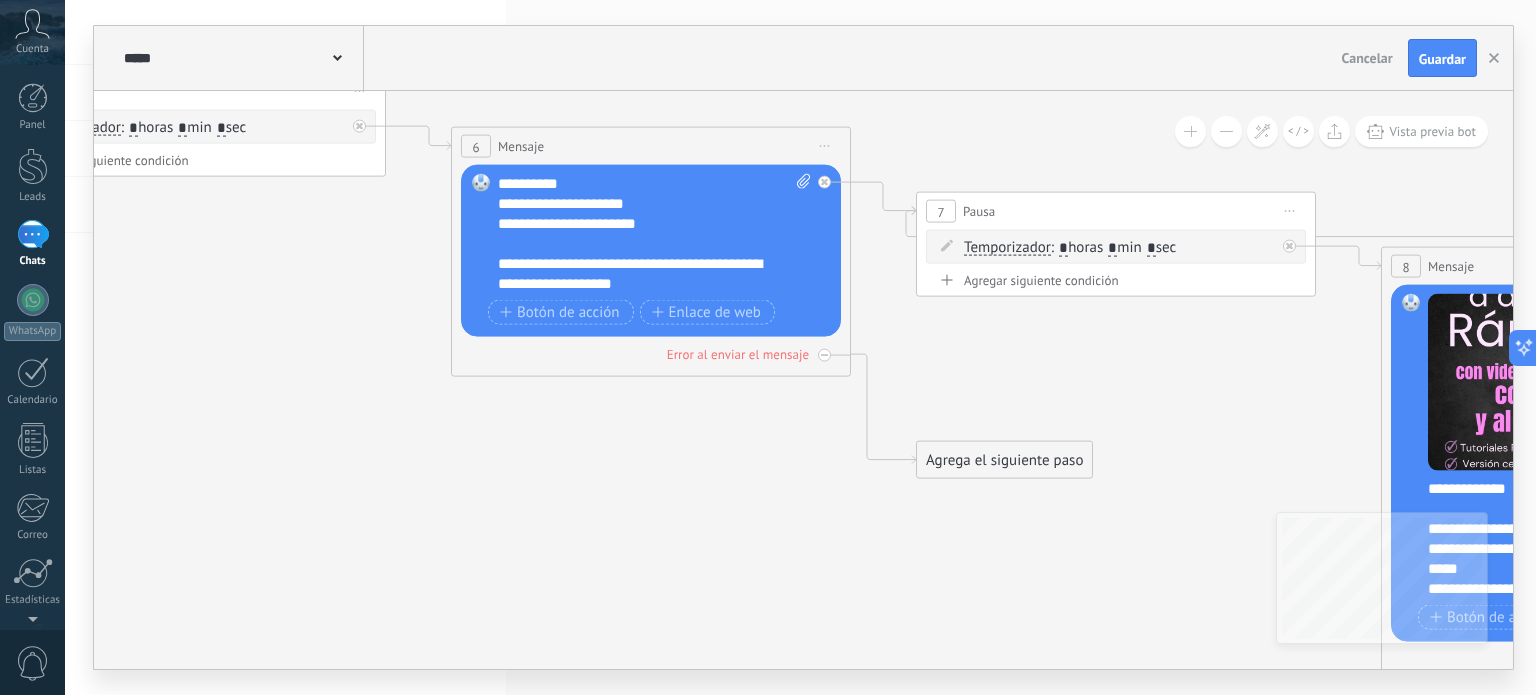 click 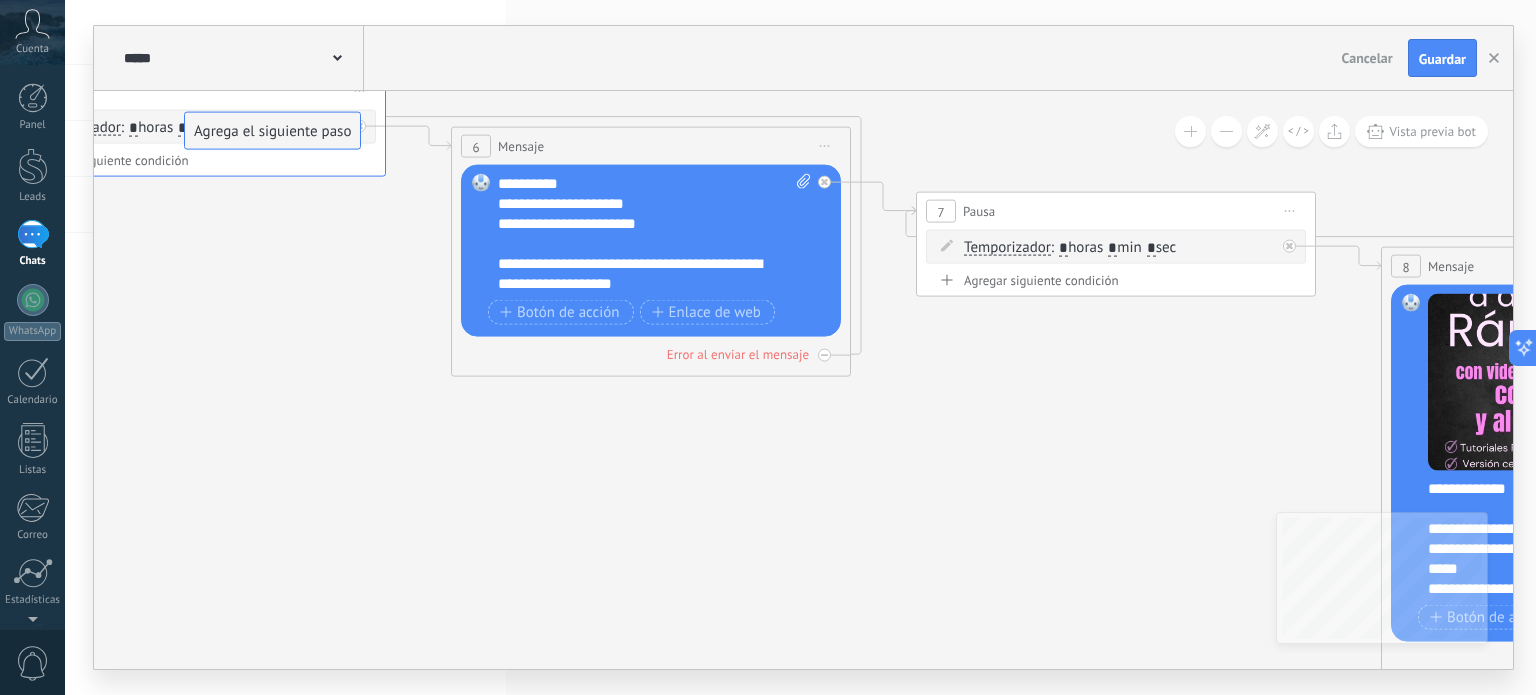 drag, startPoint x: 959, startPoint y: 464, endPoint x: 225, endPoint y: 134, distance: 804.77075 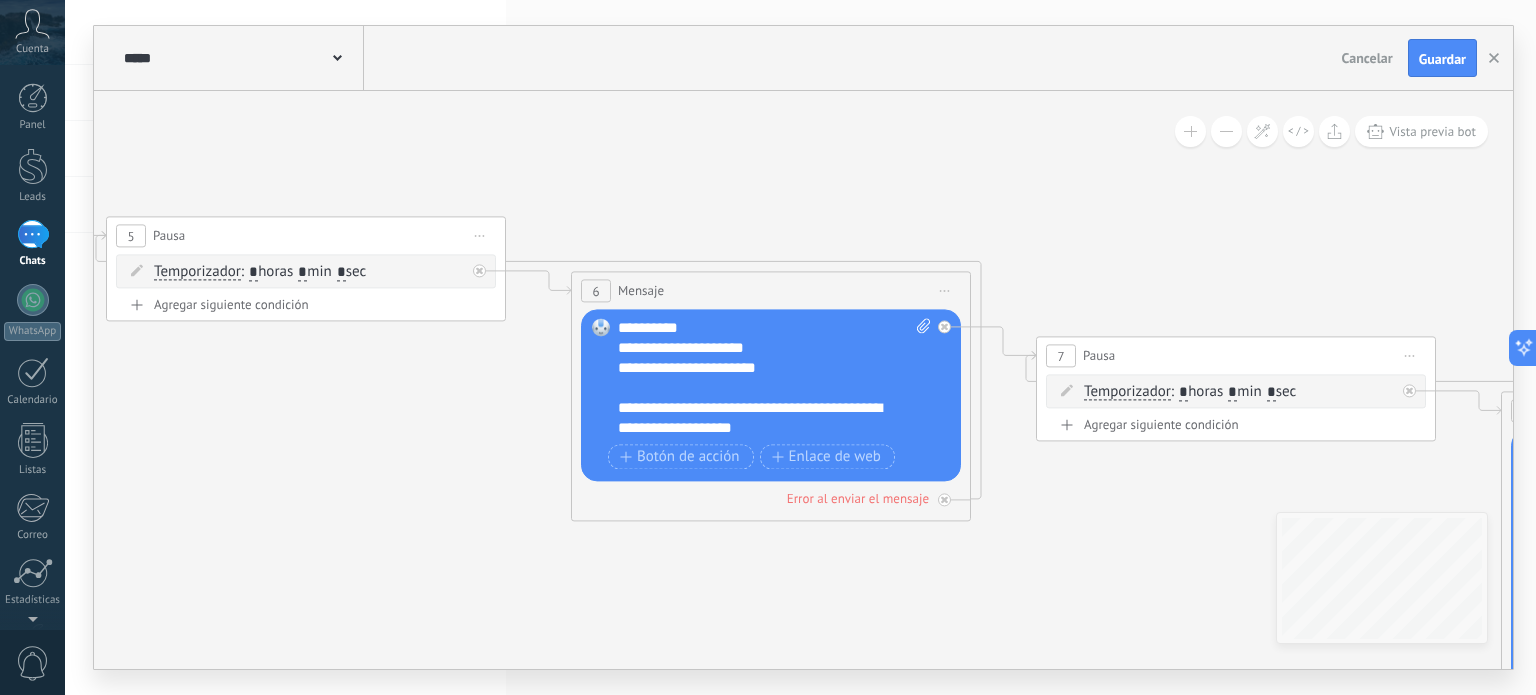 drag, startPoint x: 302, startPoint y: 392, endPoint x: 864, endPoint y: 526, distance: 577.7543 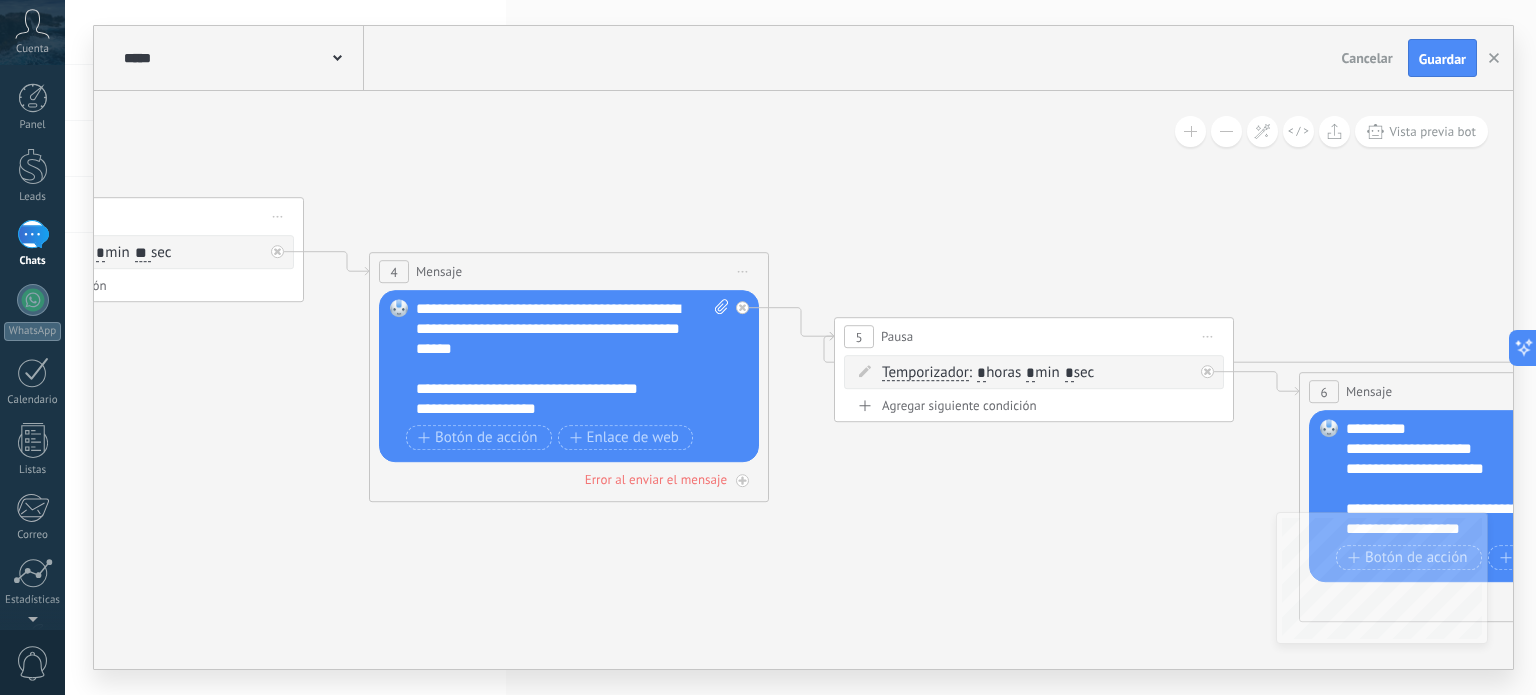 drag, startPoint x: 723, startPoint y: 571, endPoint x: 1032, endPoint y: 461, distance: 327.99542 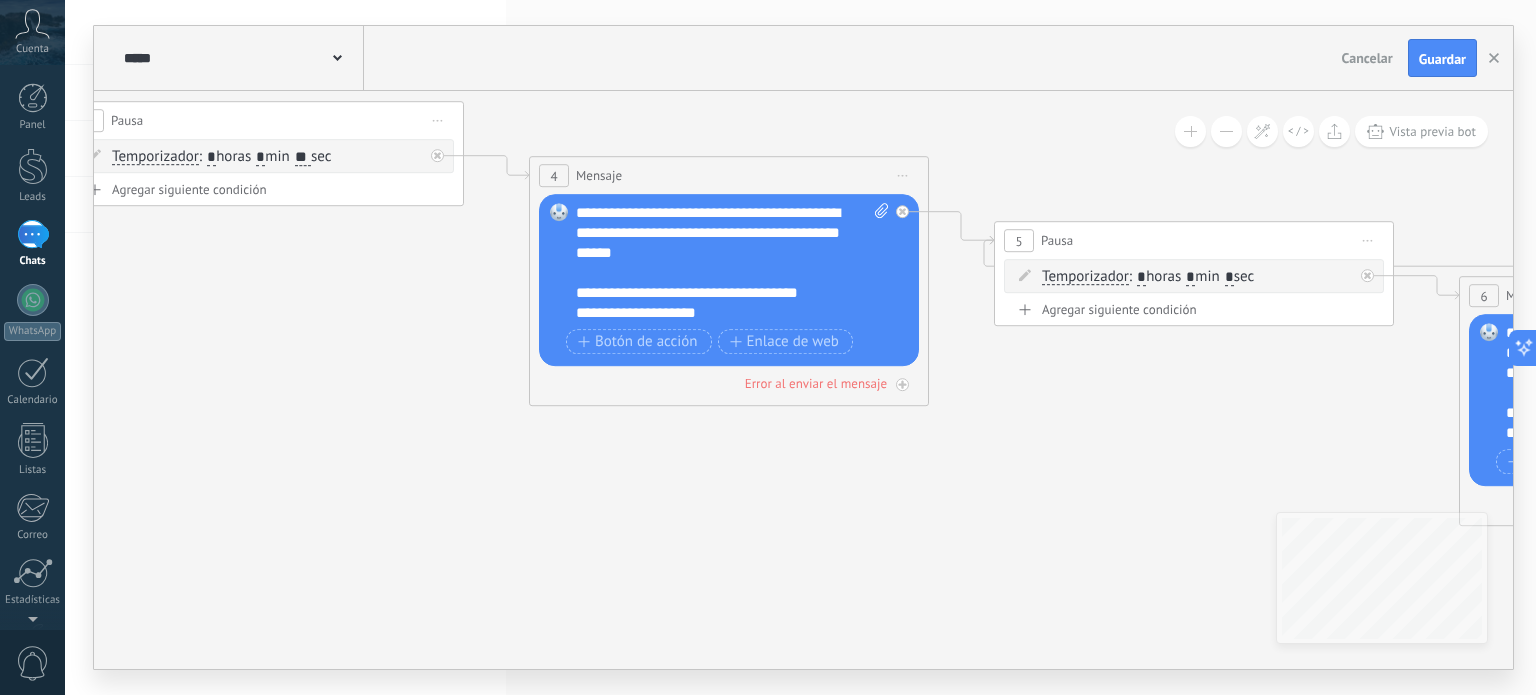 click on "Error al enviar el mensaje" at bounding box center (816, 383) 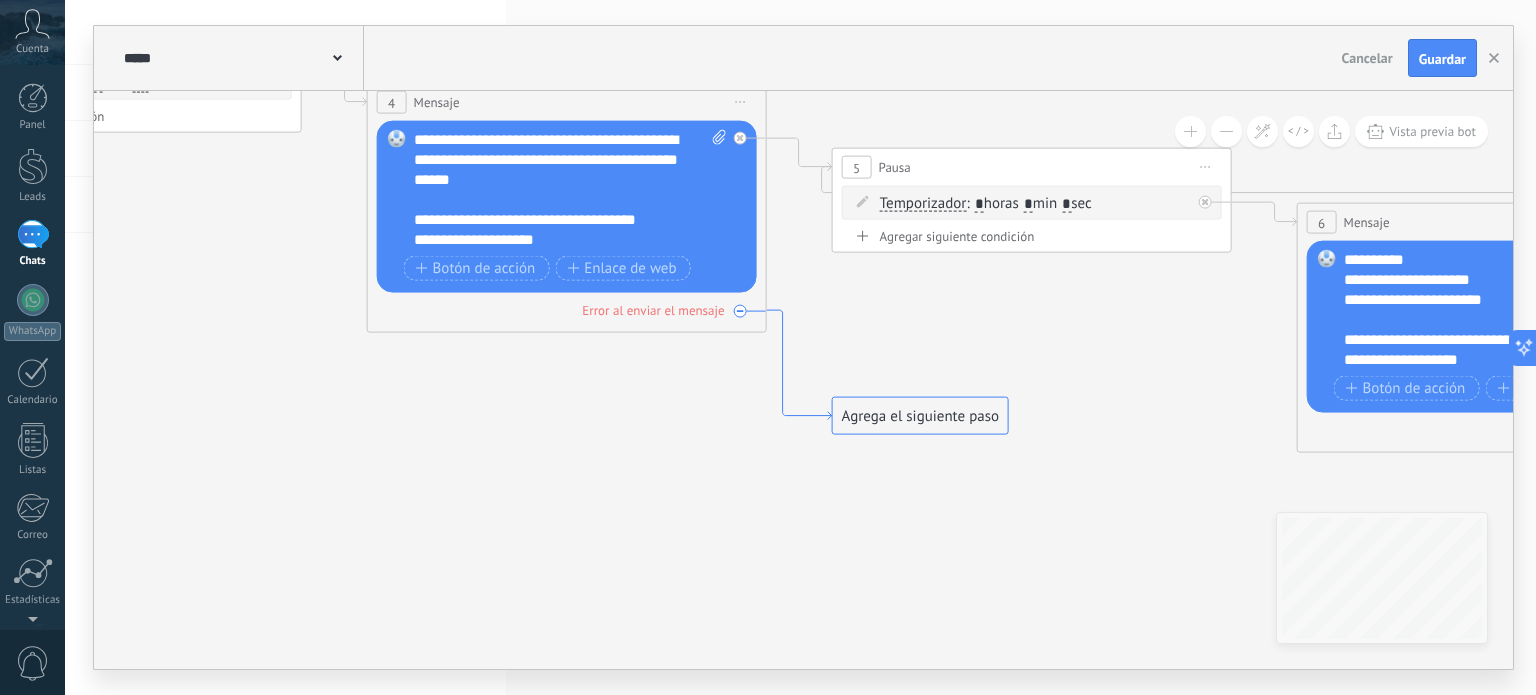 drag 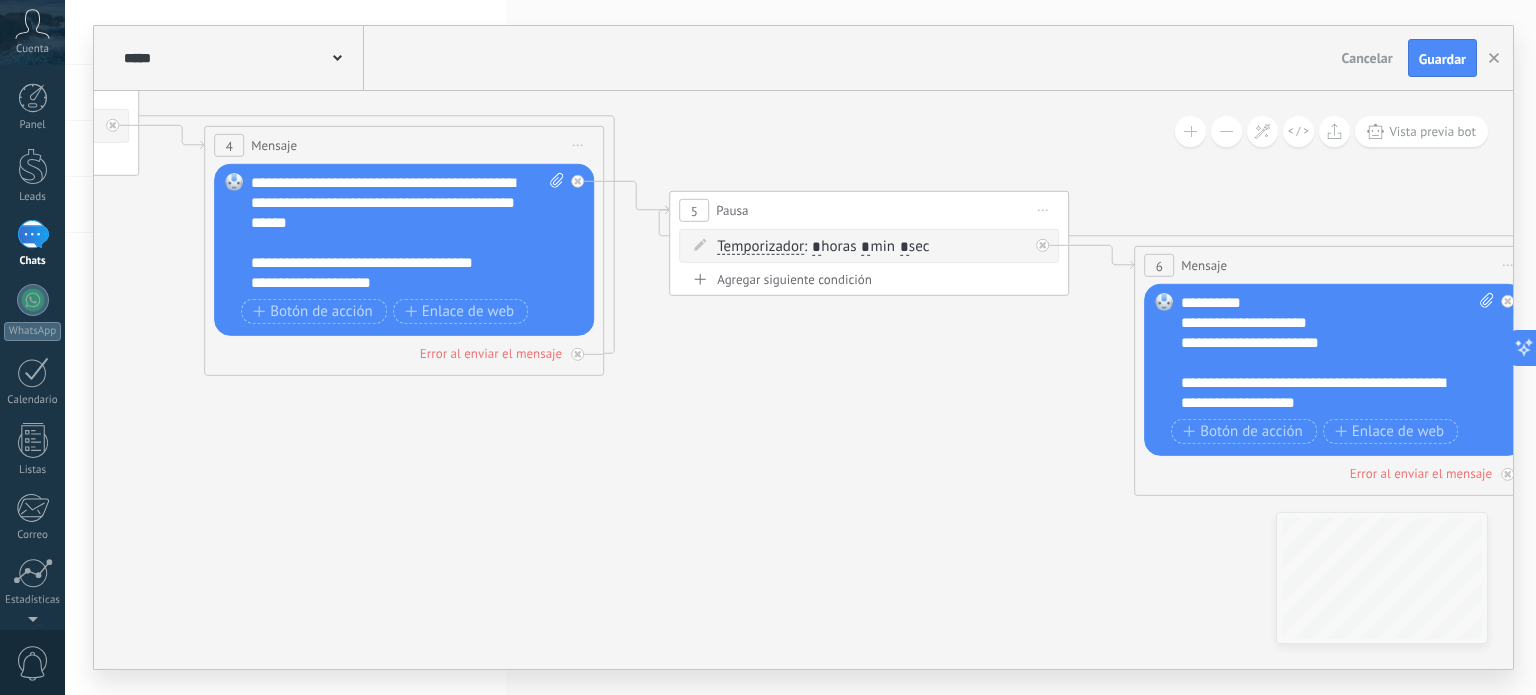 click 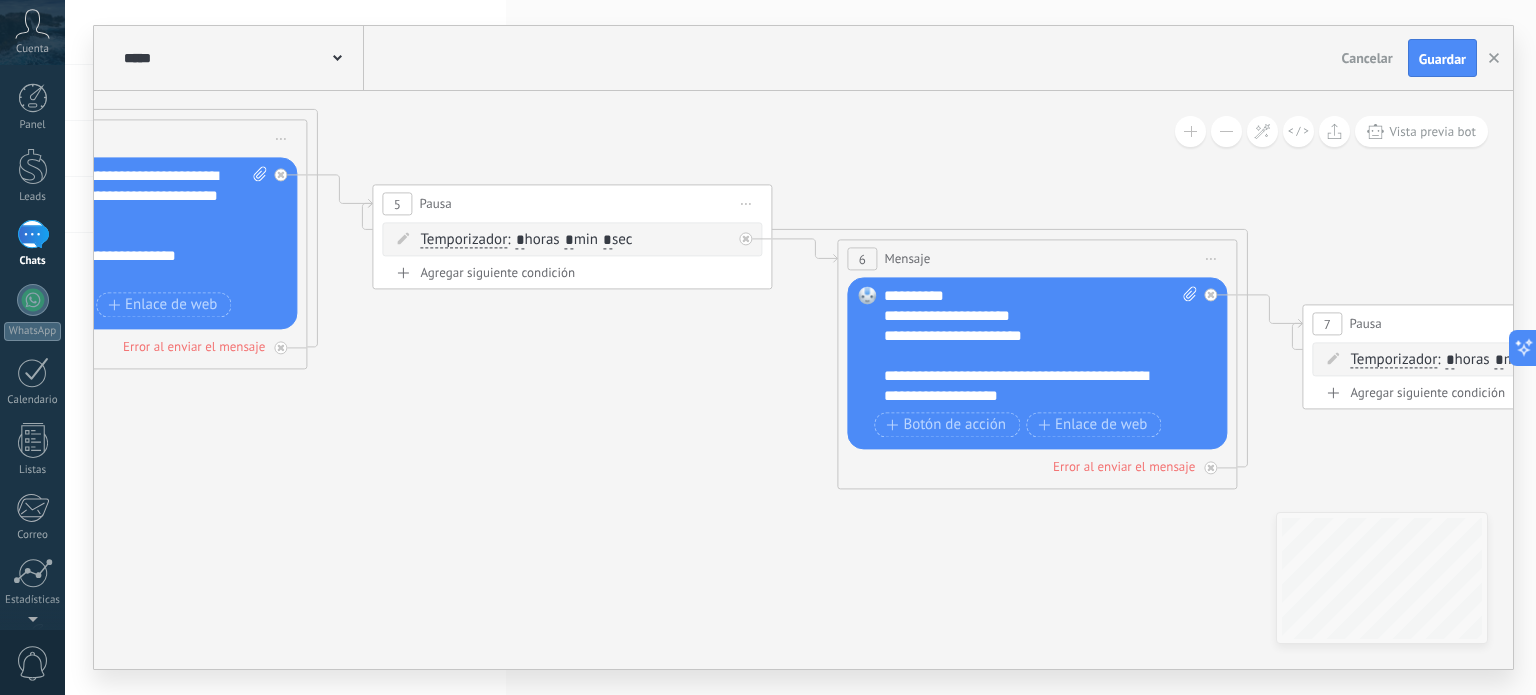 click 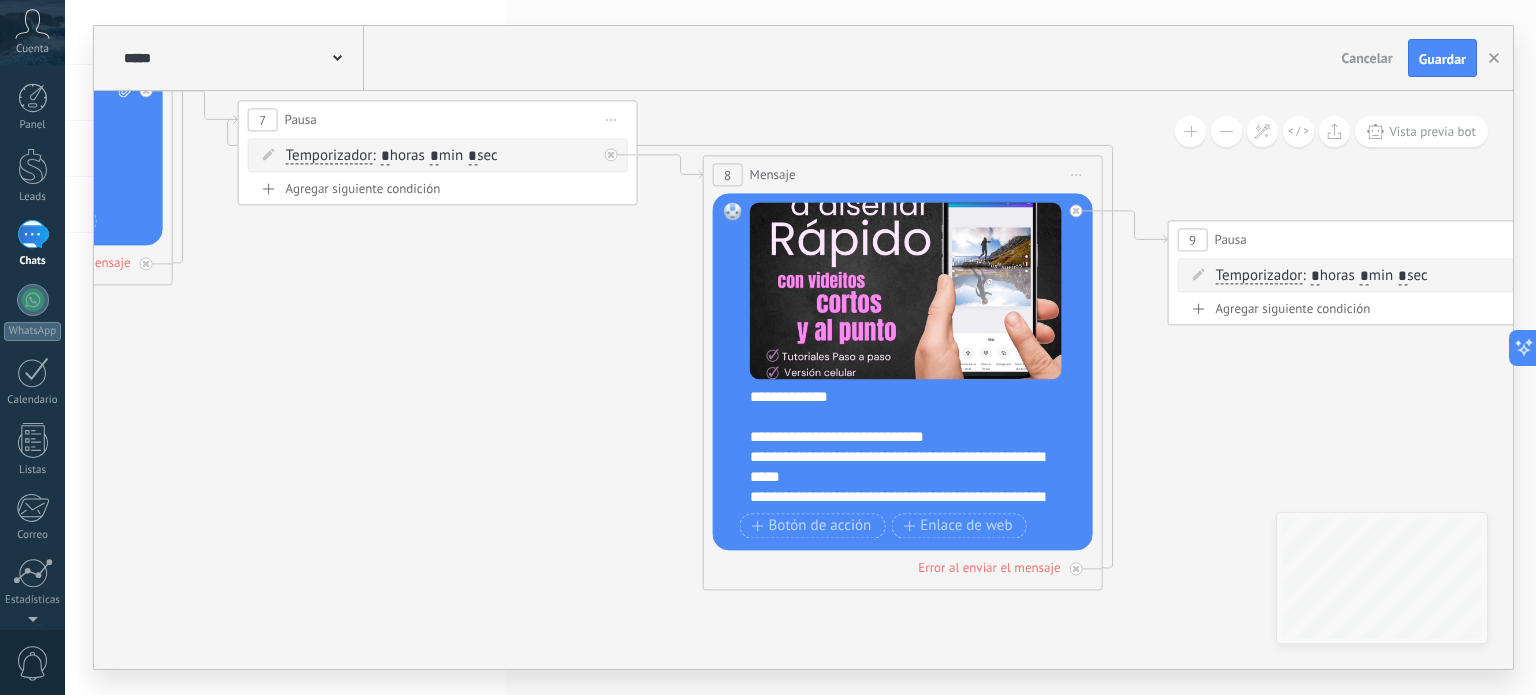 click 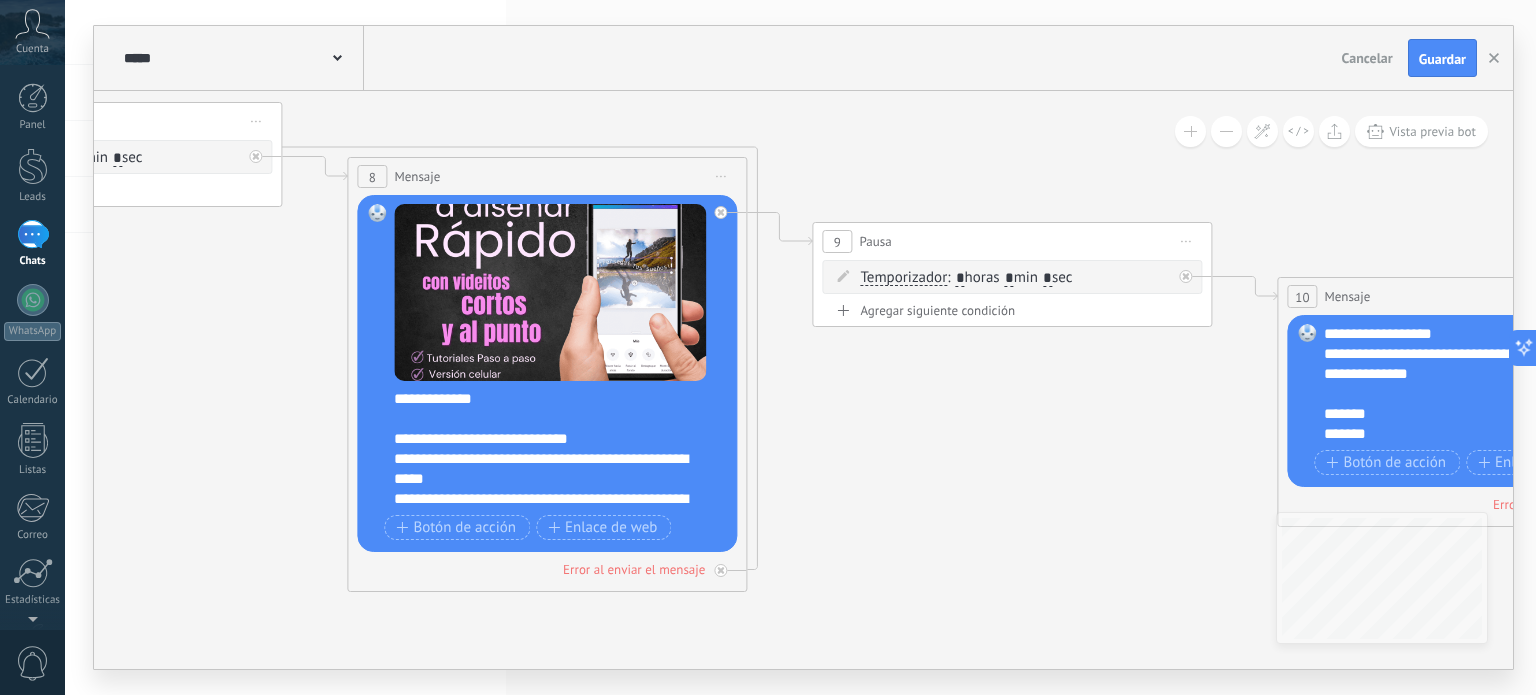 click 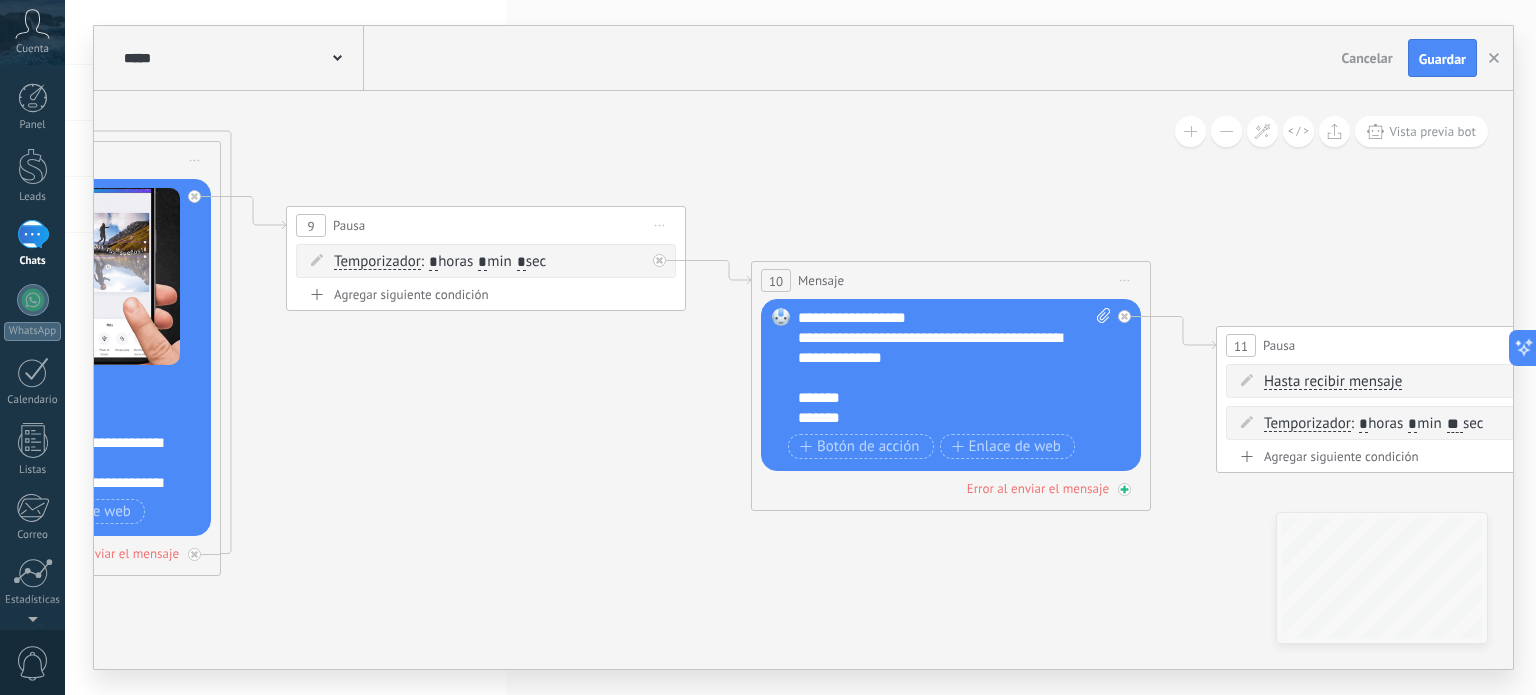 click on "Error al enviar el mensaje" at bounding box center (1038, 488) 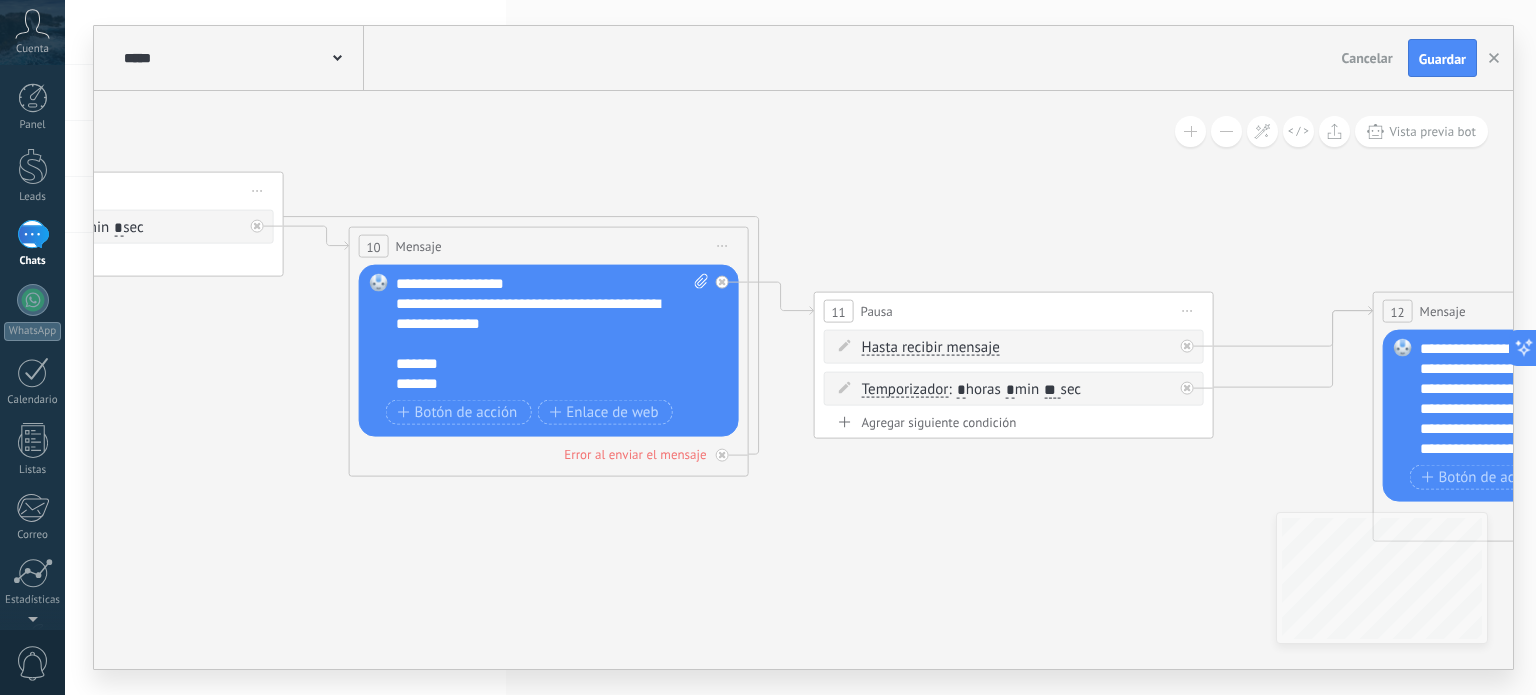 click 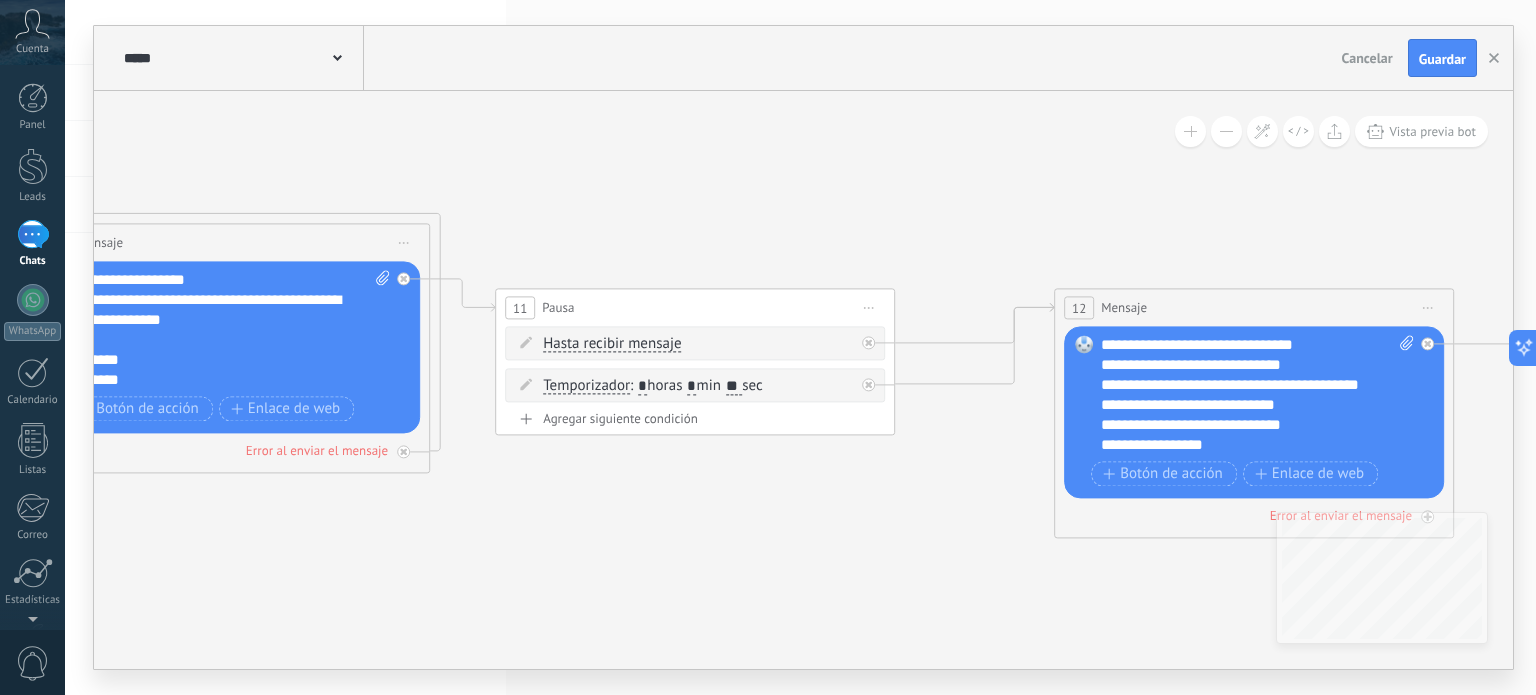 click 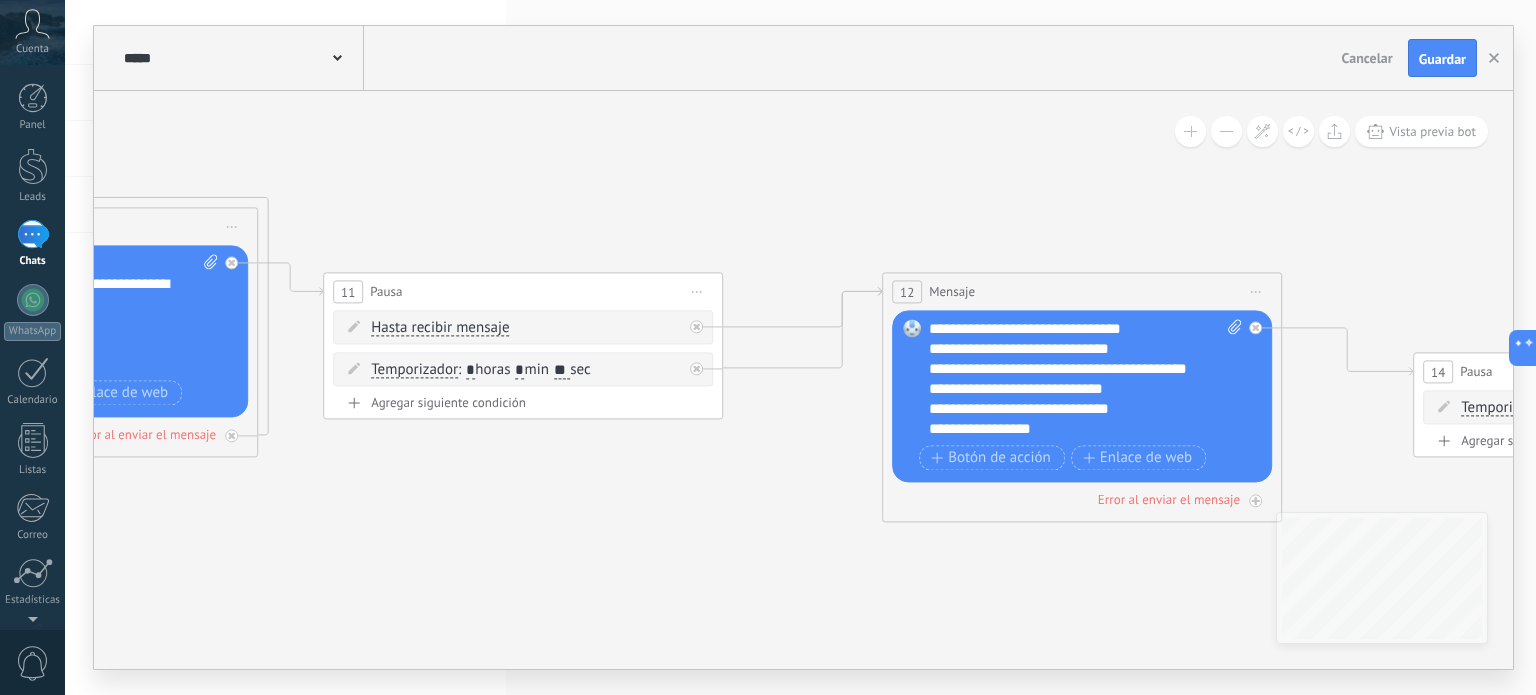click 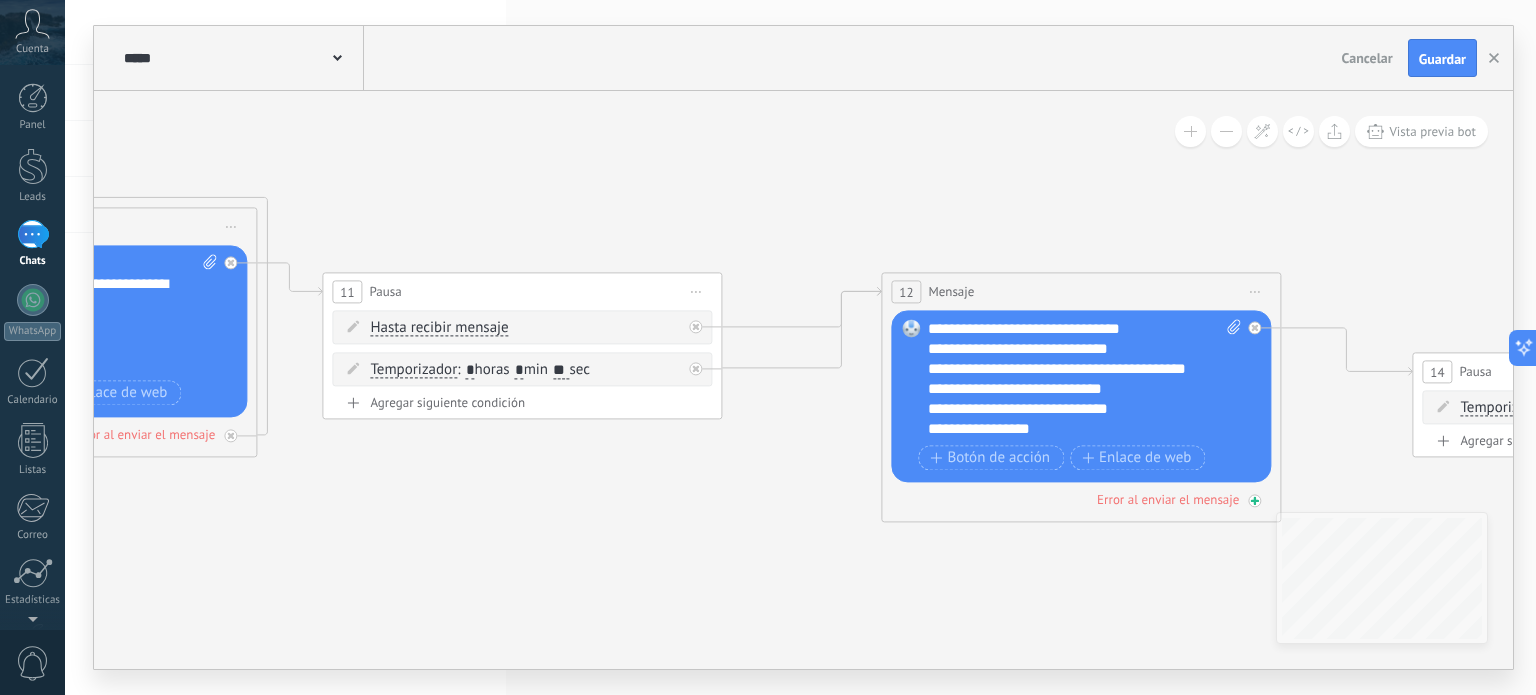 click on "Error al enviar el mensaje" at bounding box center (1168, 500) 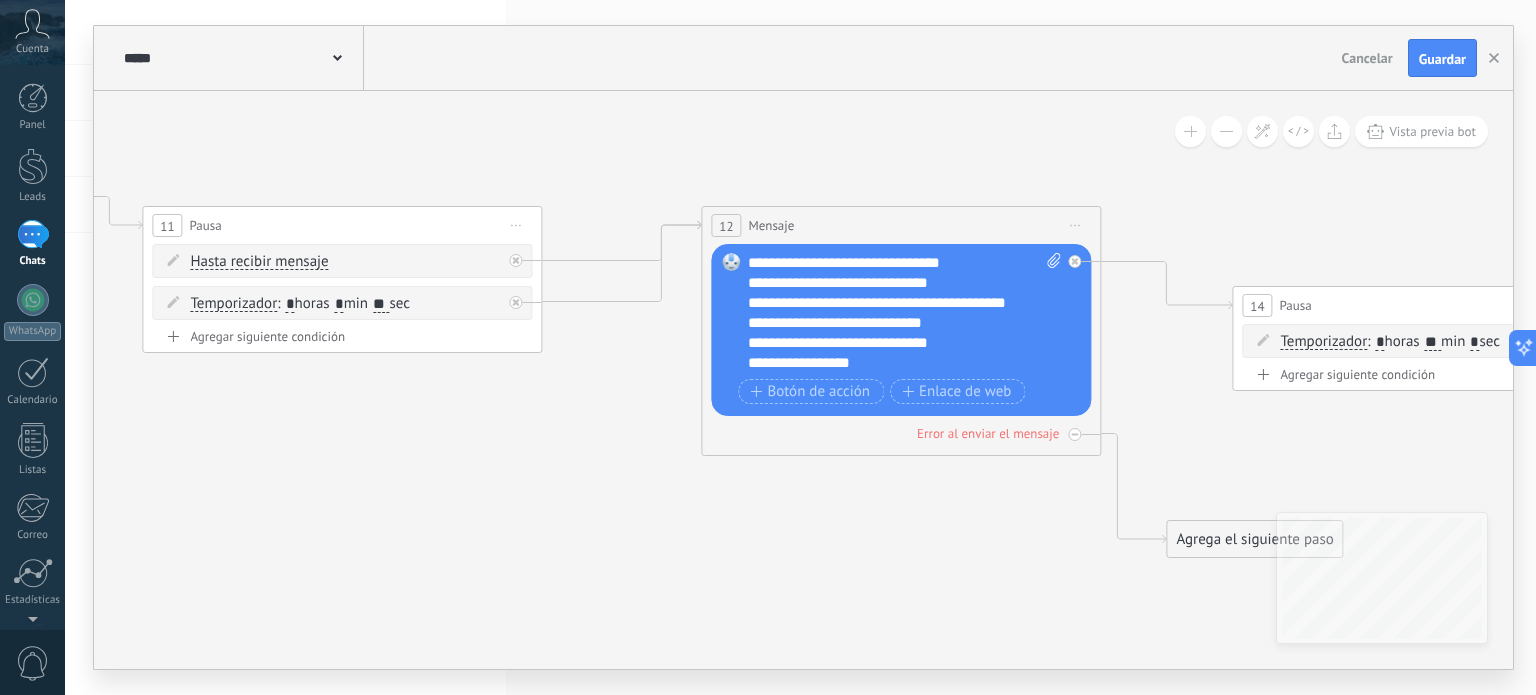 click 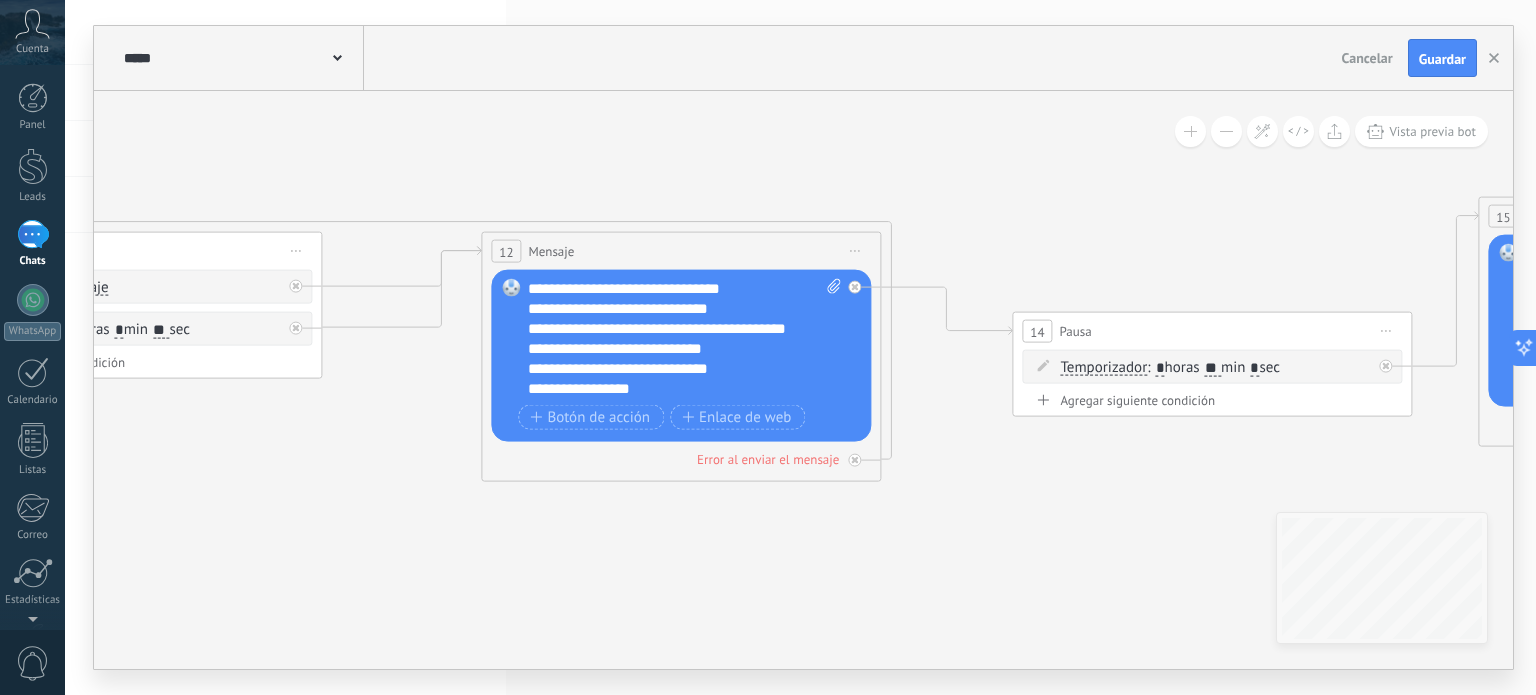 click 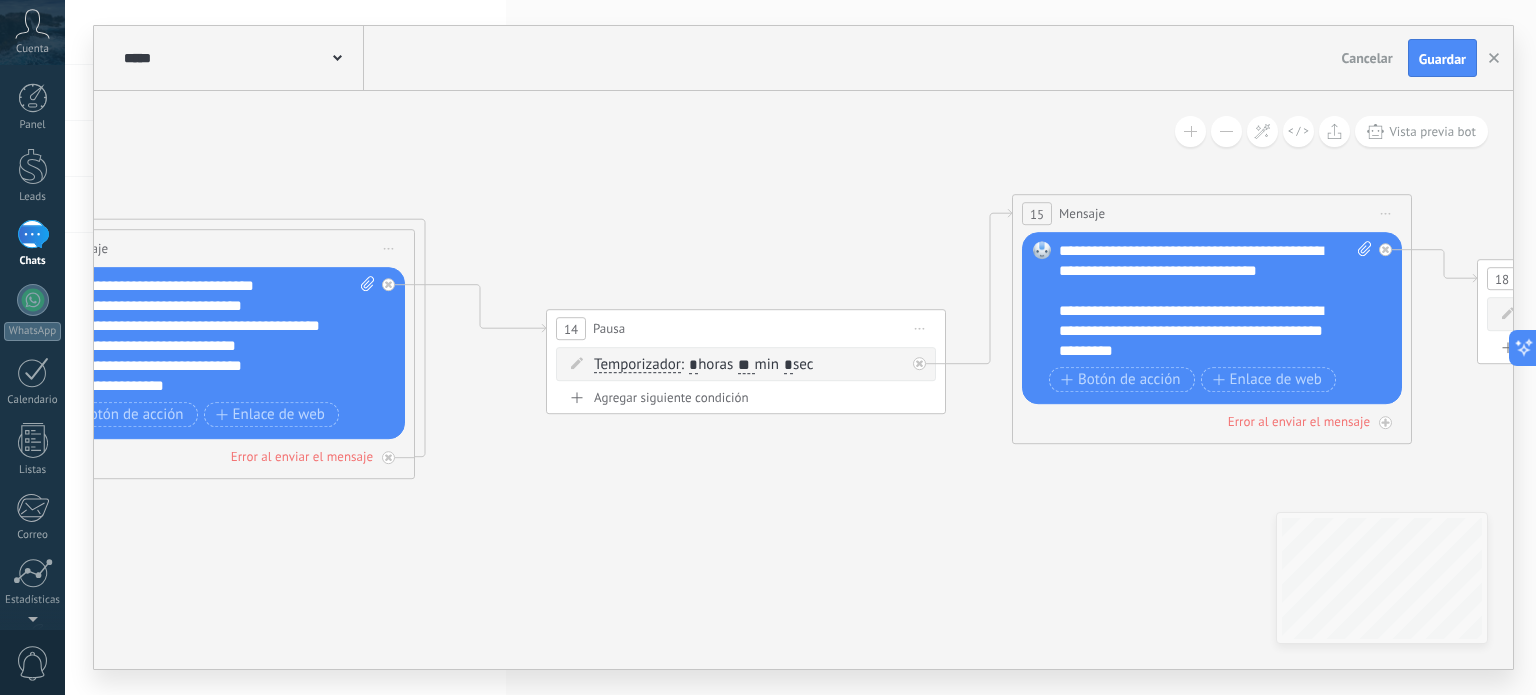 click 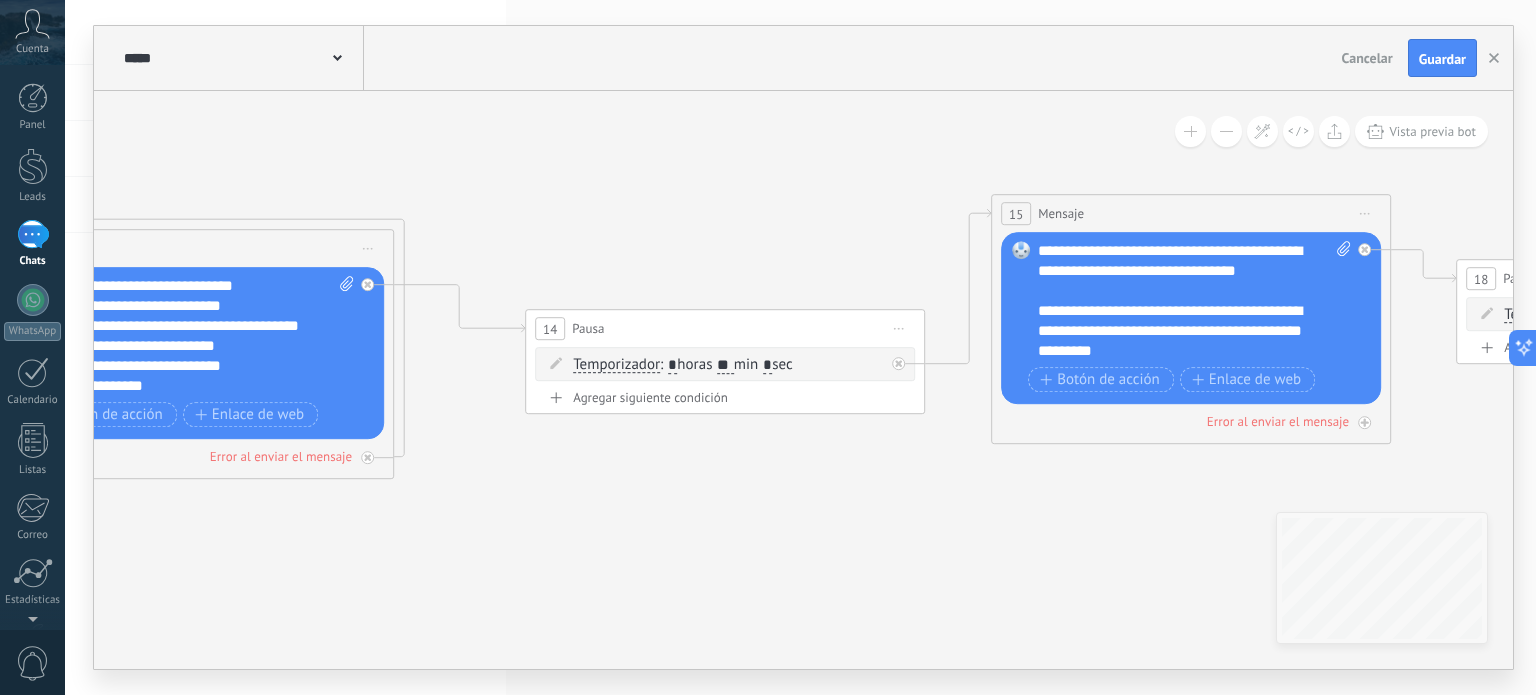 click 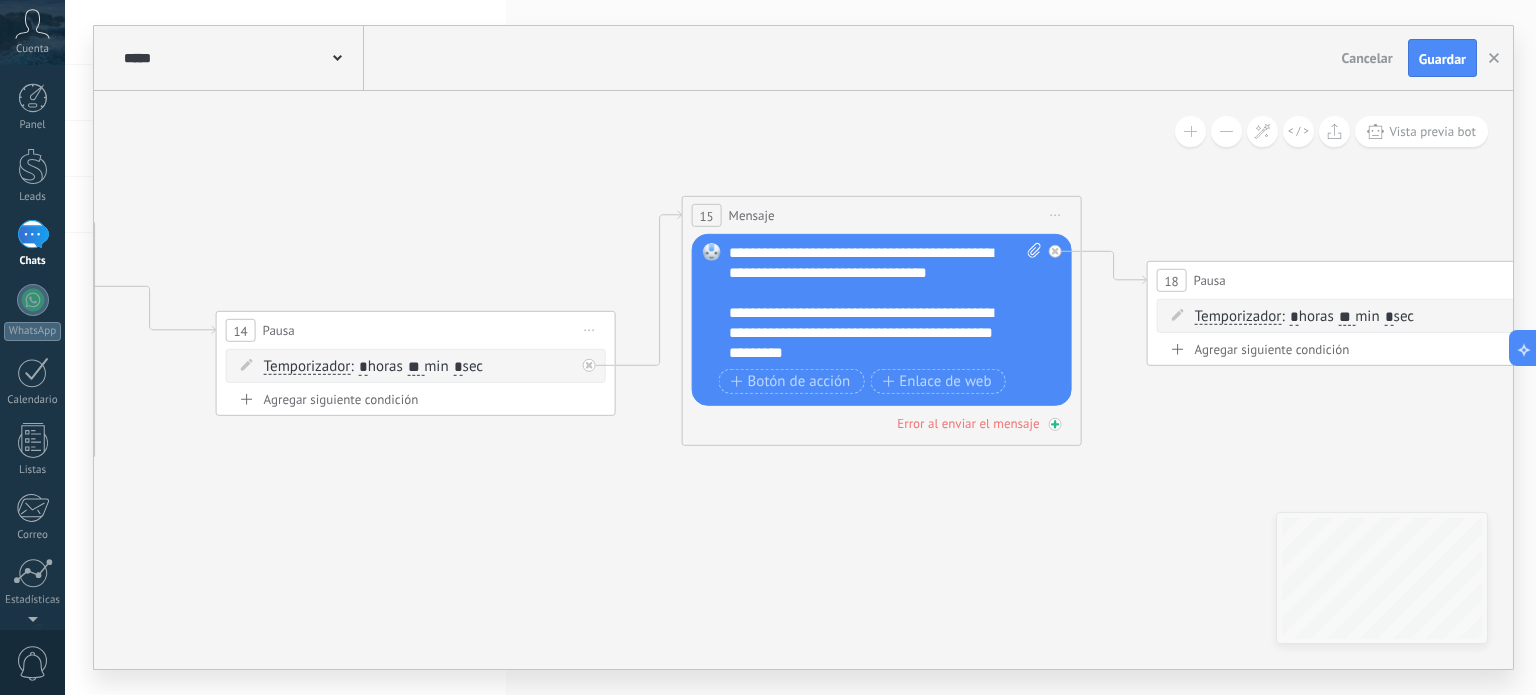 click on "Error al enviar el mensaje" at bounding box center [968, 423] 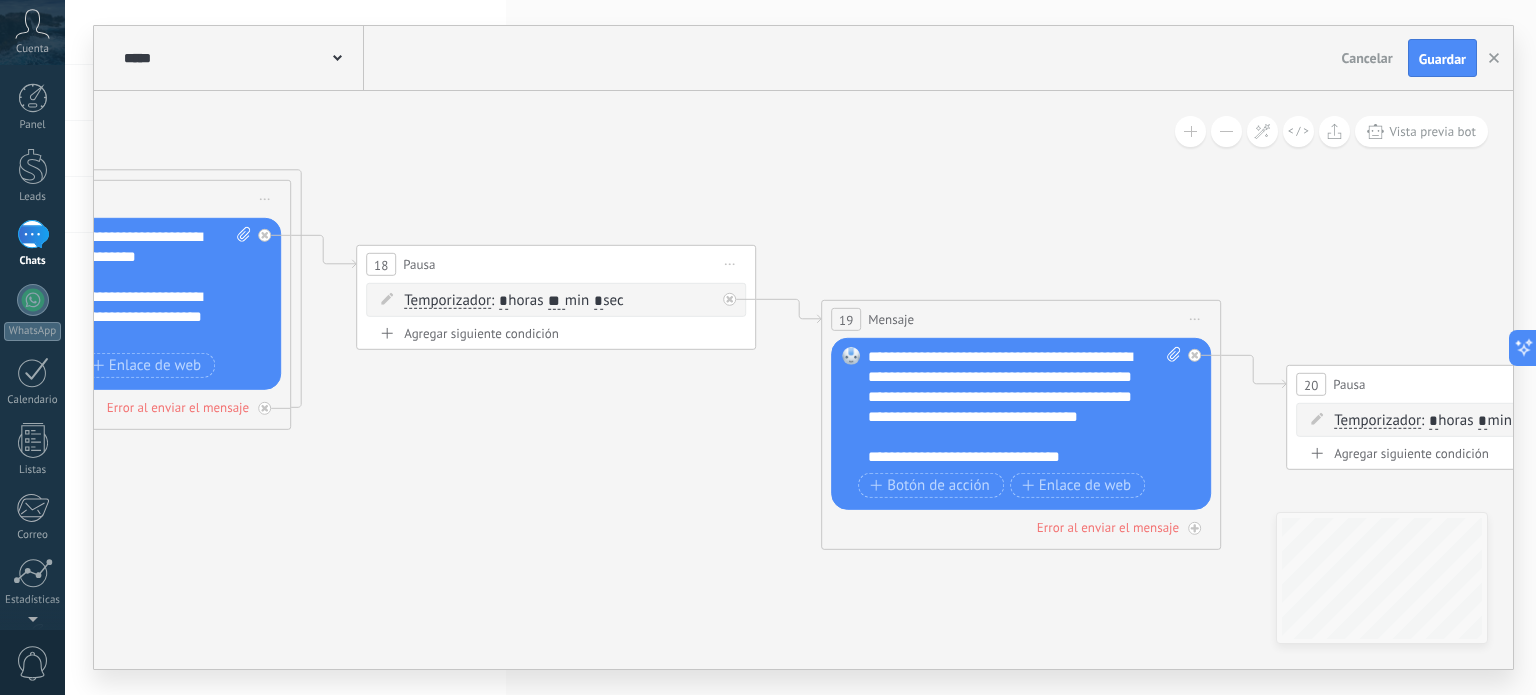 click 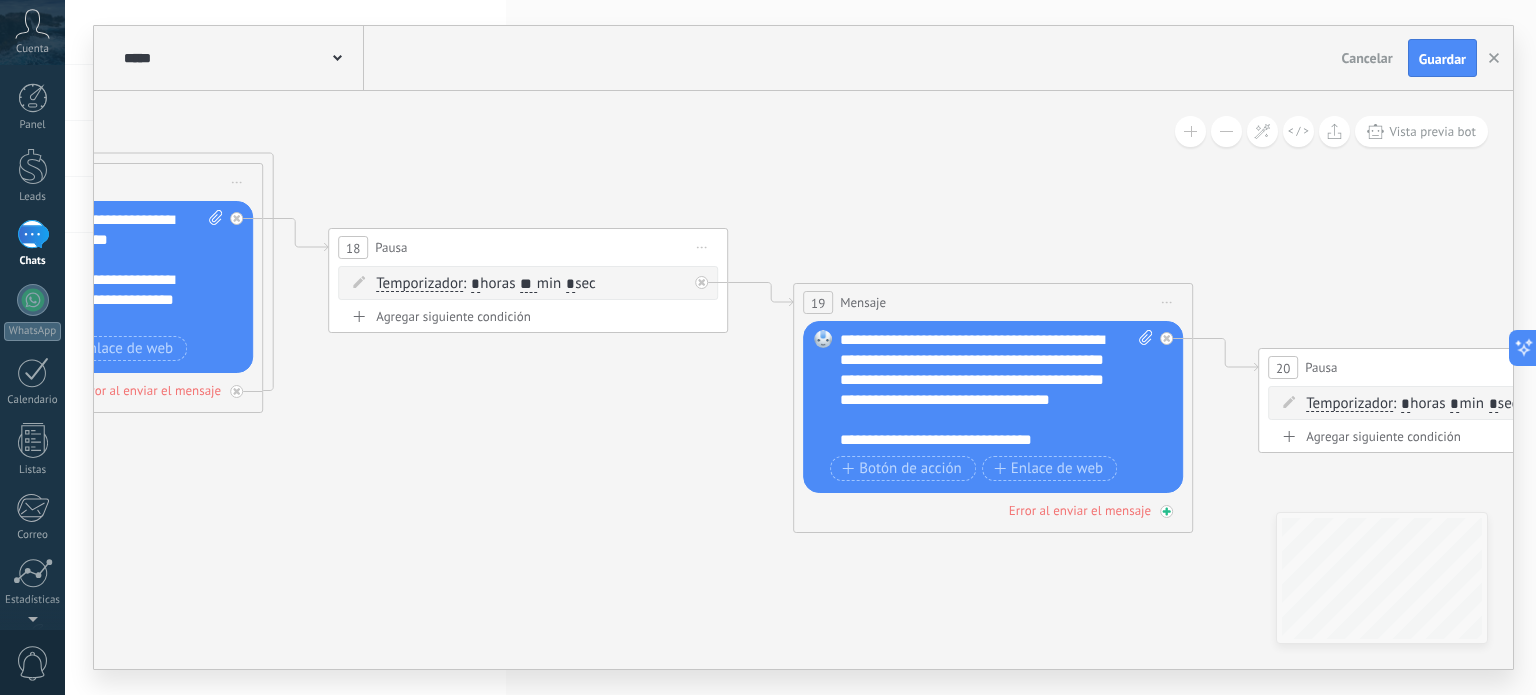 click on "Error al enviar el mensaje" at bounding box center (1080, 510) 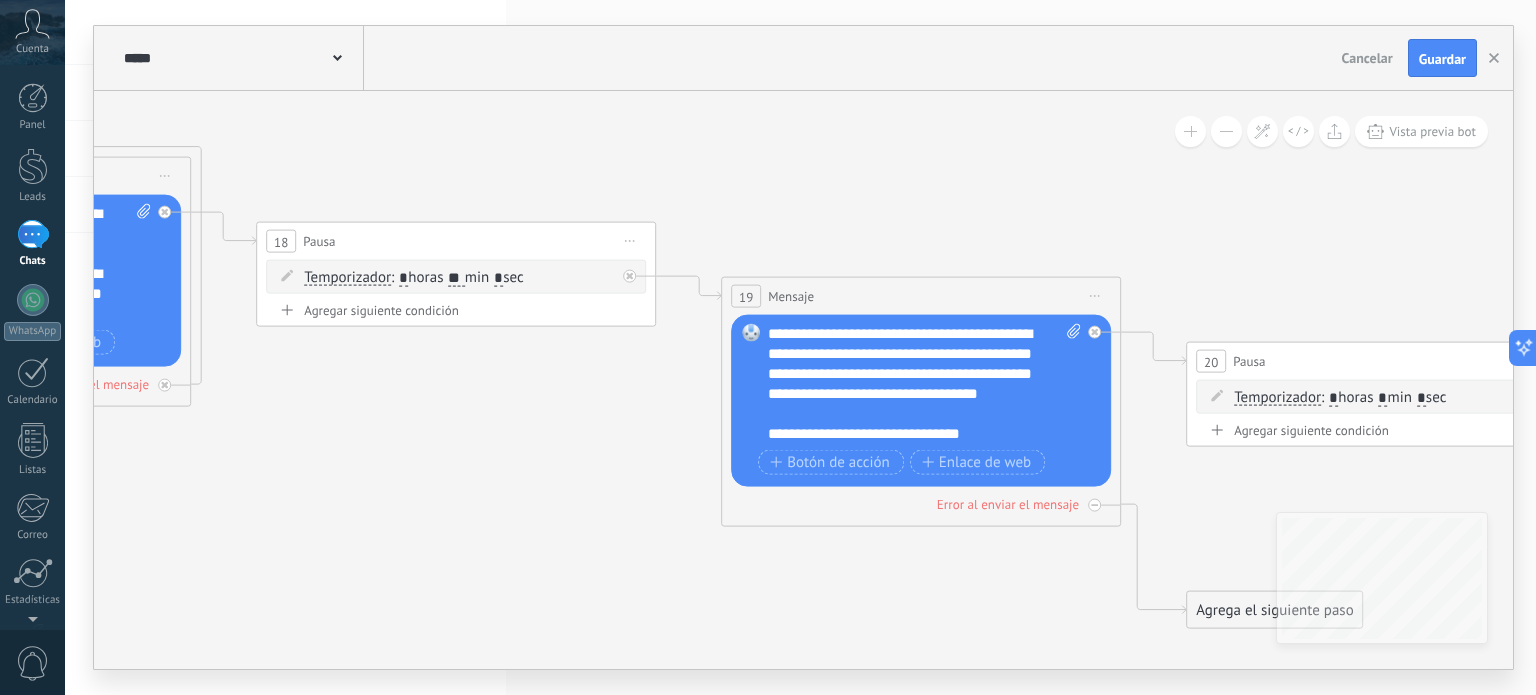 click 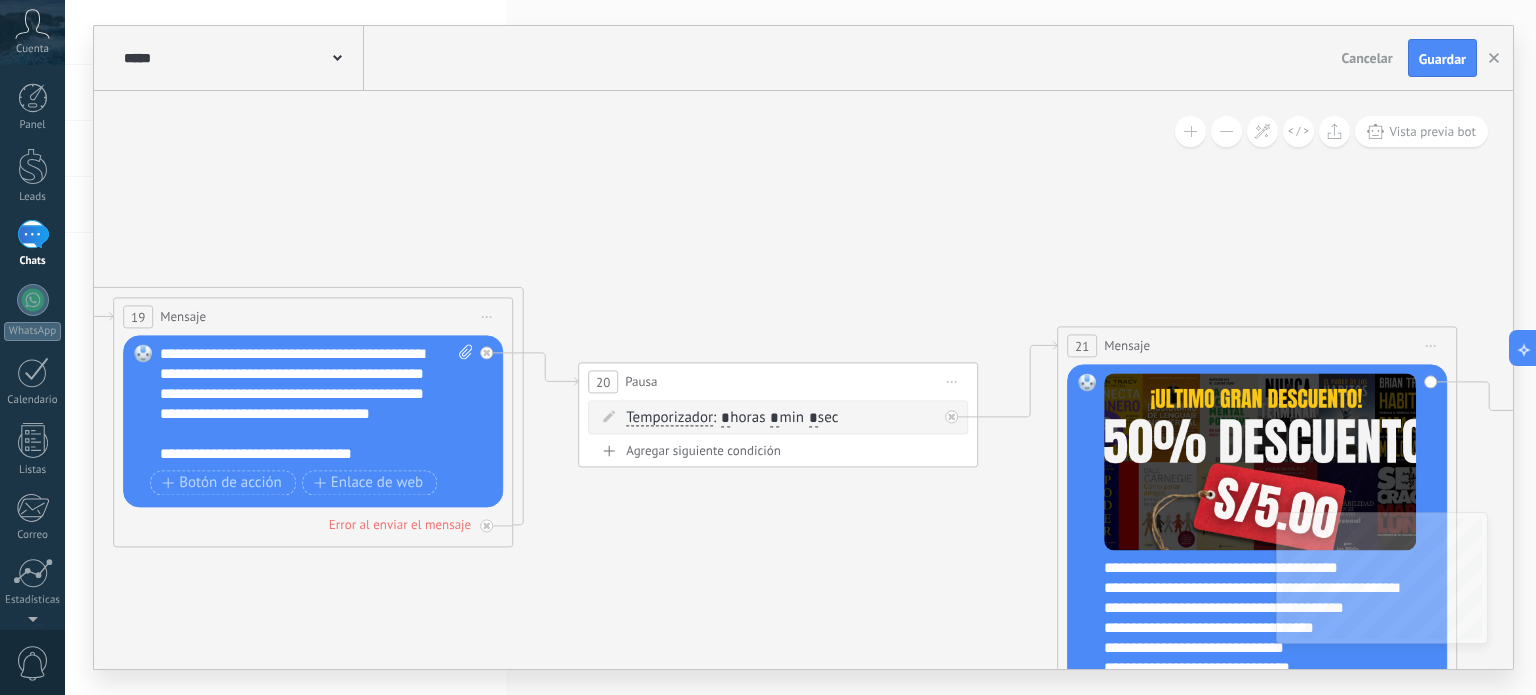 click 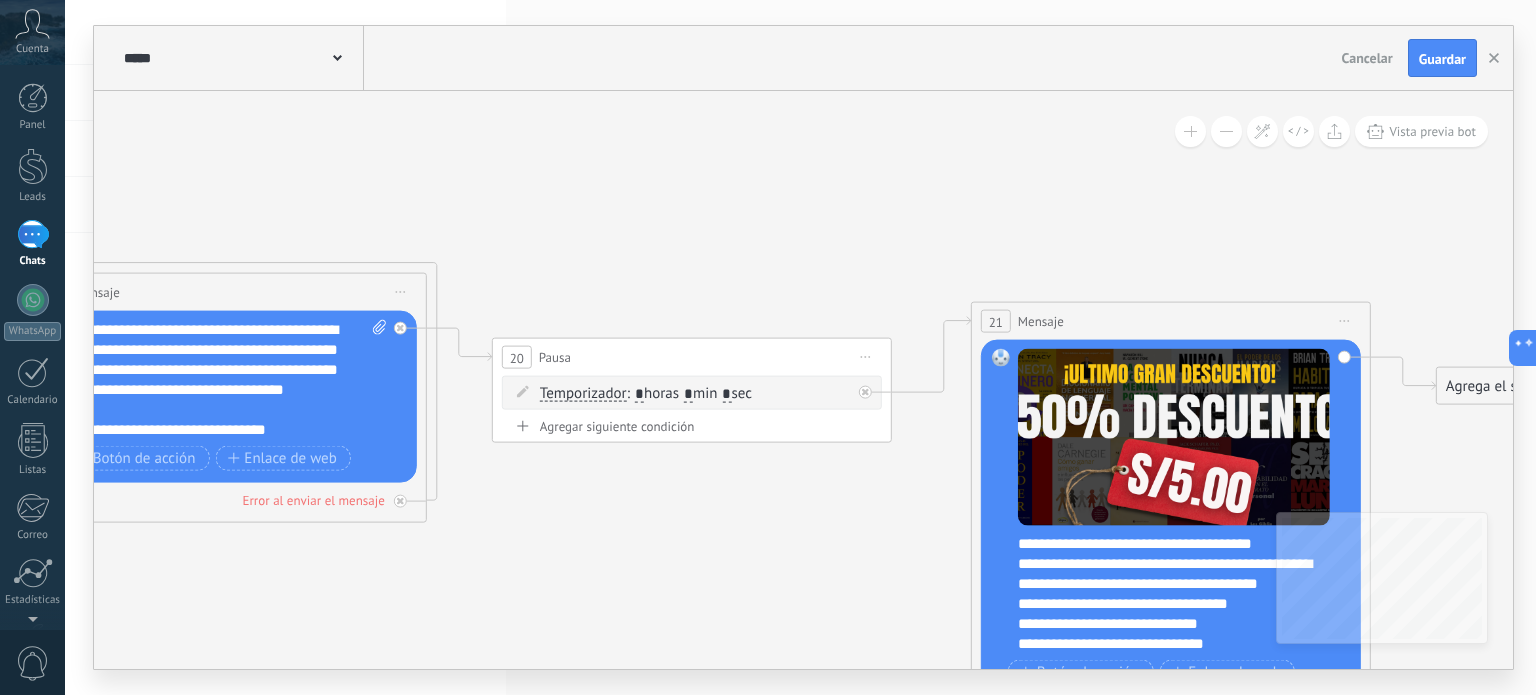 click 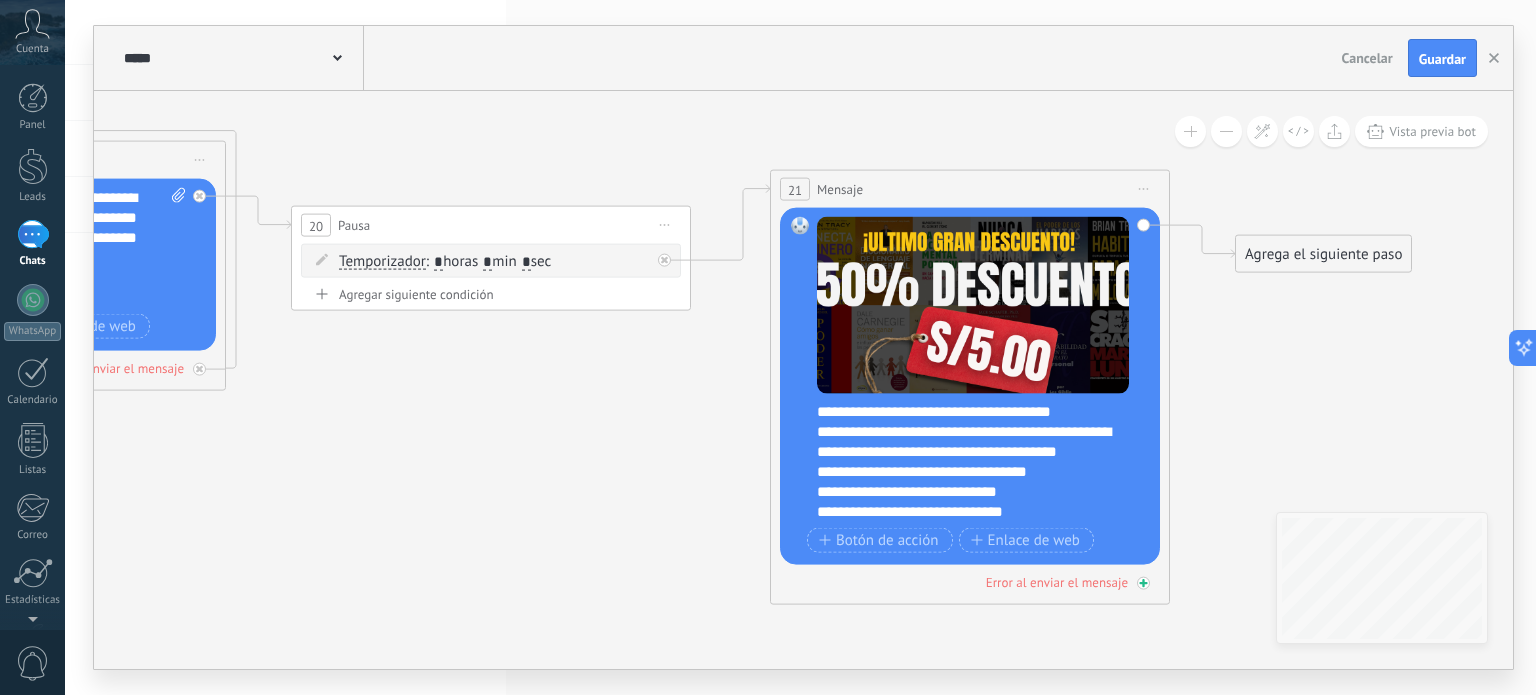 click on "Error al enviar el mensaje" at bounding box center [1057, 582] 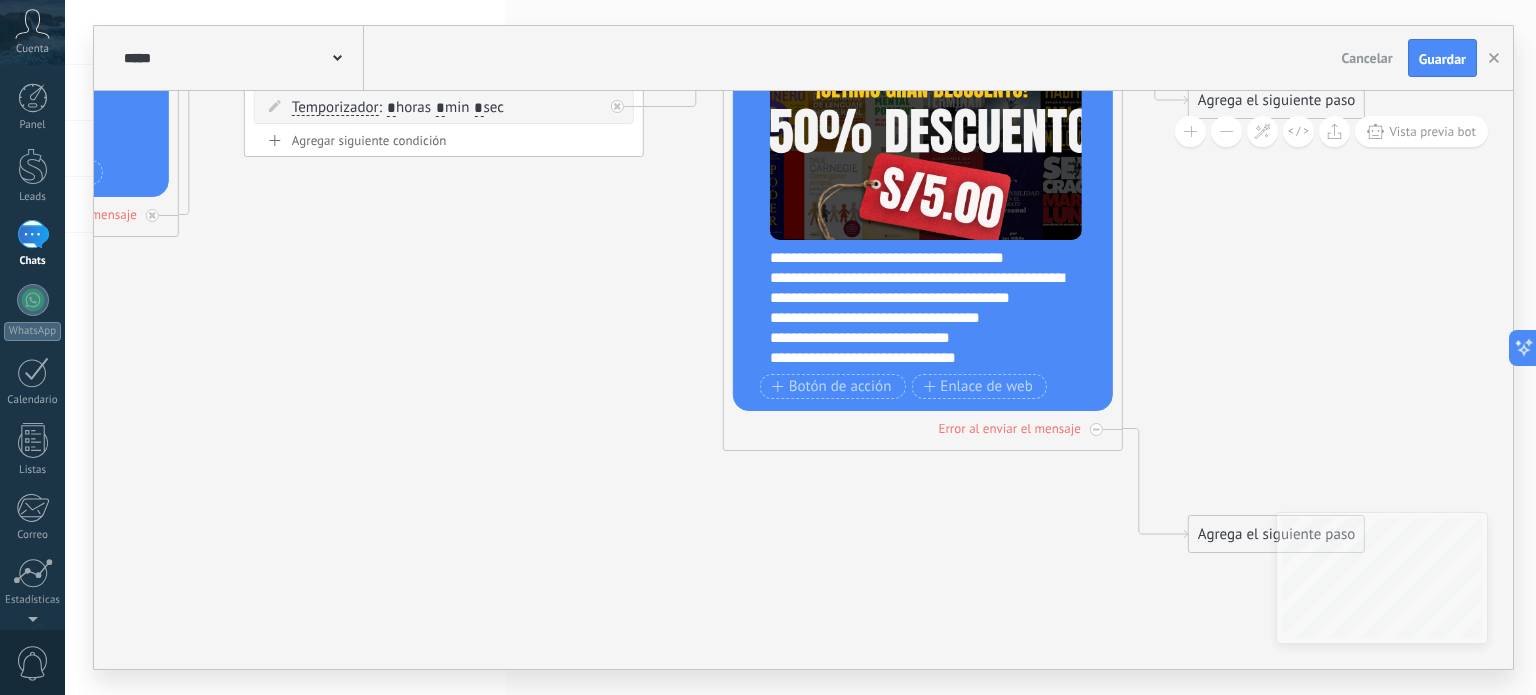 click 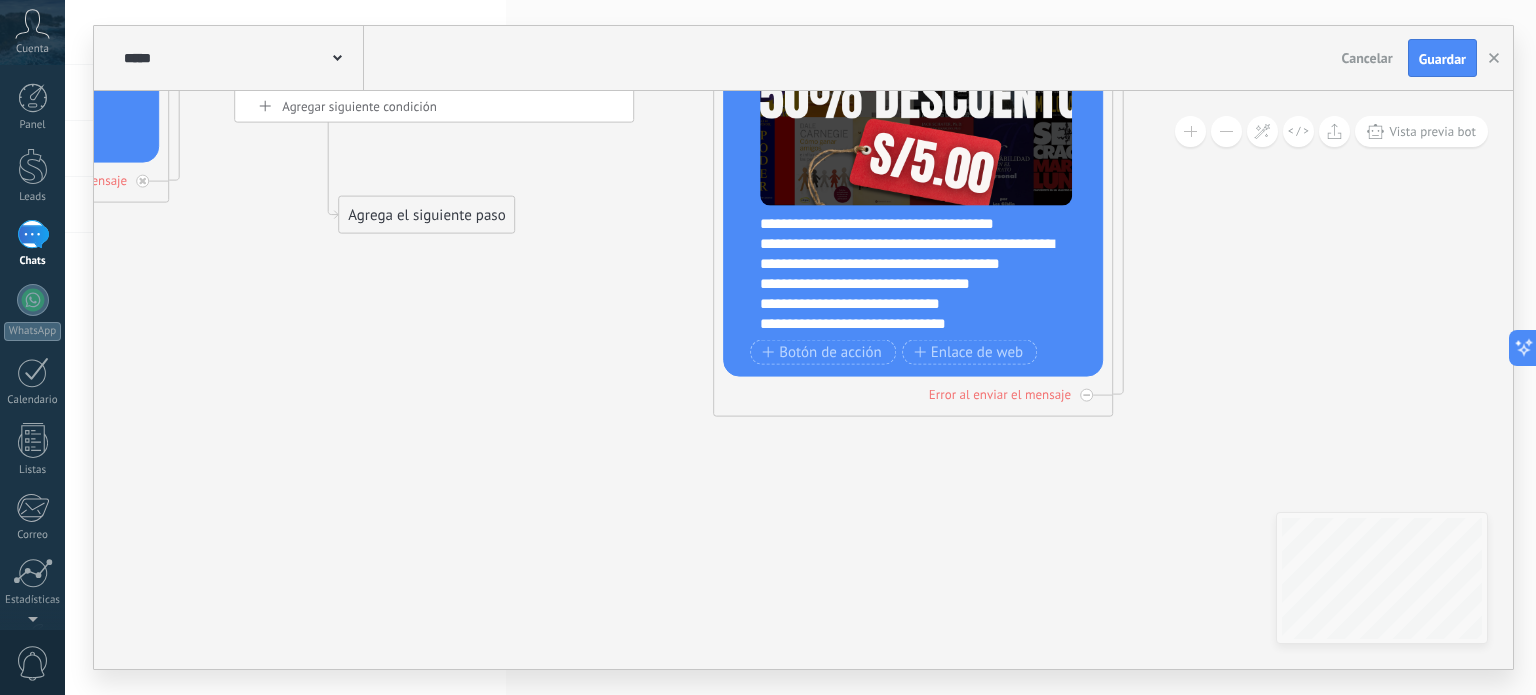 click on "Agrega el siguiente paso" at bounding box center (426, 215) 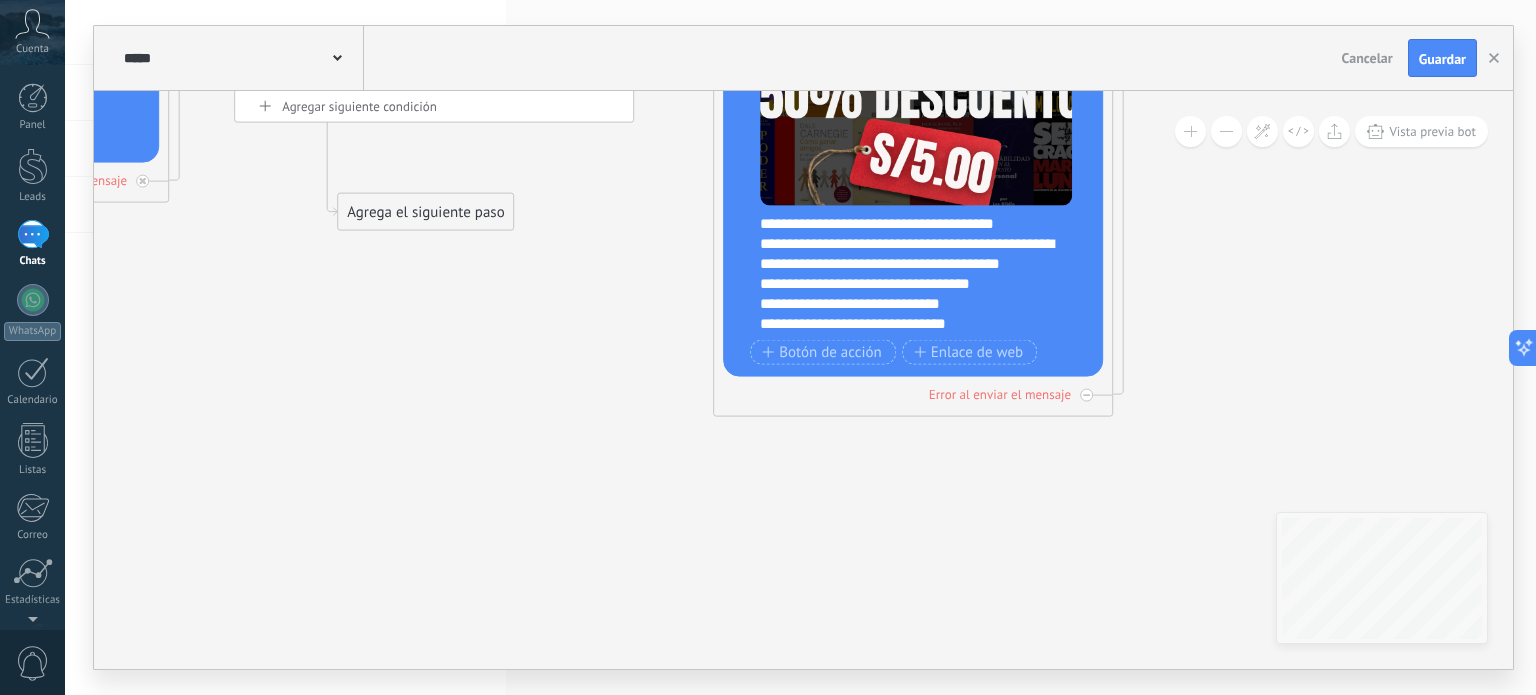 click 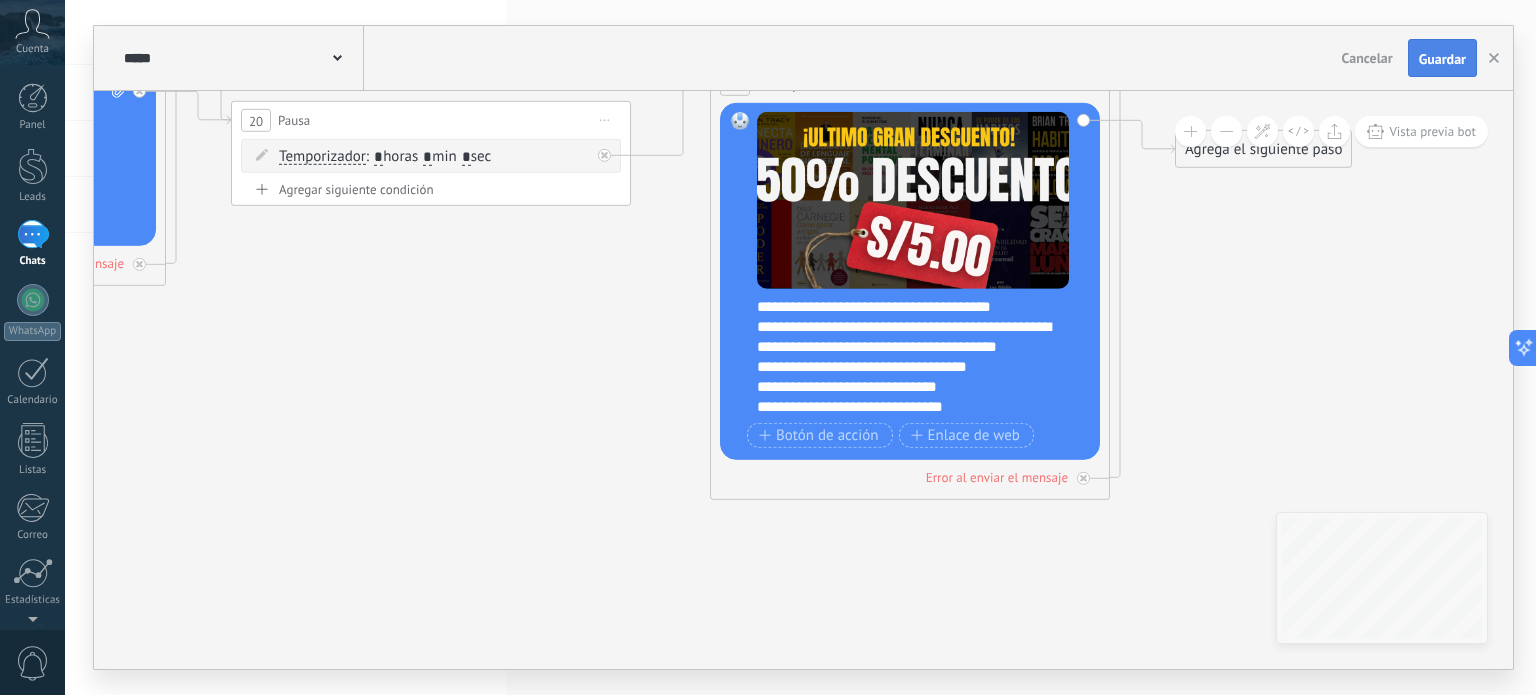 click on "Guardar" at bounding box center (1442, 59) 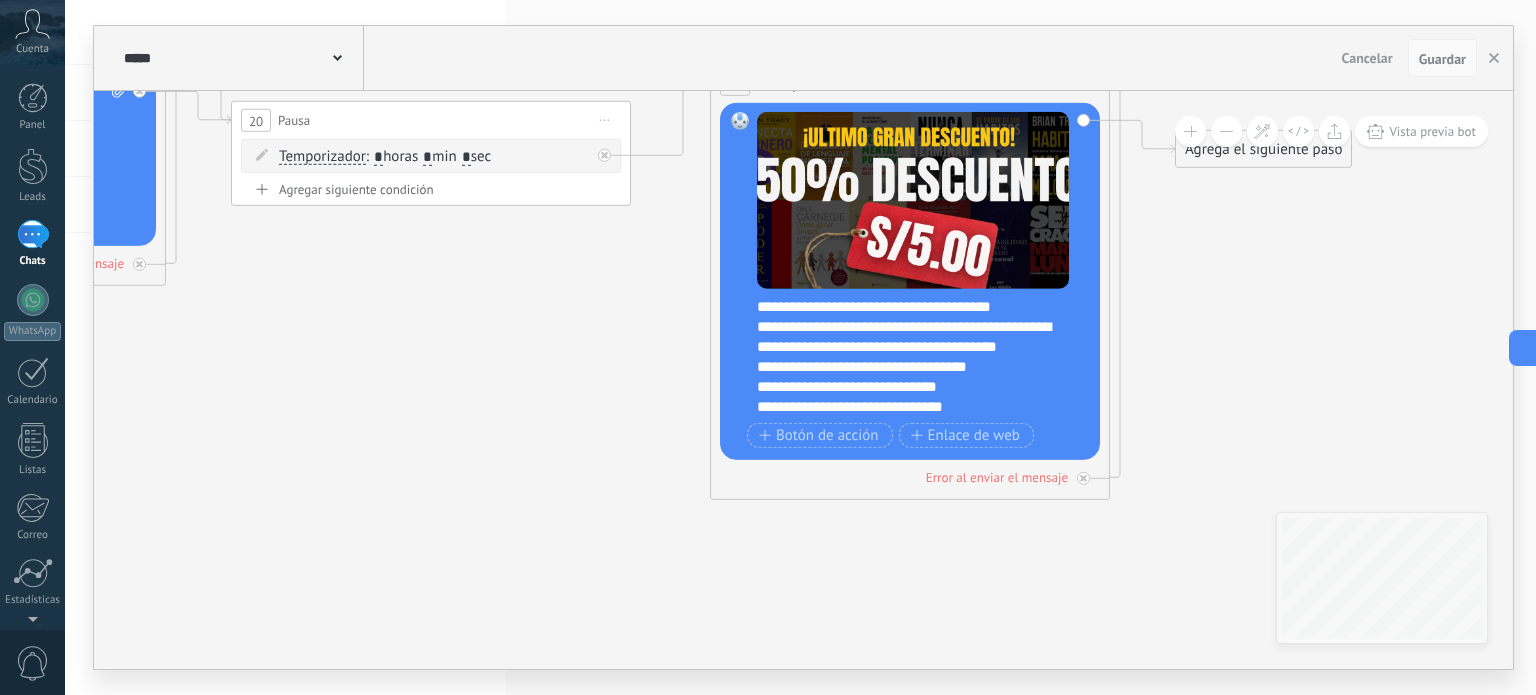 click on "Guardar" at bounding box center [1442, 59] 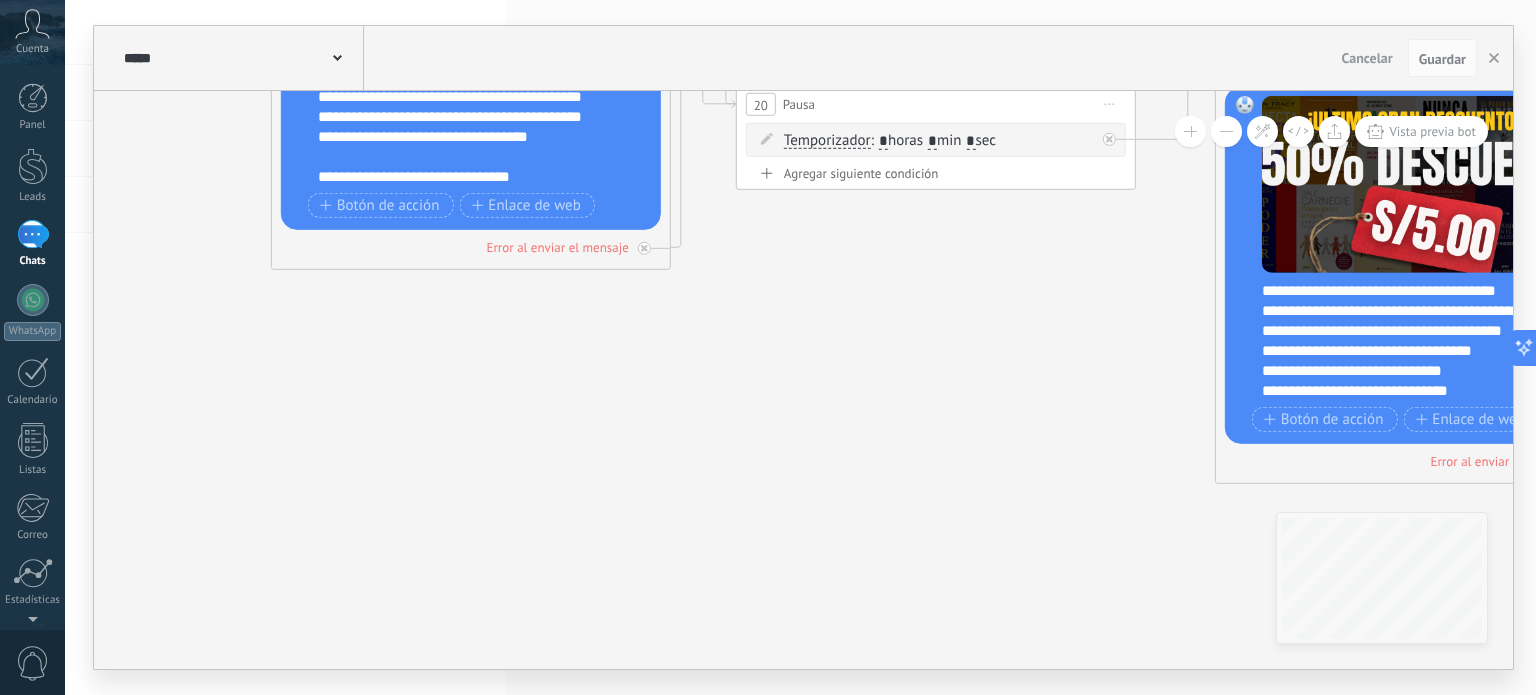 drag, startPoint x: 555, startPoint y: 413, endPoint x: 986, endPoint y: 369, distance: 433.2401 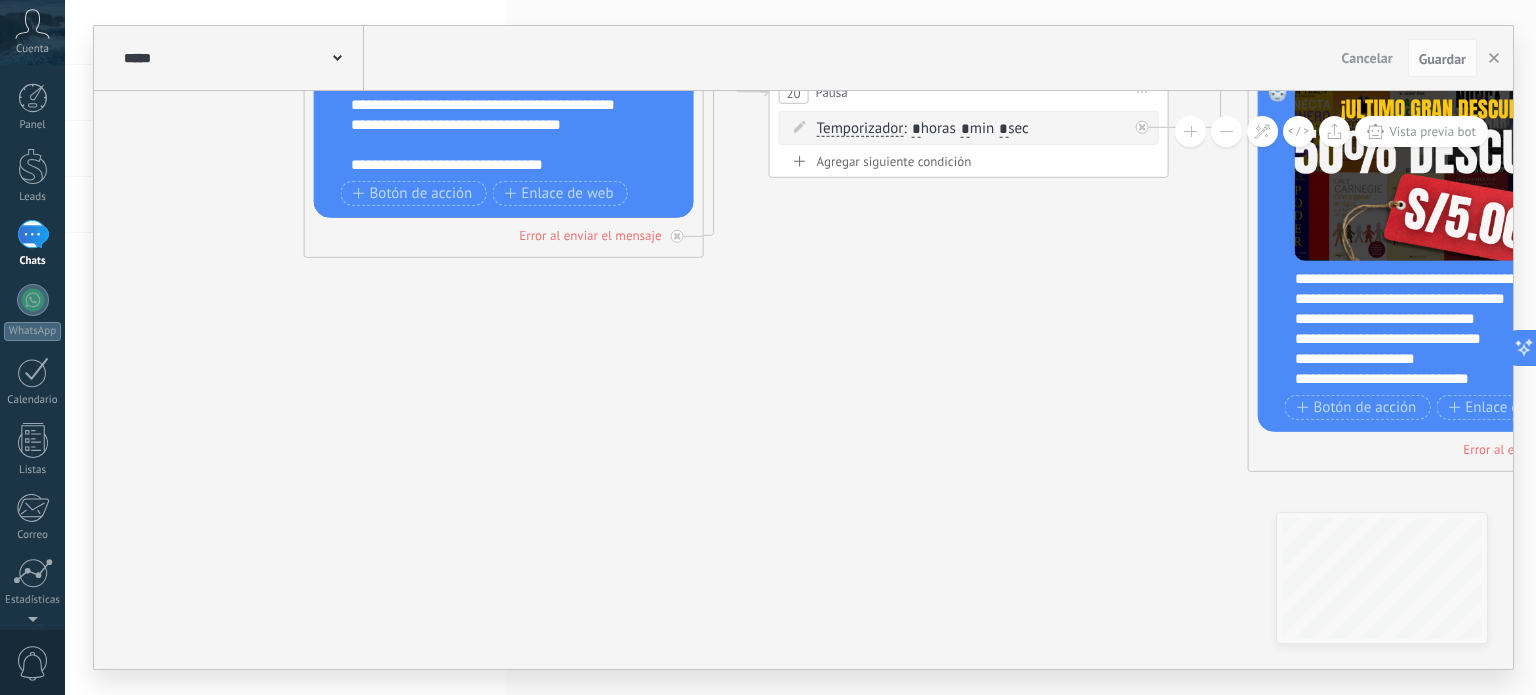 drag, startPoint x: 1016, startPoint y: 458, endPoint x: 1368, endPoint y: 439, distance: 352.51242 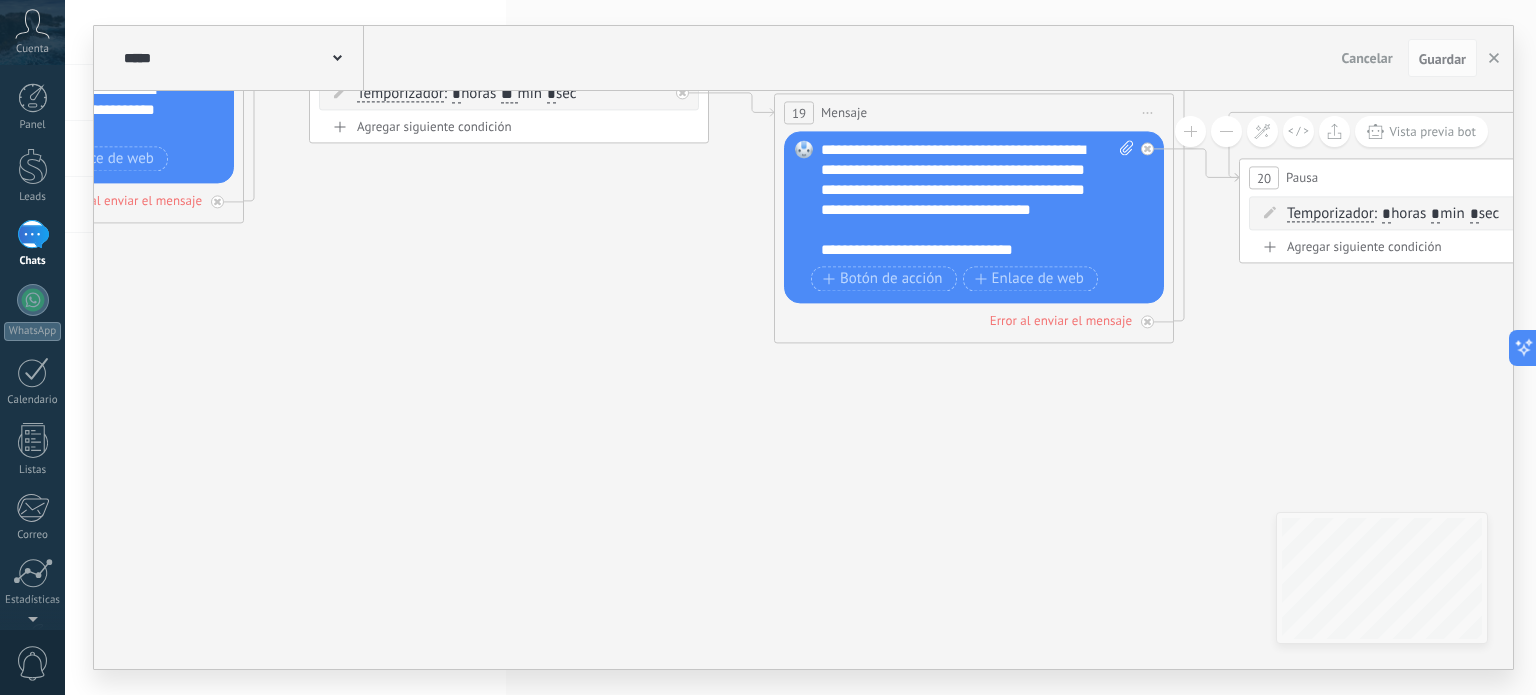 drag, startPoint x: 1064, startPoint y: 426, endPoint x: 1324, endPoint y: 467, distance: 263.21283 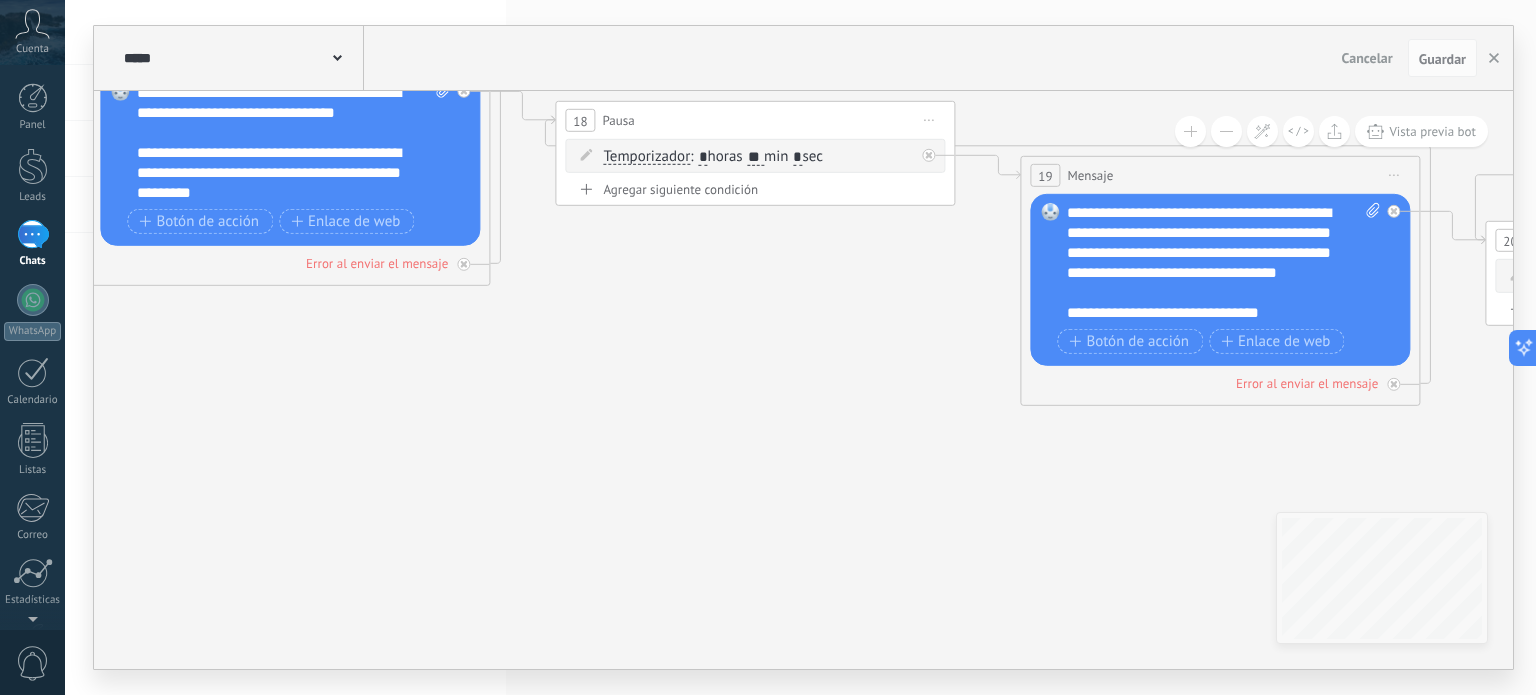 drag, startPoint x: 1094, startPoint y: 447, endPoint x: 1348, endPoint y: 475, distance: 255.53865 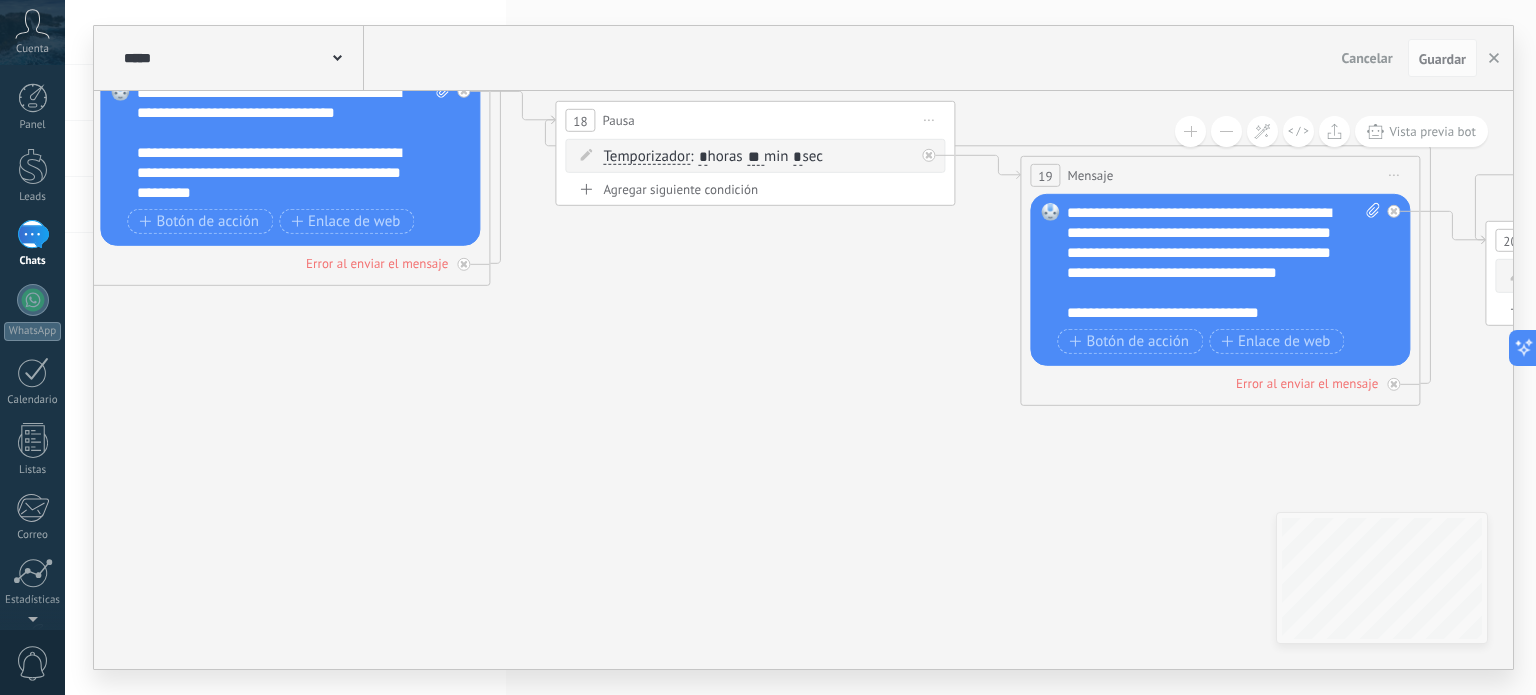 click 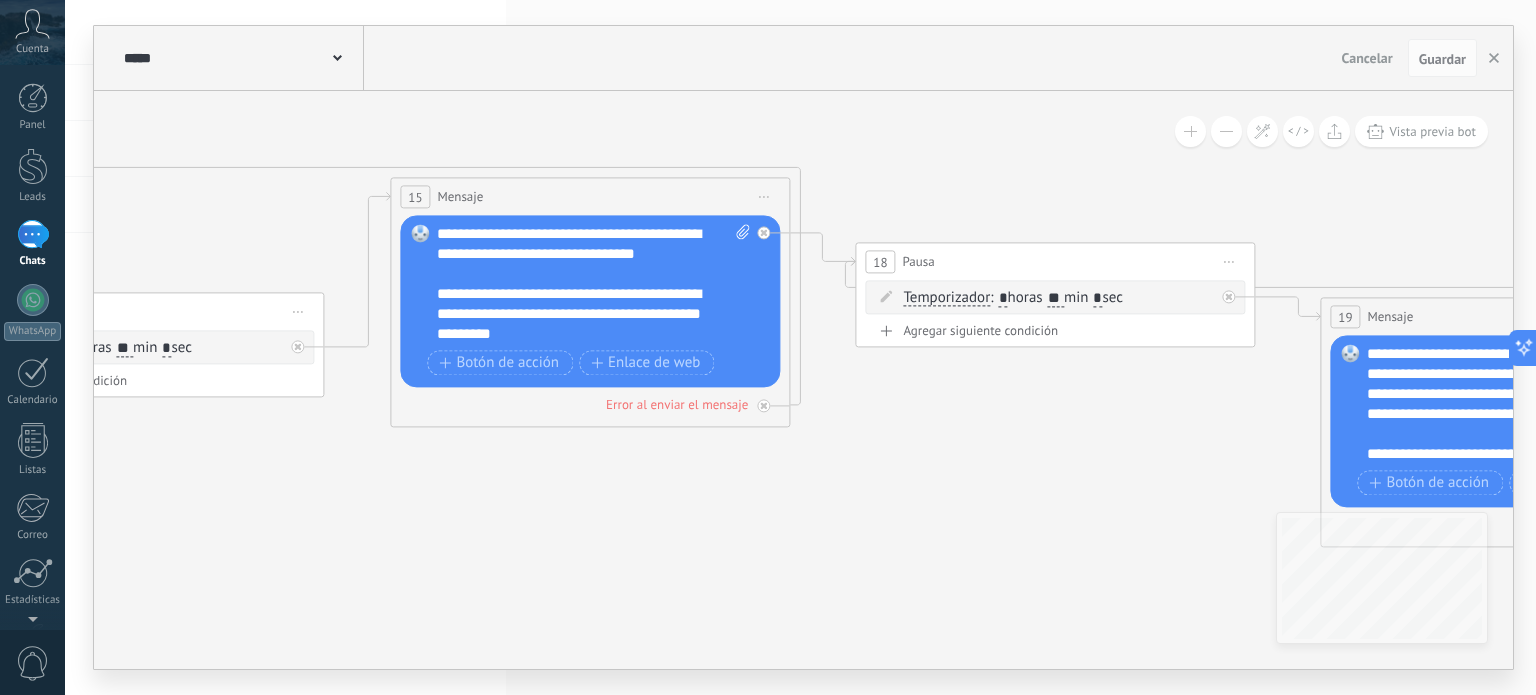 drag, startPoint x: 264, startPoint y: 239, endPoint x: 1223, endPoint y: 303, distance: 961.1332 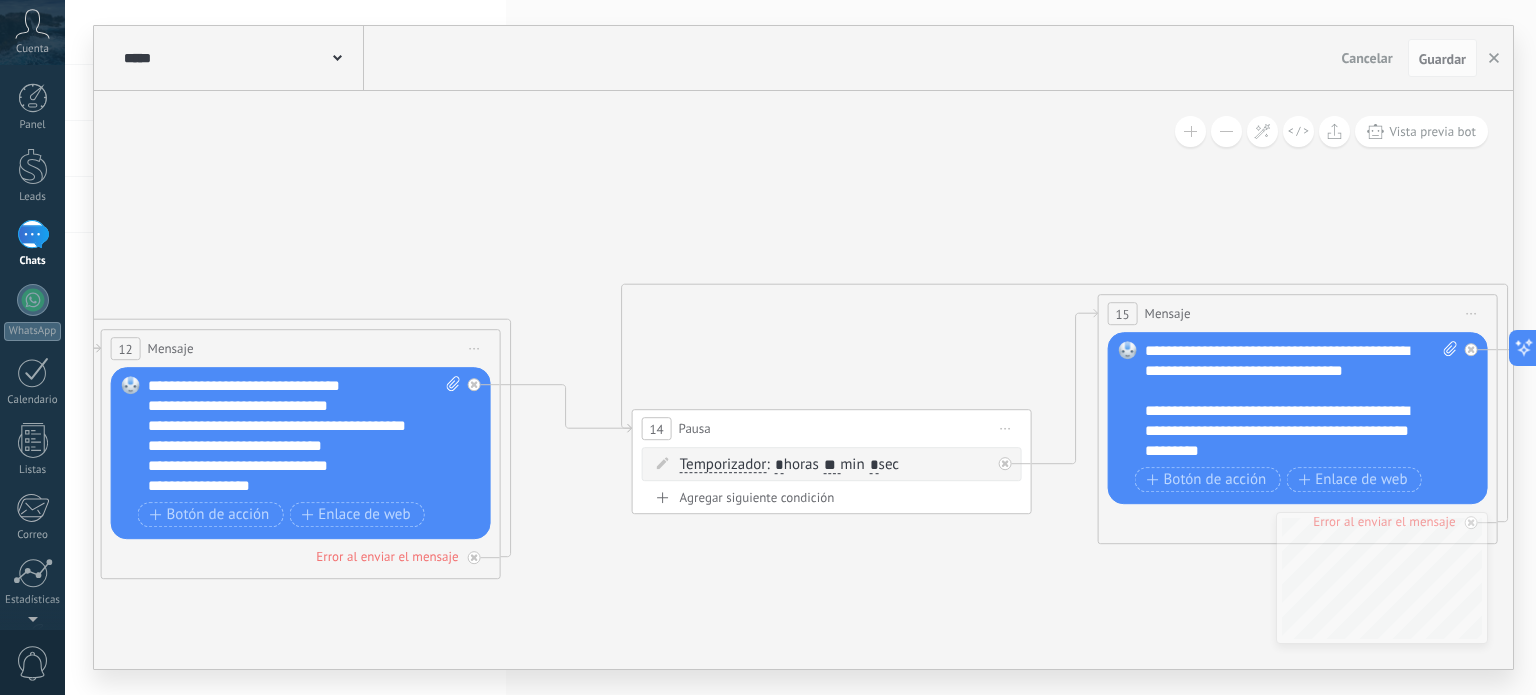 click at bounding box center [1226, 131] 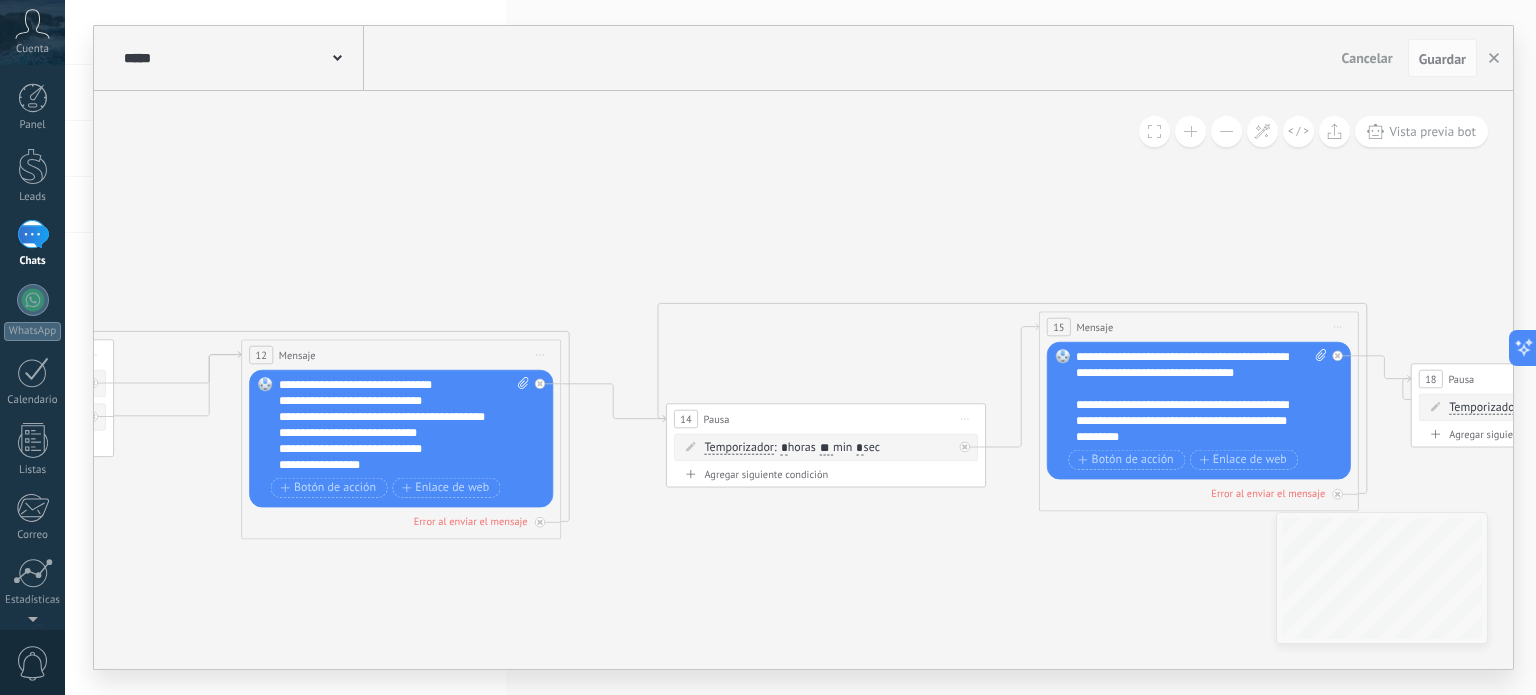 click at bounding box center [1226, 131] 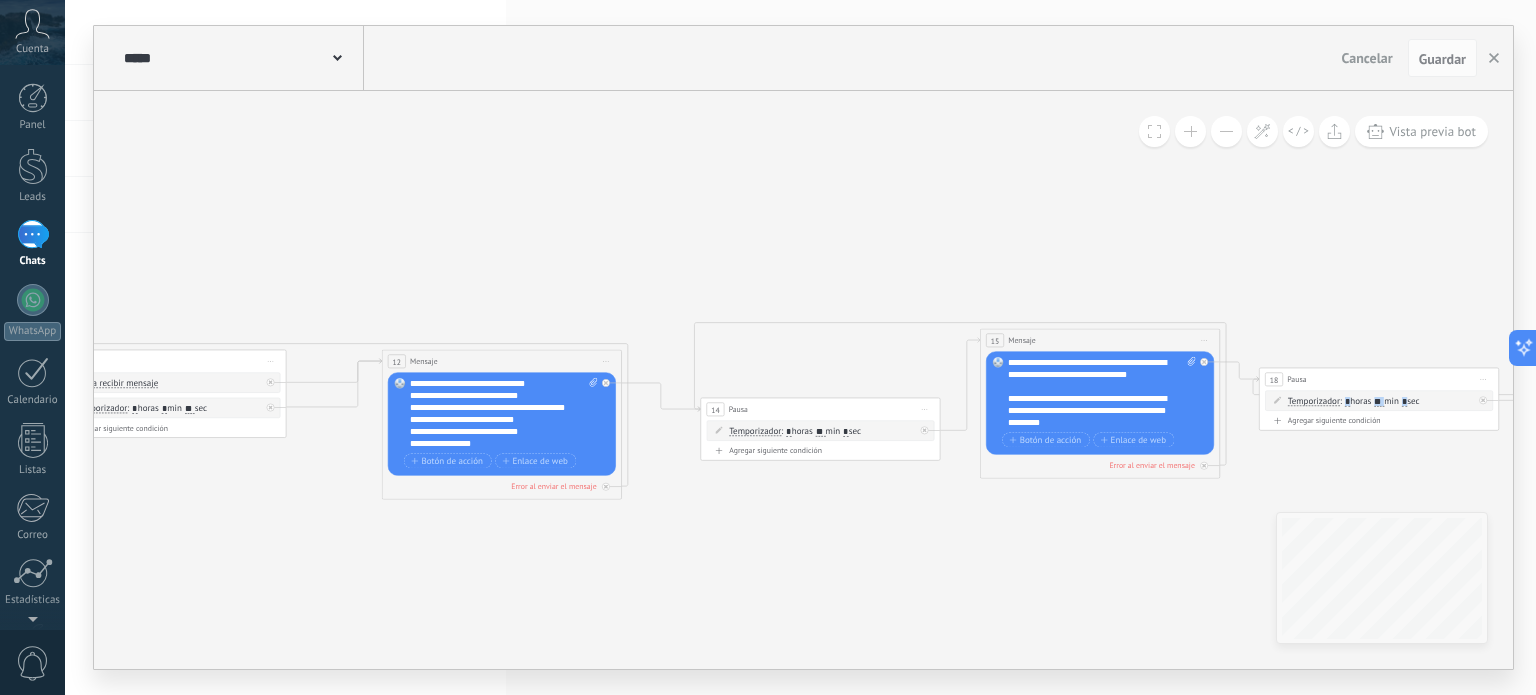 click at bounding box center (1226, 131) 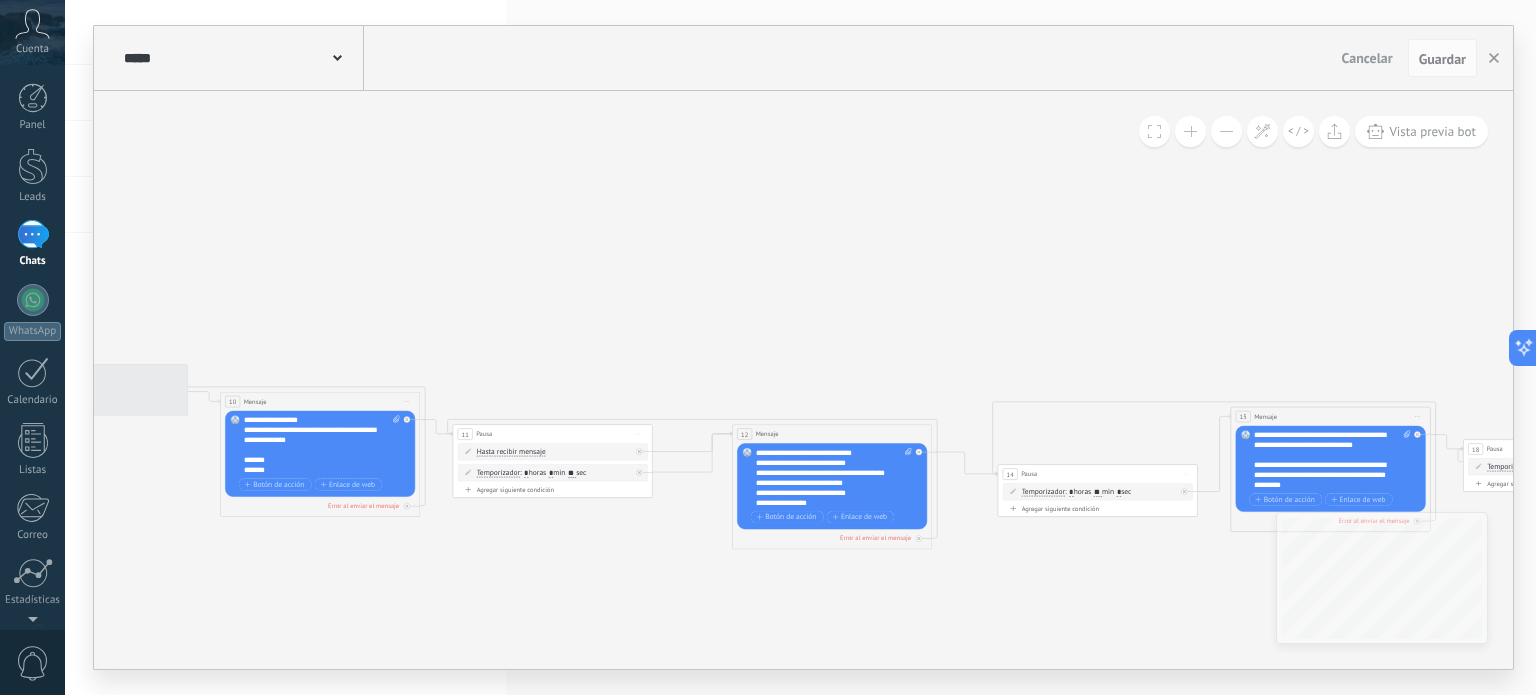 drag, startPoint x: 870, startPoint y: 290, endPoint x: 1100, endPoint y: 248, distance: 233.80333 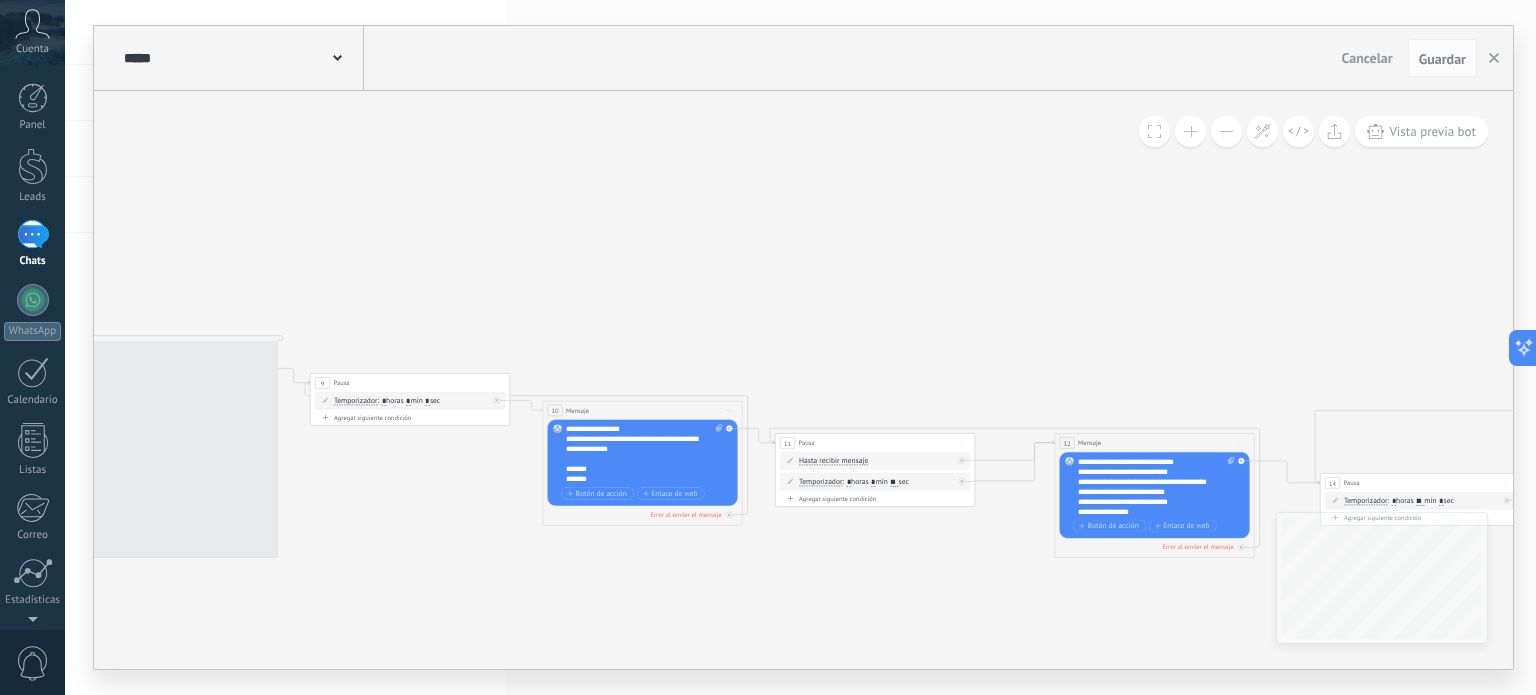 drag, startPoint x: 733, startPoint y: 277, endPoint x: 979, endPoint y: 303, distance: 247.37016 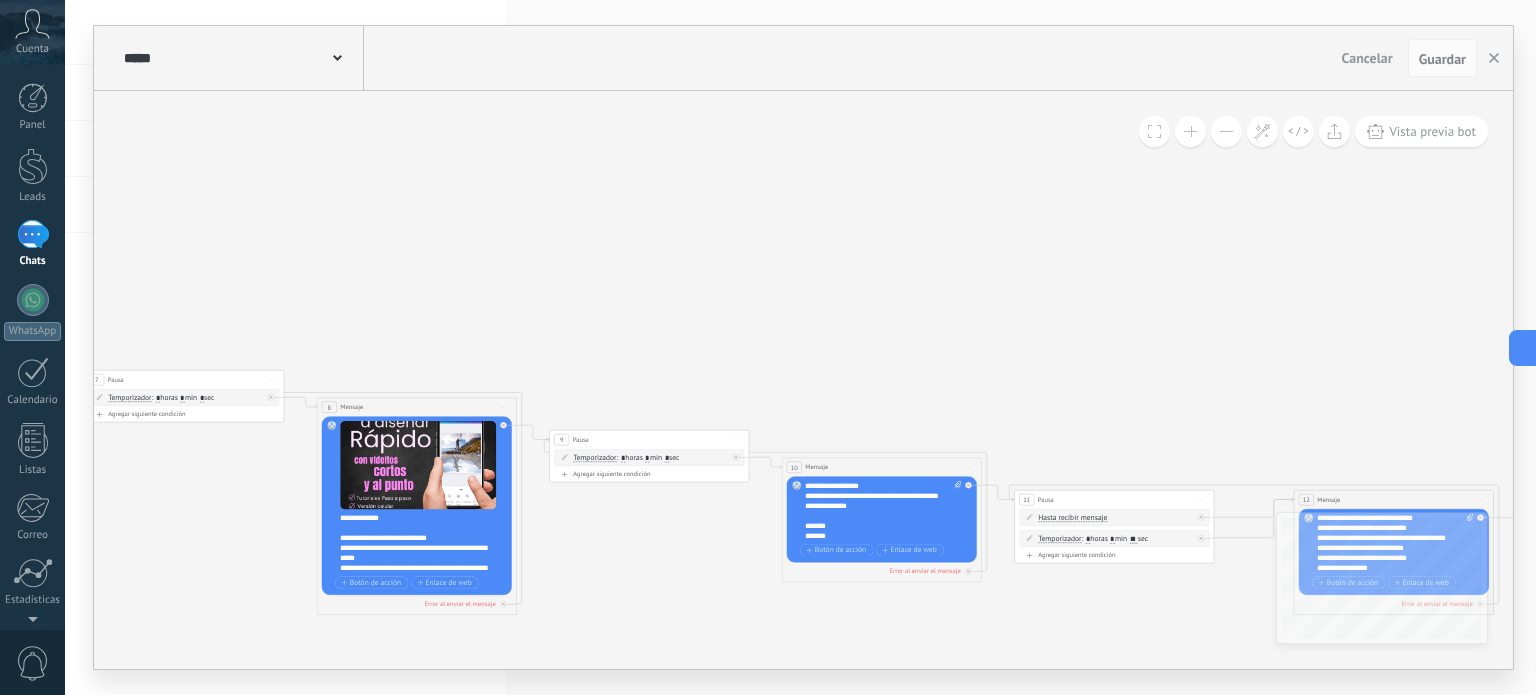 drag, startPoint x: 627, startPoint y: 281, endPoint x: 1000, endPoint y: 331, distance: 376.33627 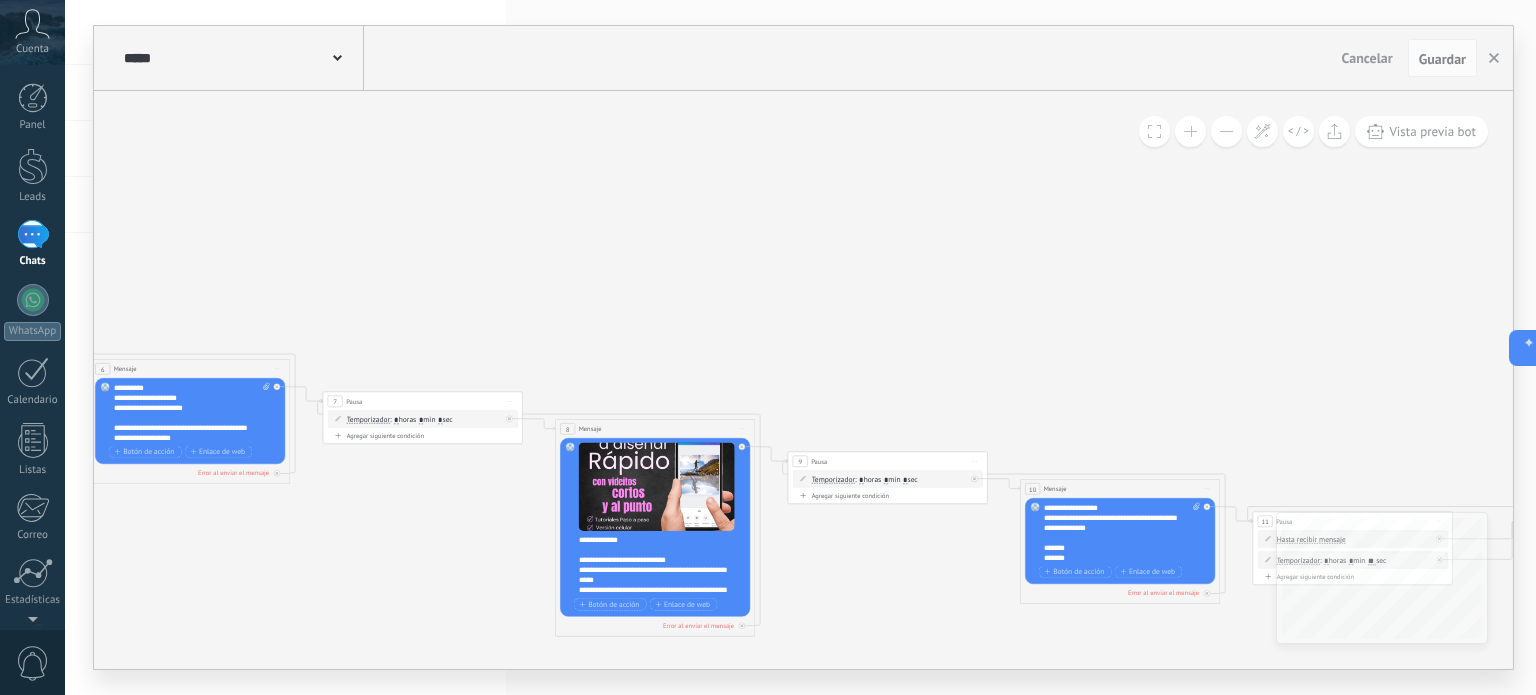 click 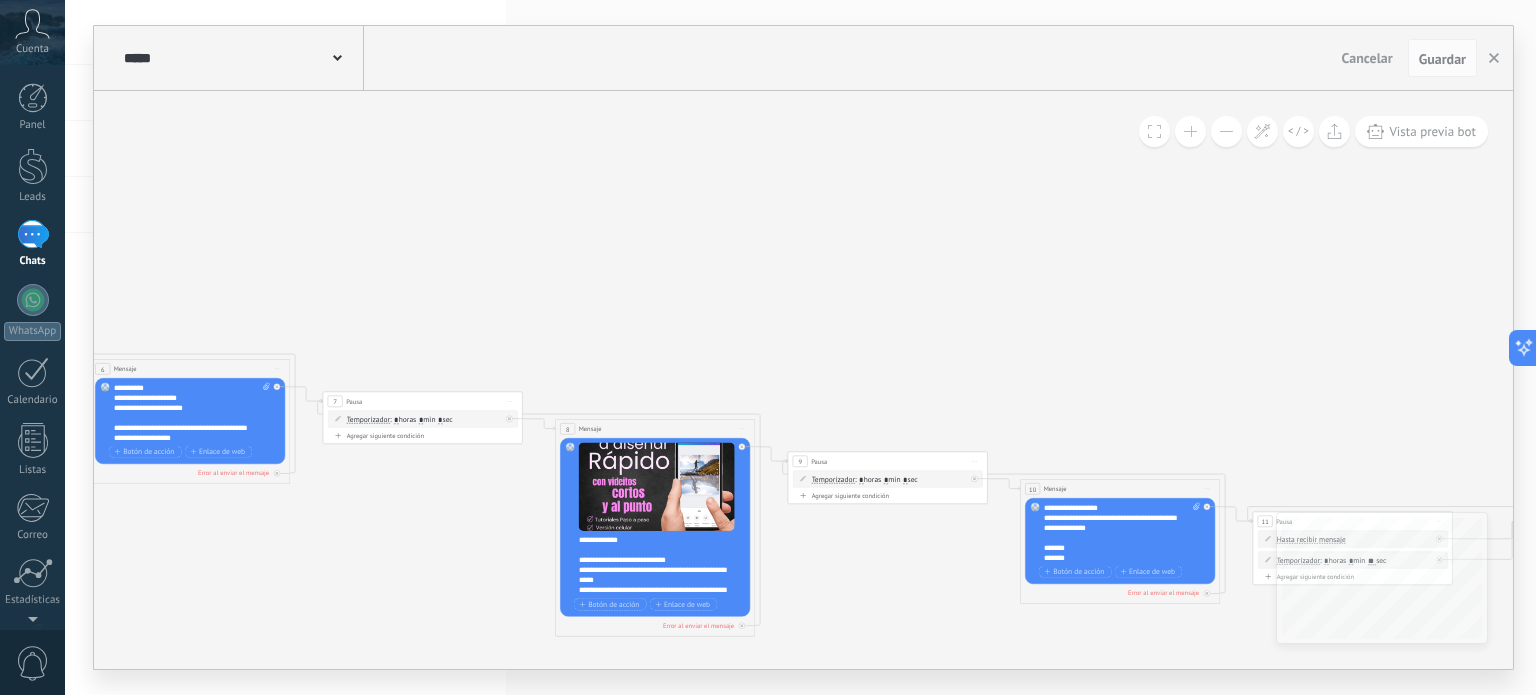 drag, startPoint x: 536, startPoint y: 271, endPoint x: 949, endPoint y: 361, distance: 422.69257 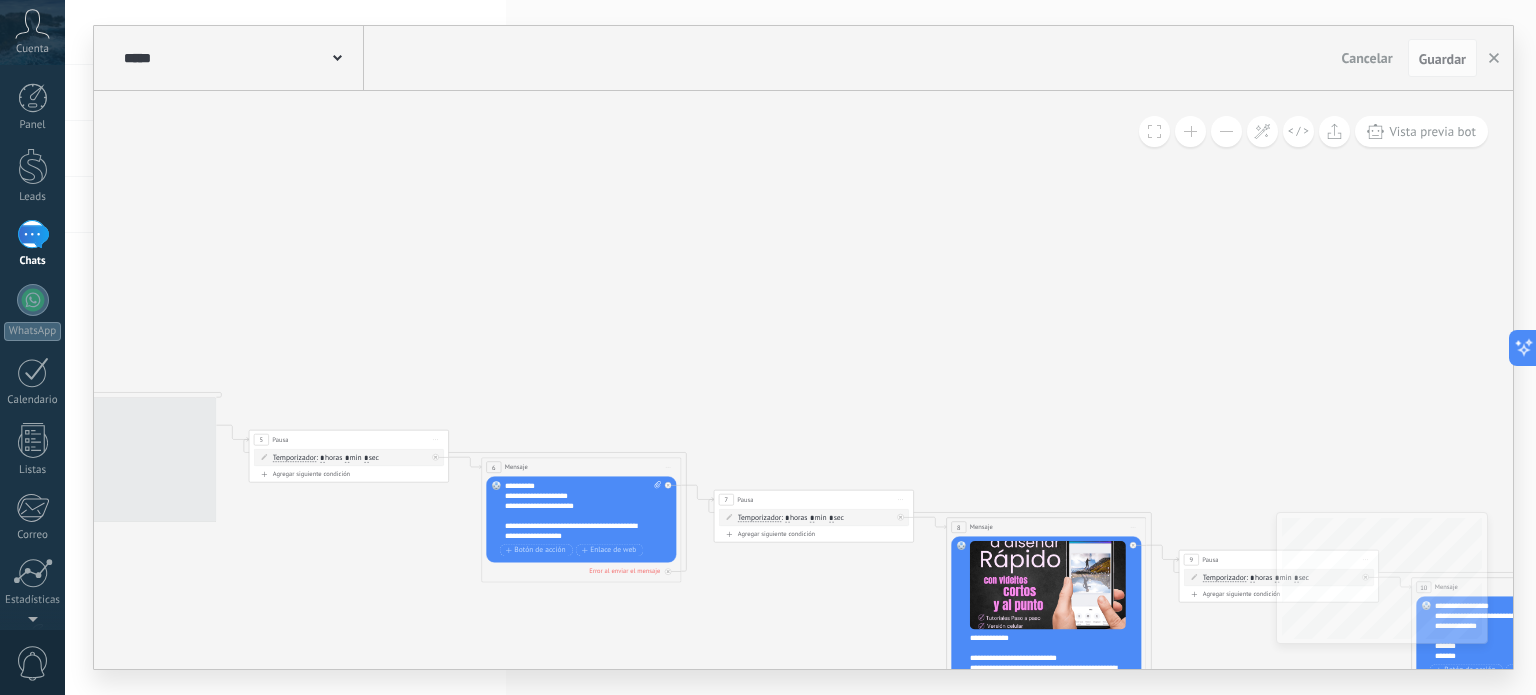 click 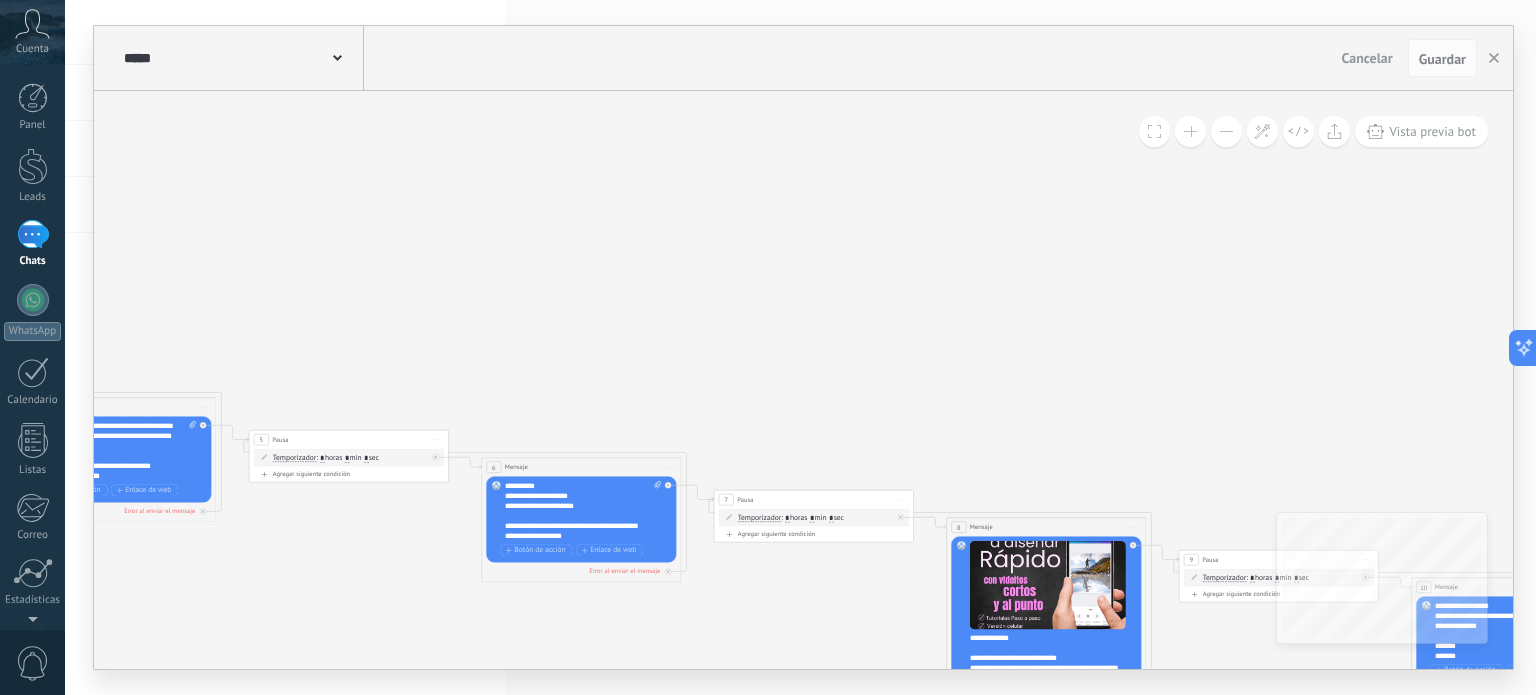 drag, startPoint x: 544, startPoint y: 315, endPoint x: 1058, endPoint y: 332, distance: 514.28107 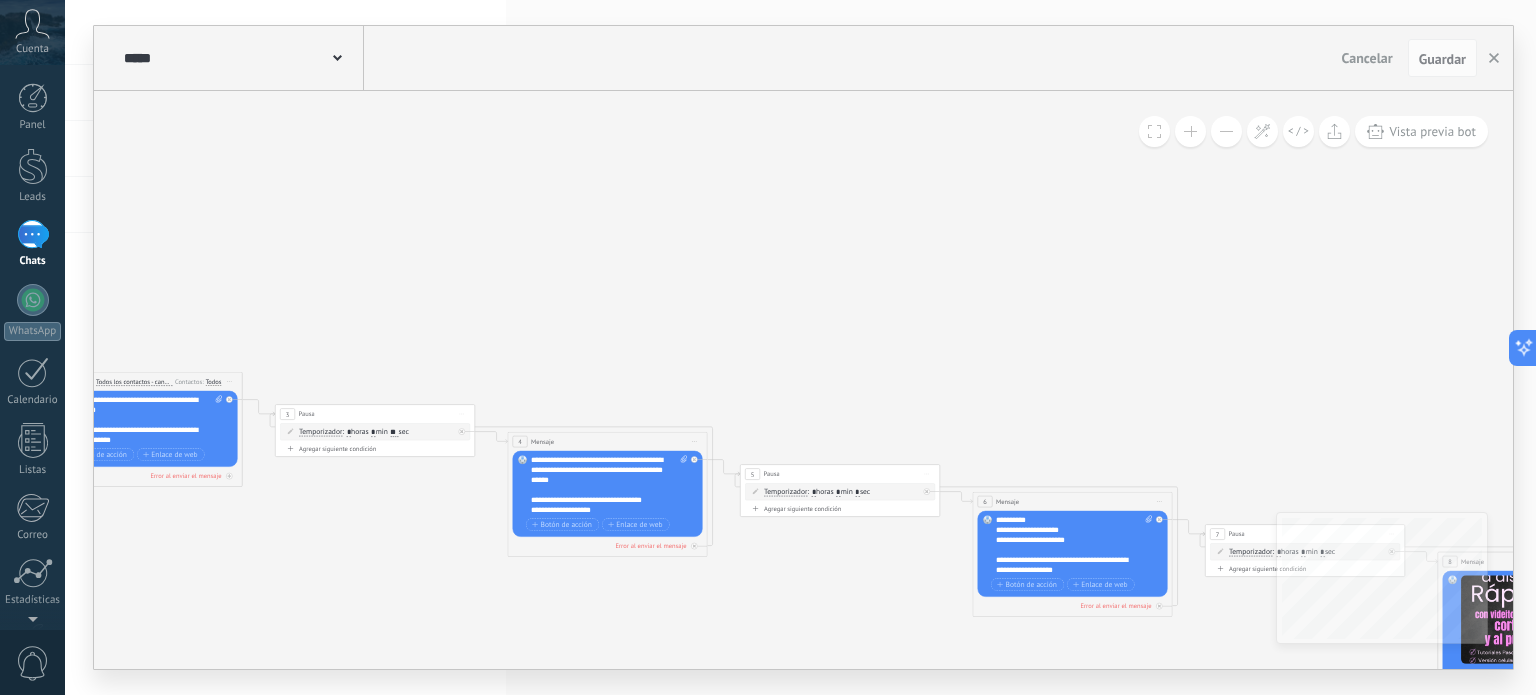 click 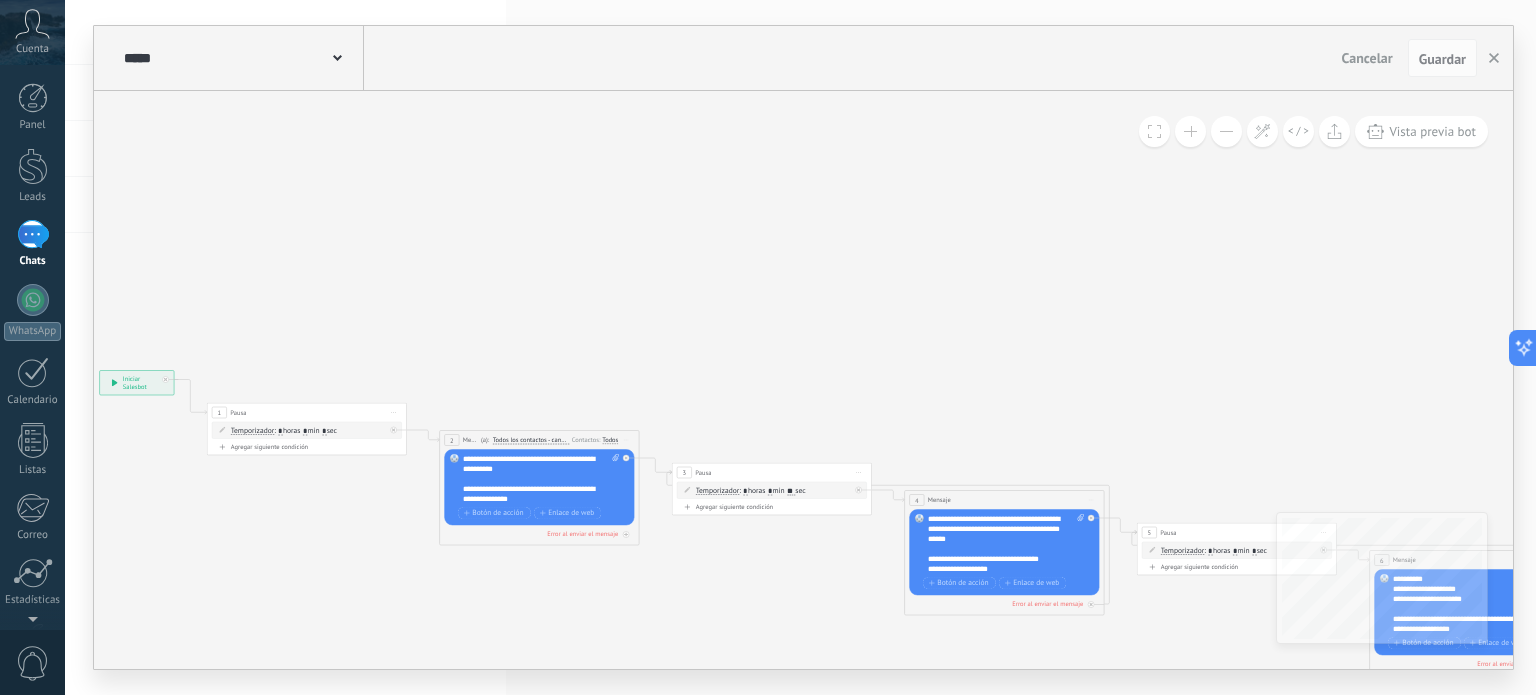 drag, startPoint x: 640, startPoint y: 319, endPoint x: 961, endPoint y: 311, distance: 321.09967 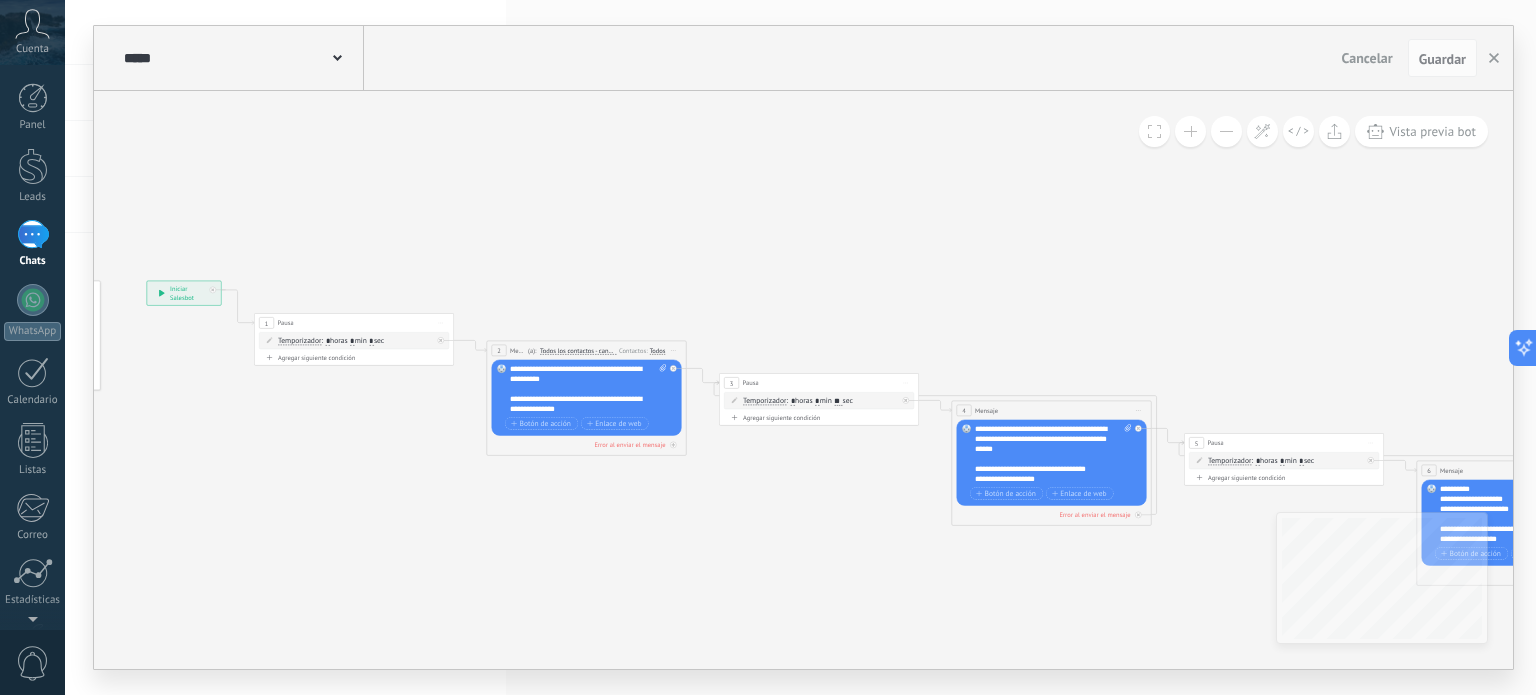 drag, startPoint x: 781, startPoint y: 313, endPoint x: 471, endPoint y: 188, distance: 334.2529 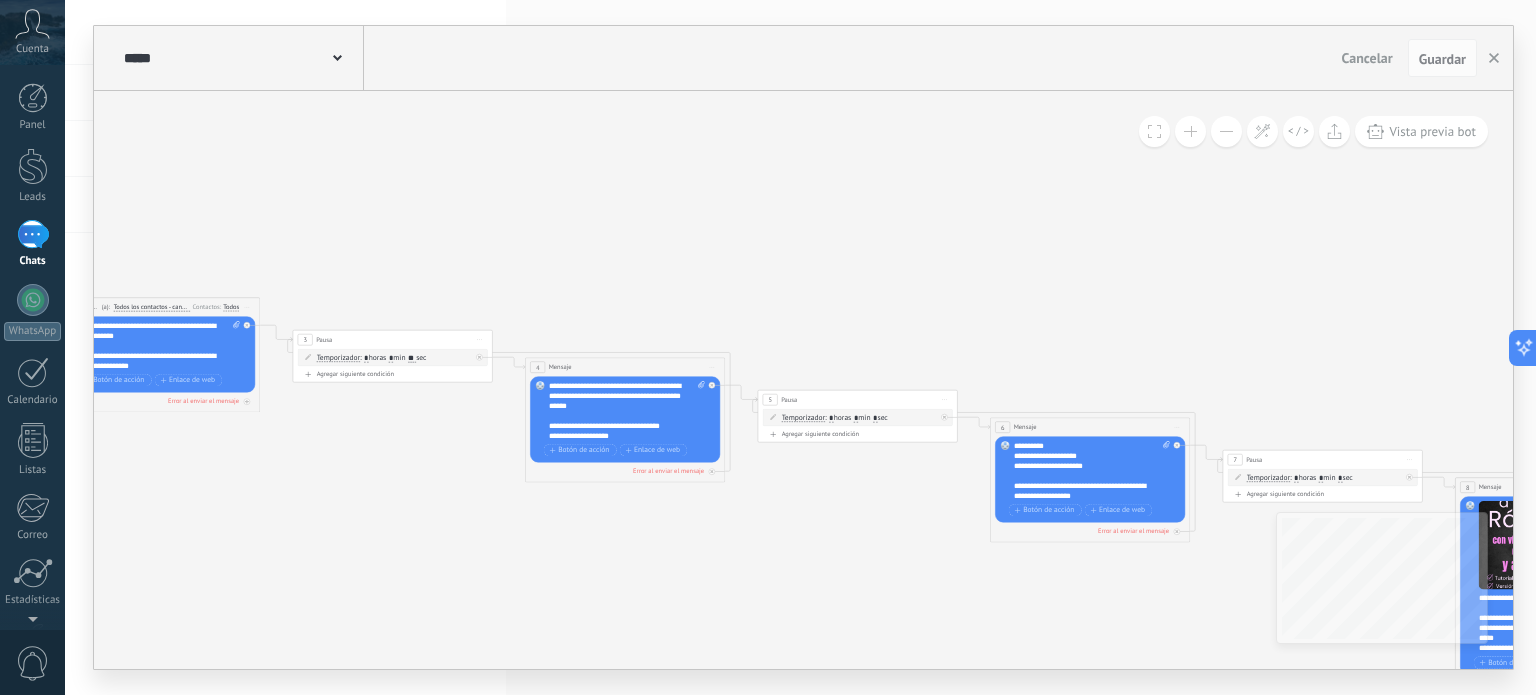 drag, startPoint x: 848, startPoint y: 240, endPoint x: 509, endPoint y: 210, distance: 340.32486 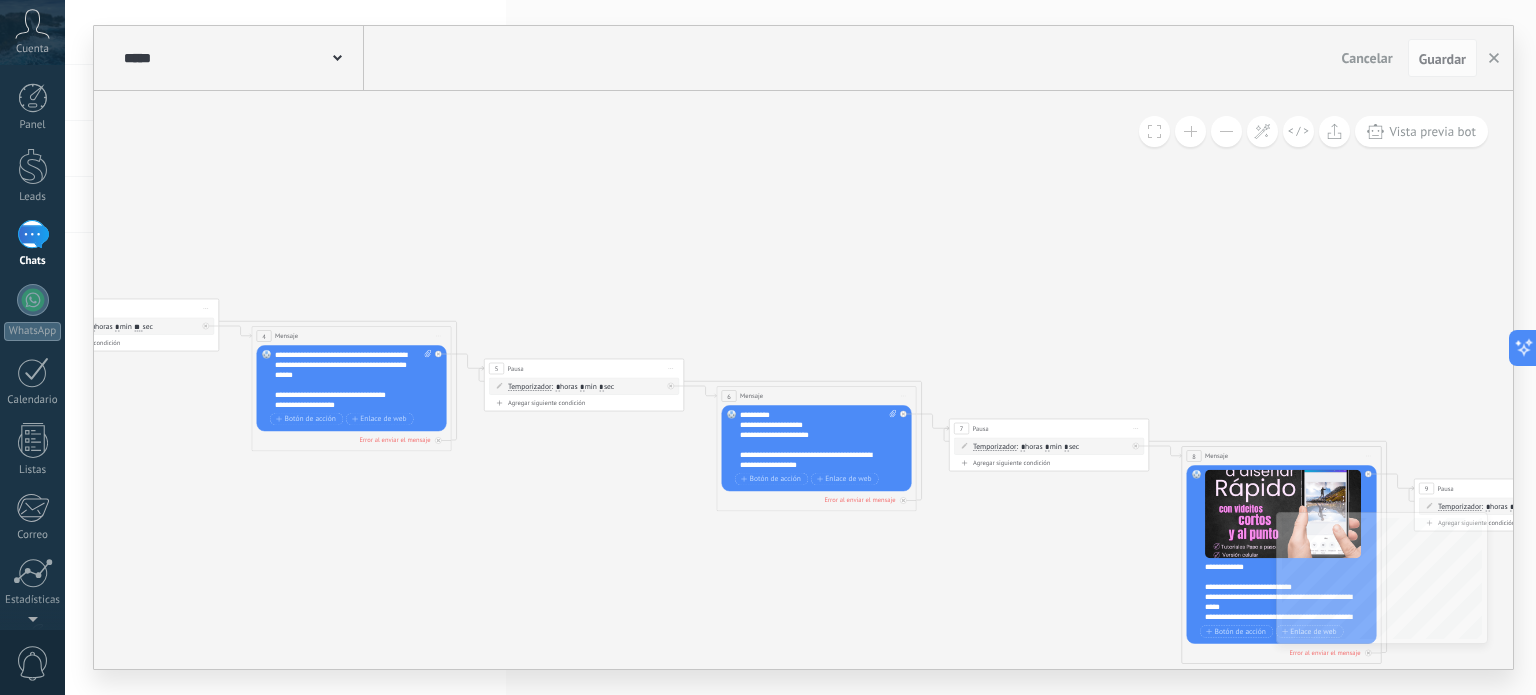 drag, startPoint x: 787, startPoint y: 255, endPoint x: 700, endPoint y: 251, distance: 87.0919 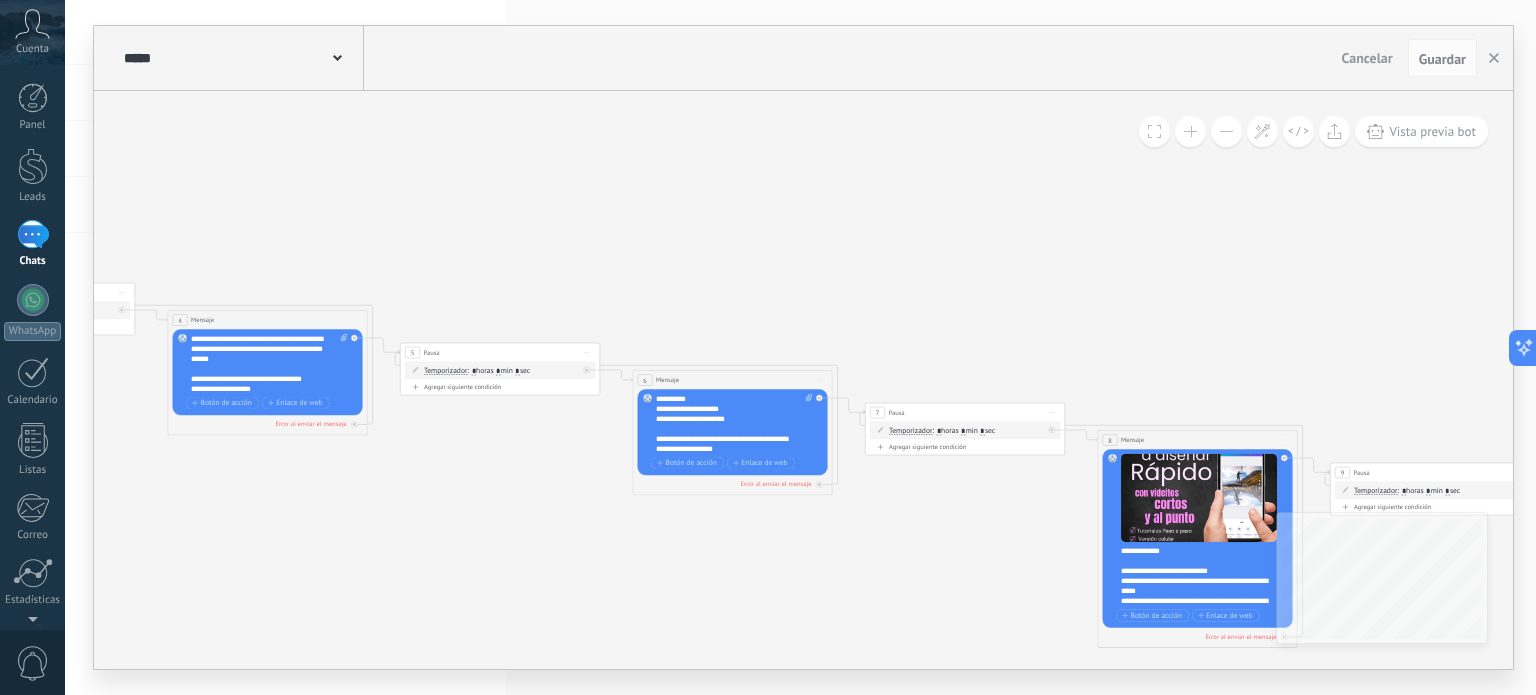 click 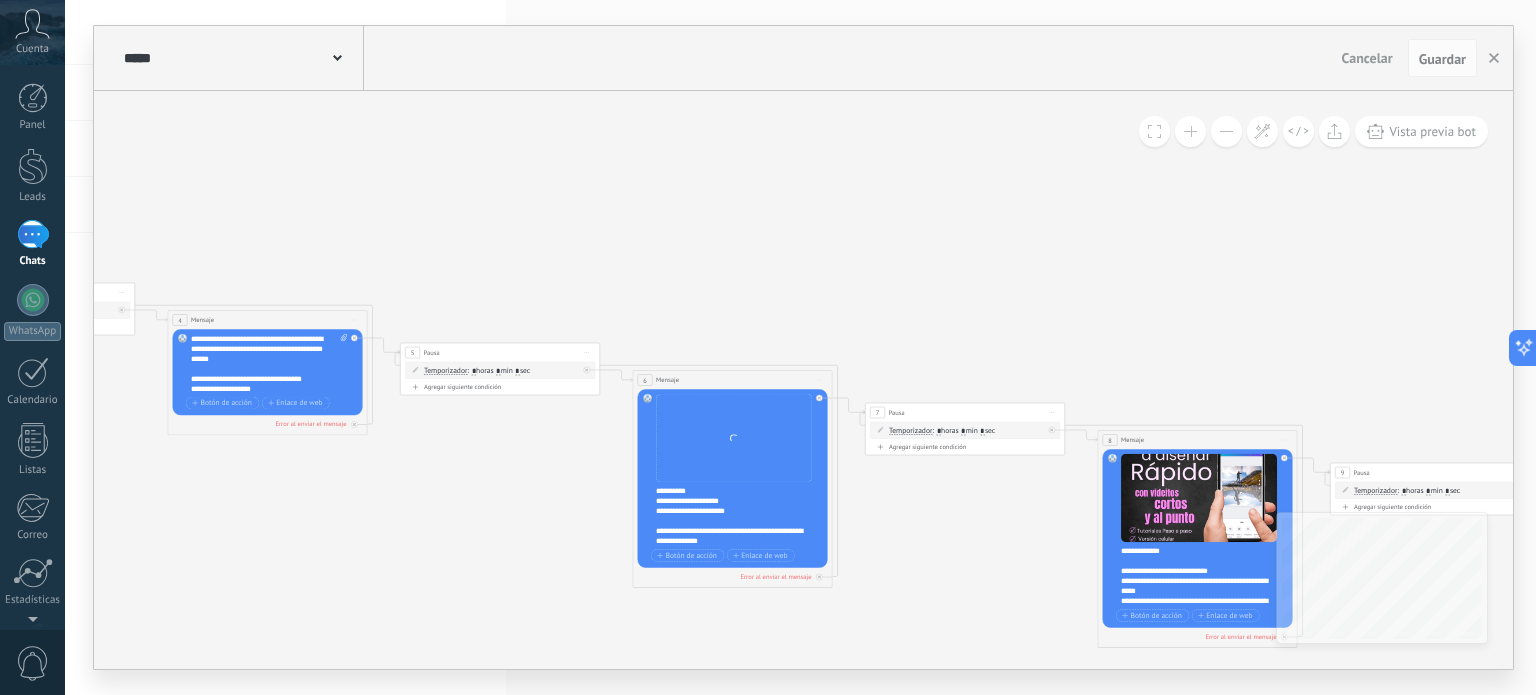 drag, startPoint x: 536, startPoint y: 253, endPoint x: 612, endPoint y: 269, distance: 77.665955 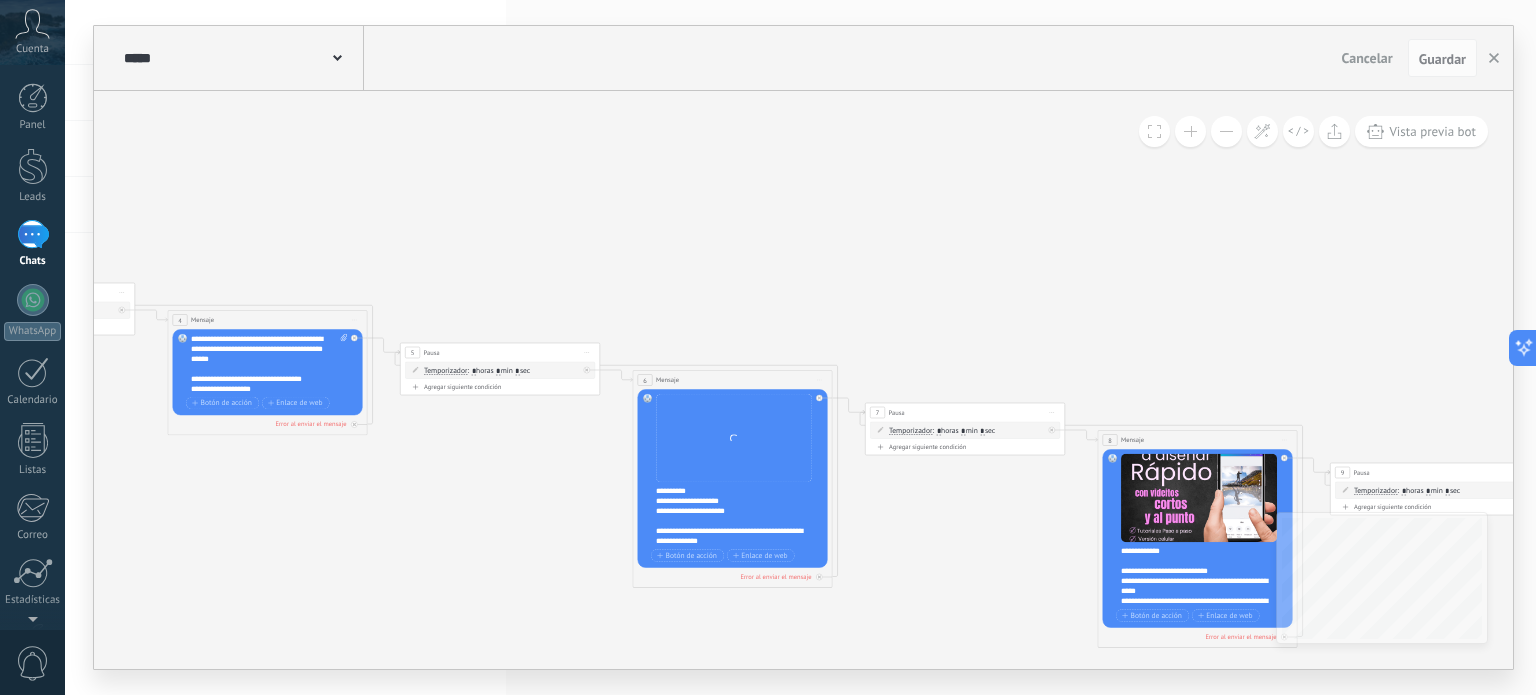 click 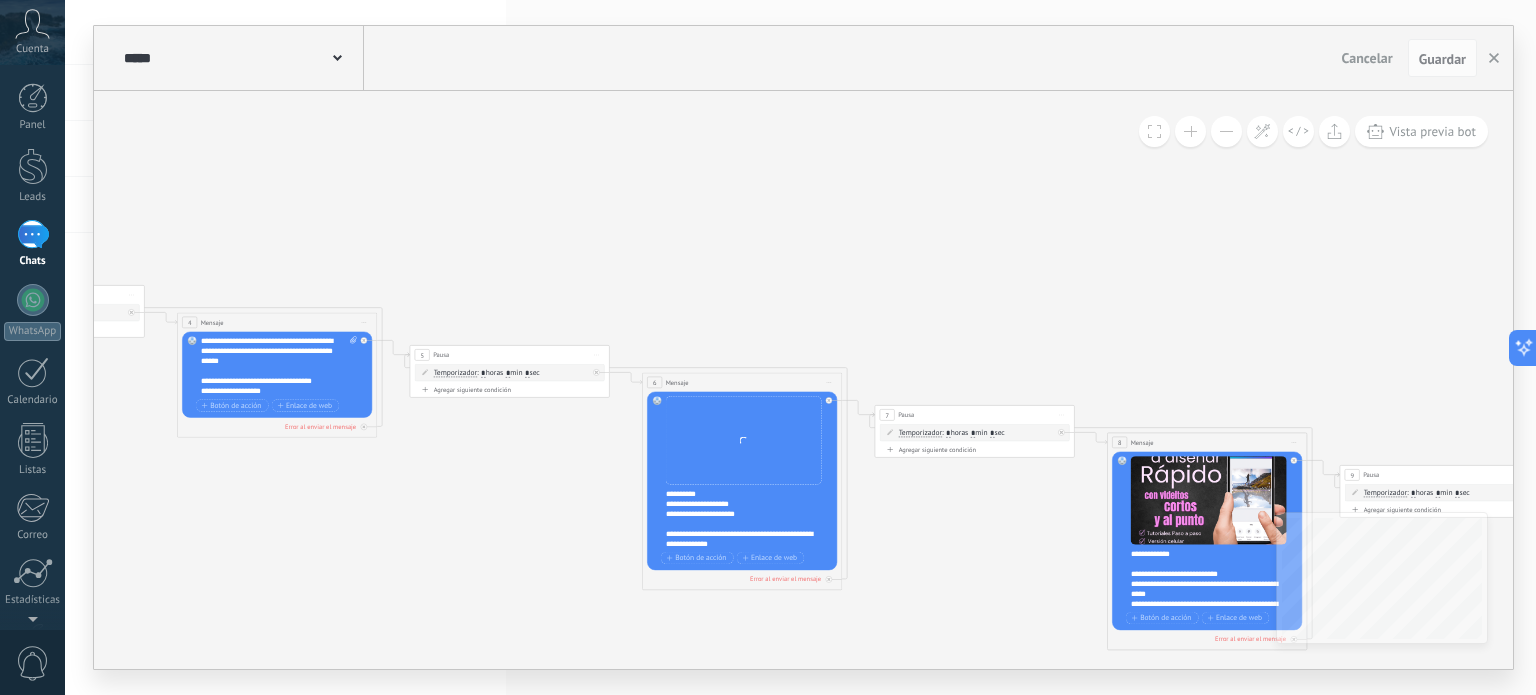 click 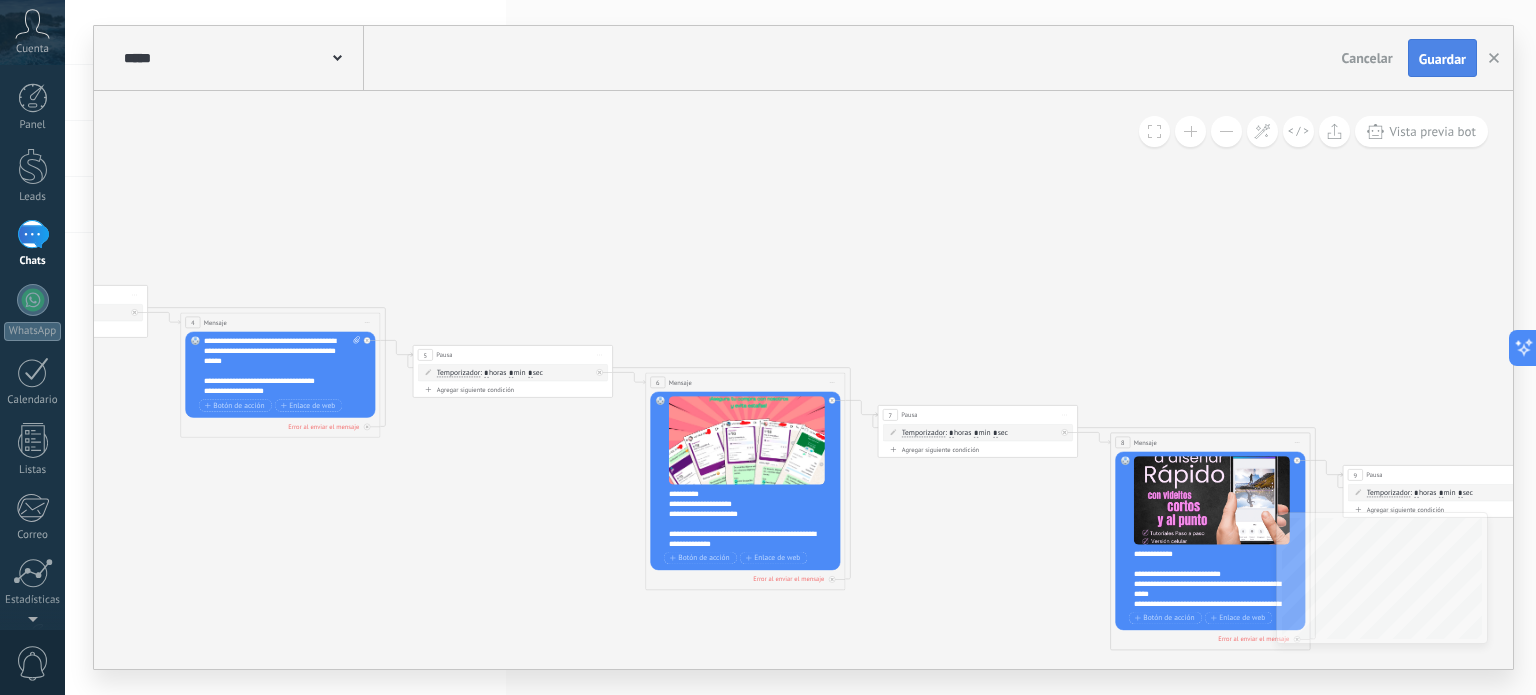 click on "Guardar" at bounding box center (1442, 59) 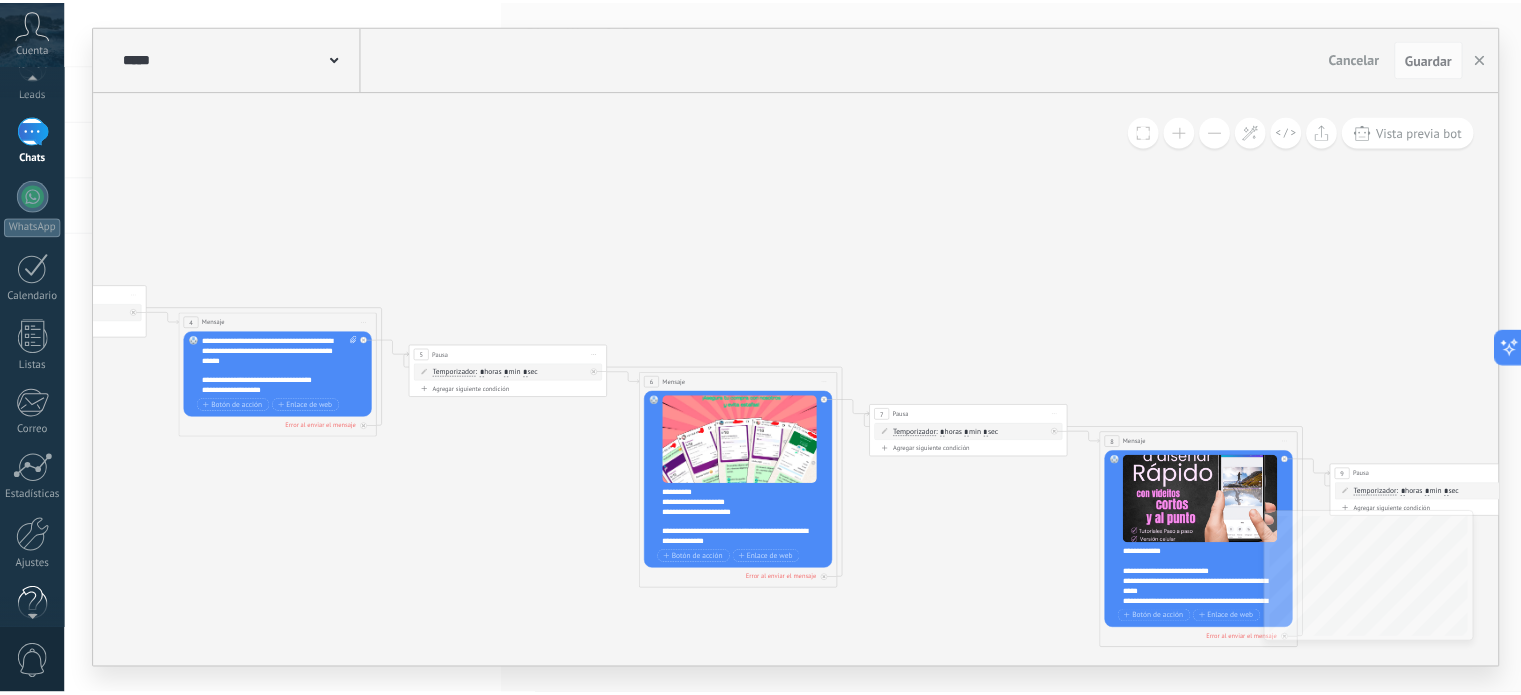 scroll, scrollTop: 136, scrollLeft: 0, axis: vertical 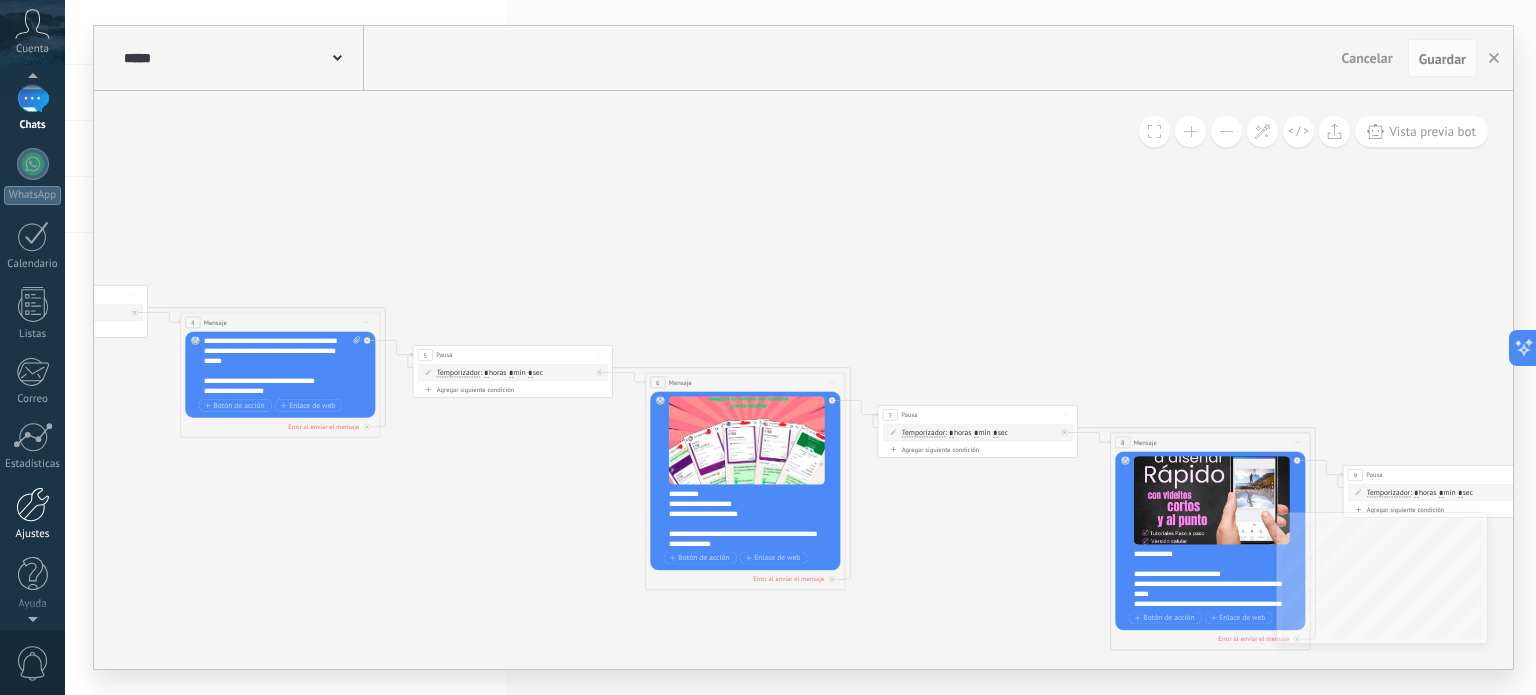 click on "Ajustes" at bounding box center (32, 514) 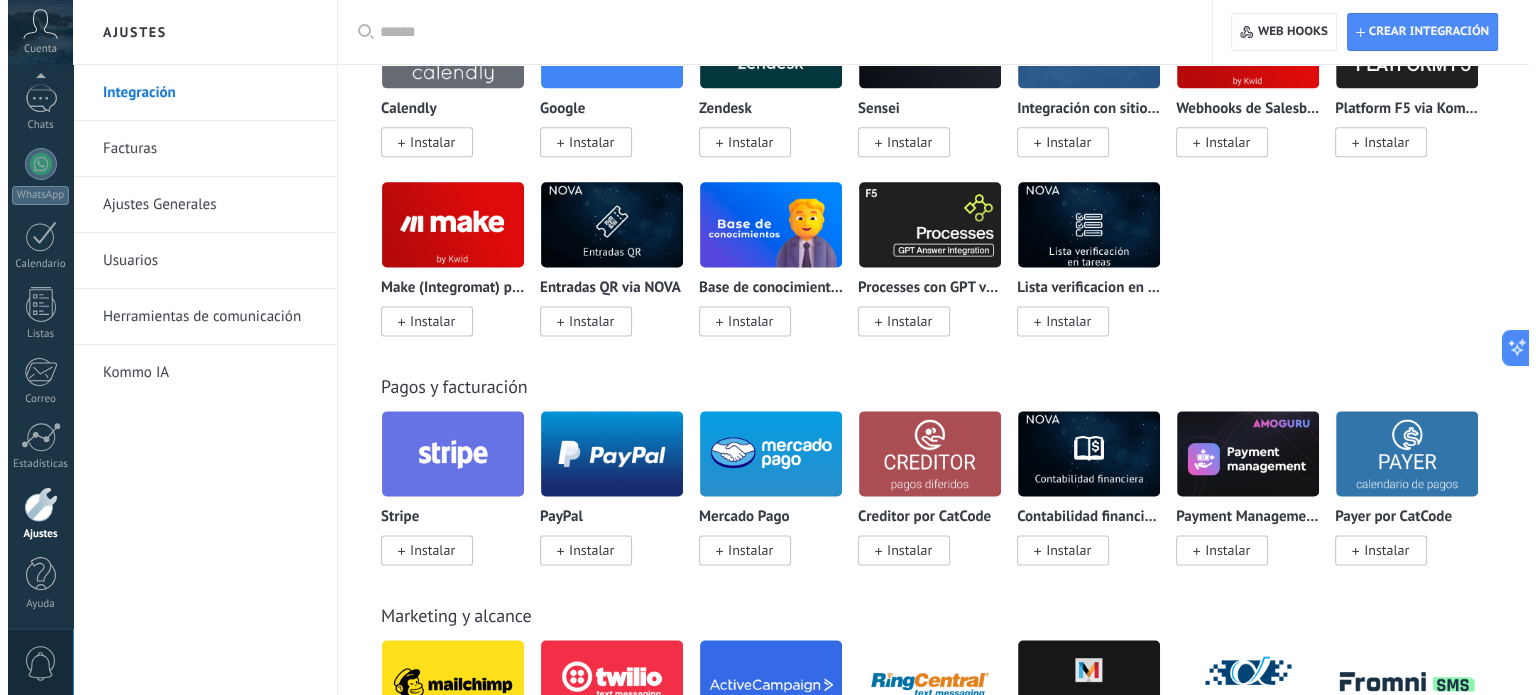 scroll, scrollTop: 3877, scrollLeft: 0, axis: vertical 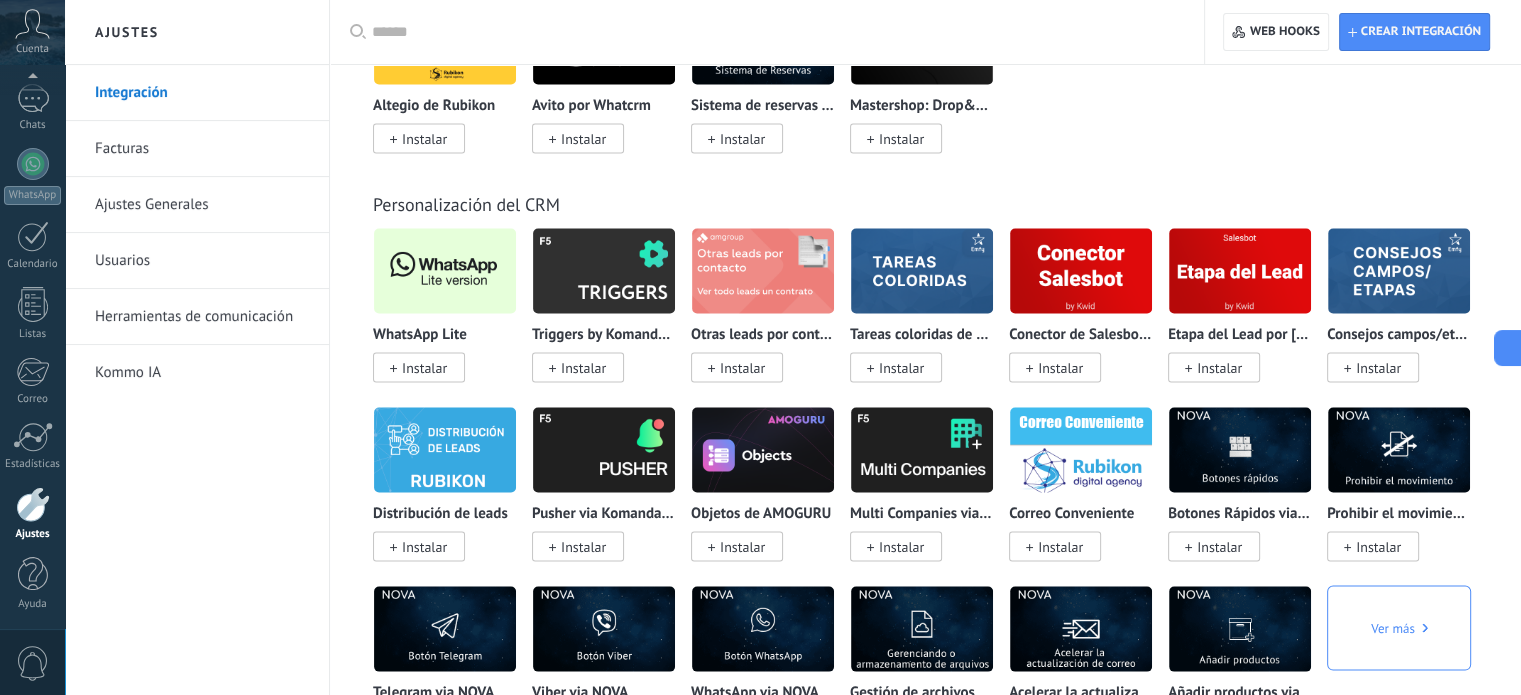 click on "Instalar" at bounding box center (424, 368) 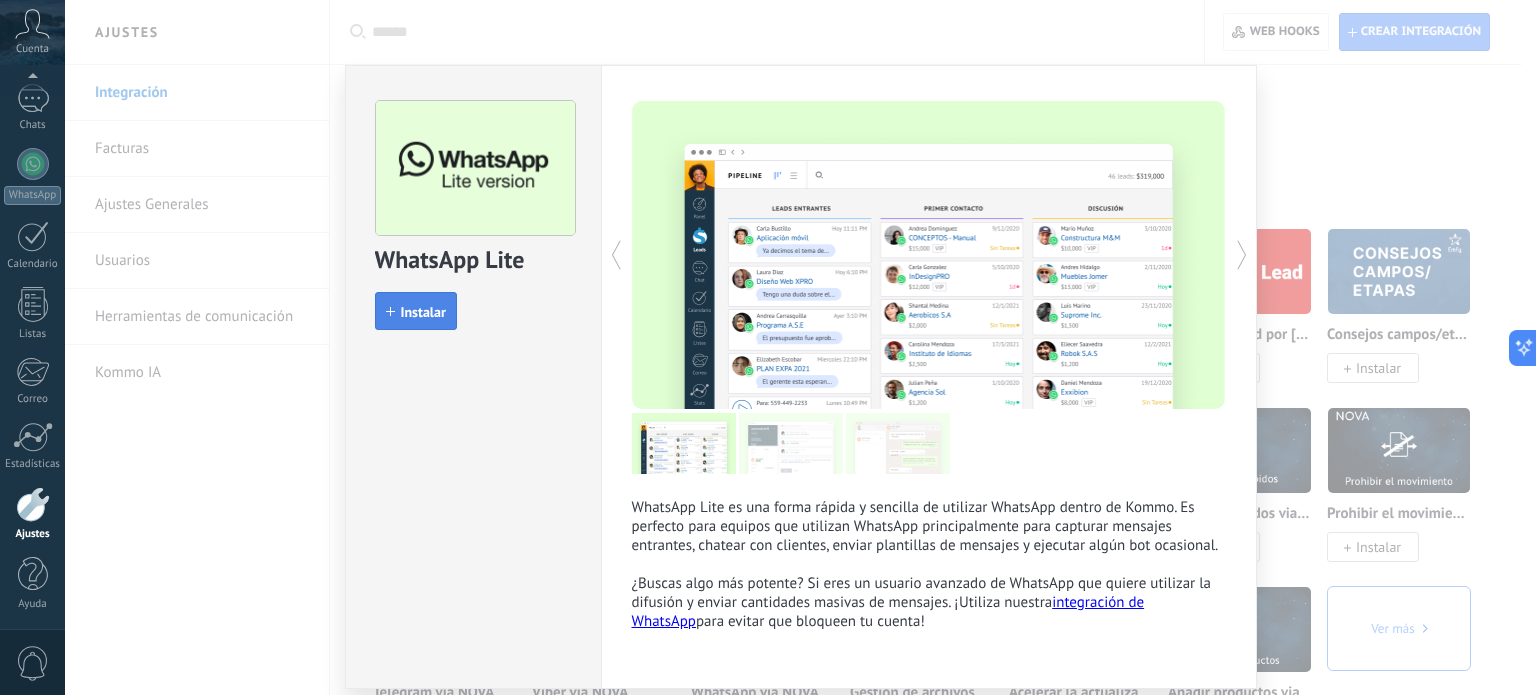 click on "Instalar" at bounding box center [416, 311] 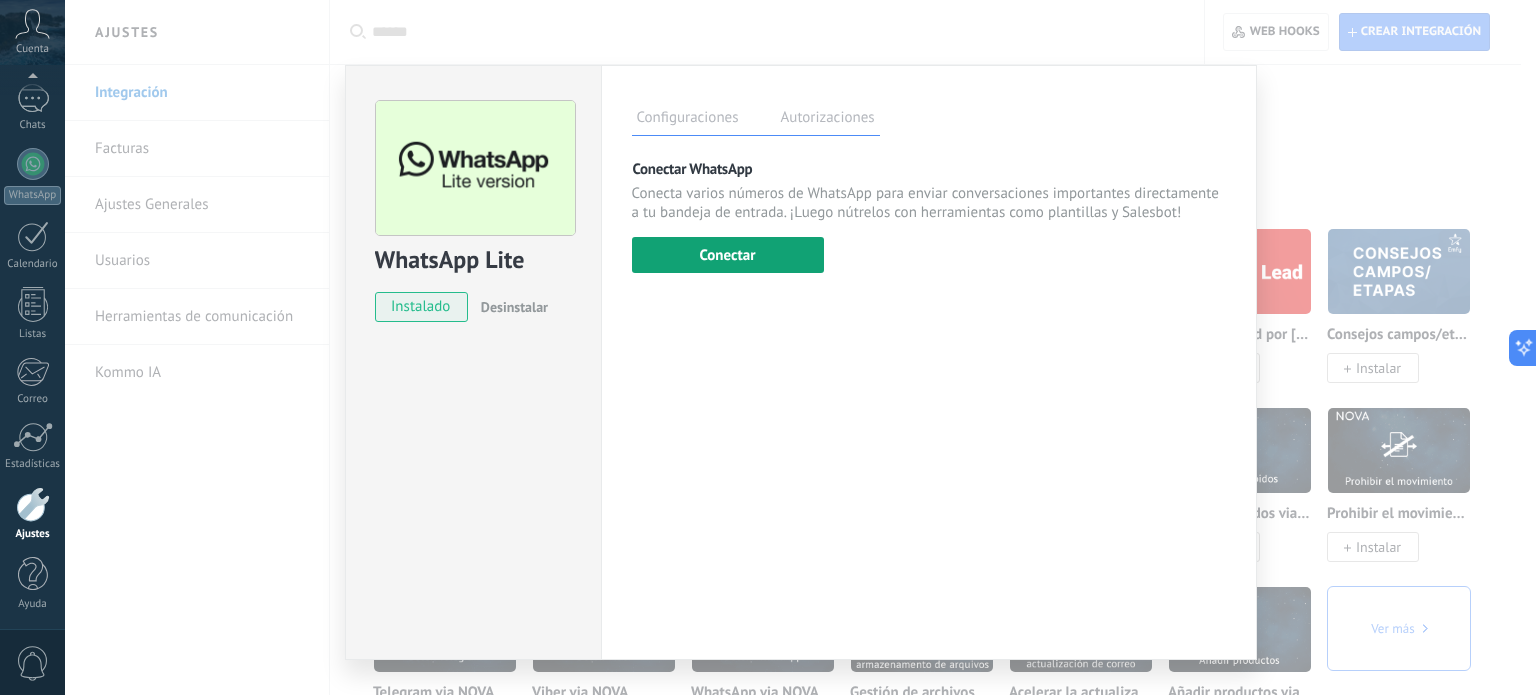click on "Conectar" at bounding box center (728, 255) 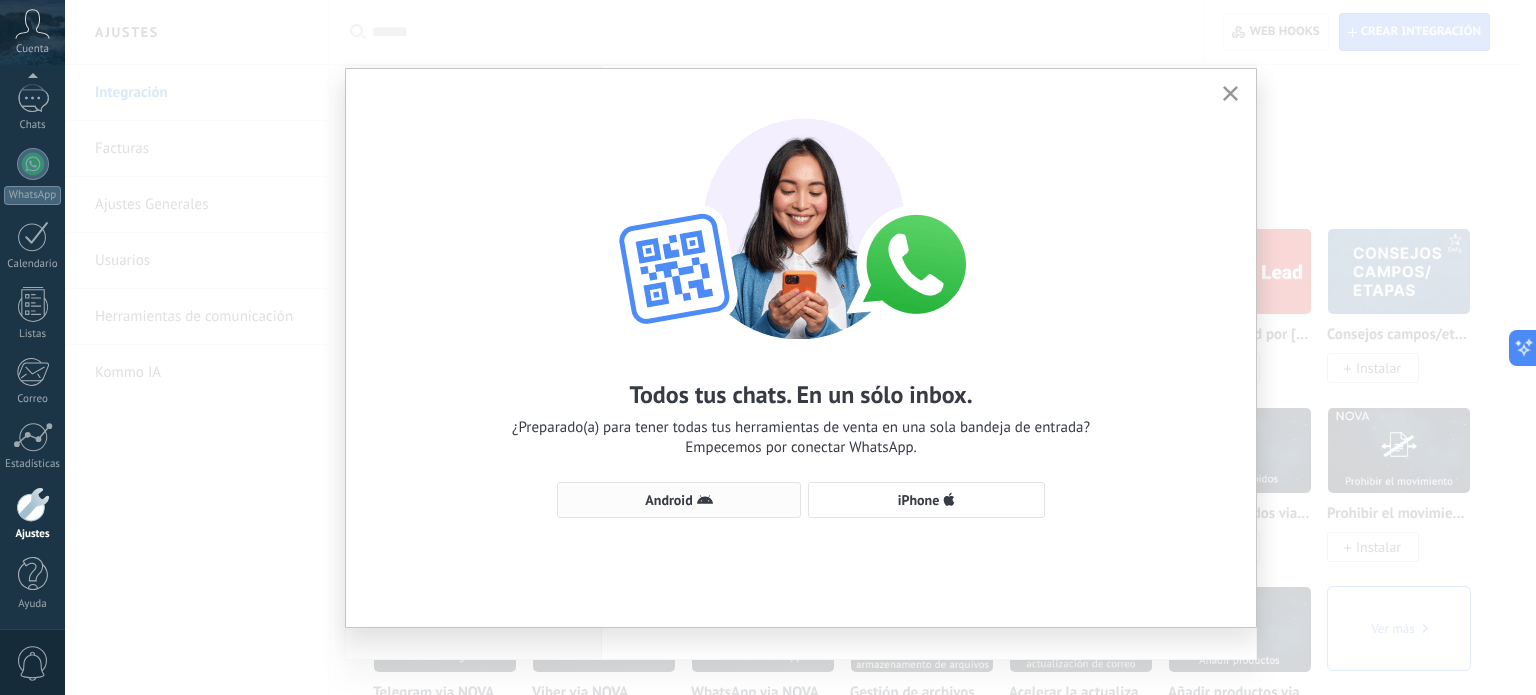 click on "Android" at bounding box center [679, 500] 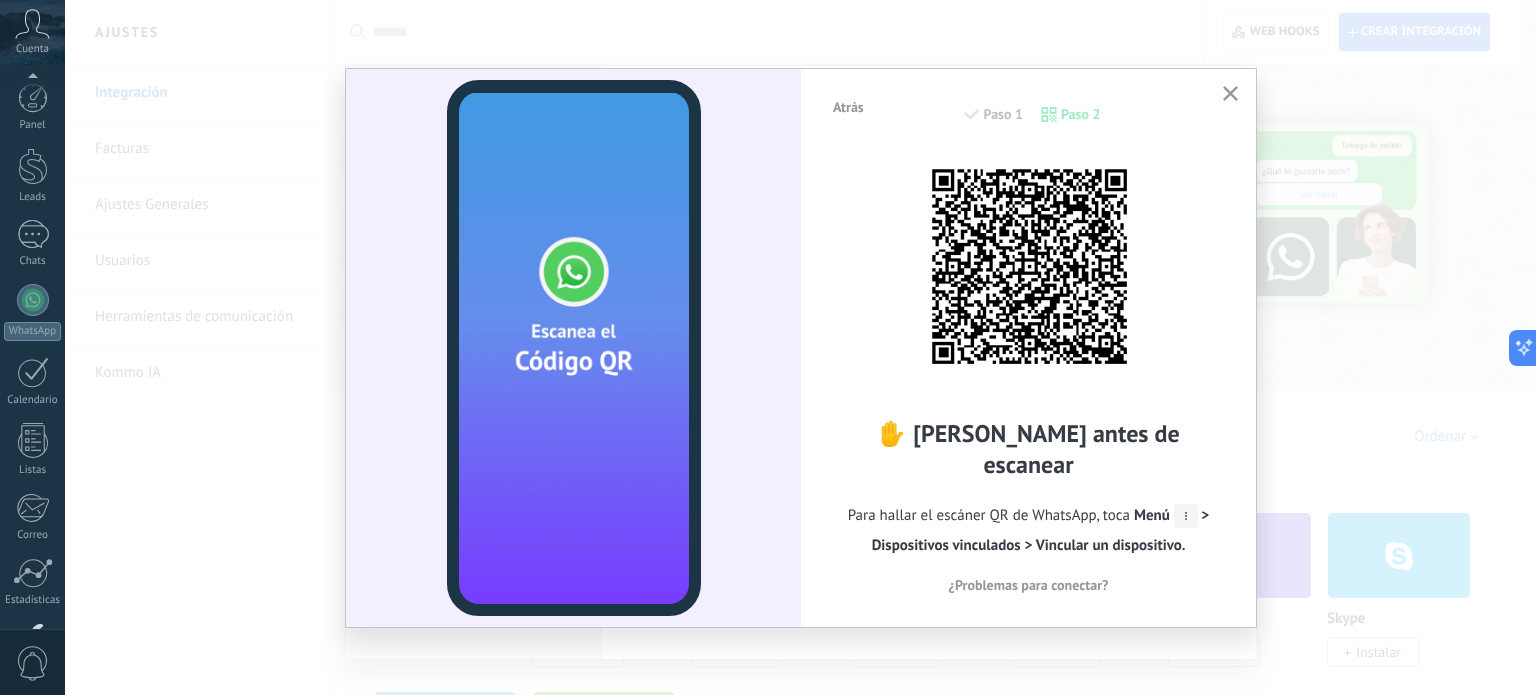 scroll, scrollTop: 3877, scrollLeft: 0, axis: vertical 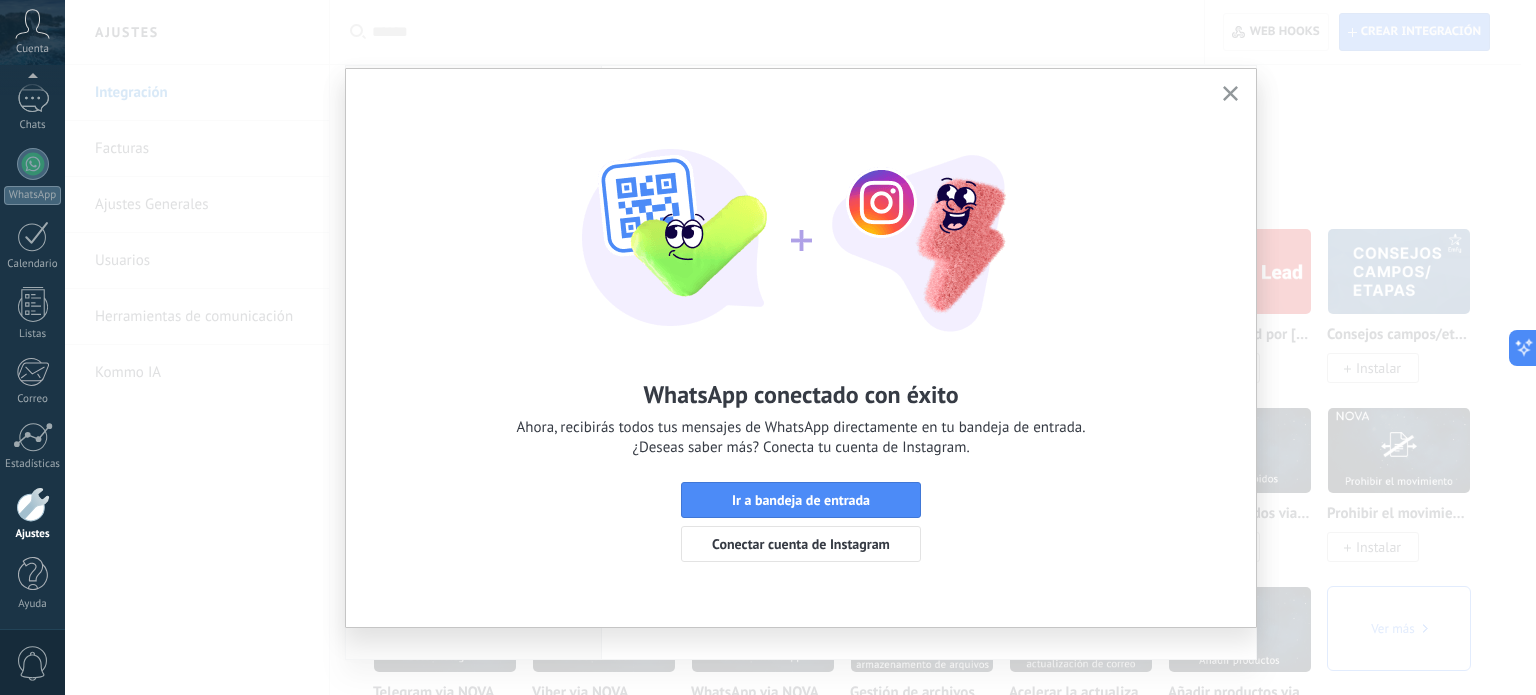 click 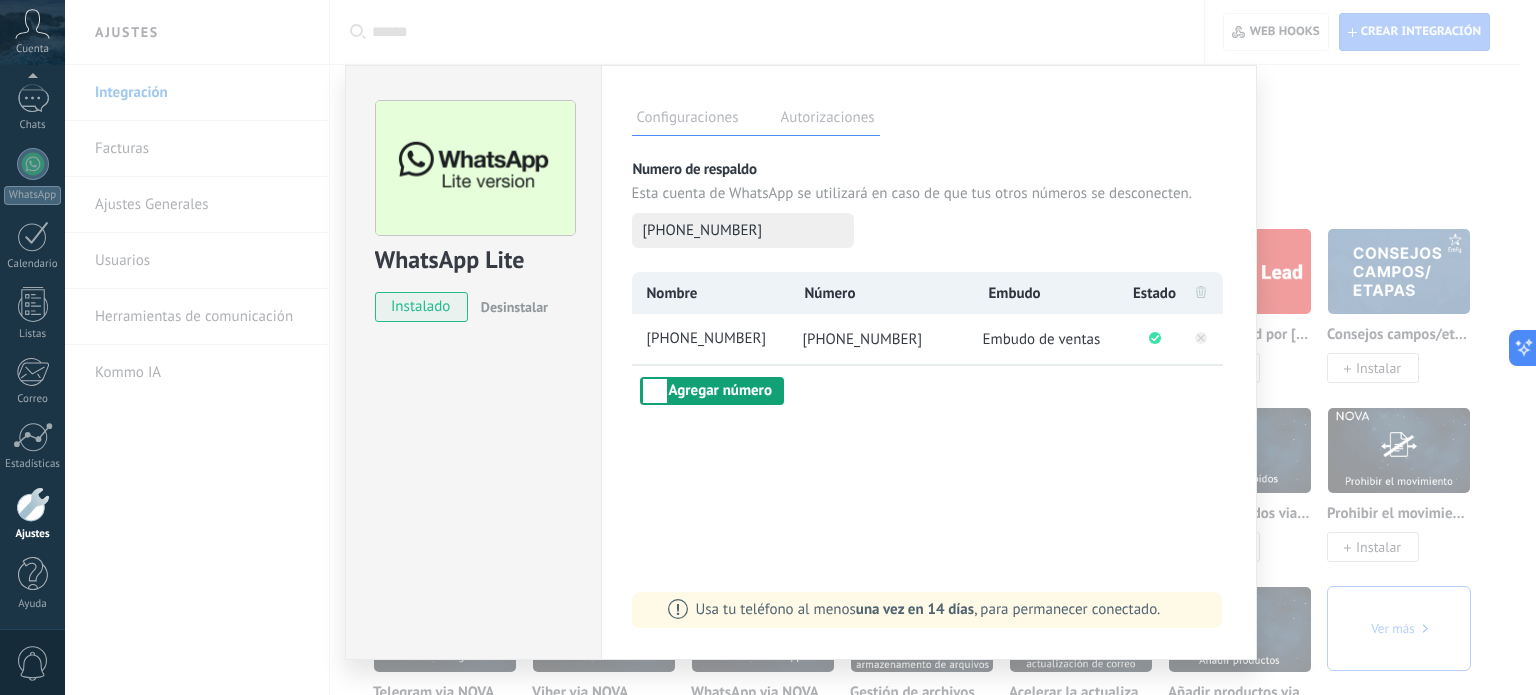 click on "Agregar número" at bounding box center (712, 391) 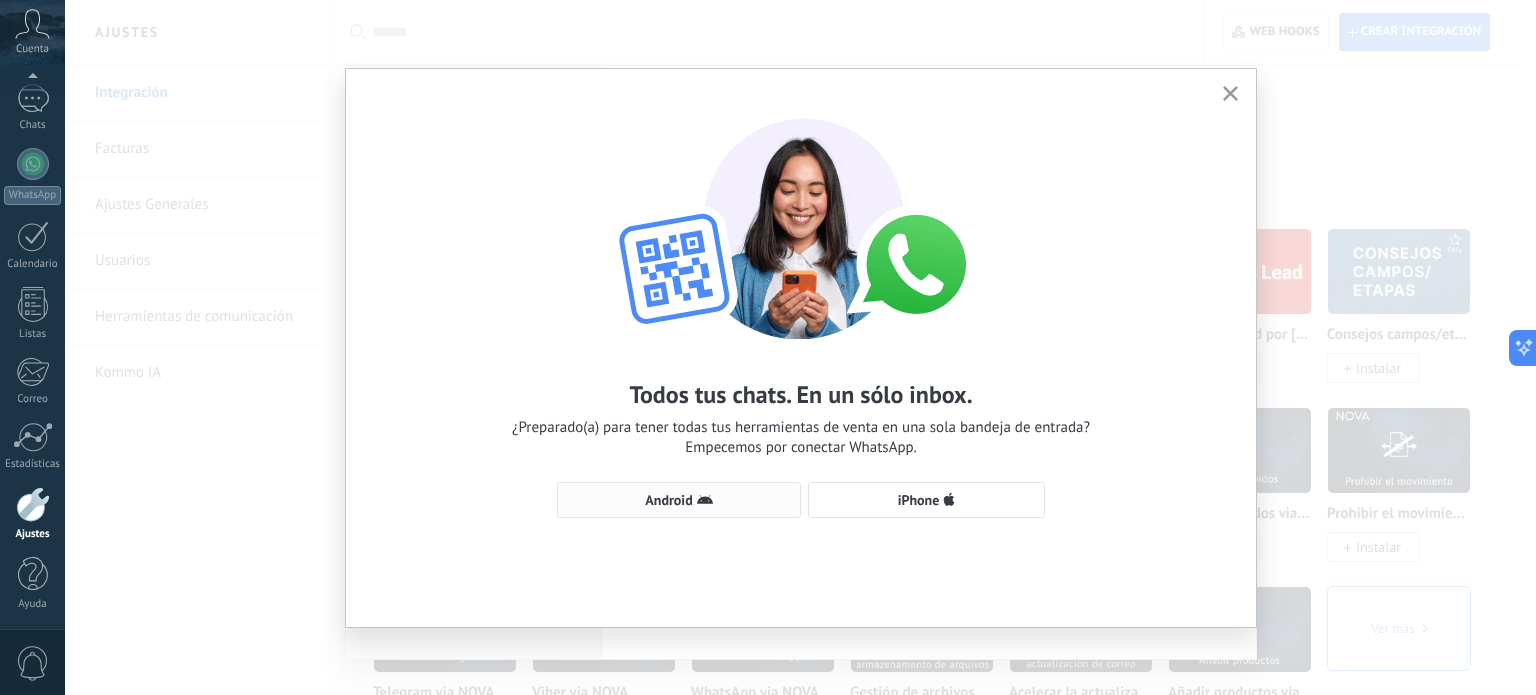 click on "Android" at bounding box center (679, 500) 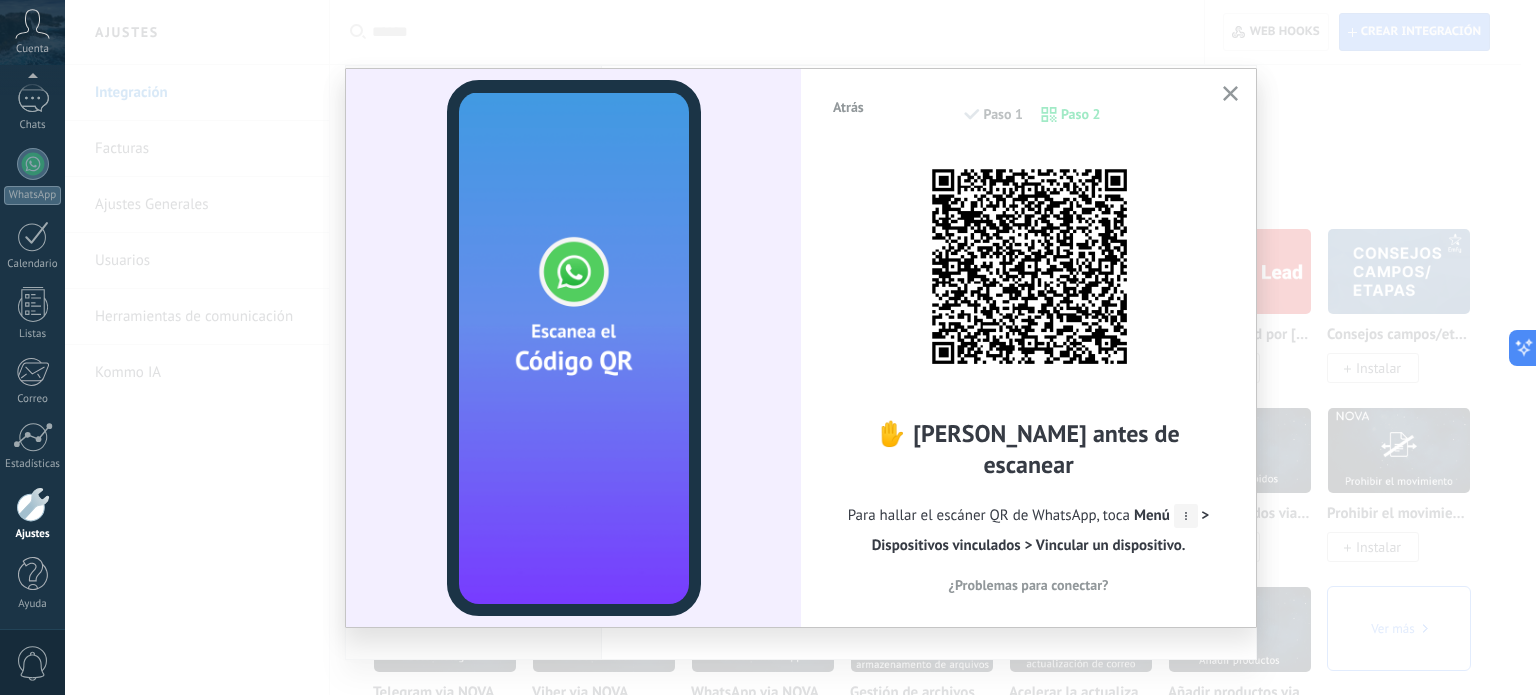 click on "Atrás Paso 1 Paso 2 ✋ [PERSON_NAME] antes de escanear Para hallar el escáner QR de WhatsApp, toca   Menú     > Dispositivos vinculados > Vincular un dispositivo. ¿Problemas para conectar?" at bounding box center (1028, 347) 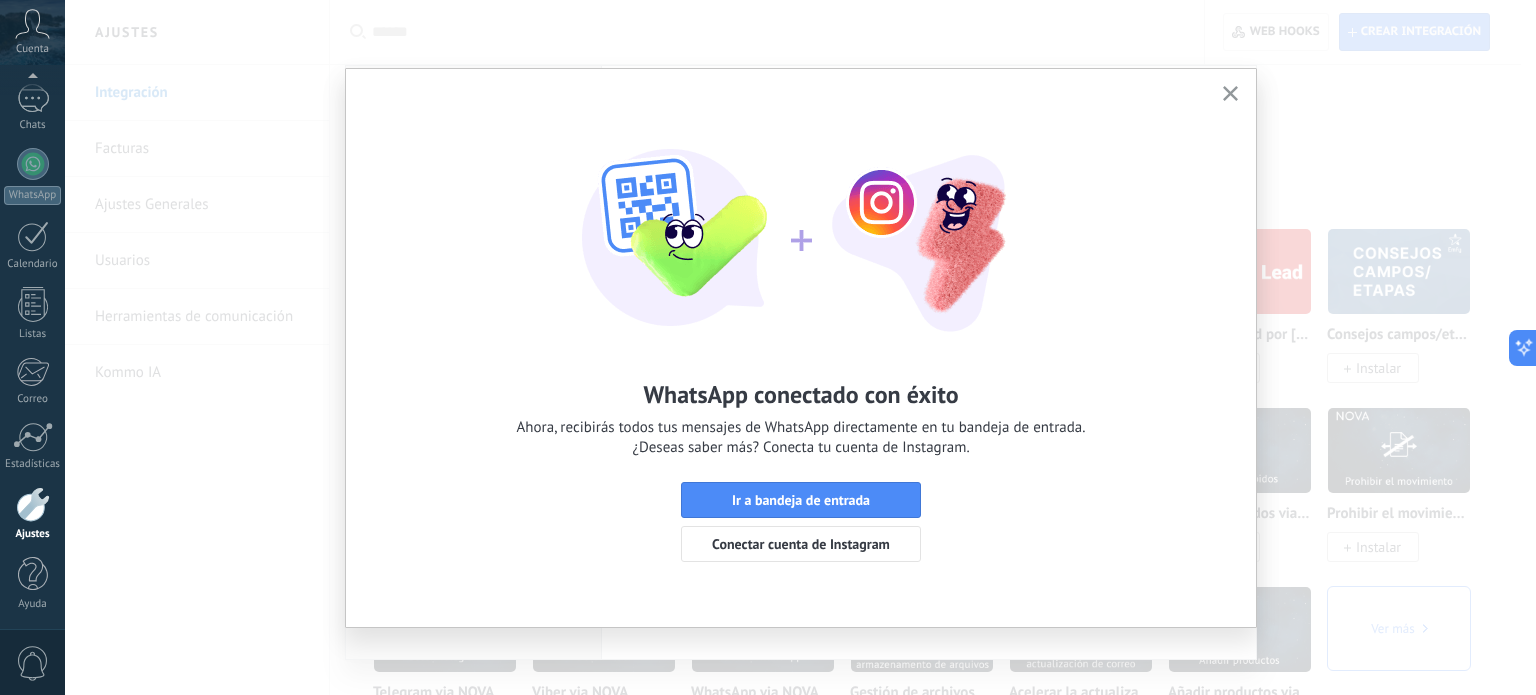 click at bounding box center (1230, 94) 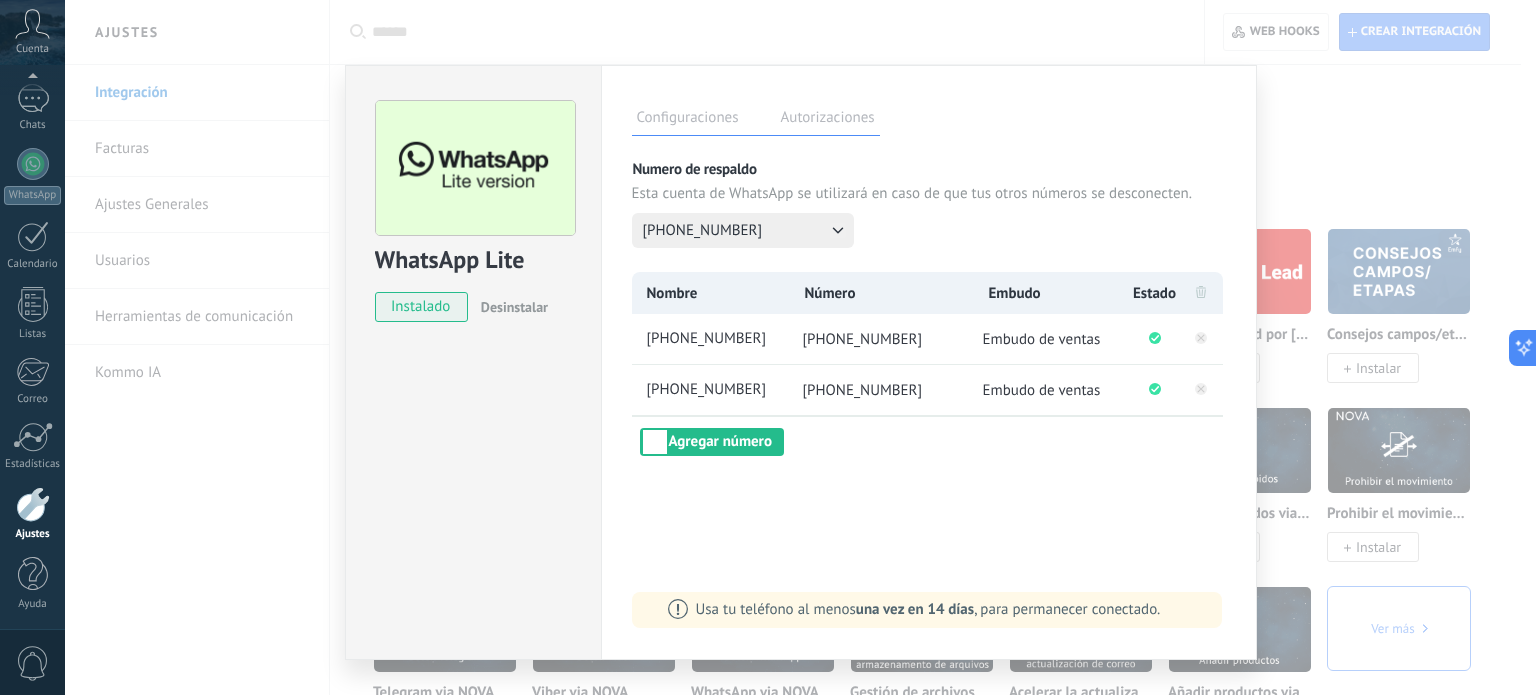 click on "WhatsApp Lite instalado Desinstalar Configuraciones Autorizaciones Esta pestaña registra a los usuarios que han concedido acceso a las integración a esta cuenta. Si deseas remover la posibilidad que un usuario pueda enviar solicitudes a la cuenta en nombre de esta integración, puedes revocar el acceso. Si el acceso a todos los usuarios es revocado, la integración dejará de funcionar. Esta aplicacion está instalada, pero nadie le ha dado acceso aun. Más de 2 mil millones de personas utilizan activamente WhatsApp para conectarse con amigos, familiares y empresas. Esta integración agrega el chat más popular a tu arsenal de comunicación: captura automáticamente leads desde los mensajes entrantes, comparte el acceso al chat con todo tu equipo y potencia todo con las herramientas integradas de Kommo, como el botón de compromiso y Salesbot. más _:  Guardar Numero de respaldo Esta cuenta de WhatsApp se utilizará en caso de que tus otros números se desconecten.   [PHONE_NUMBER] Nombre Número Embudo" at bounding box center [800, 347] 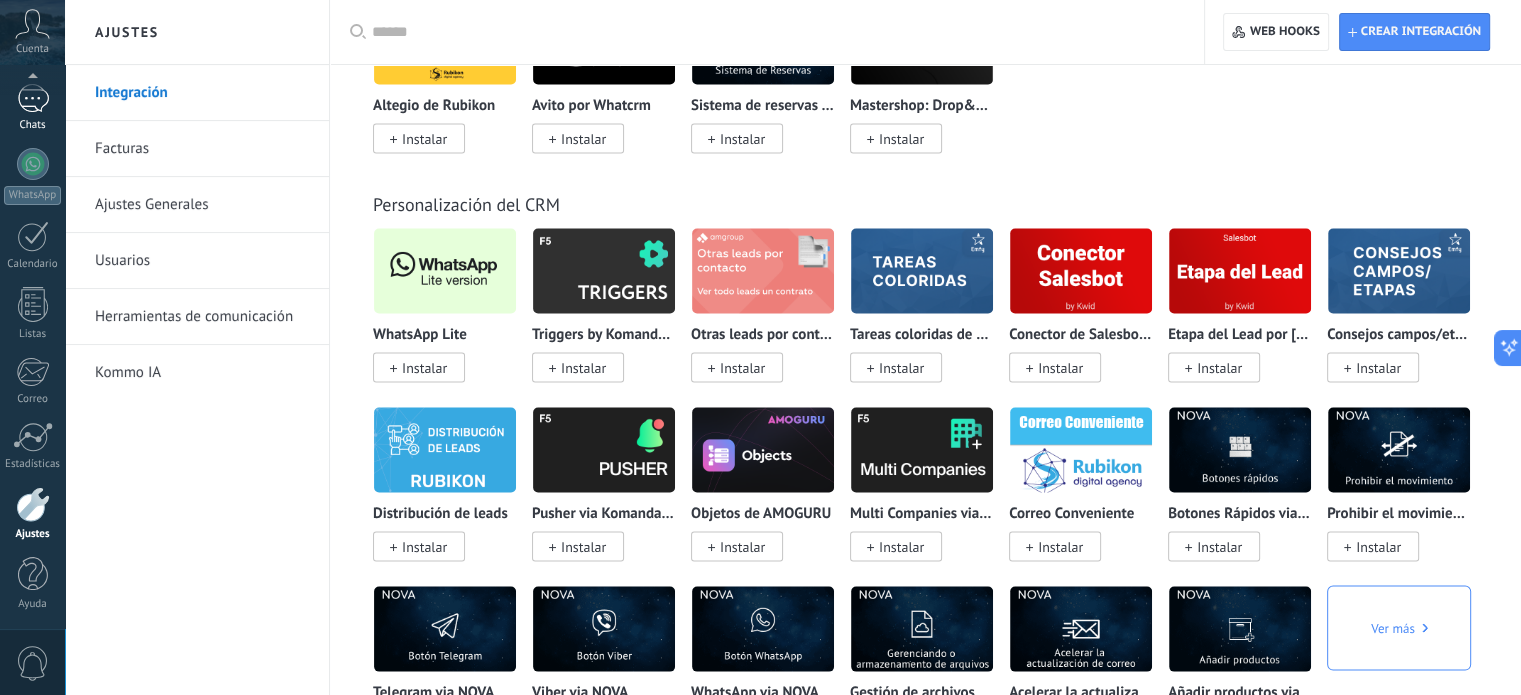 click on "Chats" at bounding box center (32, 108) 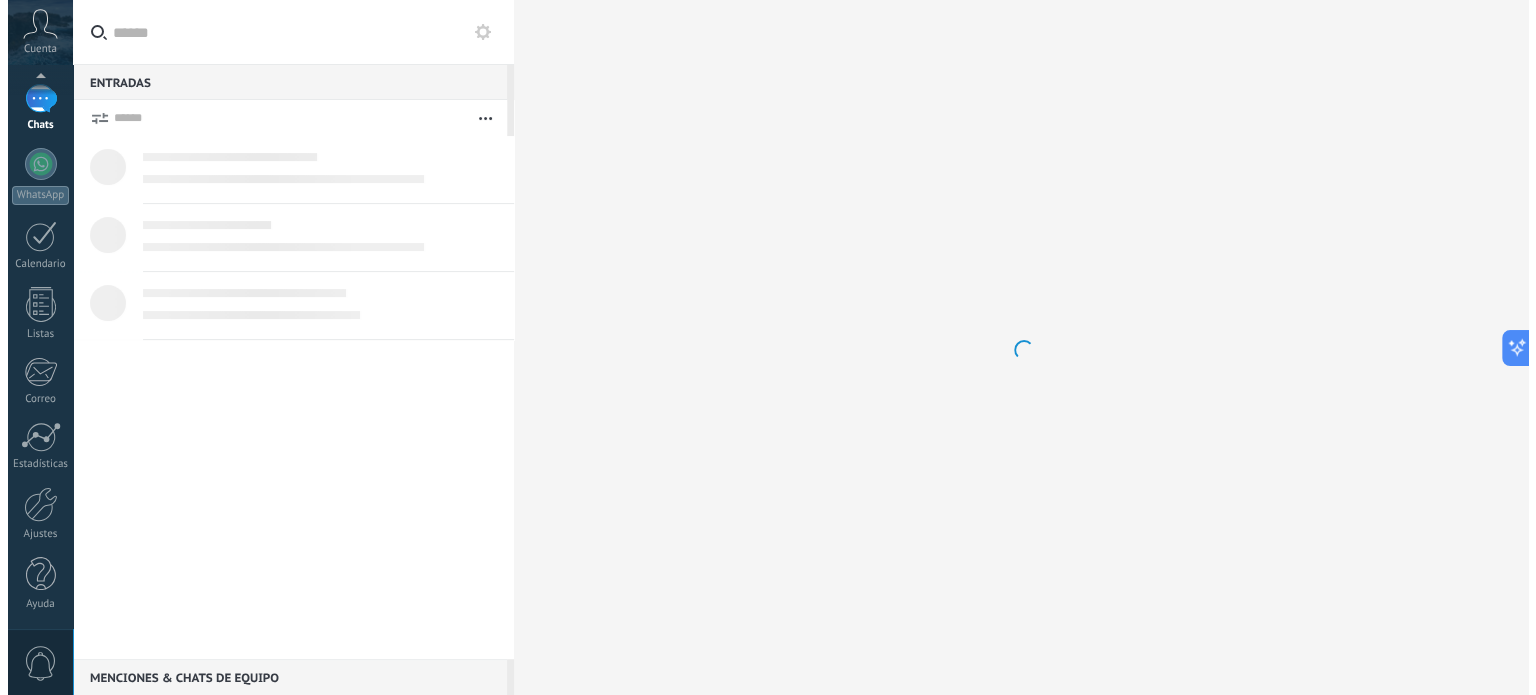 scroll, scrollTop: 0, scrollLeft: 0, axis: both 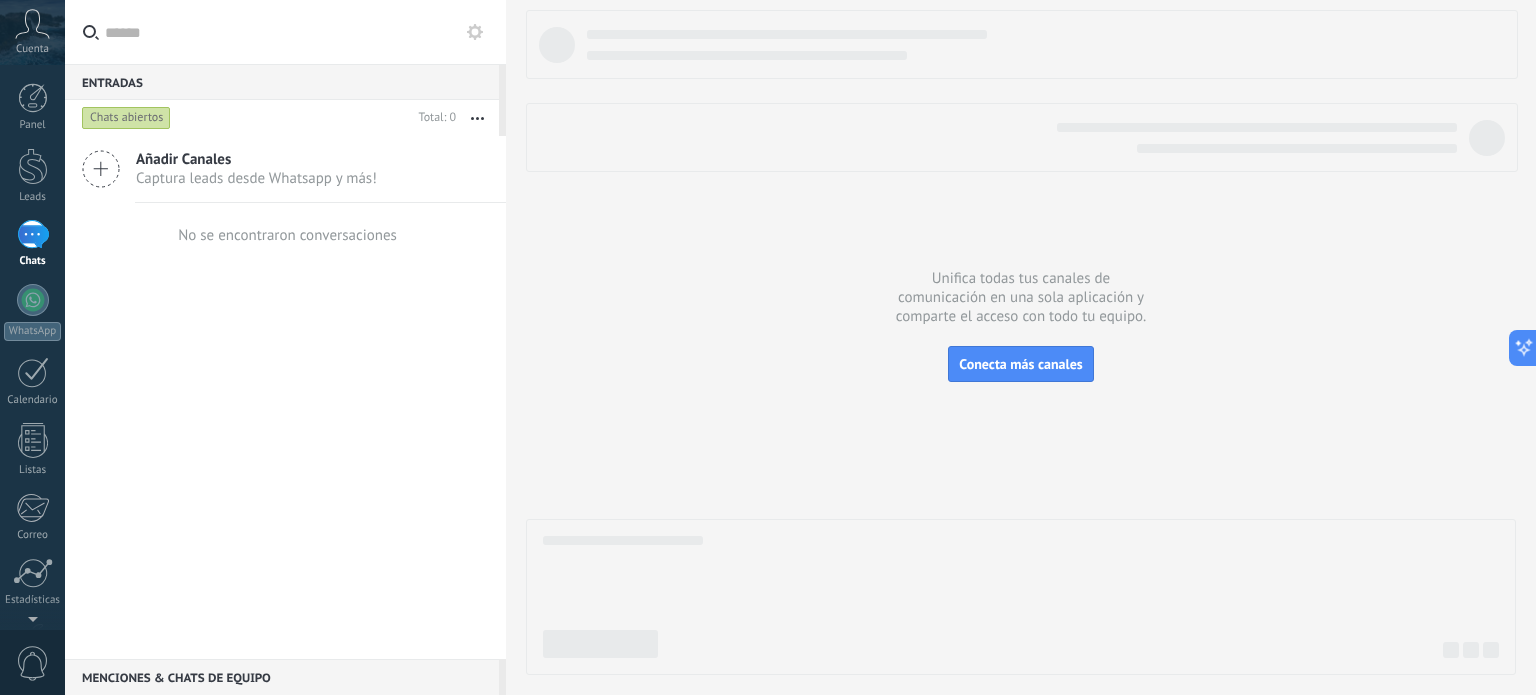 click 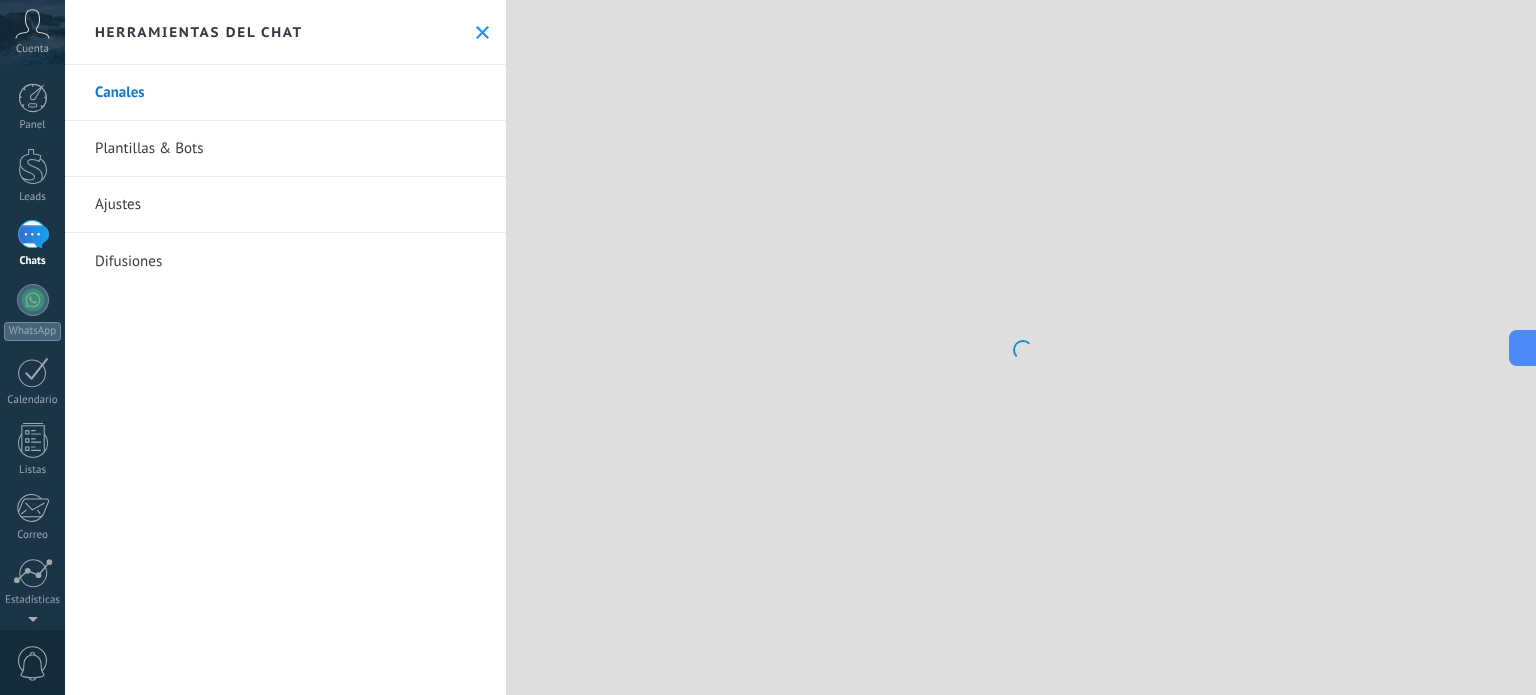 click on "Plantillas & Bots" at bounding box center (285, 149) 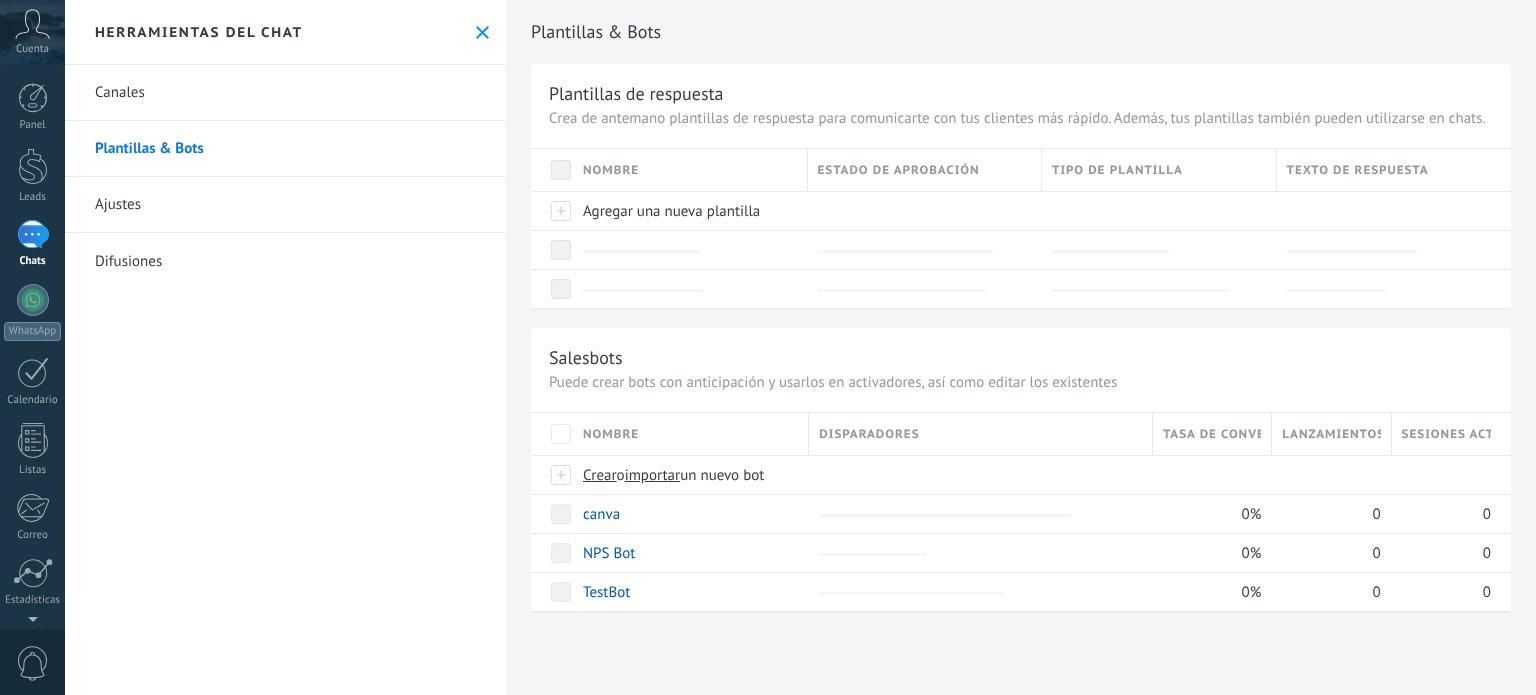 scroll, scrollTop: 0, scrollLeft: 0, axis: both 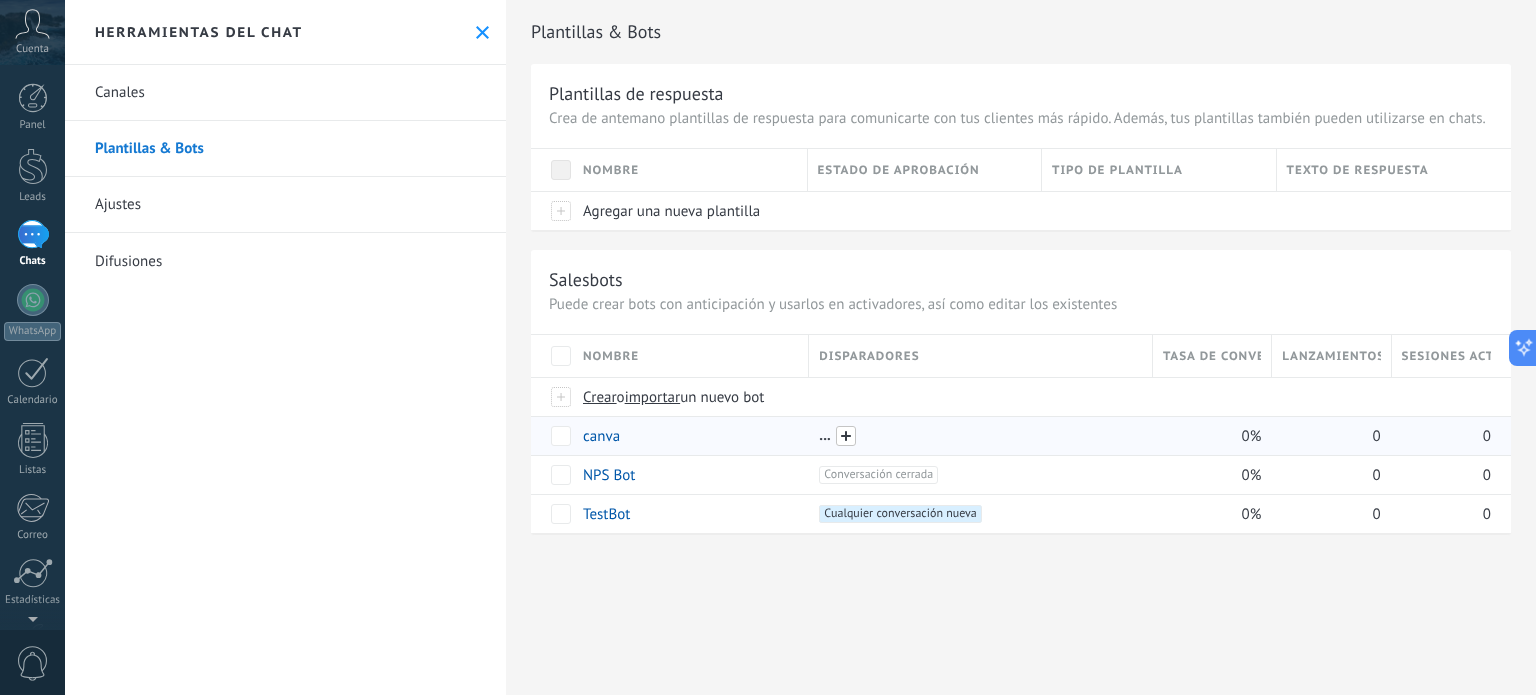 click at bounding box center [846, 436] 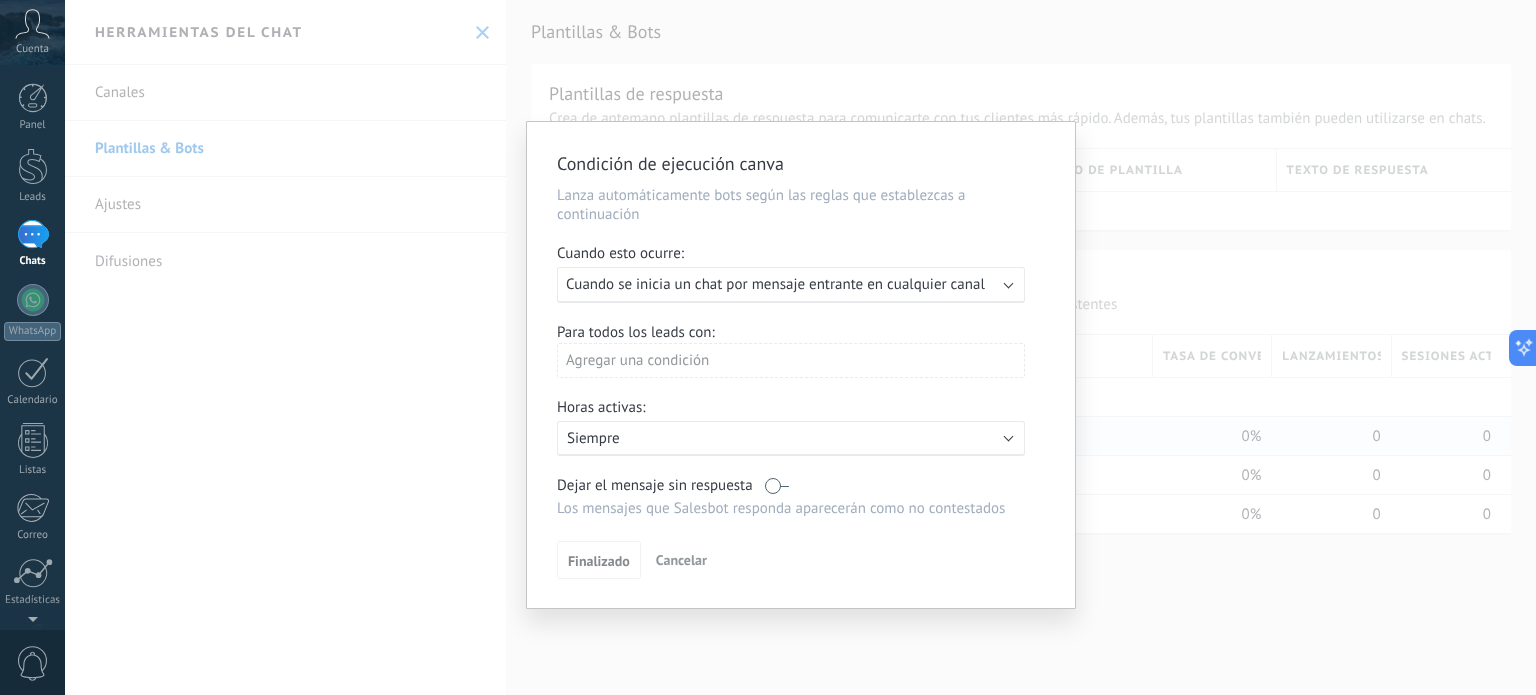 click on "Cuando esto ocurre:" at bounding box center [801, 255] 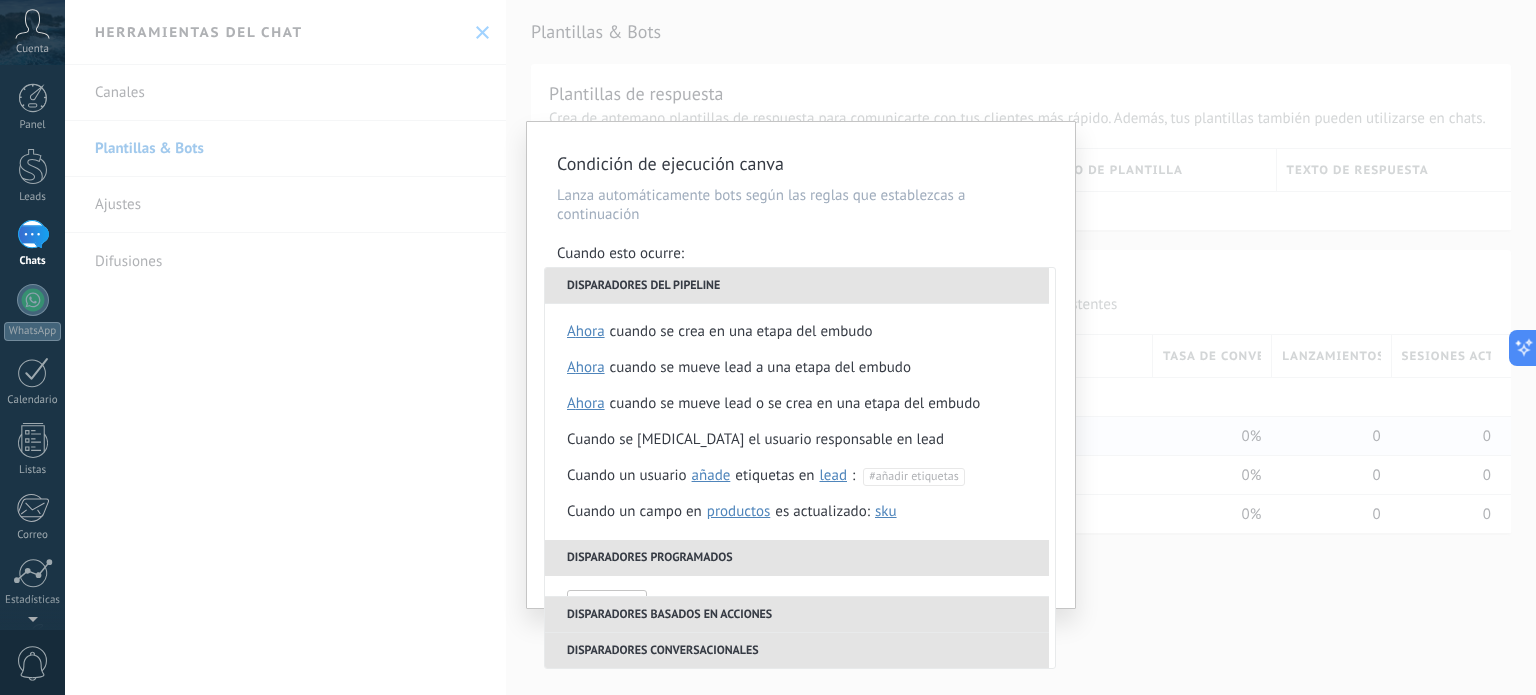 scroll, scrollTop: 400, scrollLeft: 0, axis: vertical 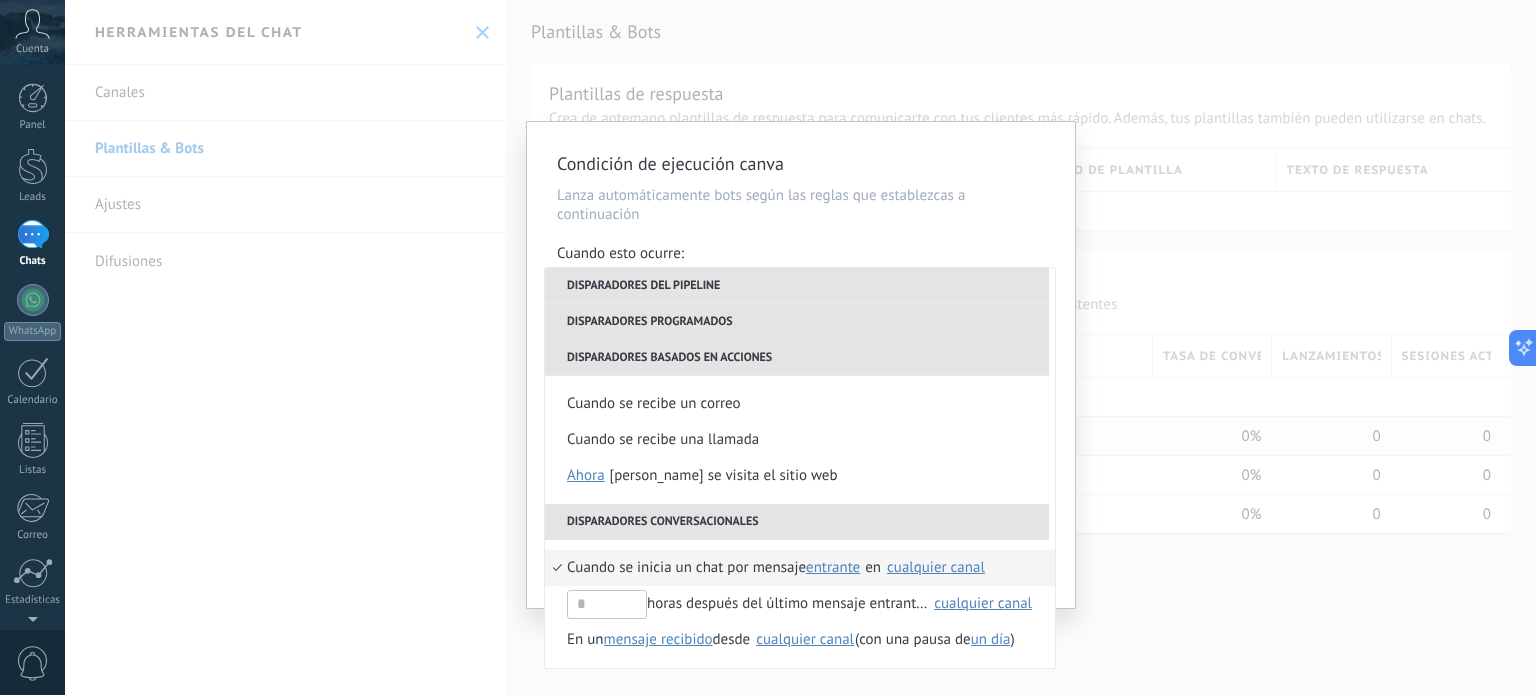 click on "cualquier canal" at bounding box center [936, 567] 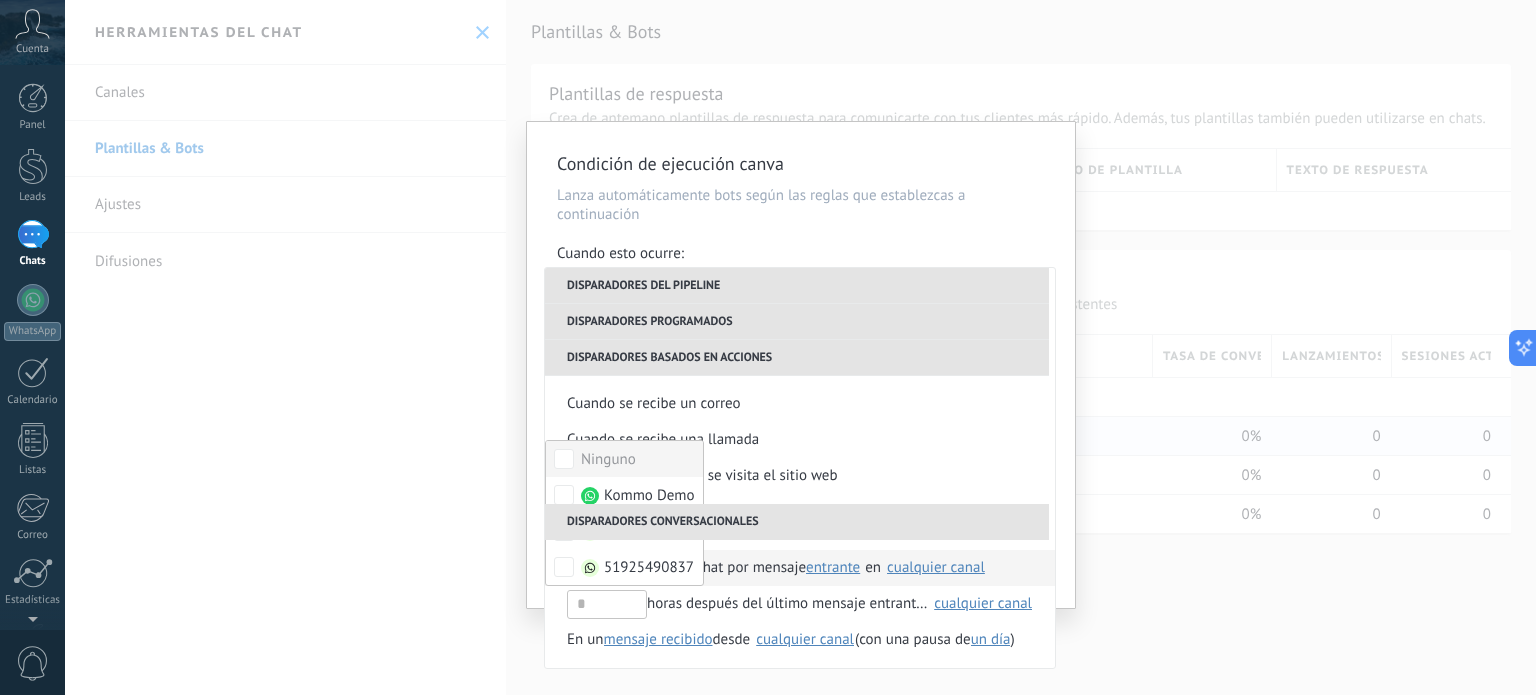 scroll, scrollTop: 0, scrollLeft: 0, axis: both 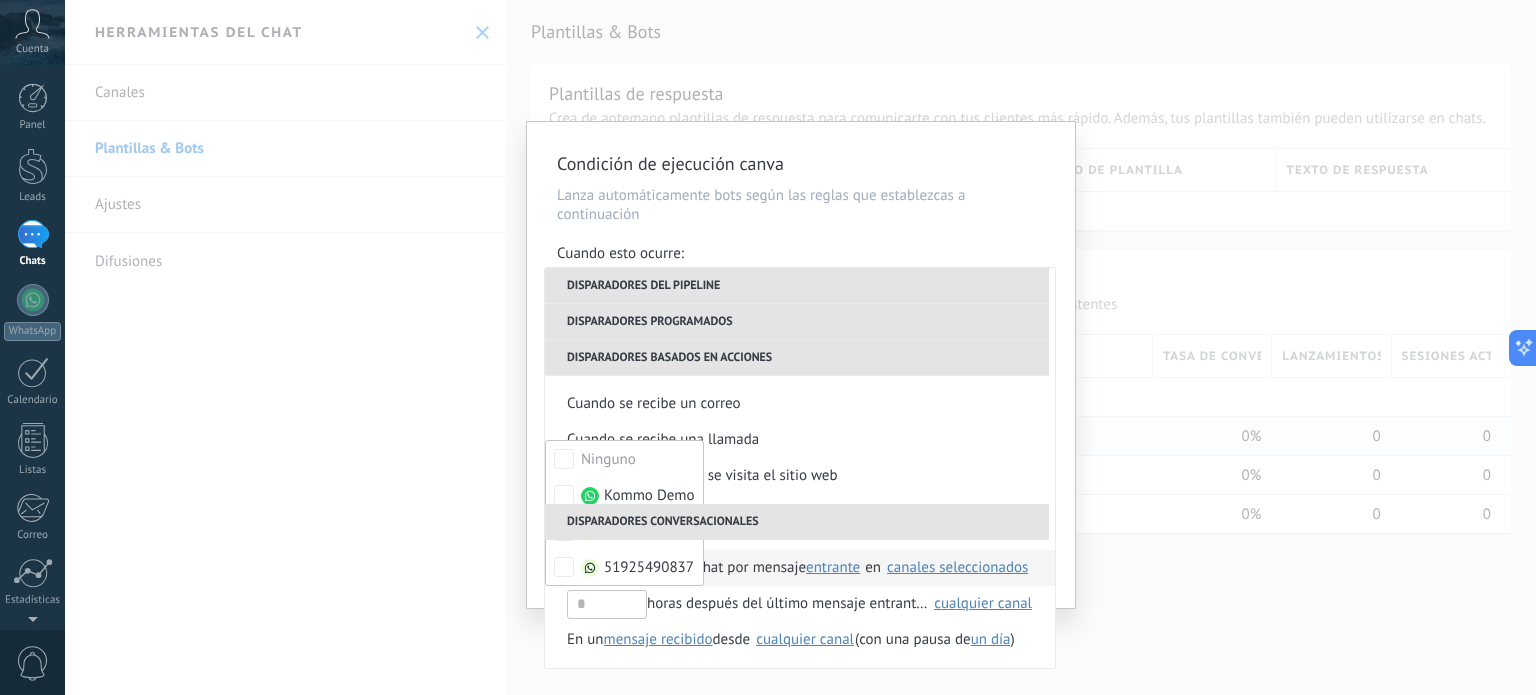 click on "Condición de ejecución canva Lanza automáticamente bots según las reglas que establezcas a continuación Cuando esto ocurre: Ejecutar:  Cuando se inicia un chat por mensaje entrante en cualquier canal Disparadores del pipeline Cuando se crea en una etapa del embudo ahora después de 5 minutos después de 10 minutos un día Seleccionar un intervalo ahora Cuando se mueve lead a una etapa del embudo ahora después de 5 minutos después de 10 minutos un día Seleccionar un intervalo ahora Cuando se mueve lead o se crea en una etapa del embudo ahora después de 5 minutos después de 10 minutos un día Seleccionar un intervalo ahora Cuando se cambia el usuario responsable en lead Cuando un usuario  añade elimina añade  etiquetas en  lead contacto compañía lead : #añadir etiquetas Cuando un campo en  Productos contacto compañía lead Productos  es actualizado:  SKU Grupo Precio Descripción External ID Unit Oferta especial 1 Precio al por mayor Puntos por compra SKU Disparadores programados horas antes El" at bounding box center (801, 365) 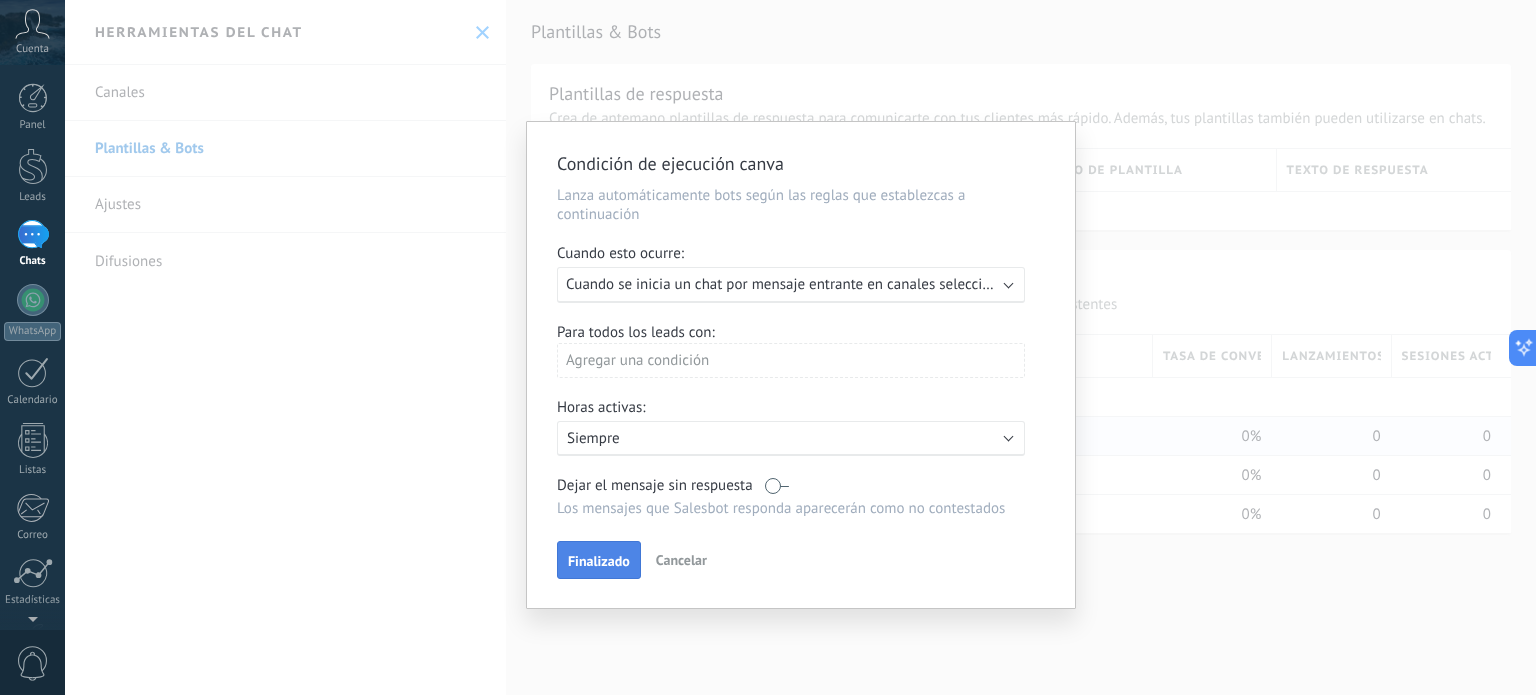 click on "Finalizado" at bounding box center [599, 560] 